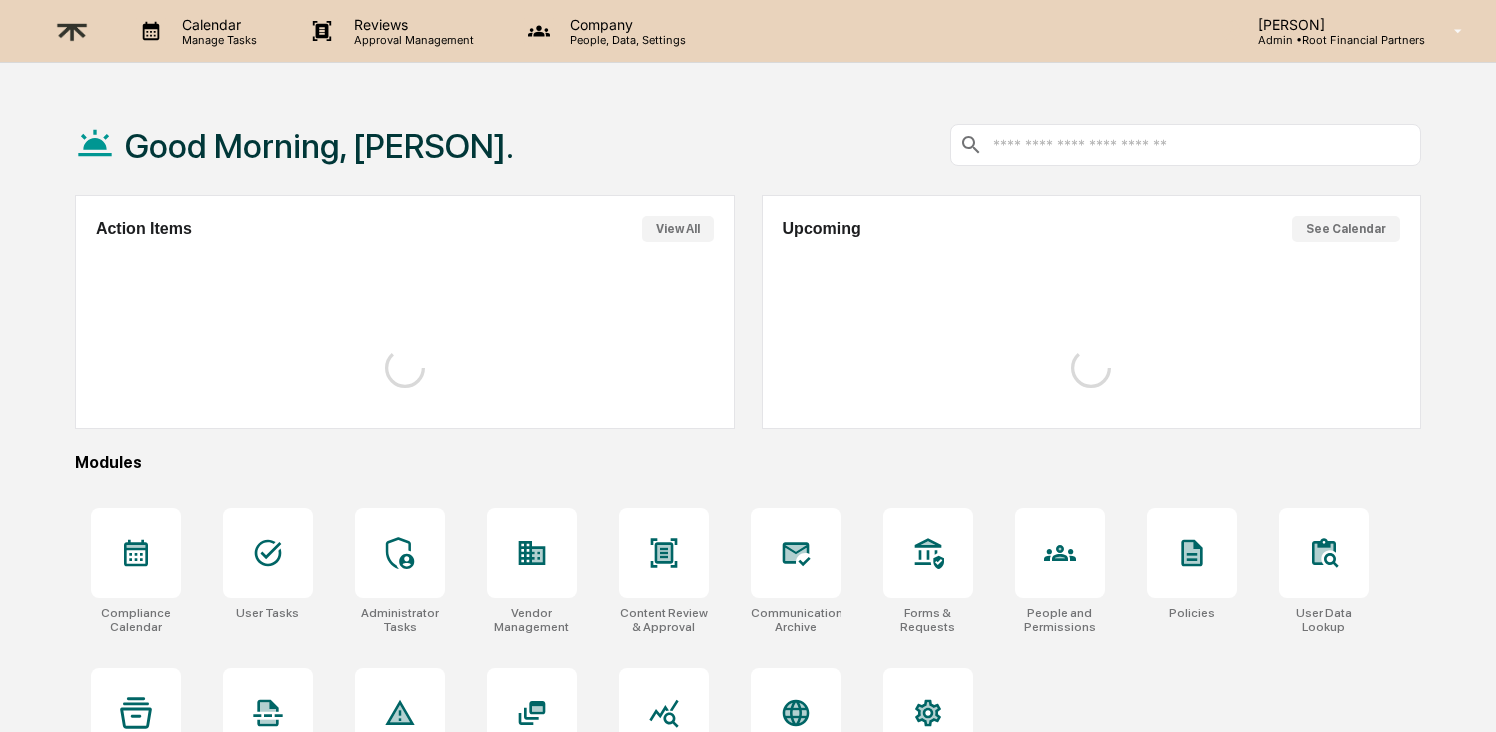 scroll, scrollTop: 0, scrollLeft: 0, axis: both 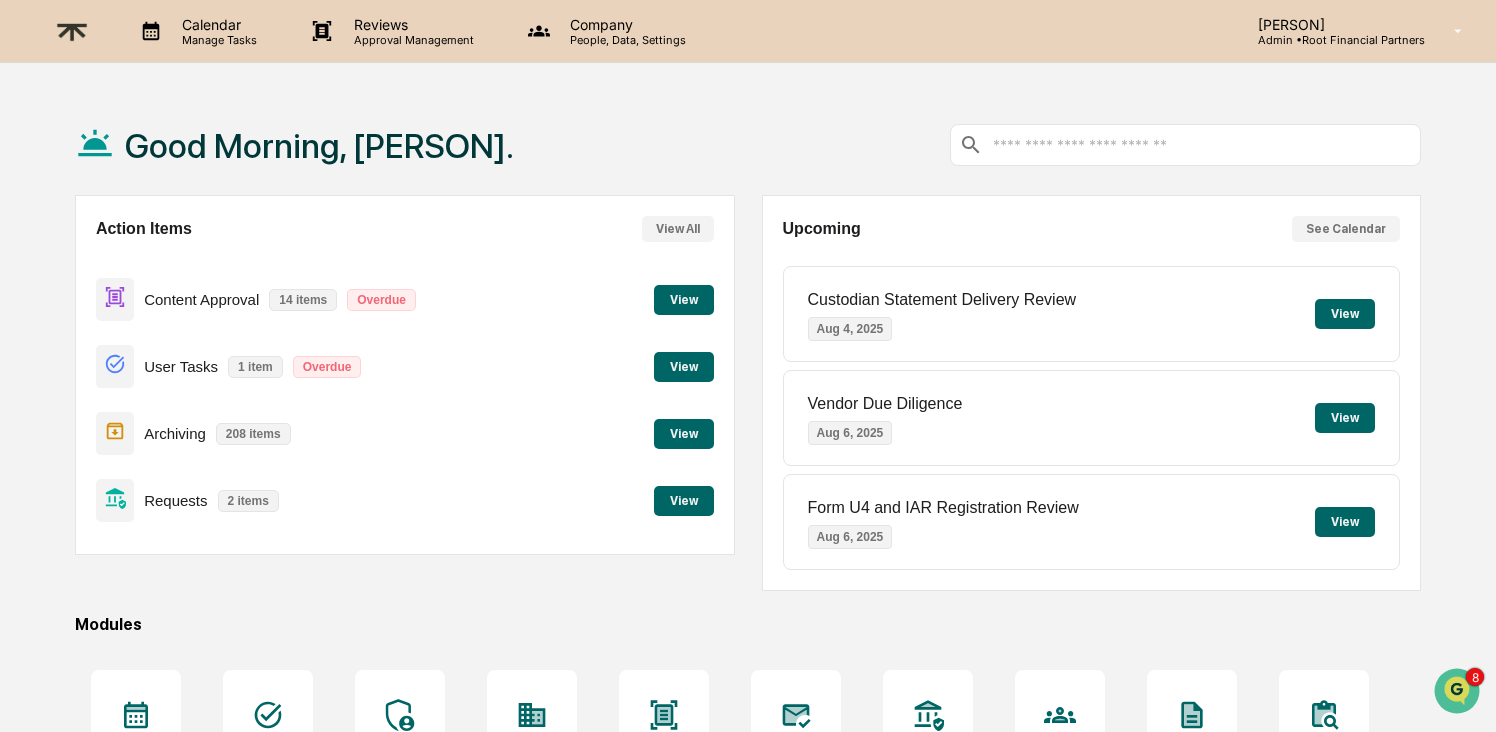 click on "View" at bounding box center [684, 300] 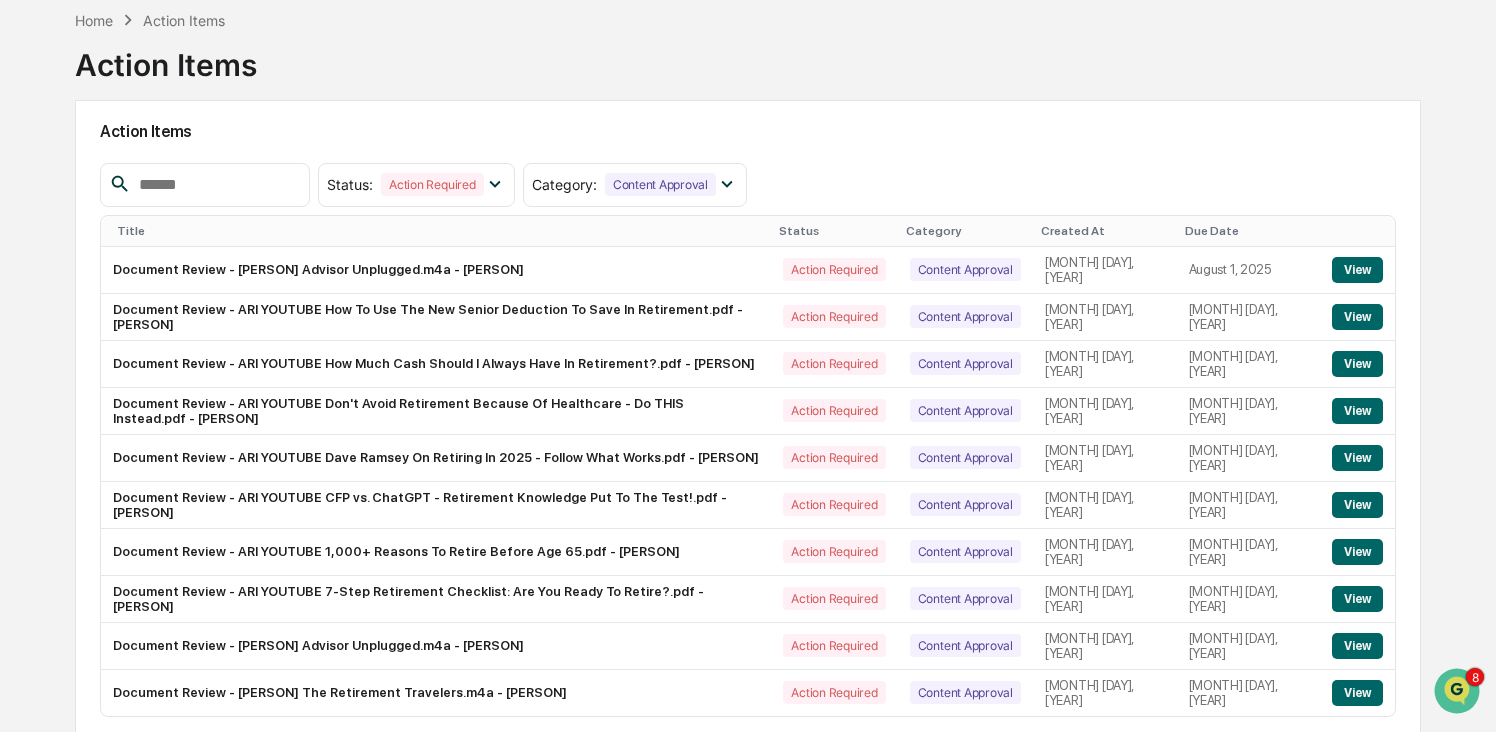 scroll, scrollTop: 96, scrollLeft: 0, axis: vertical 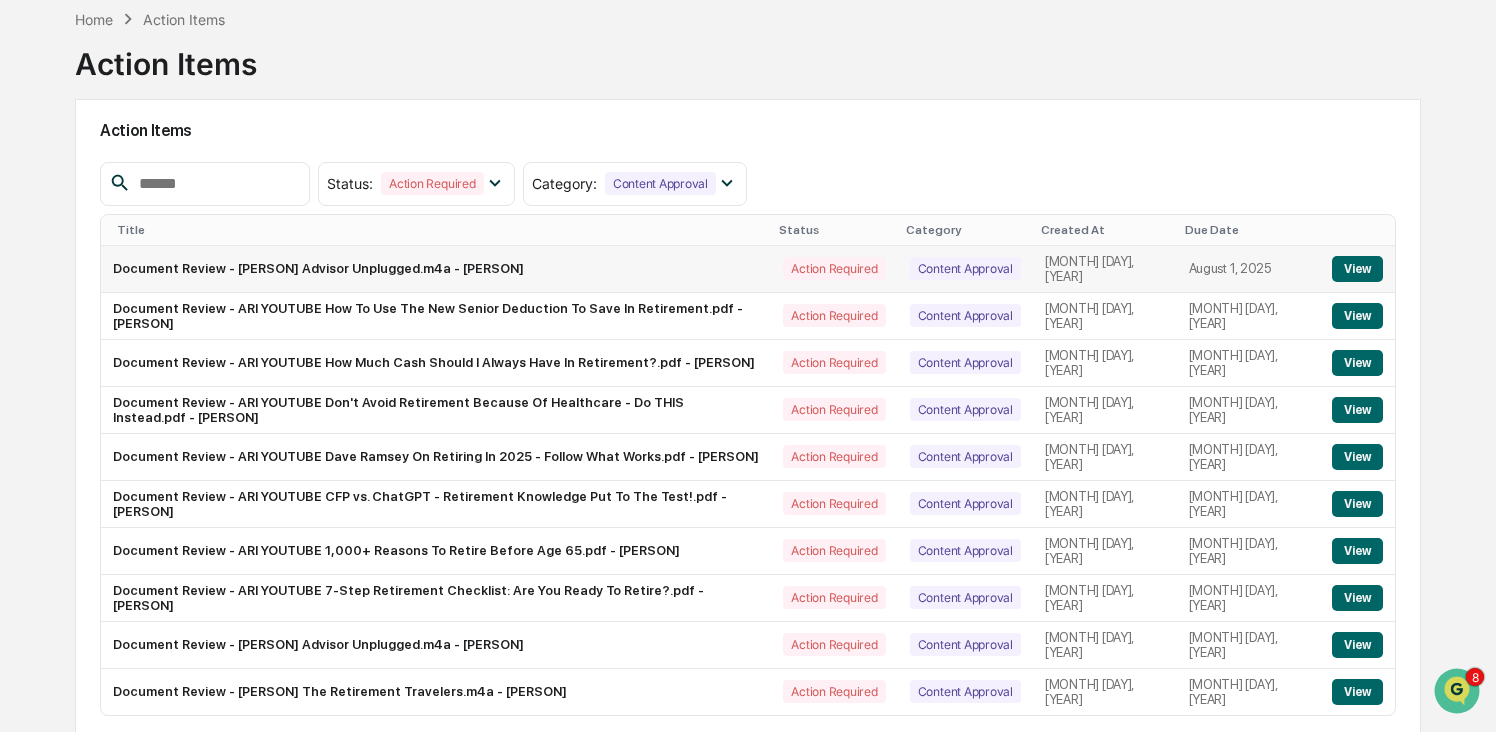 click on "View" at bounding box center (1357, 269) 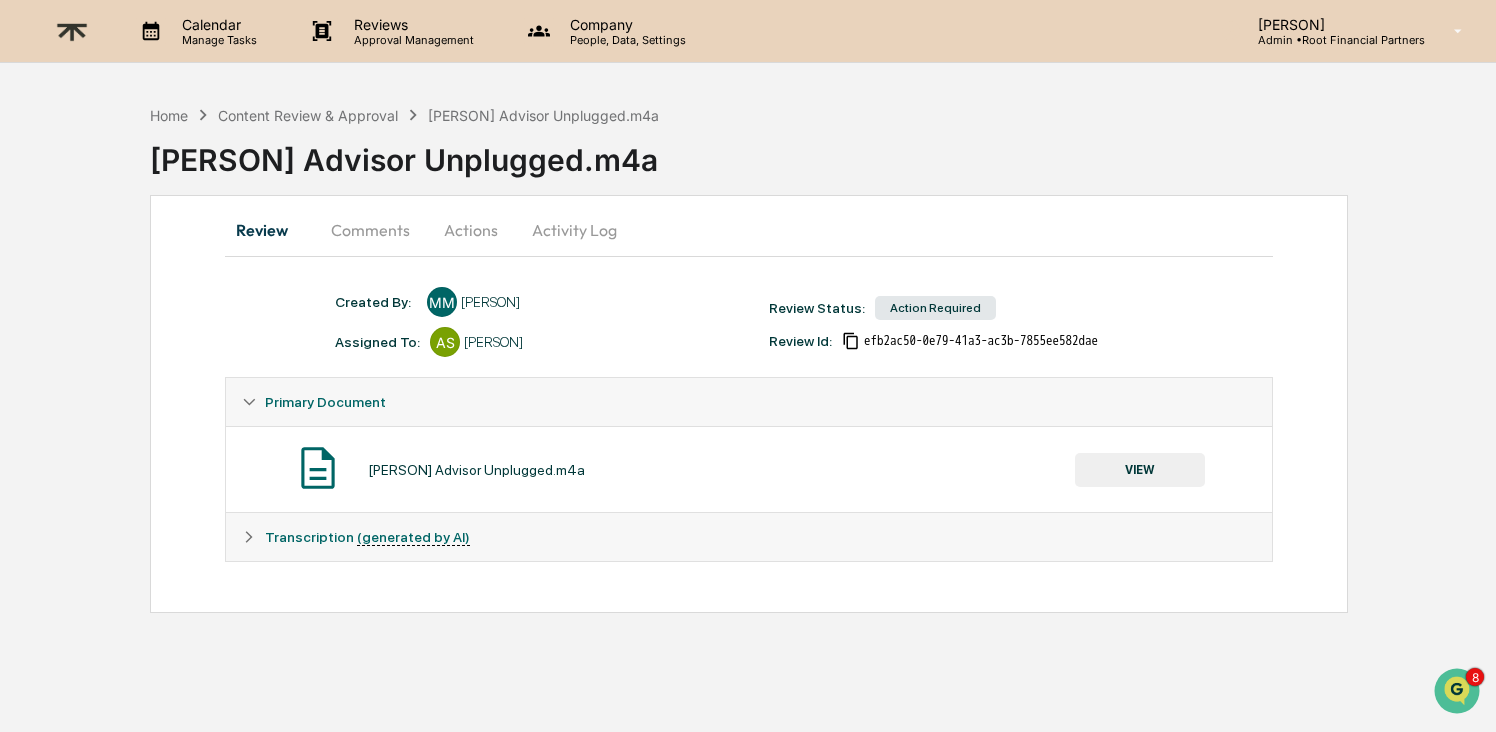 click on "VIEW" at bounding box center (1140, 470) 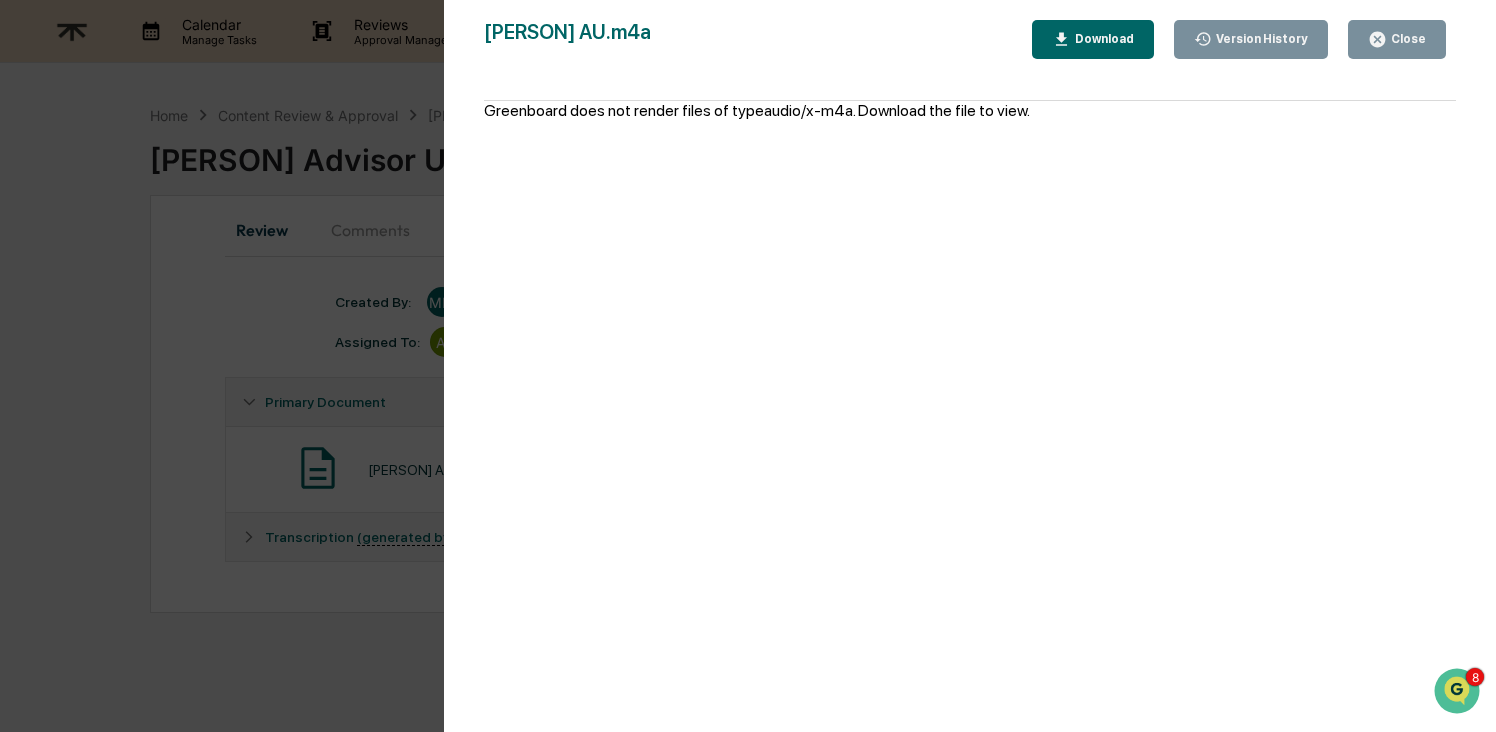 click on "Close" at bounding box center [1406, 39] 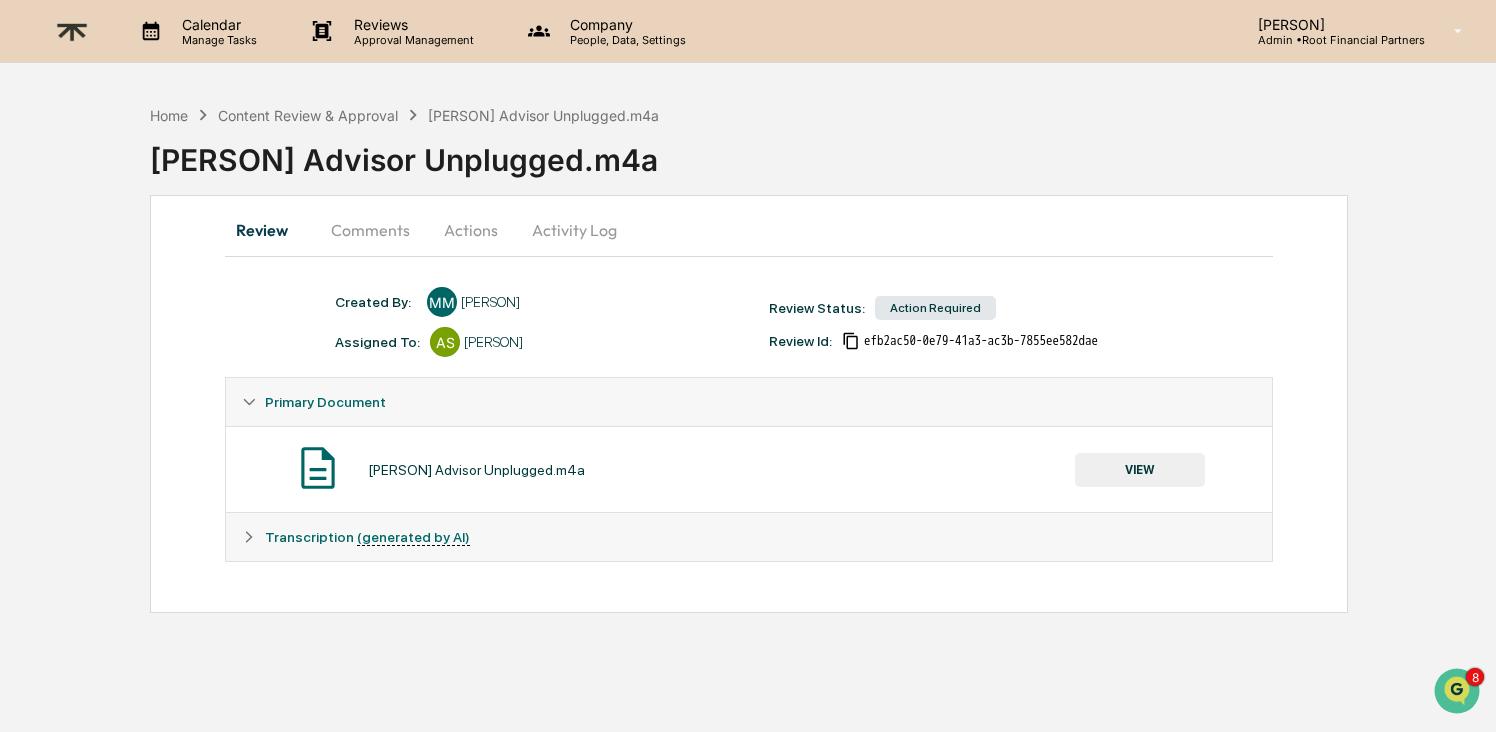 click 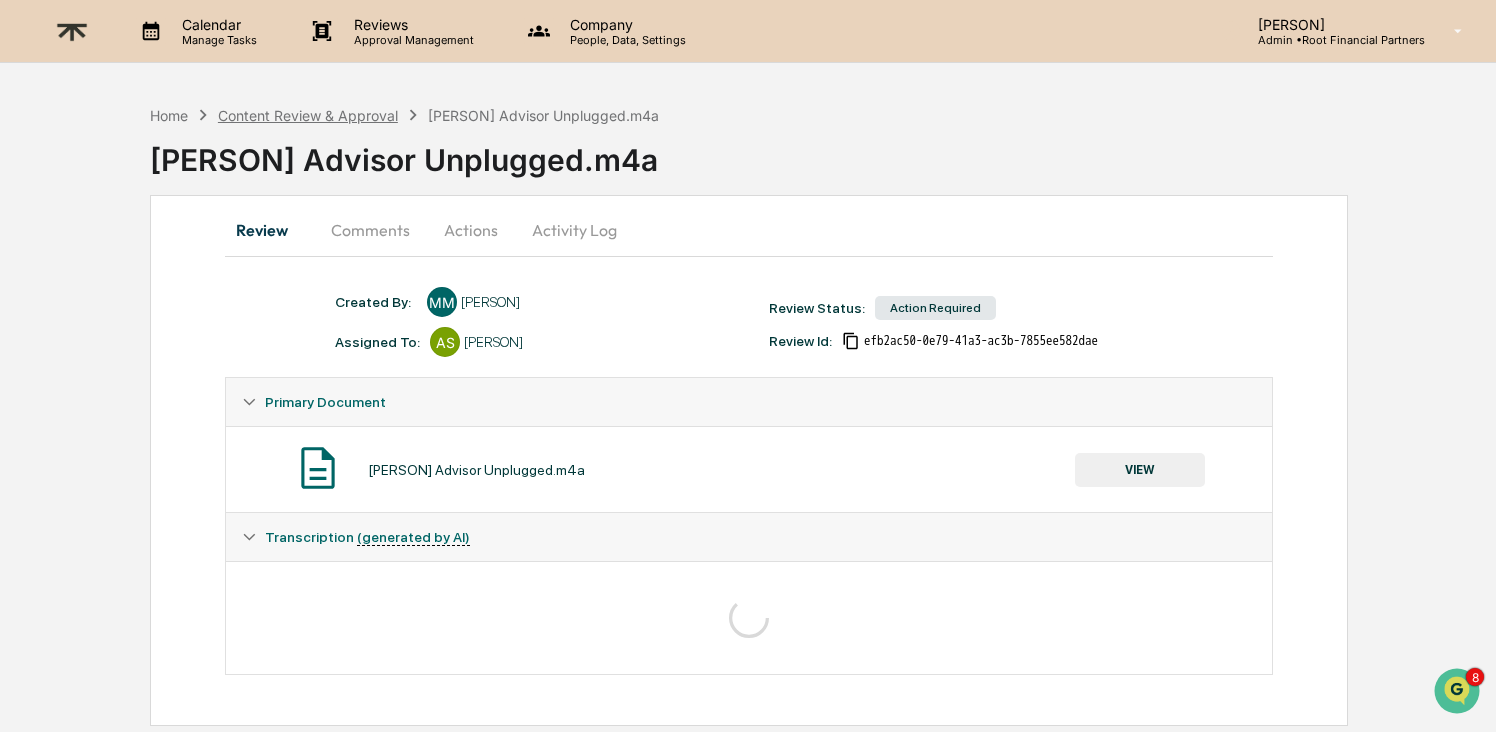 click on "Content Review & Approval" at bounding box center [308, 115] 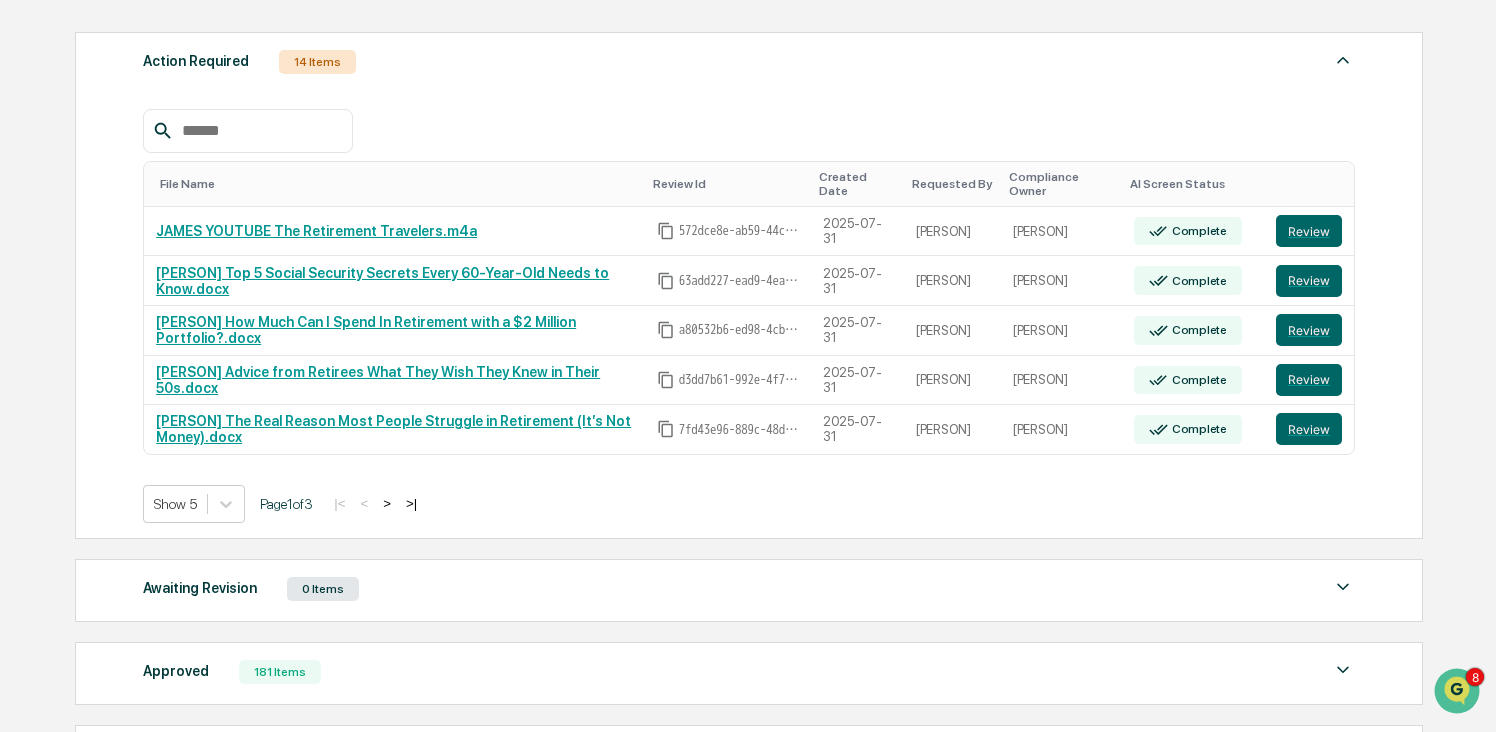 scroll, scrollTop: 268, scrollLeft: 0, axis: vertical 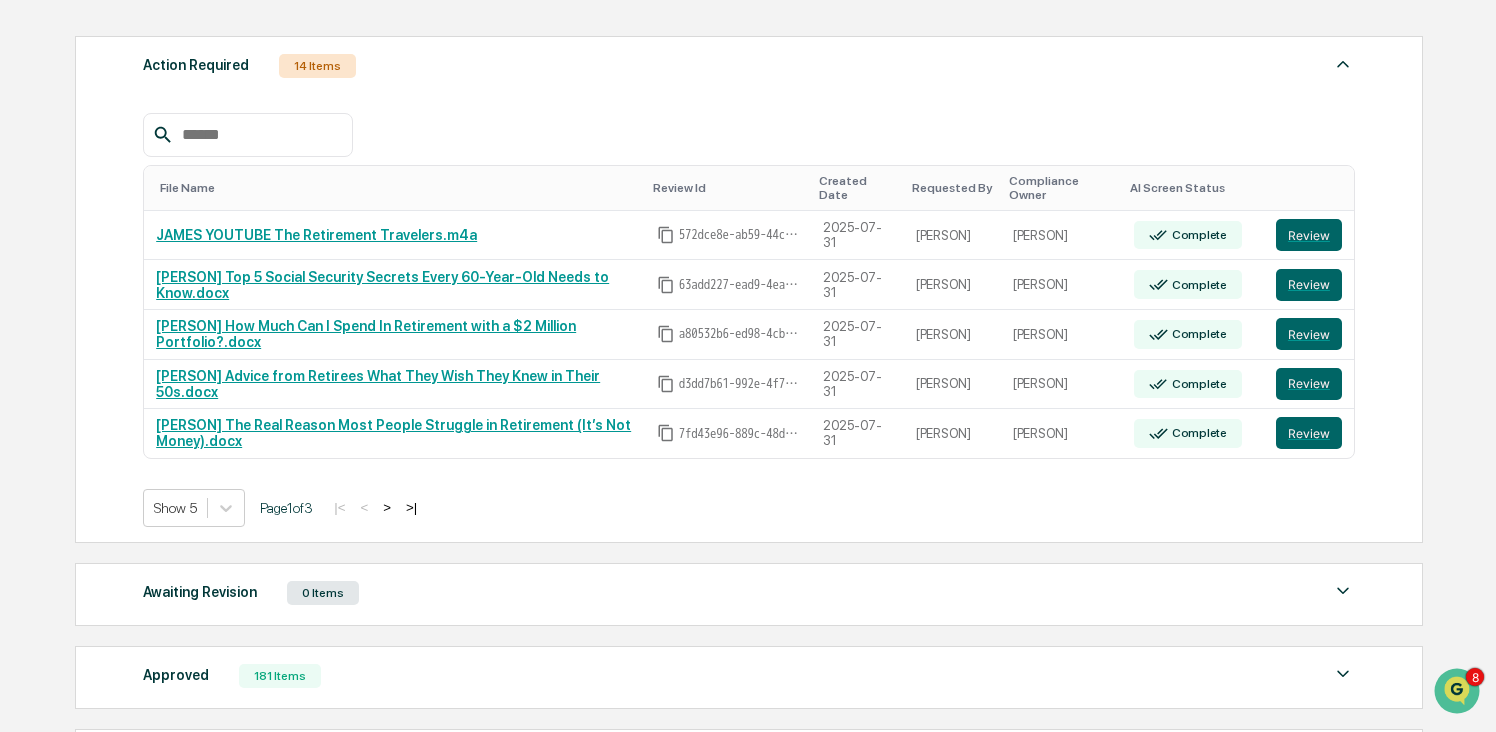 click on ">" at bounding box center [387, 507] 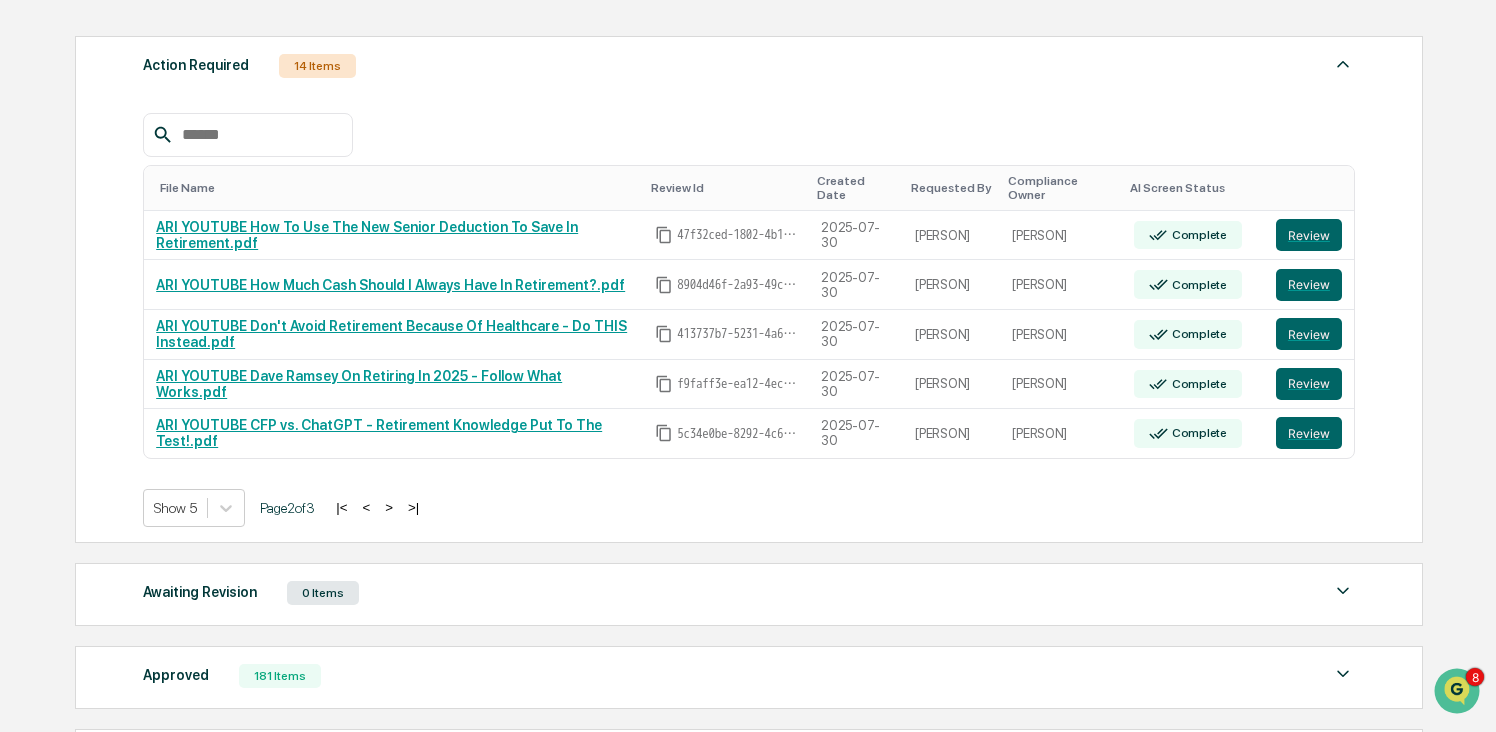 click on ">" at bounding box center [389, 507] 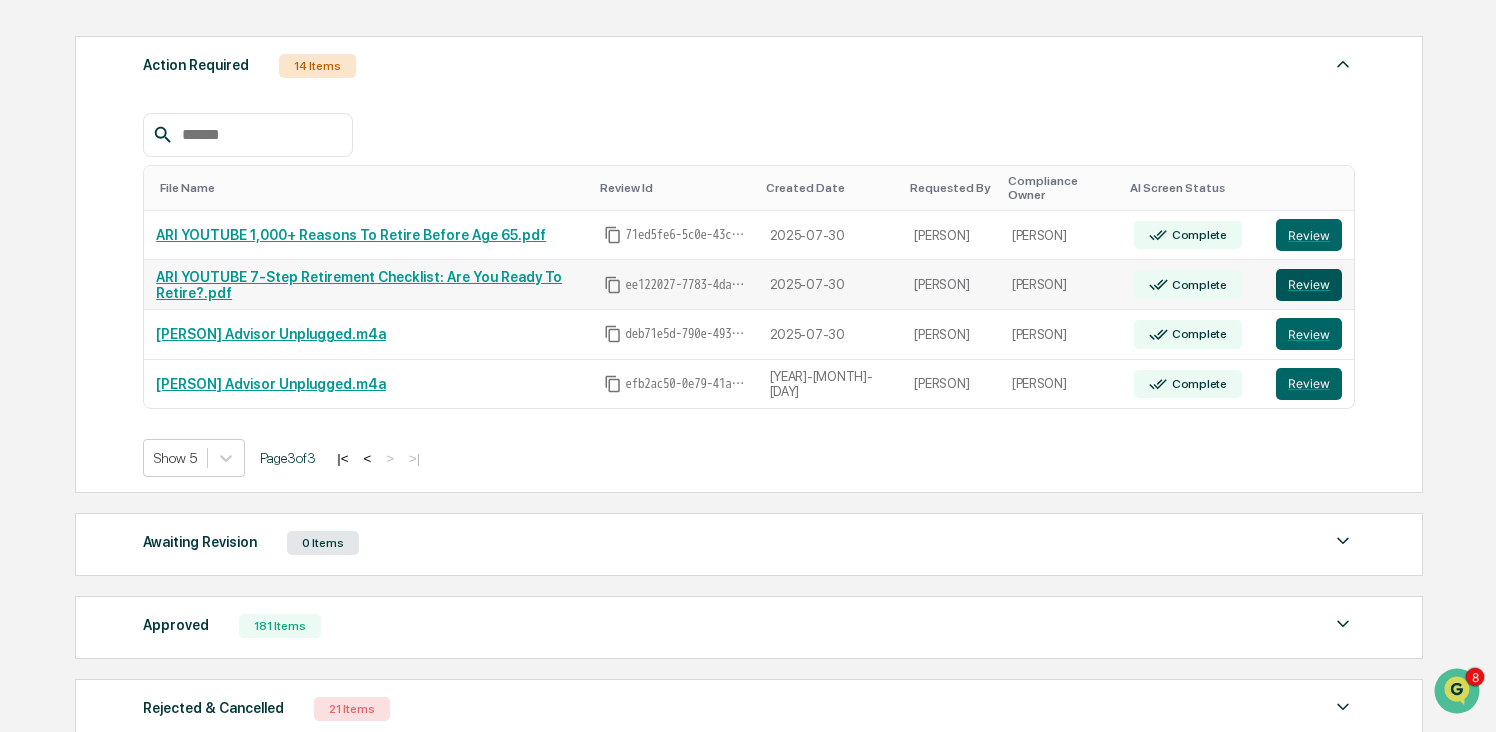 click on "Review" at bounding box center [1309, 285] 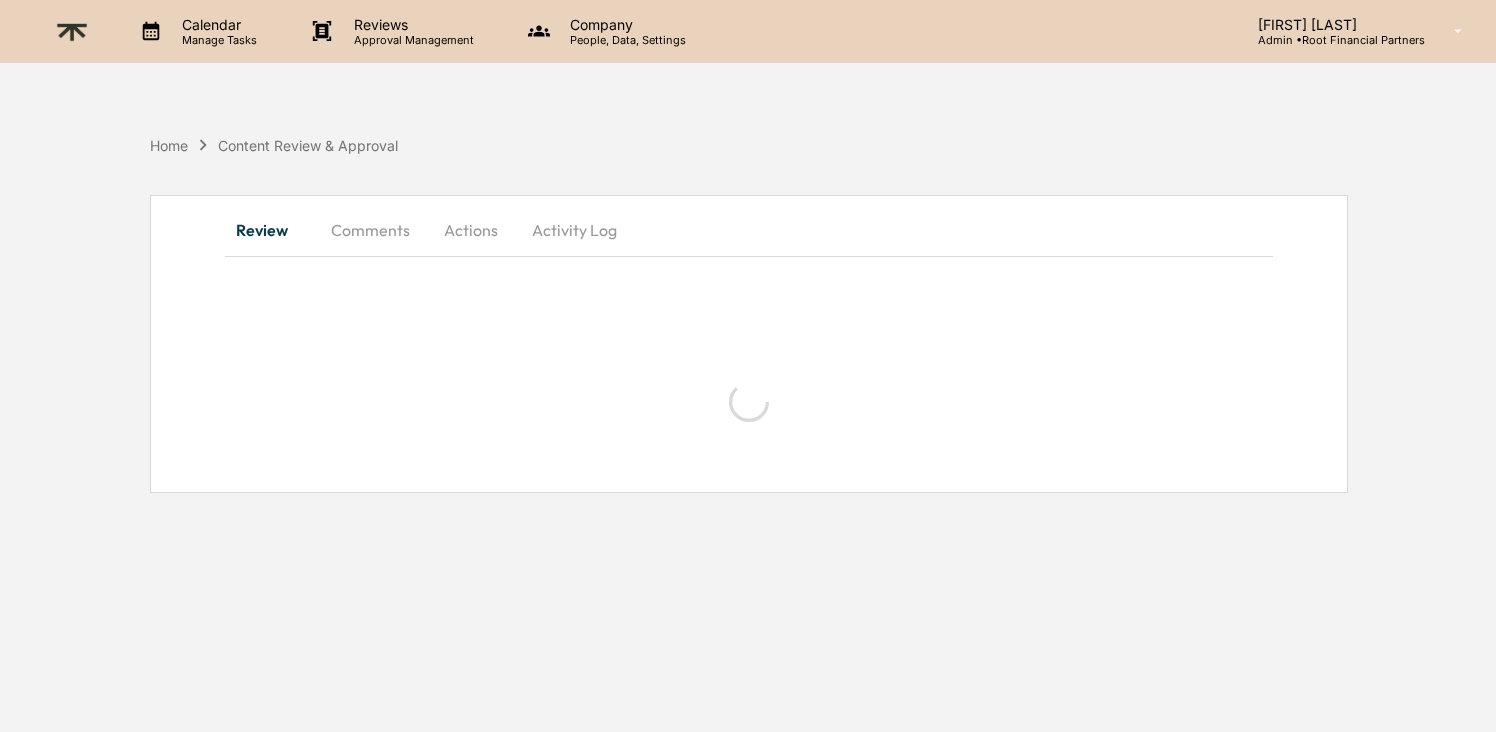 scroll, scrollTop: 0, scrollLeft: 0, axis: both 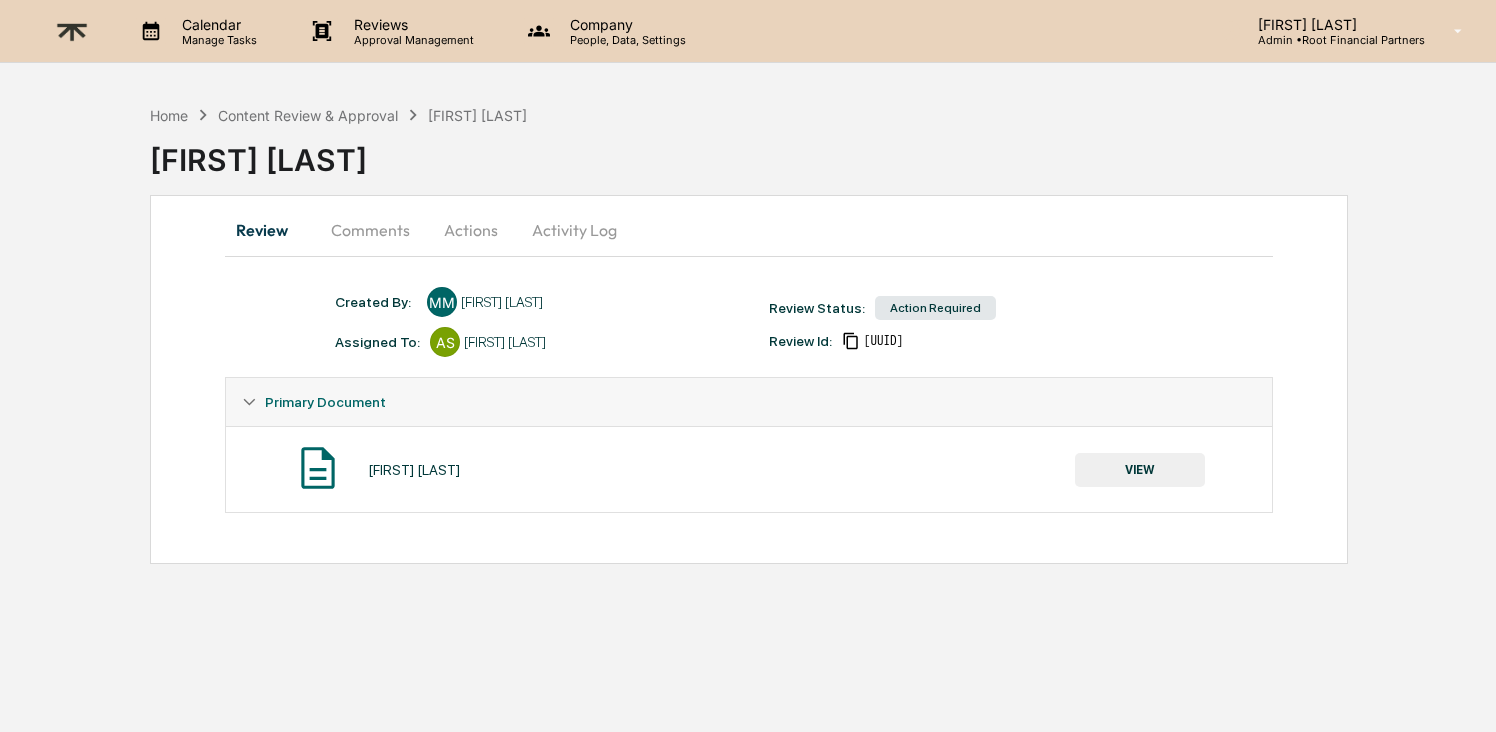 click on "VIEW" at bounding box center (1140, 470) 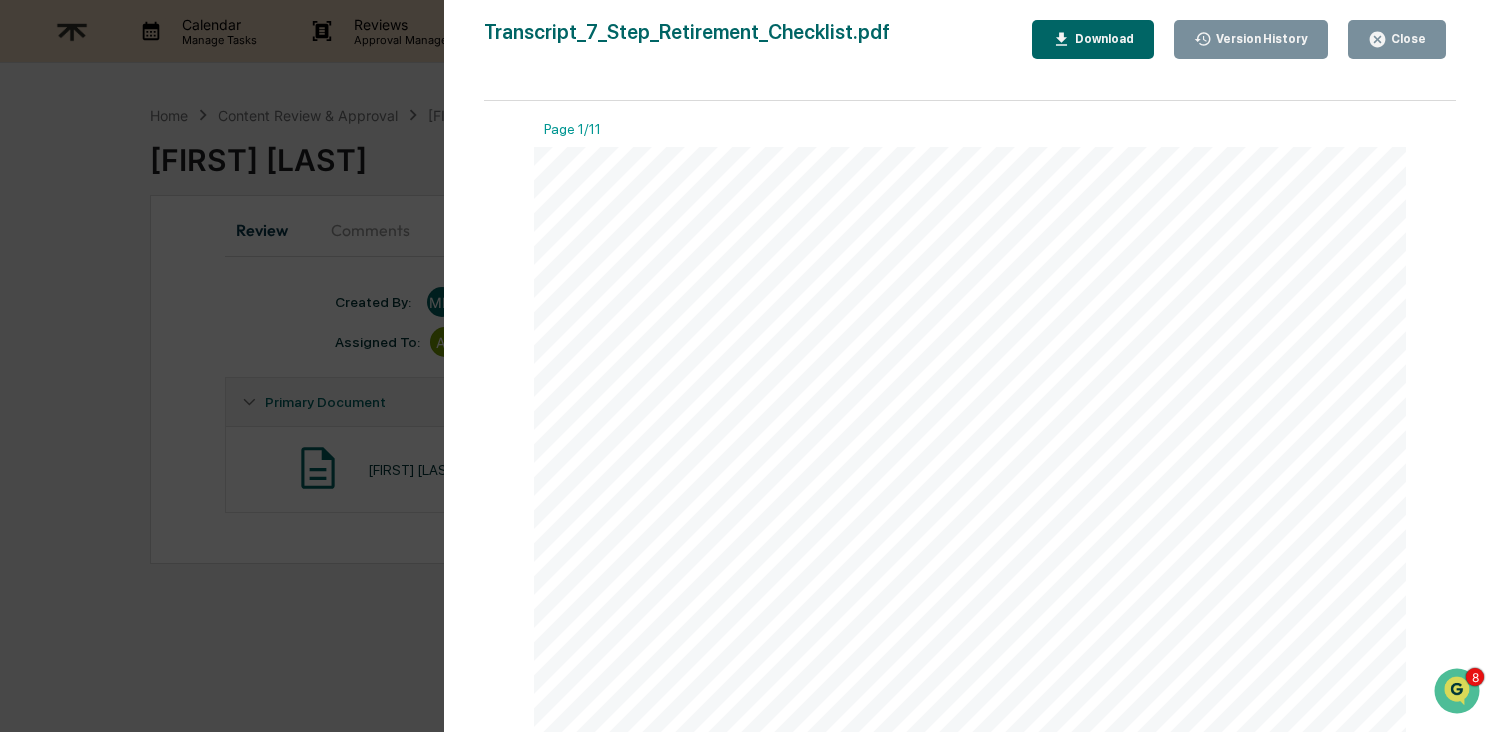 click 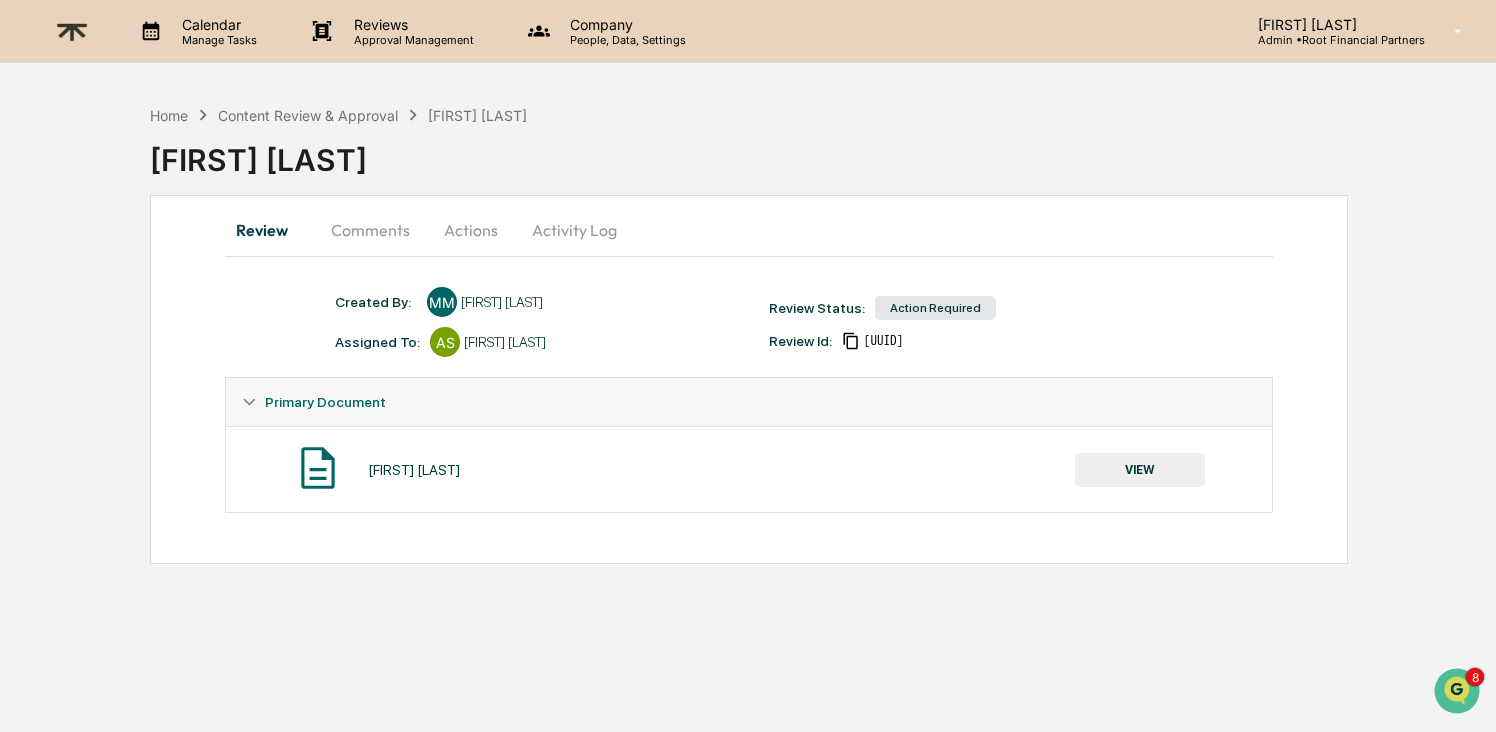click on "Actions" at bounding box center [471, 230] 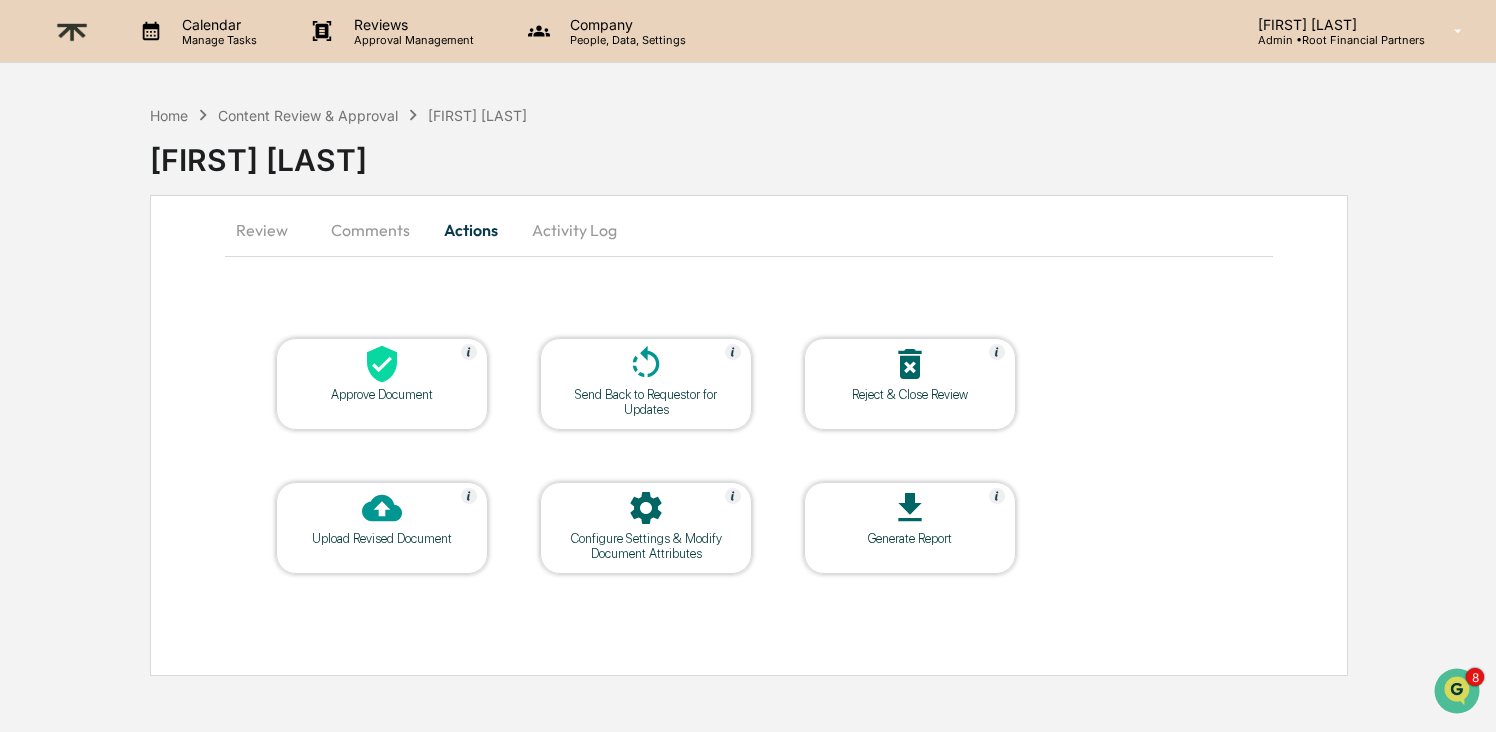 click on "Comments" at bounding box center (370, 230) 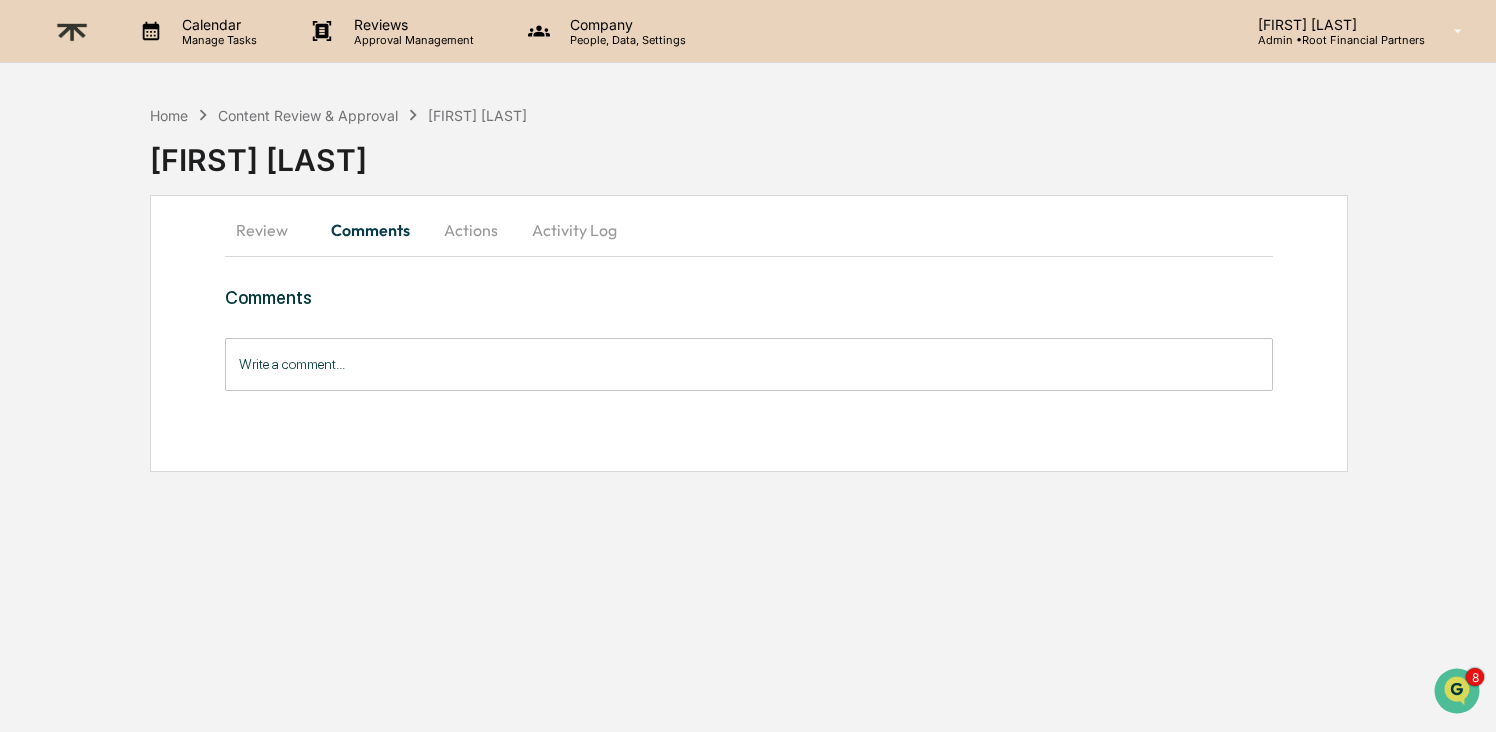 click on "Write a comment..." at bounding box center (748, 364) 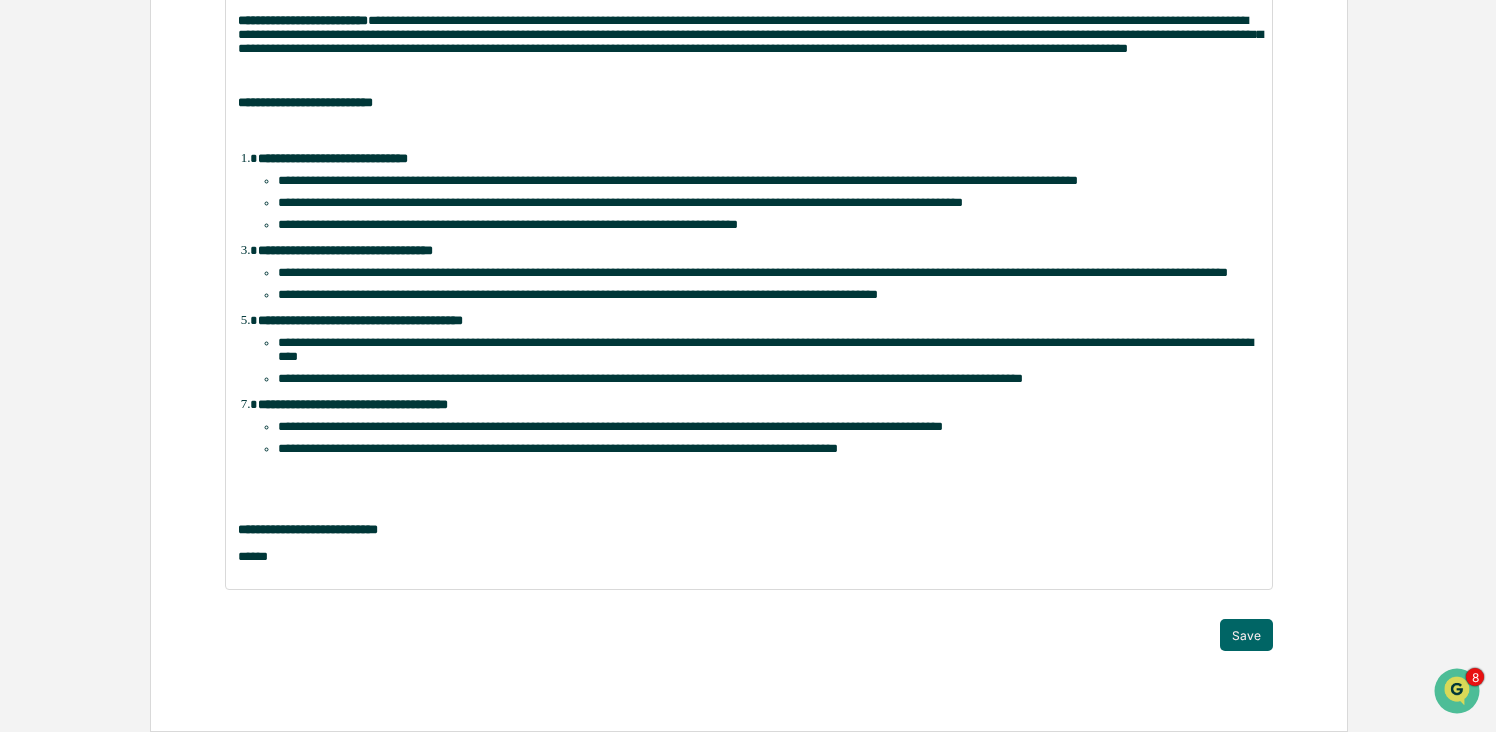 scroll, scrollTop: 448, scrollLeft: 0, axis: vertical 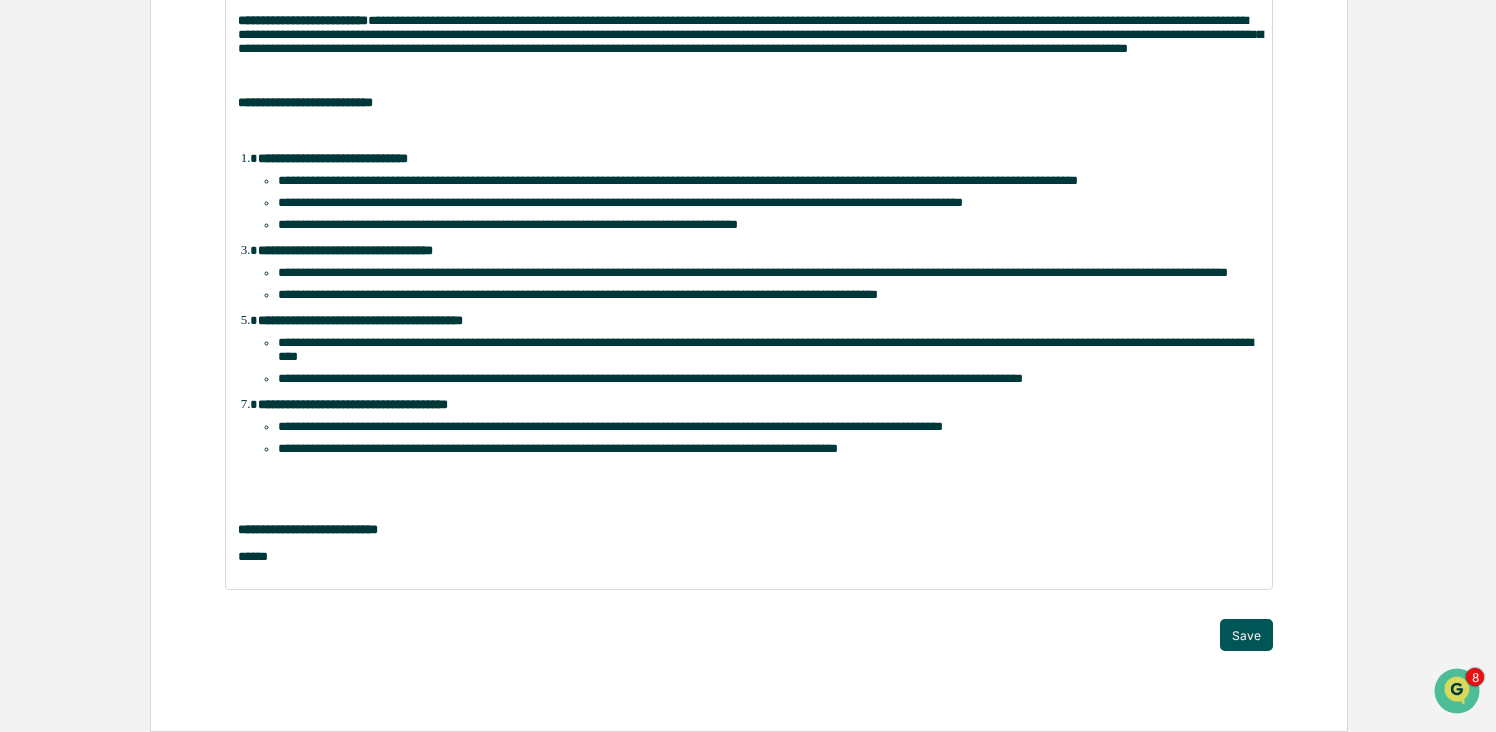 click on "Save" at bounding box center [1246, 635] 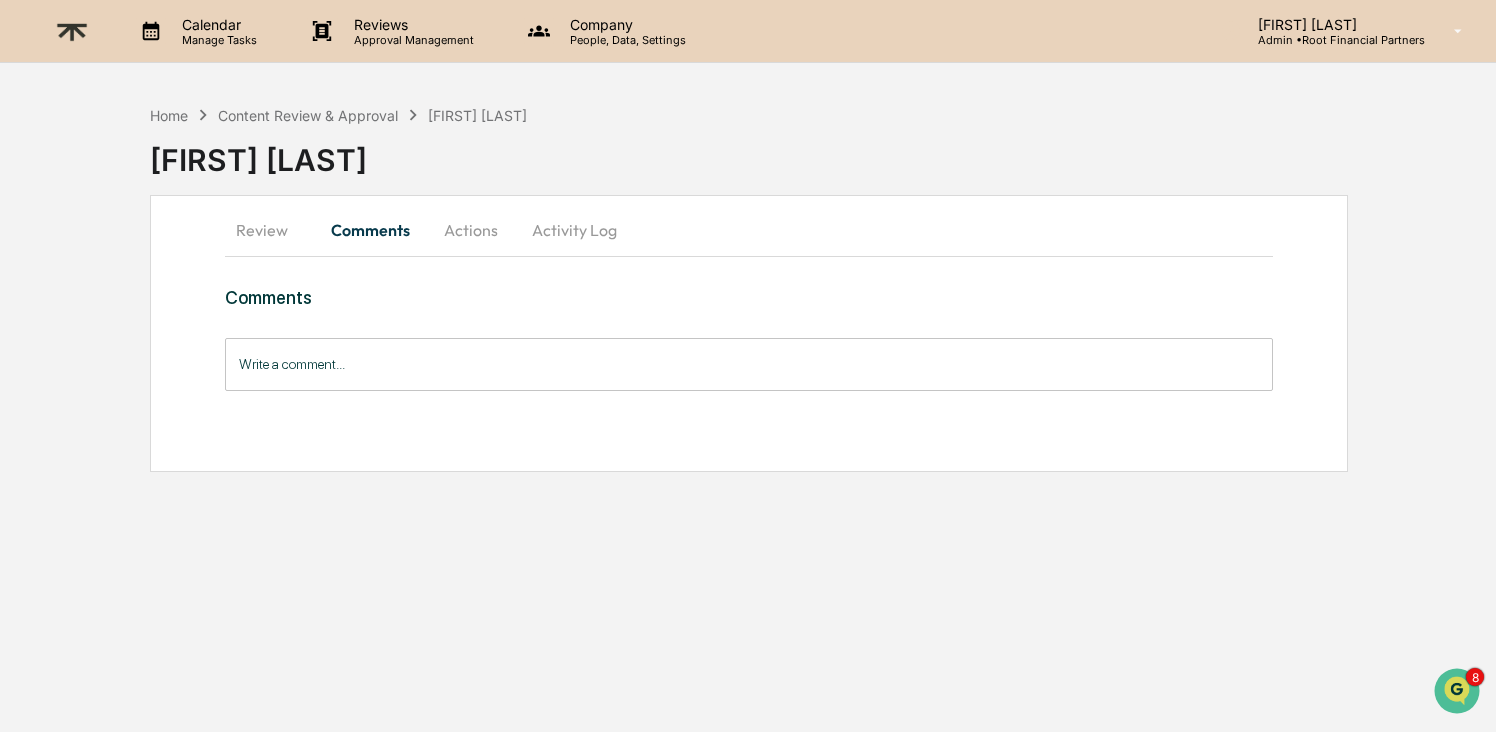 scroll, scrollTop: 0, scrollLeft: 0, axis: both 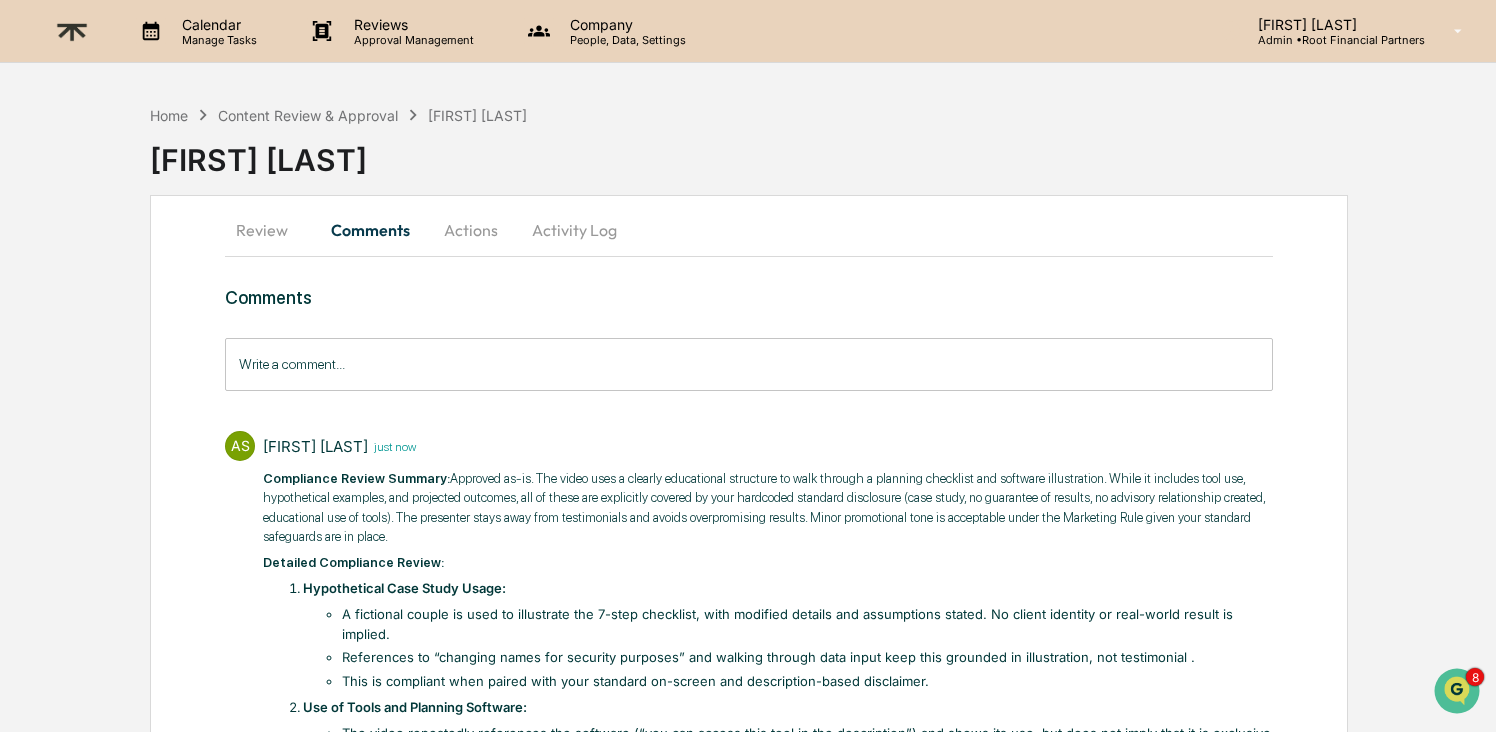click on "Actions" at bounding box center [471, 230] 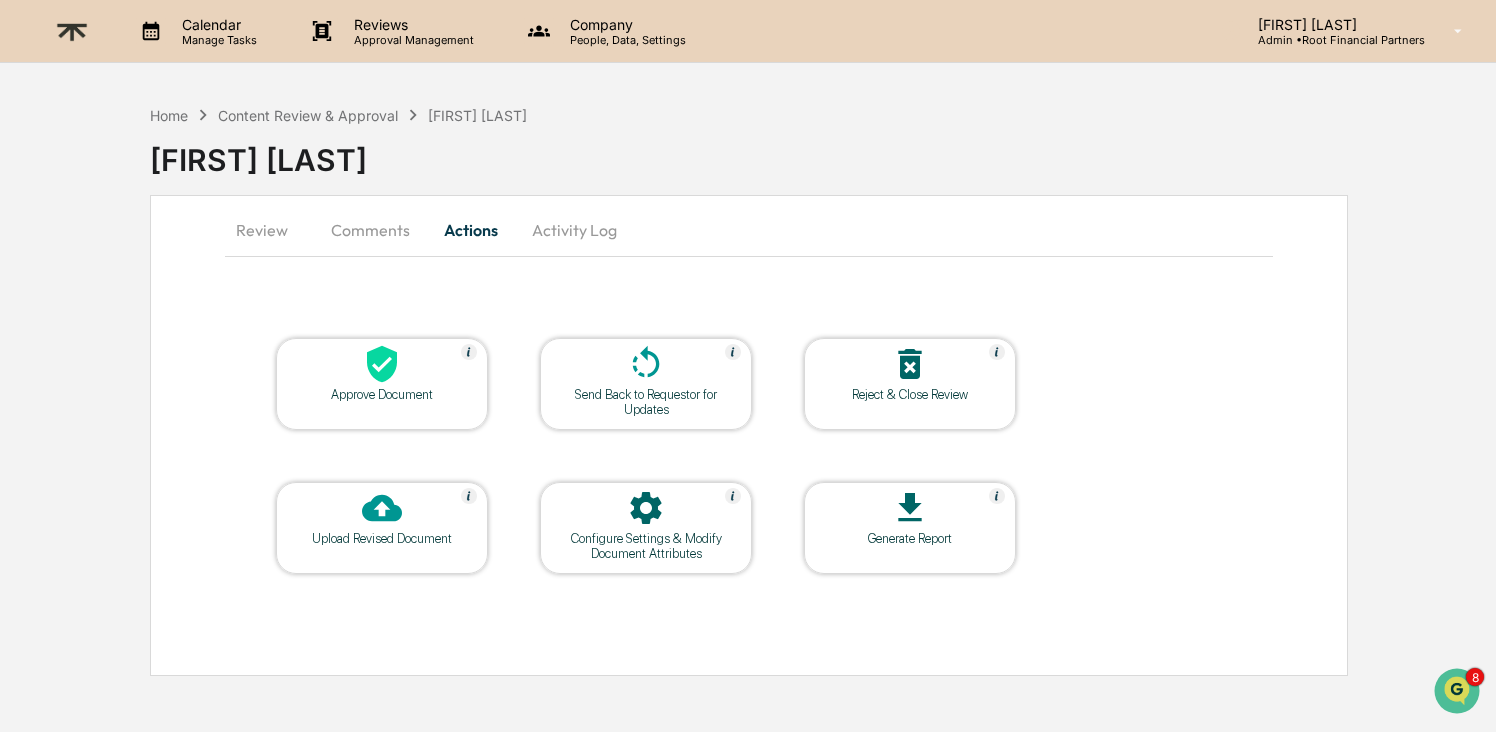 click 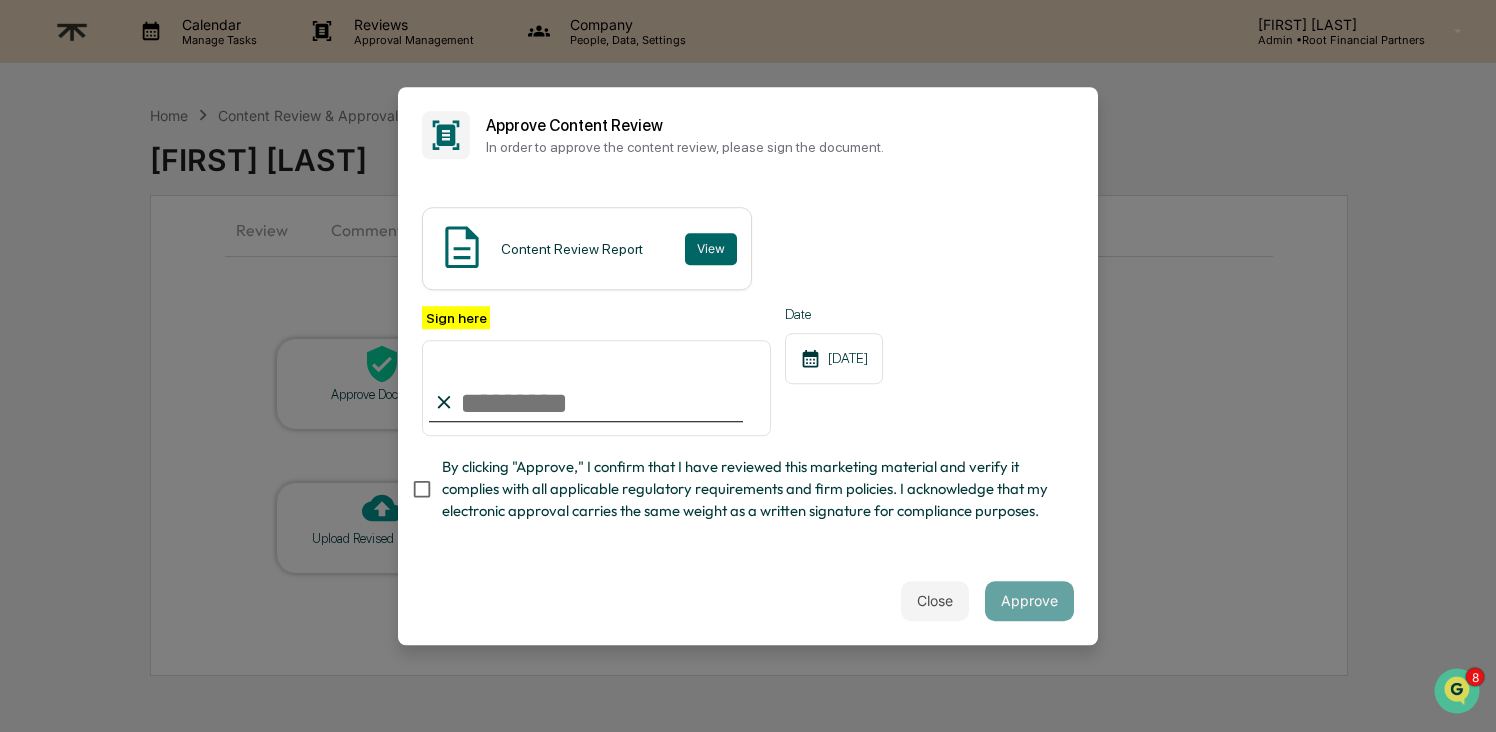 click on "Sign here" at bounding box center [596, 388] 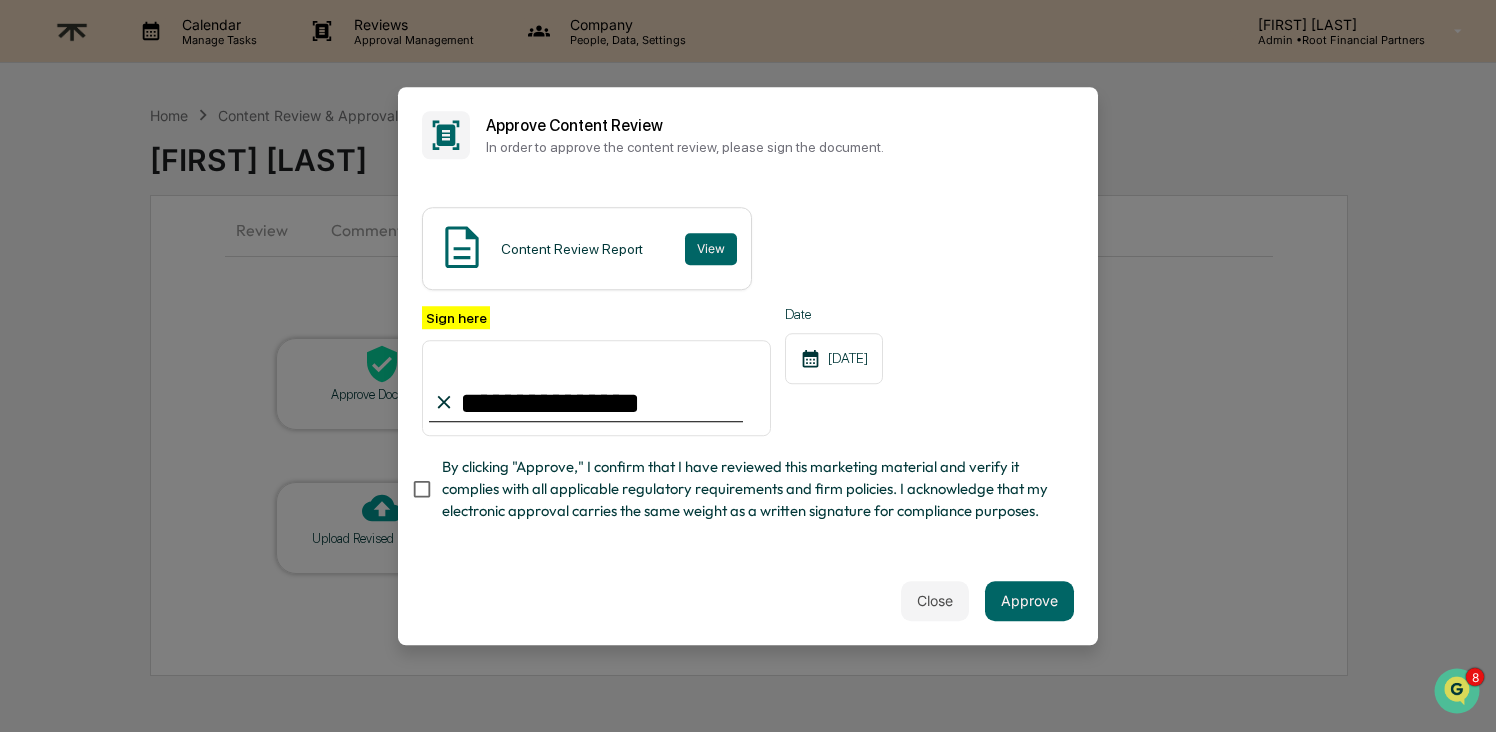 type on "**********" 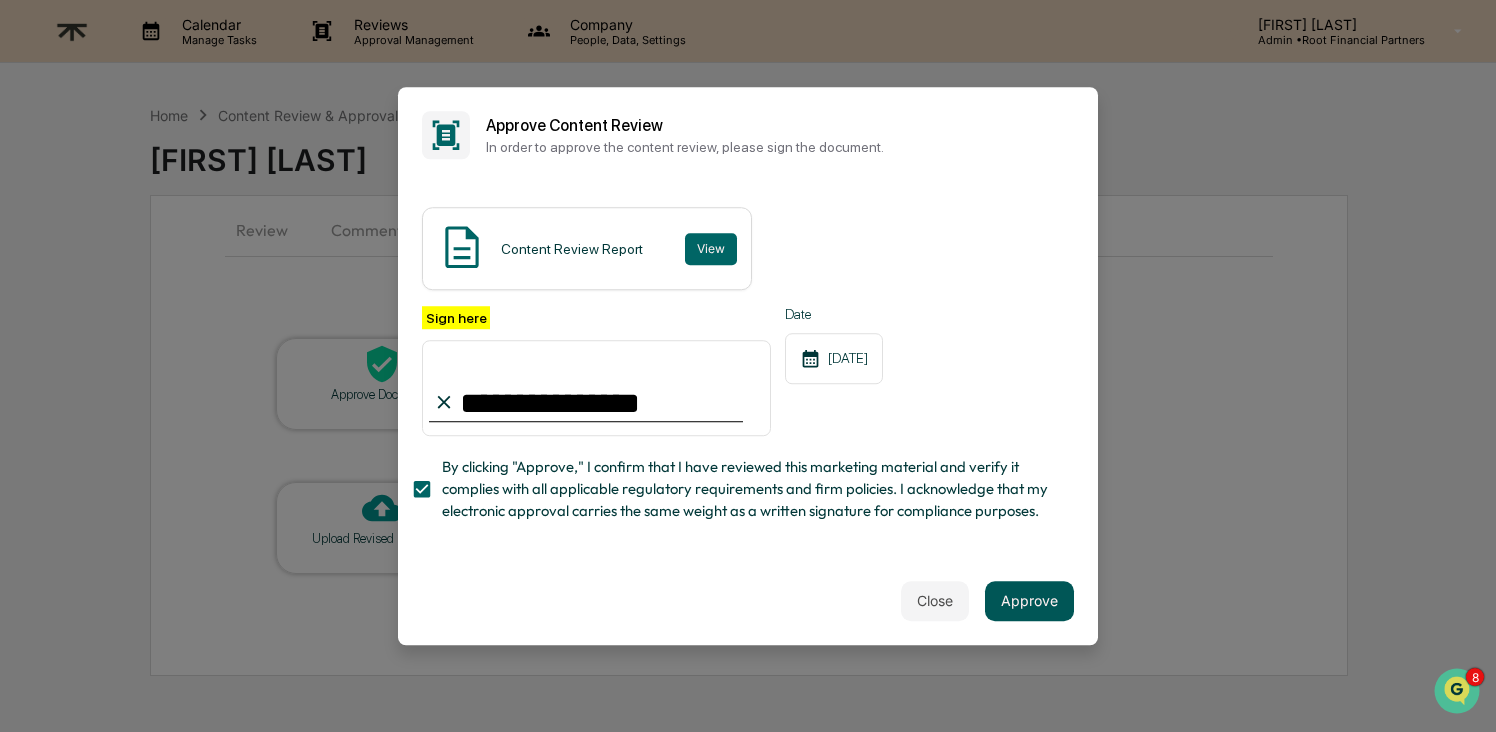 click on "Approve" at bounding box center [1029, 601] 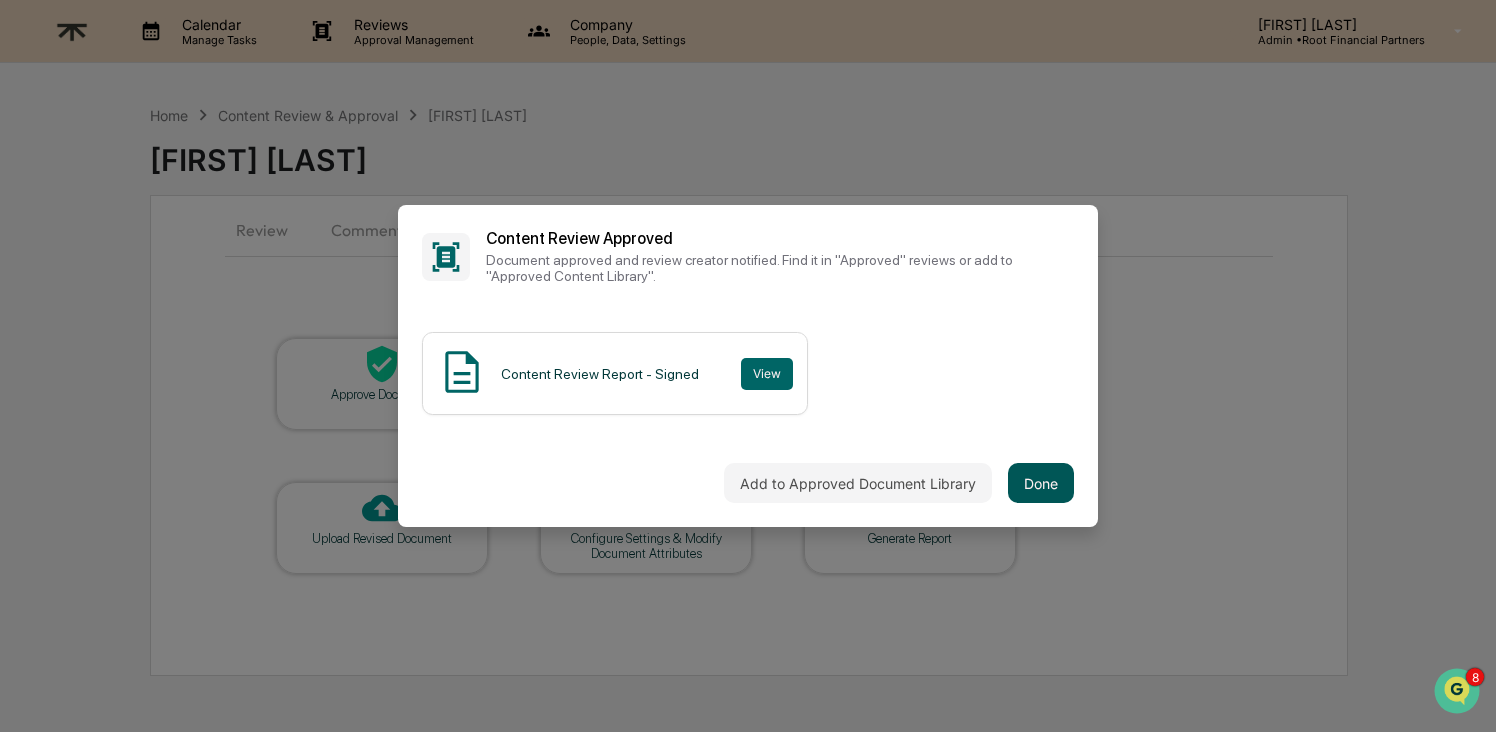 click on "Done" at bounding box center (1041, 483) 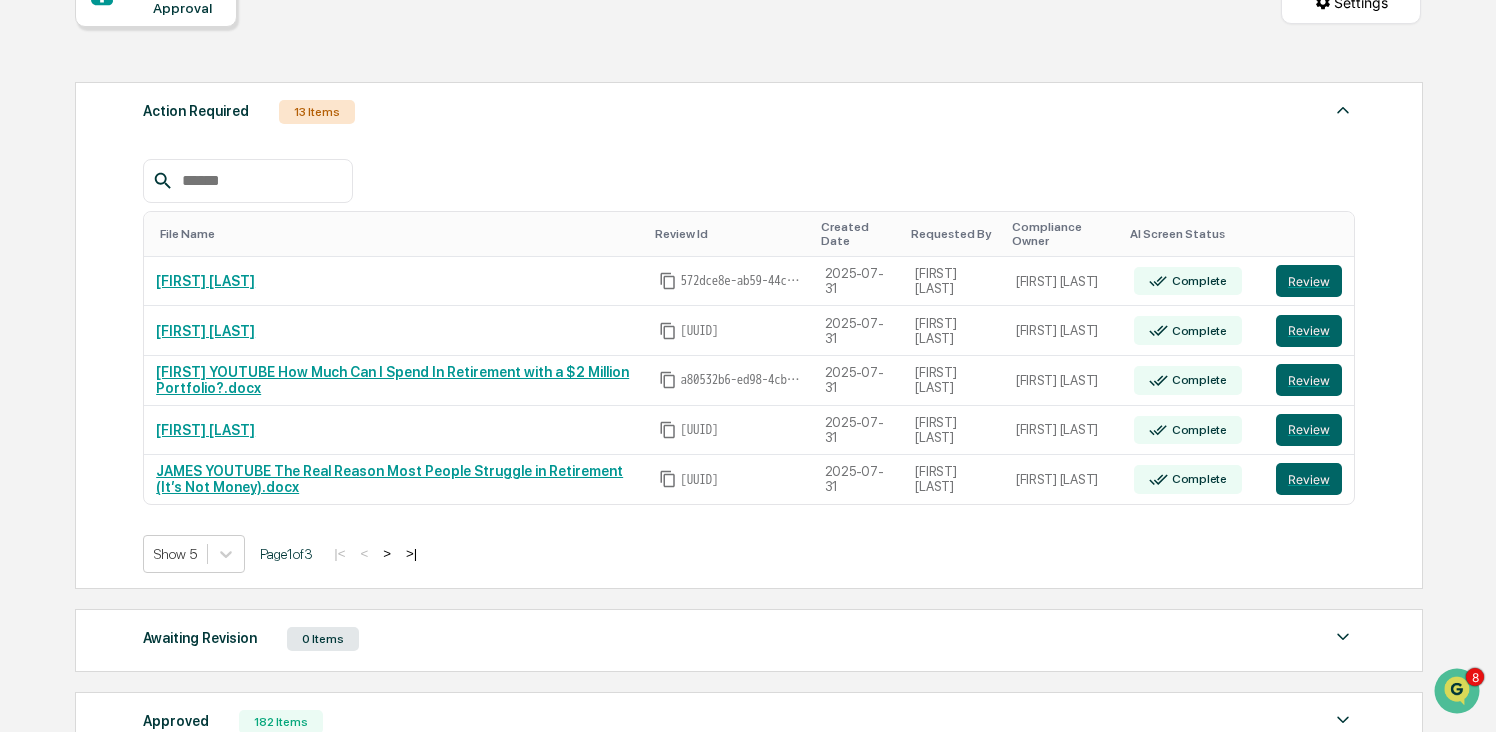 scroll, scrollTop: 239, scrollLeft: 0, axis: vertical 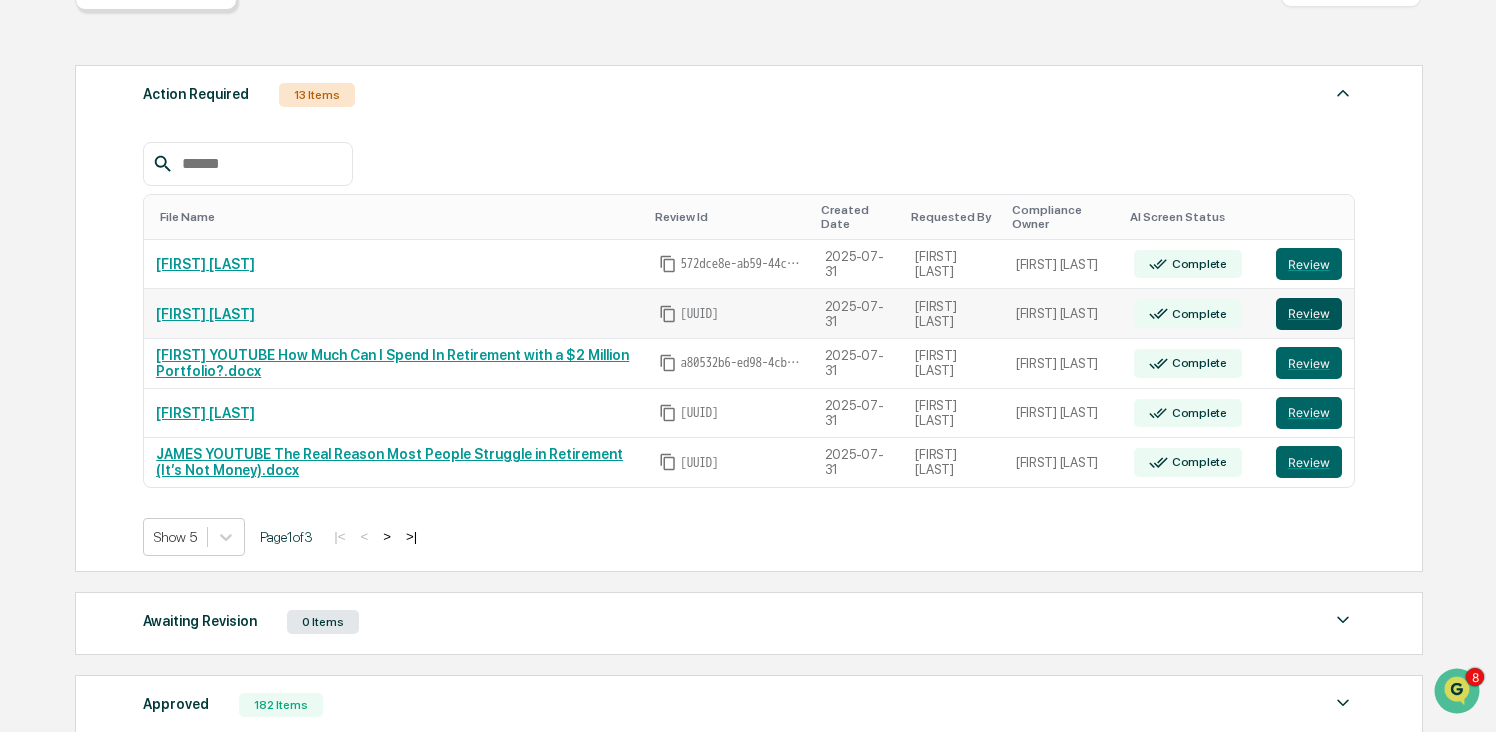 click on "Review" at bounding box center [1309, 314] 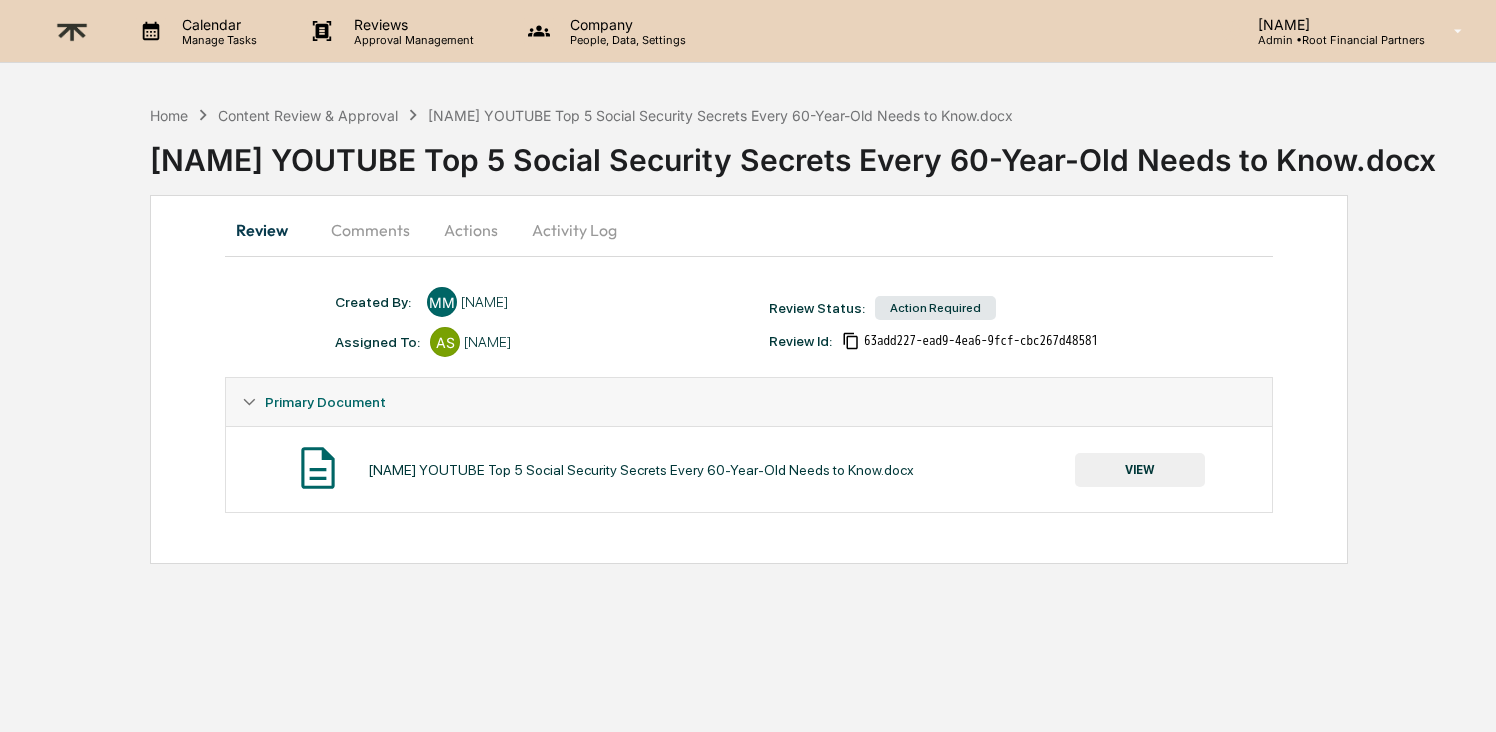 scroll, scrollTop: 0, scrollLeft: 0, axis: both 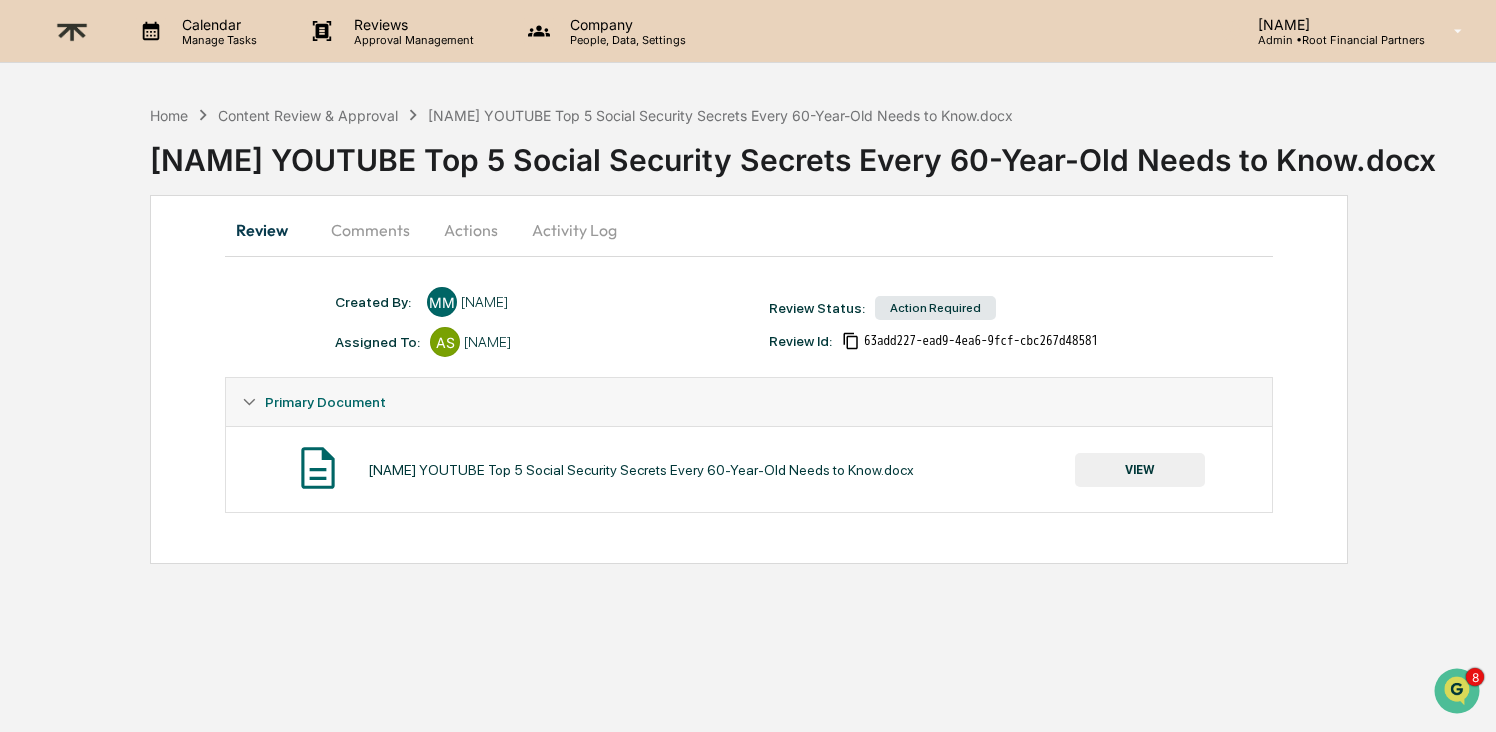 click on "VIEW" at bounding box center (1140, 470) 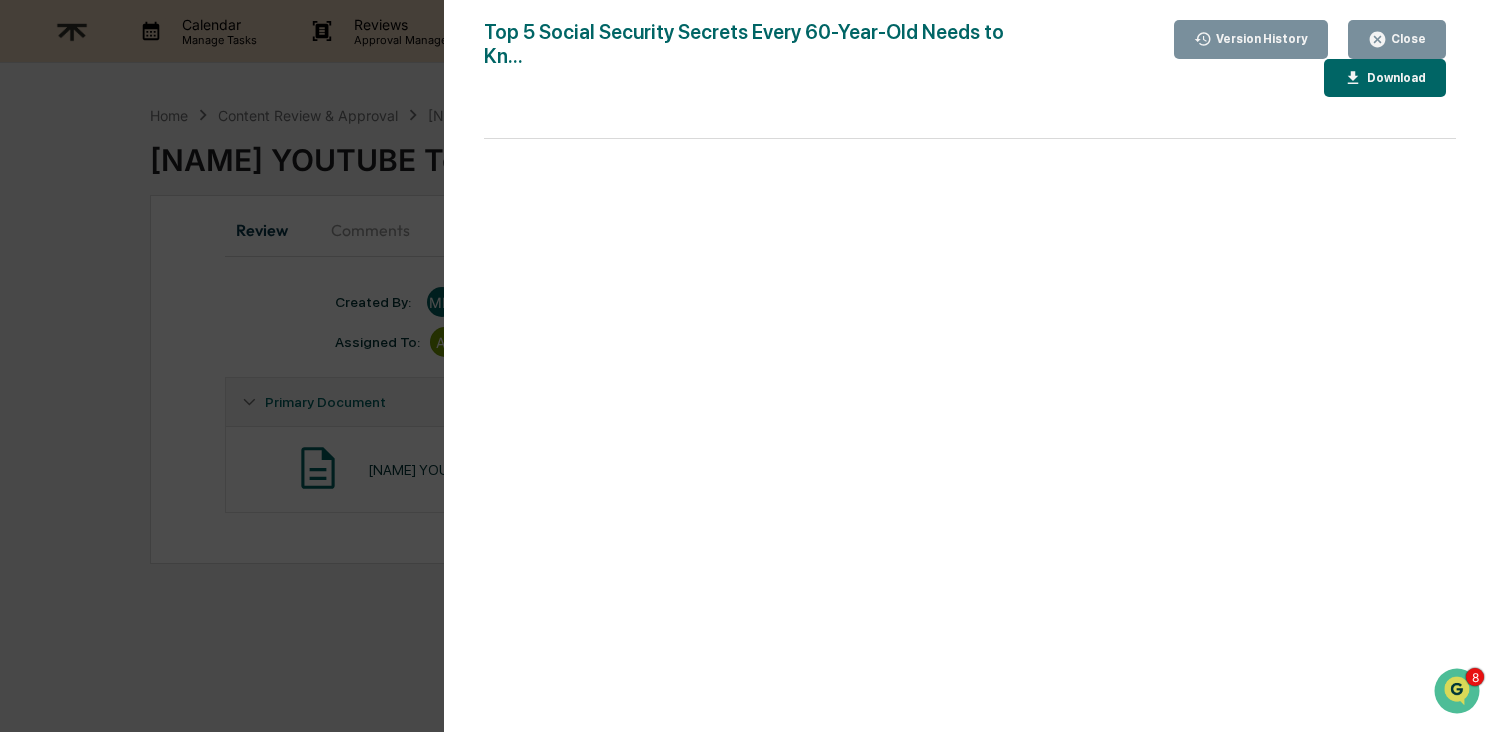 click on "Download" at bounding box center [1385, 78] 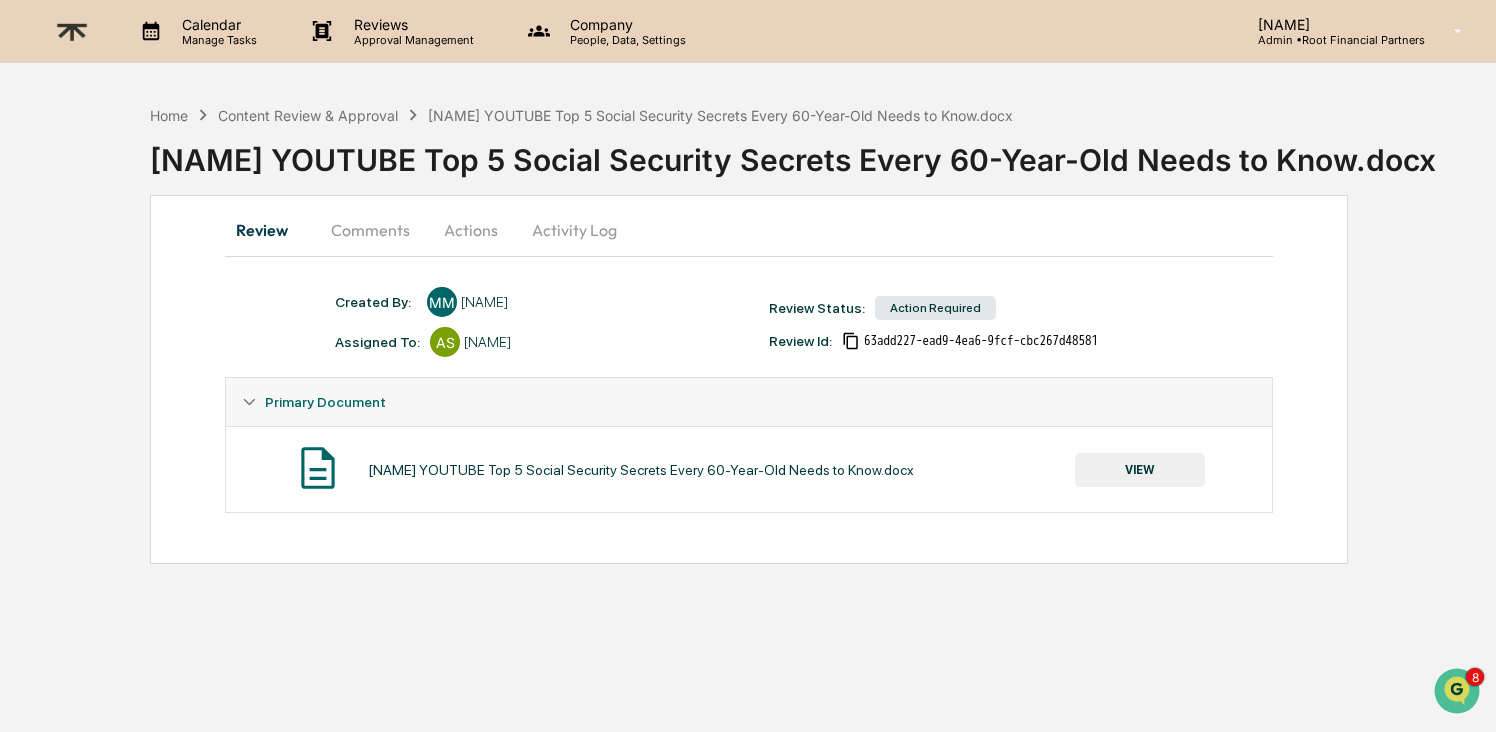 click on "Comments" at bounding box center (370, 230) 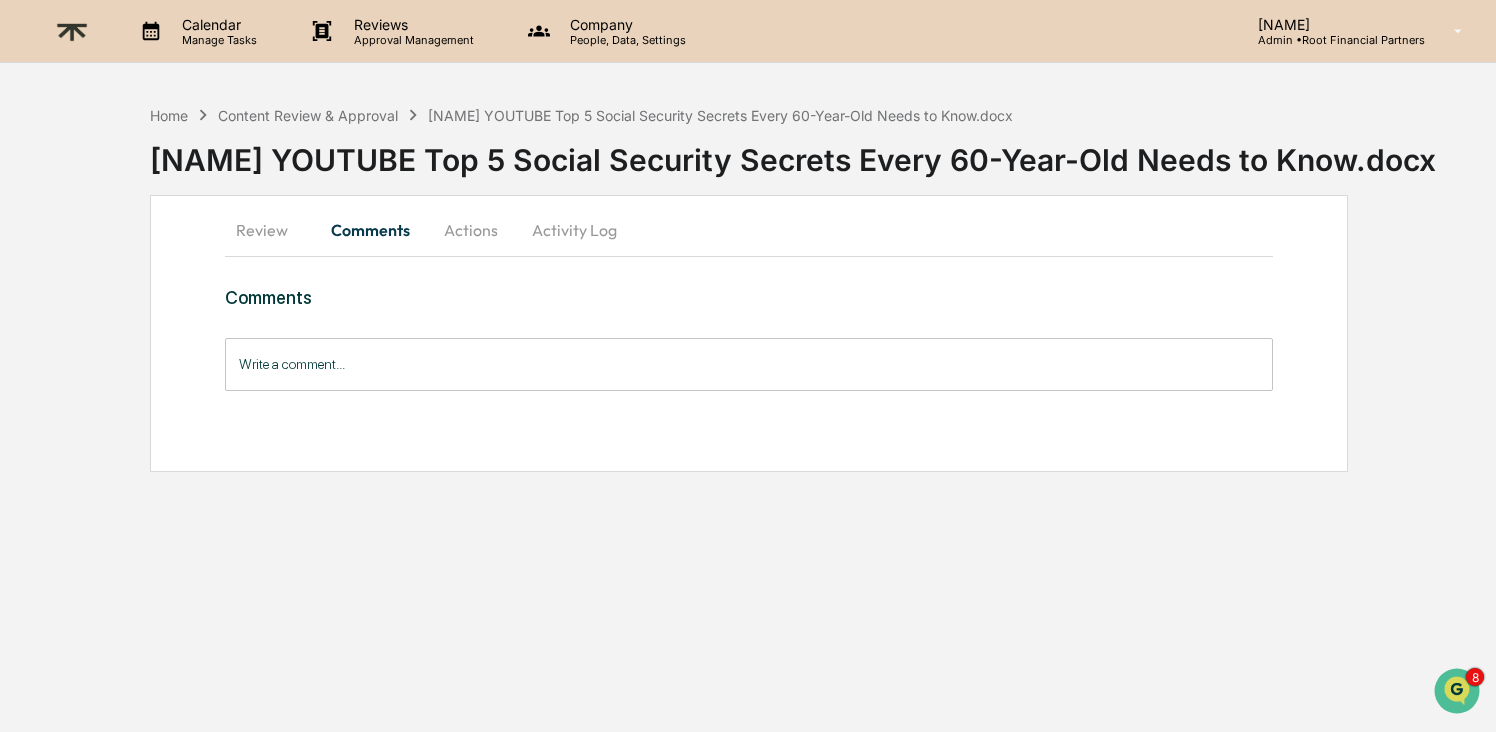 click on "Write a comment..." at bounding box center (748, 364) 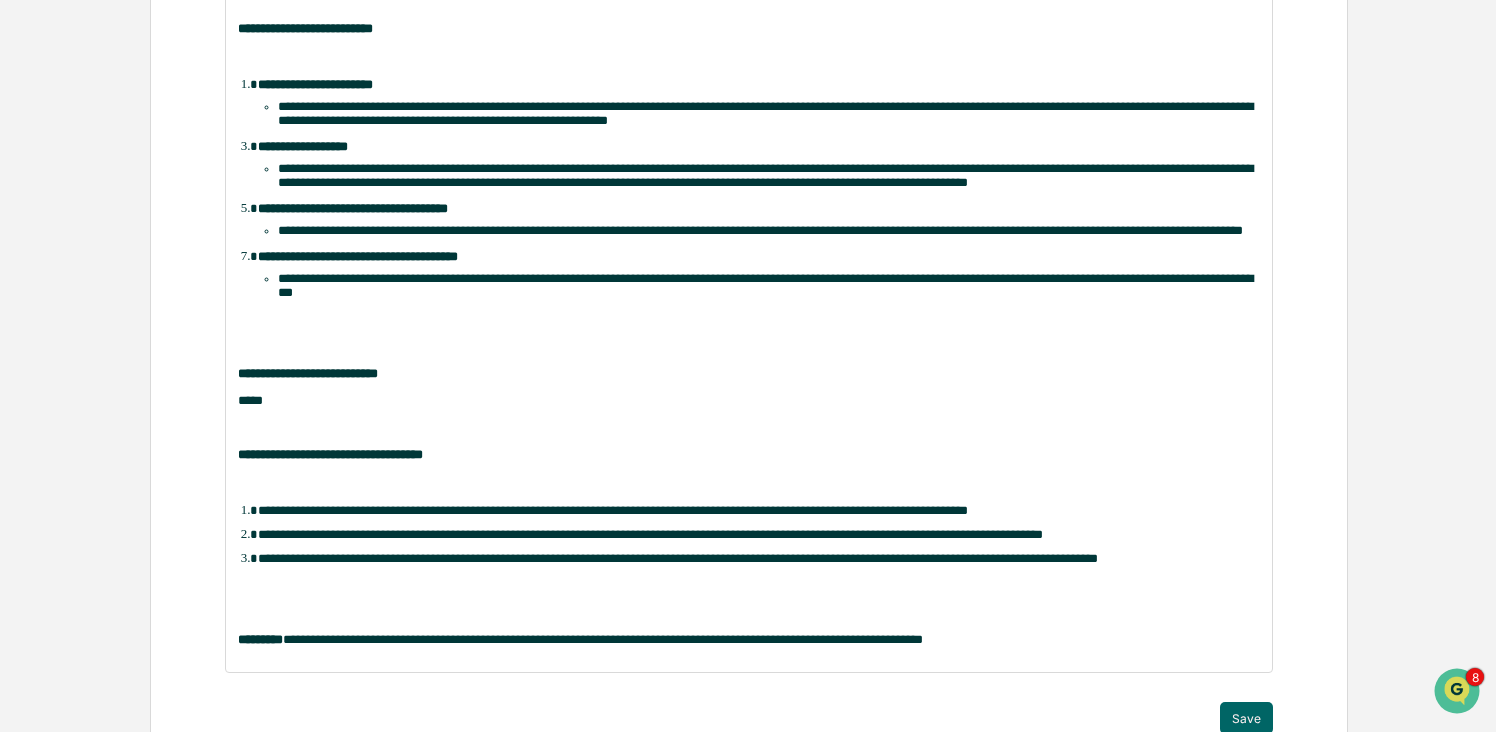 scroll, scrollTop: 636, scrollLeft: 0, axis: vertical 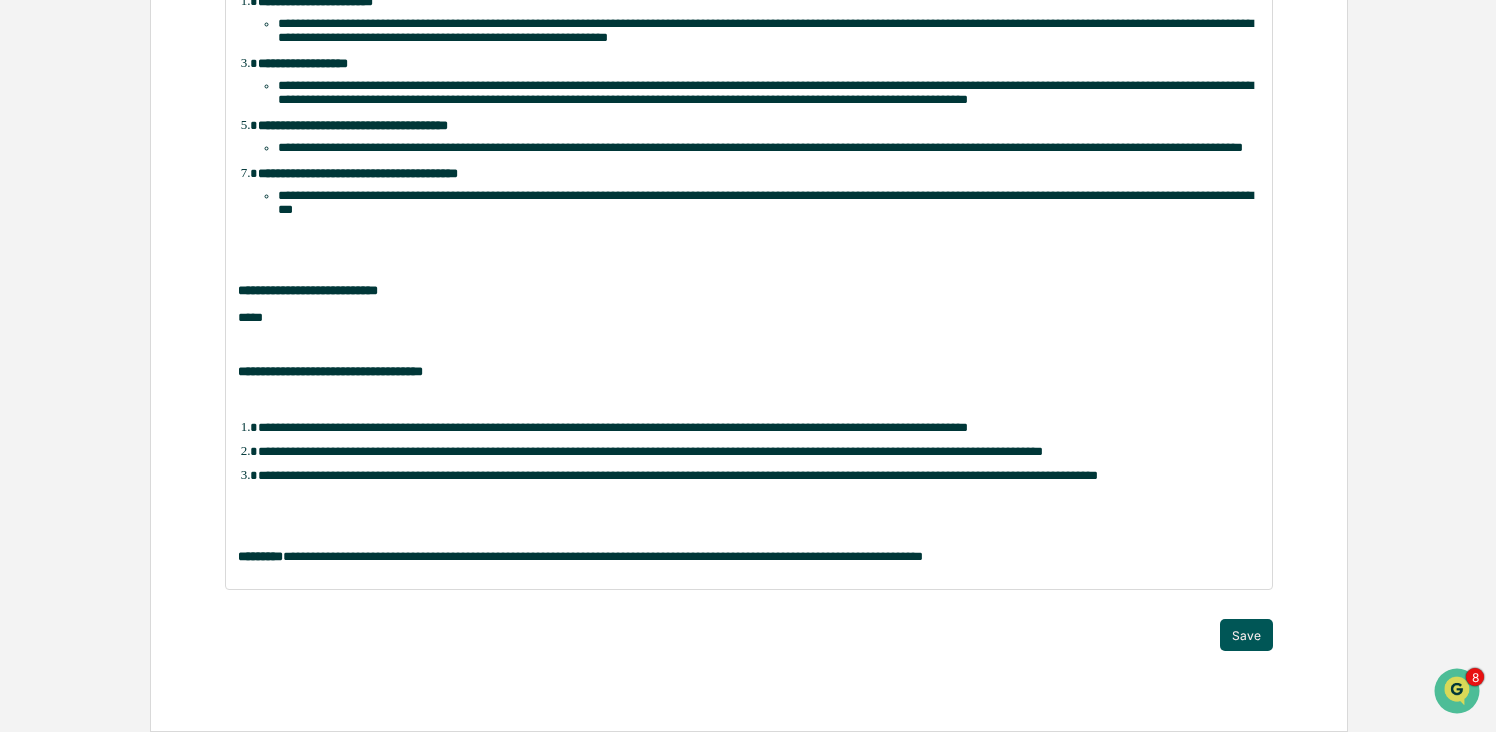click on "Save" at bounding box center [1246, 635] 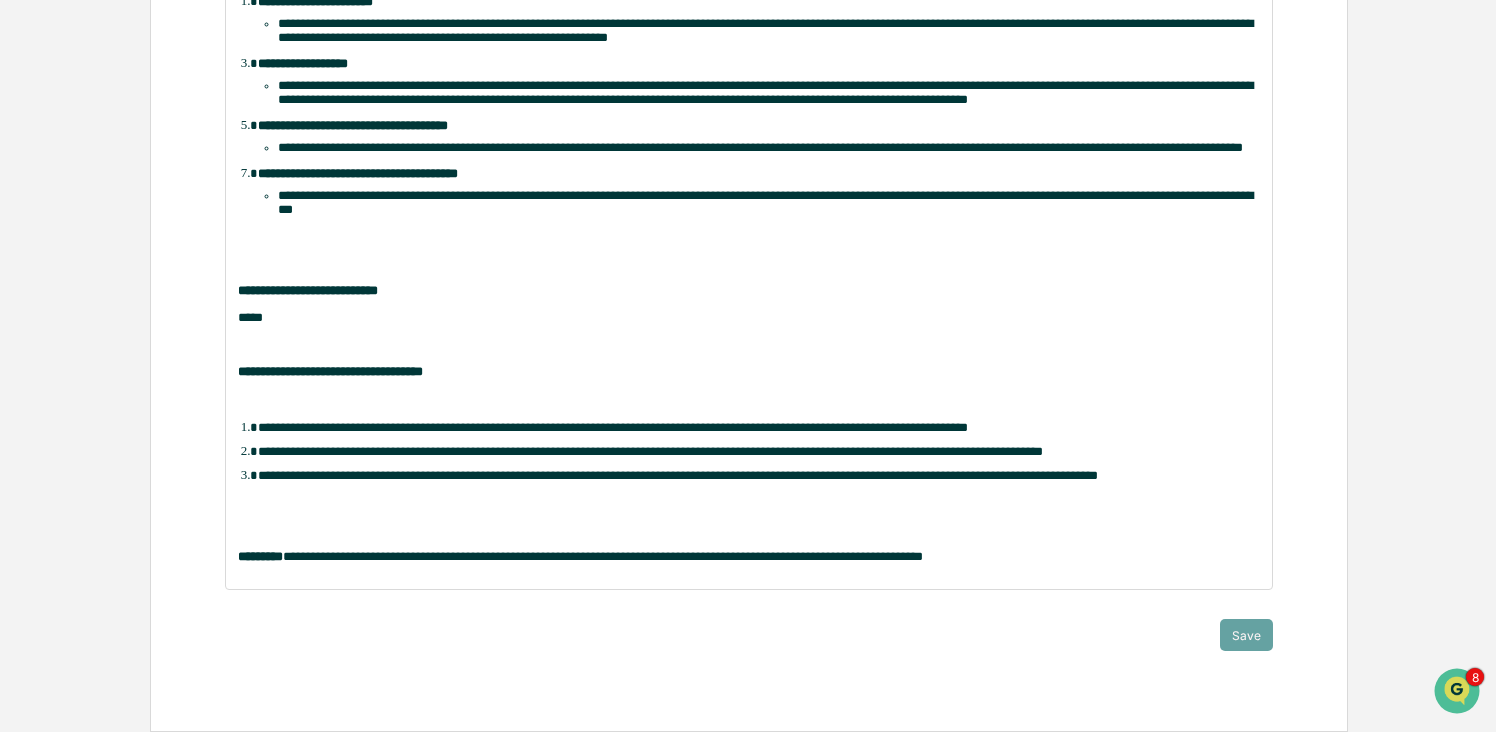 scroll, scrollTop: 0, scrollLeft: 0, axis: both 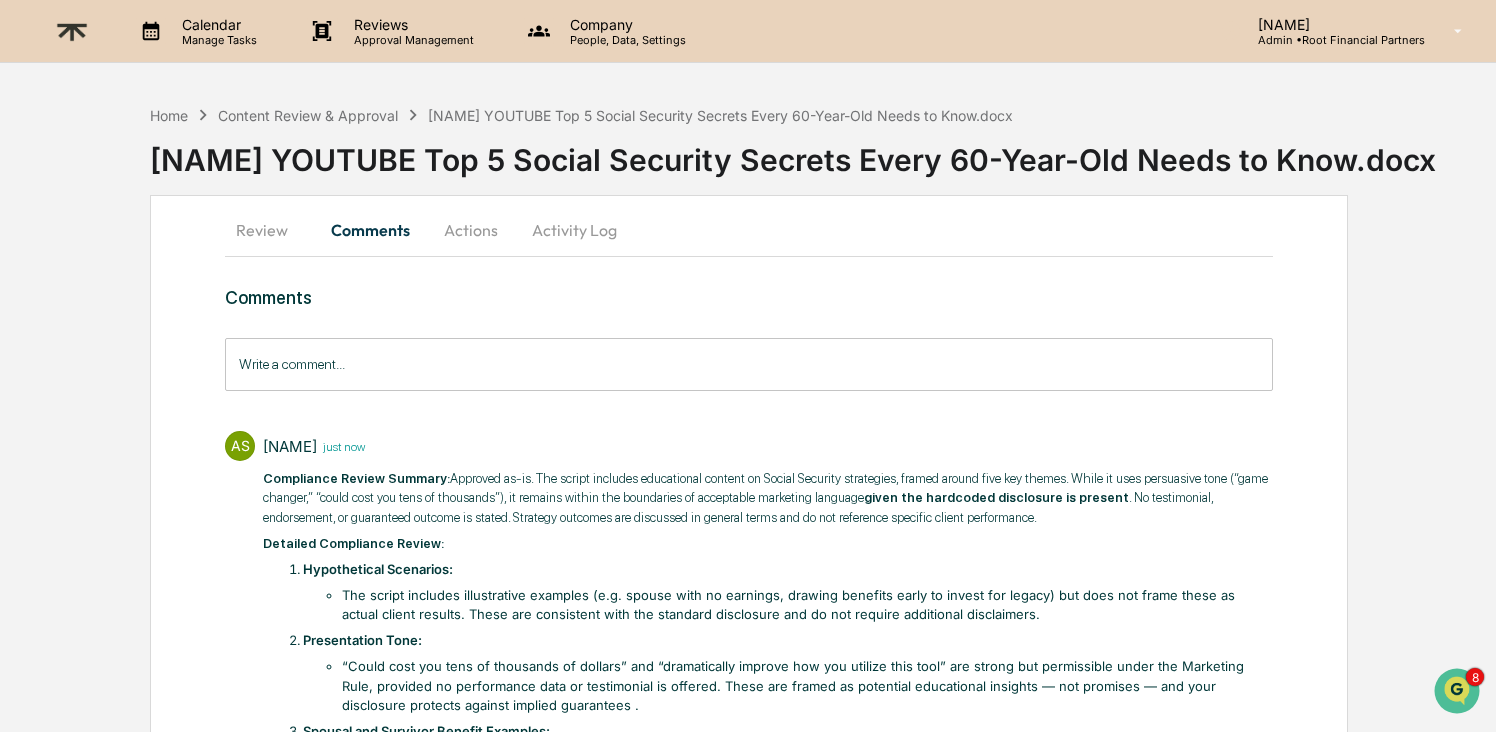 click on "Actions" at bounding box center (471, 230) 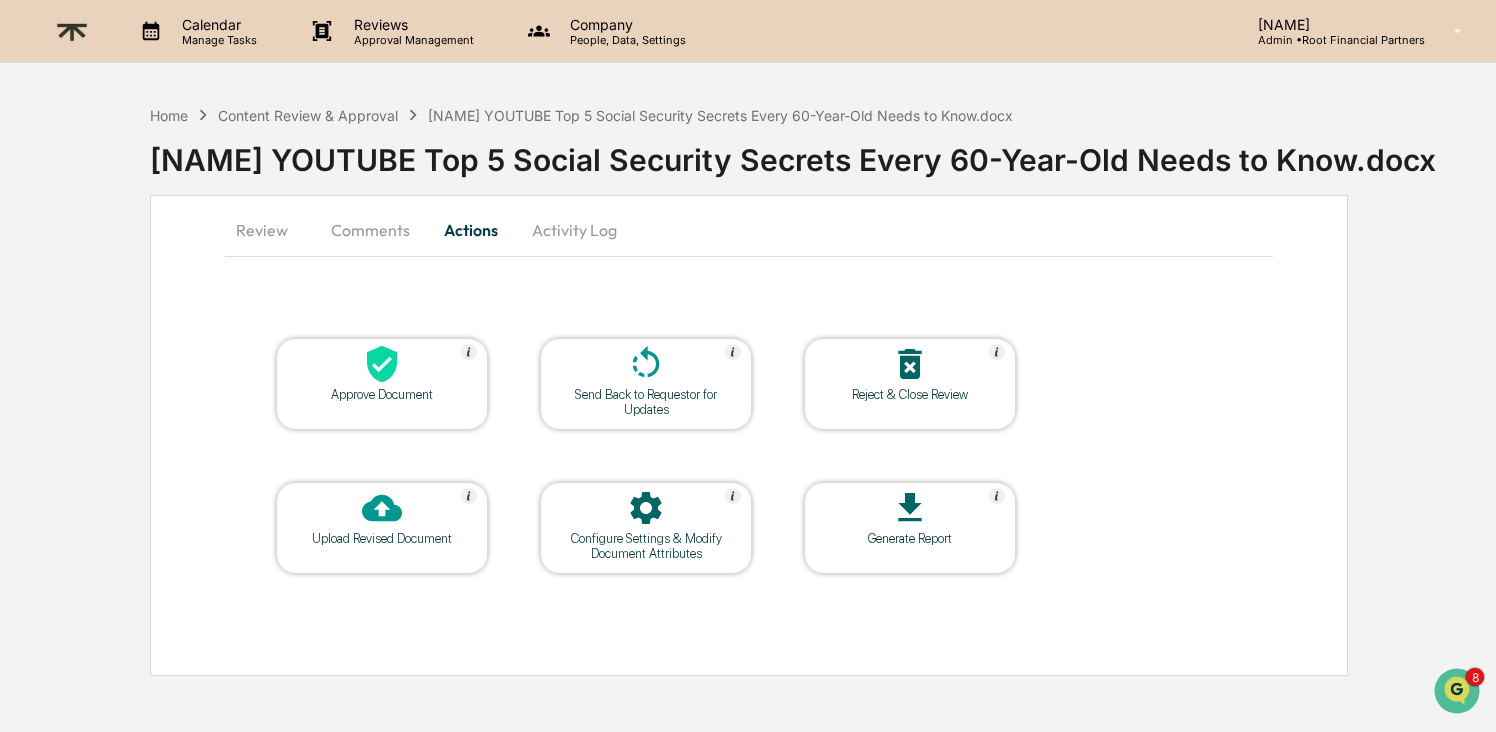 click at bounding box center (382, 365) 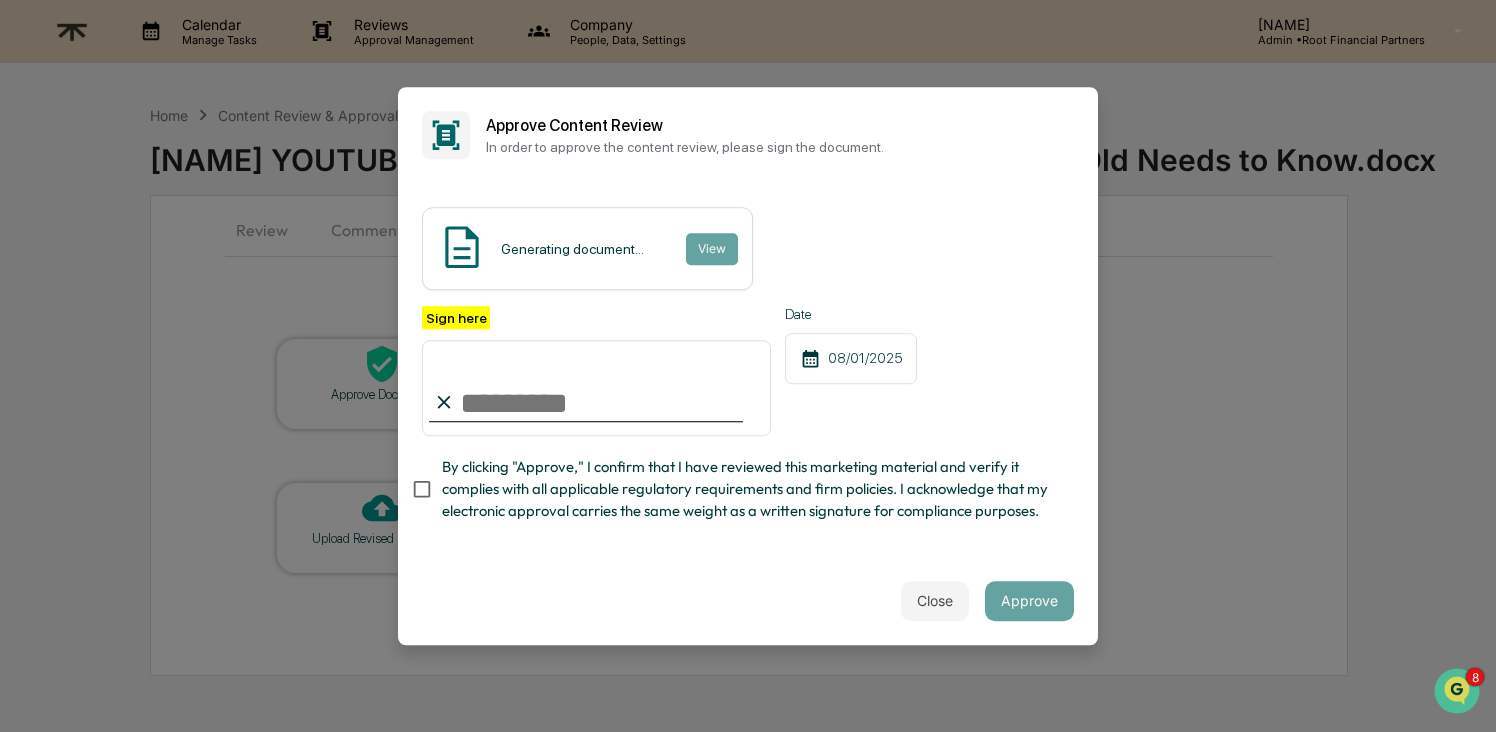 click on "Sign here" at bounding box center [596, 388] 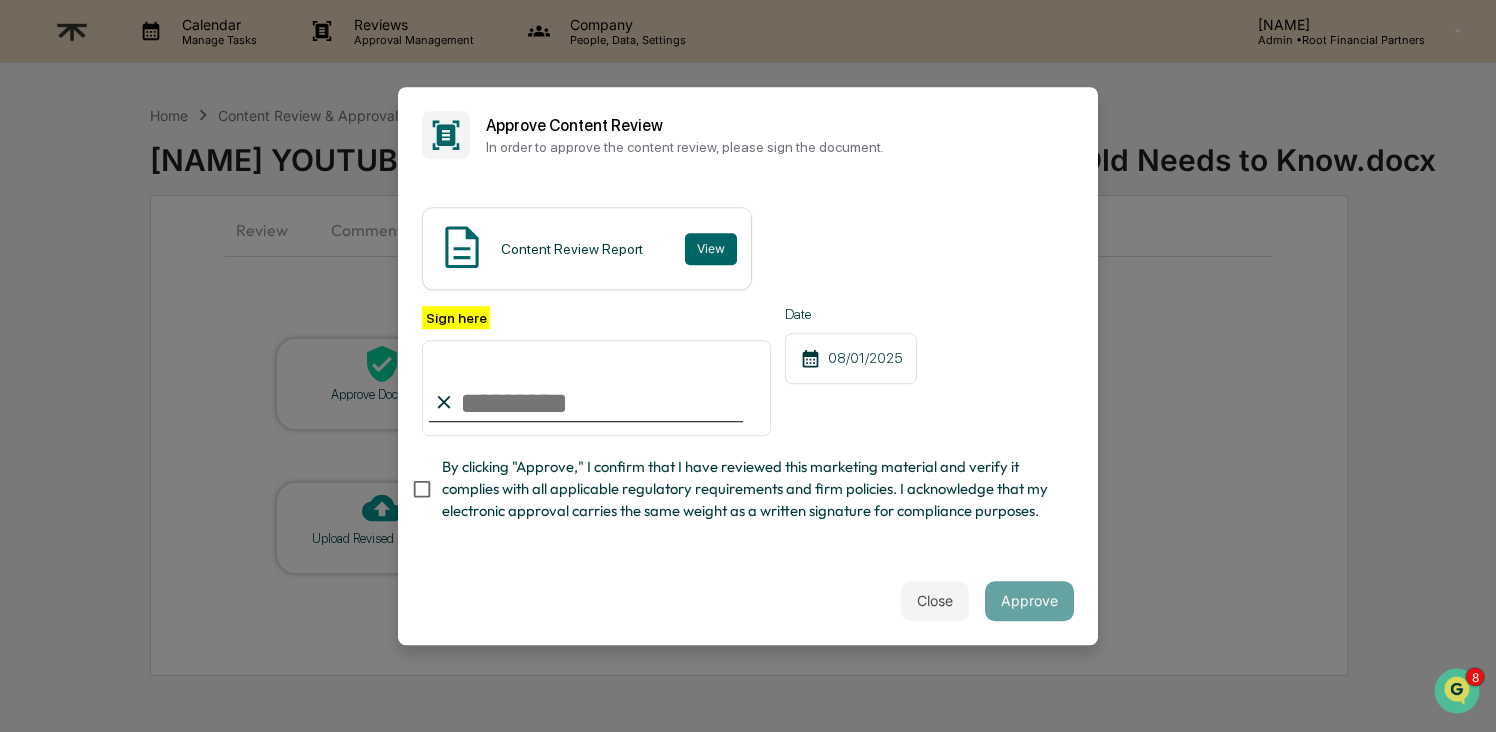 type on "**********" 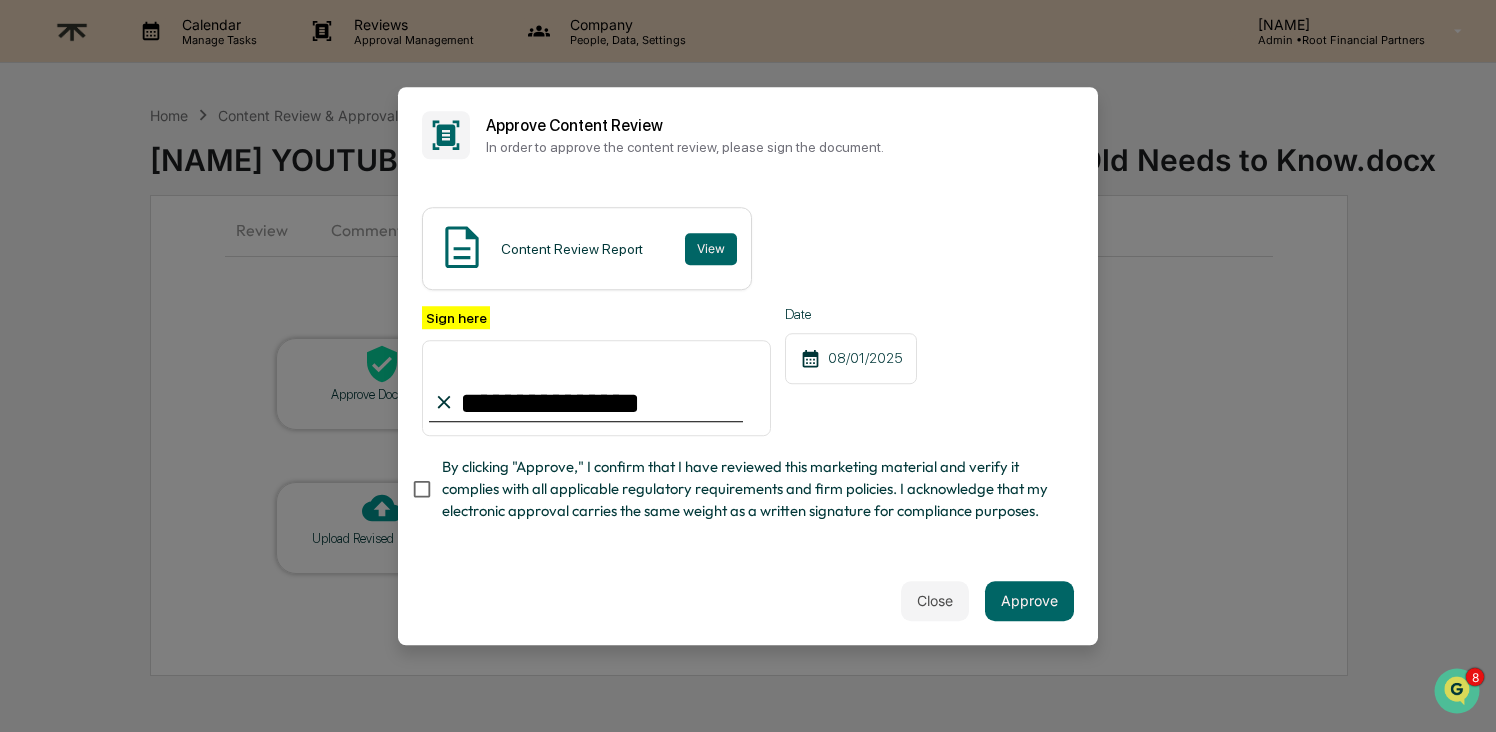 click on "By clicking "Approve," I confirm that I have reviewed this marketing material and verify it complies with all applicable regulatory requirements and firm policies. I acknowledge that my electronic approval carries the same weight as a written signature for compliance purposes." at bounding box center [750, 489] 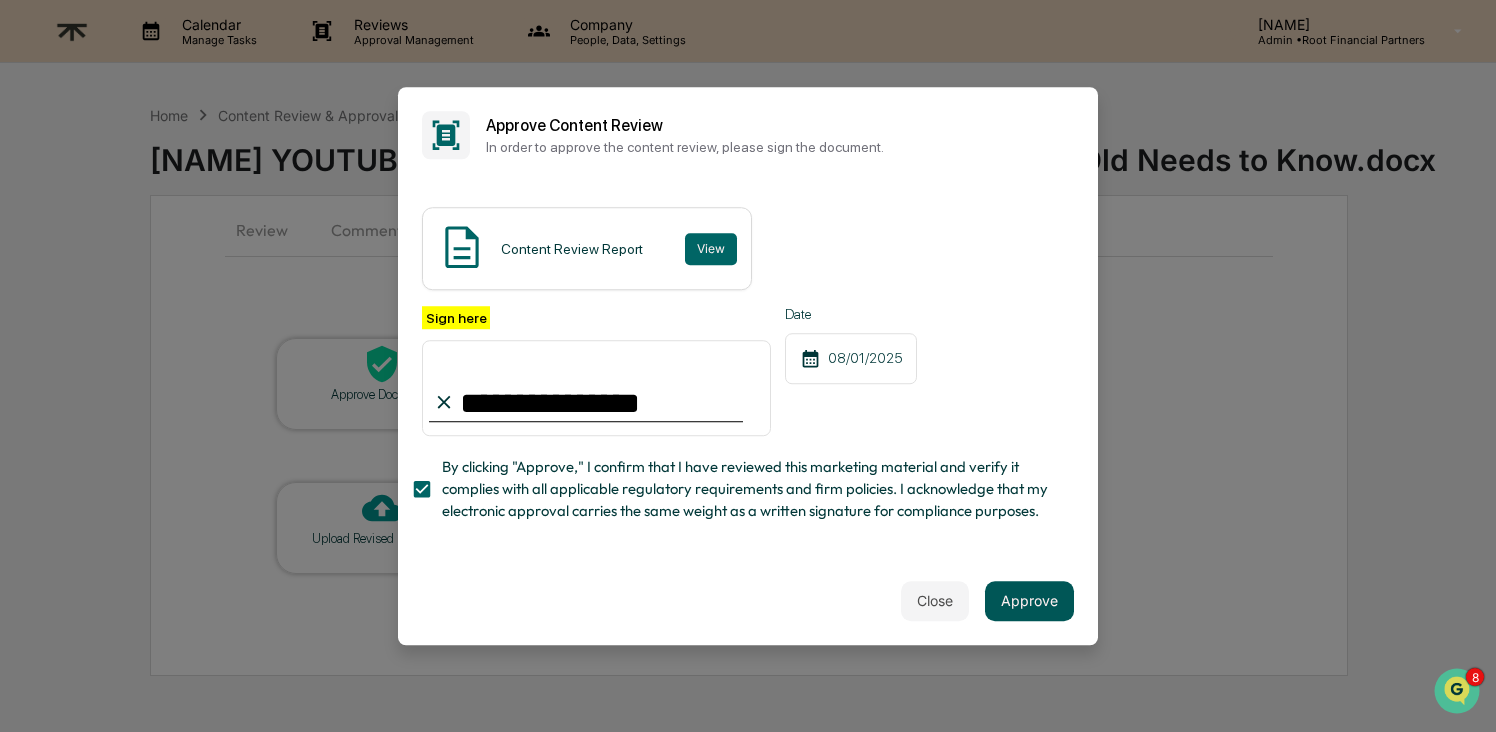 click on "Approve" at bounding box center (1029, 601) 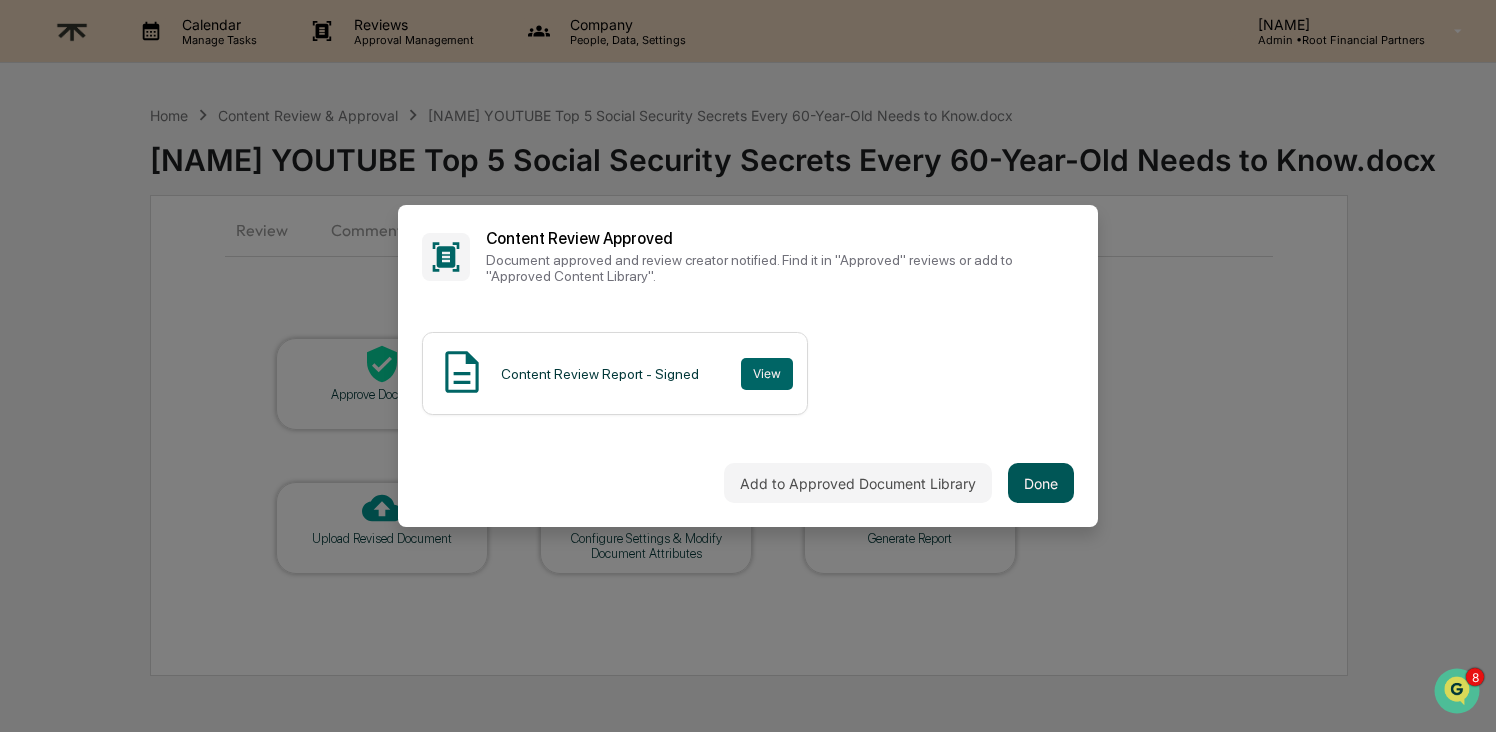 click on "Done" at bounding box center (1041, 483) 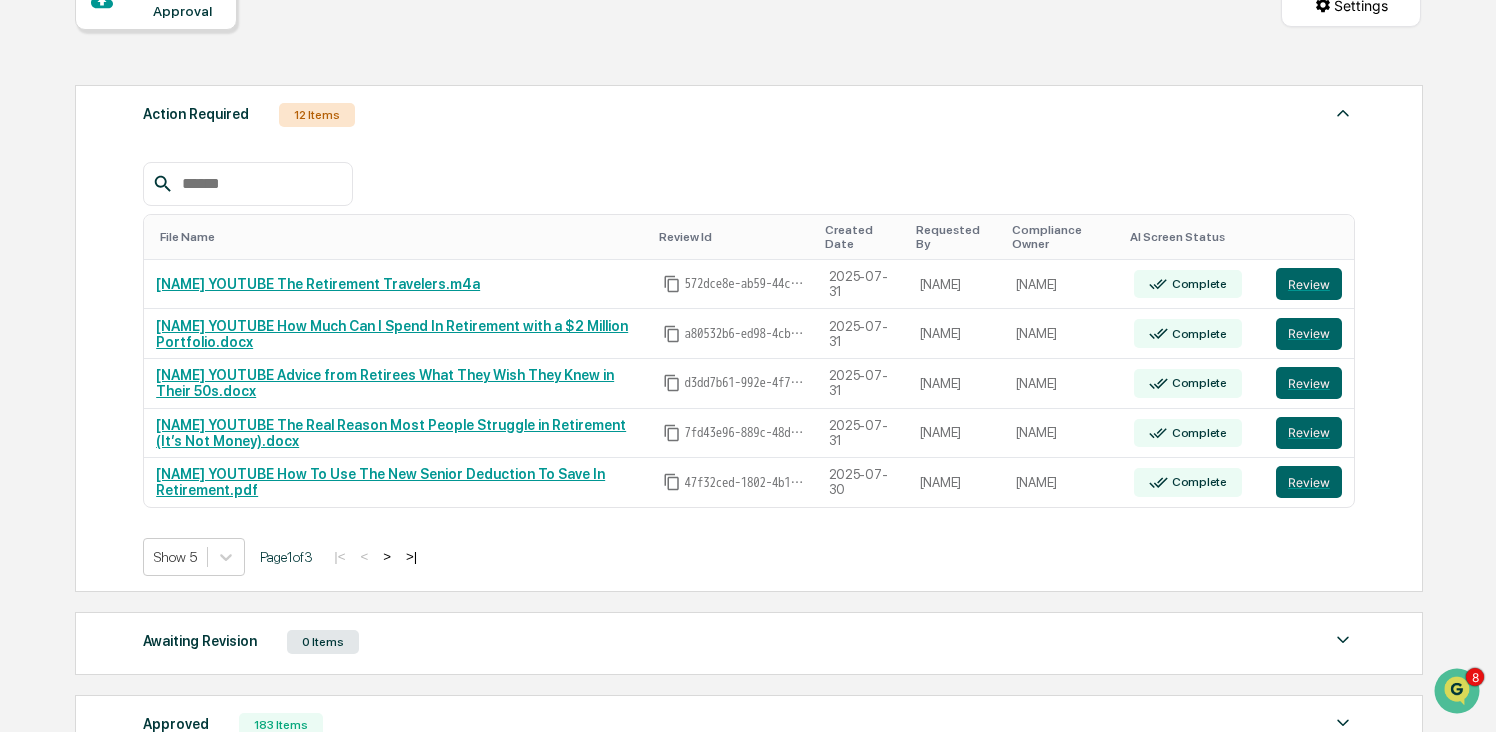 scroll, scrollTop: 238, scrollLeft: 0, axis: vertical 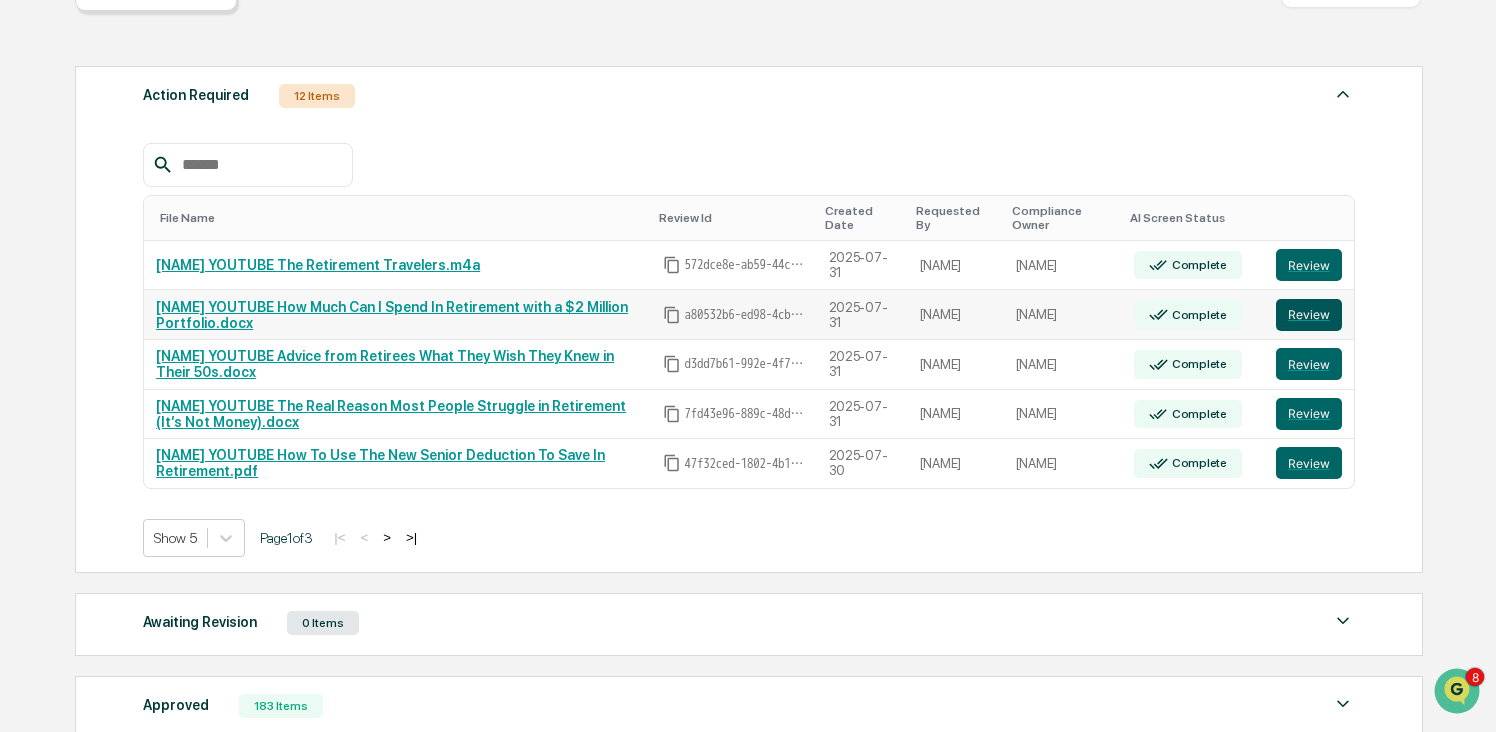 click on "Review" at bounding box center [1309, 315] 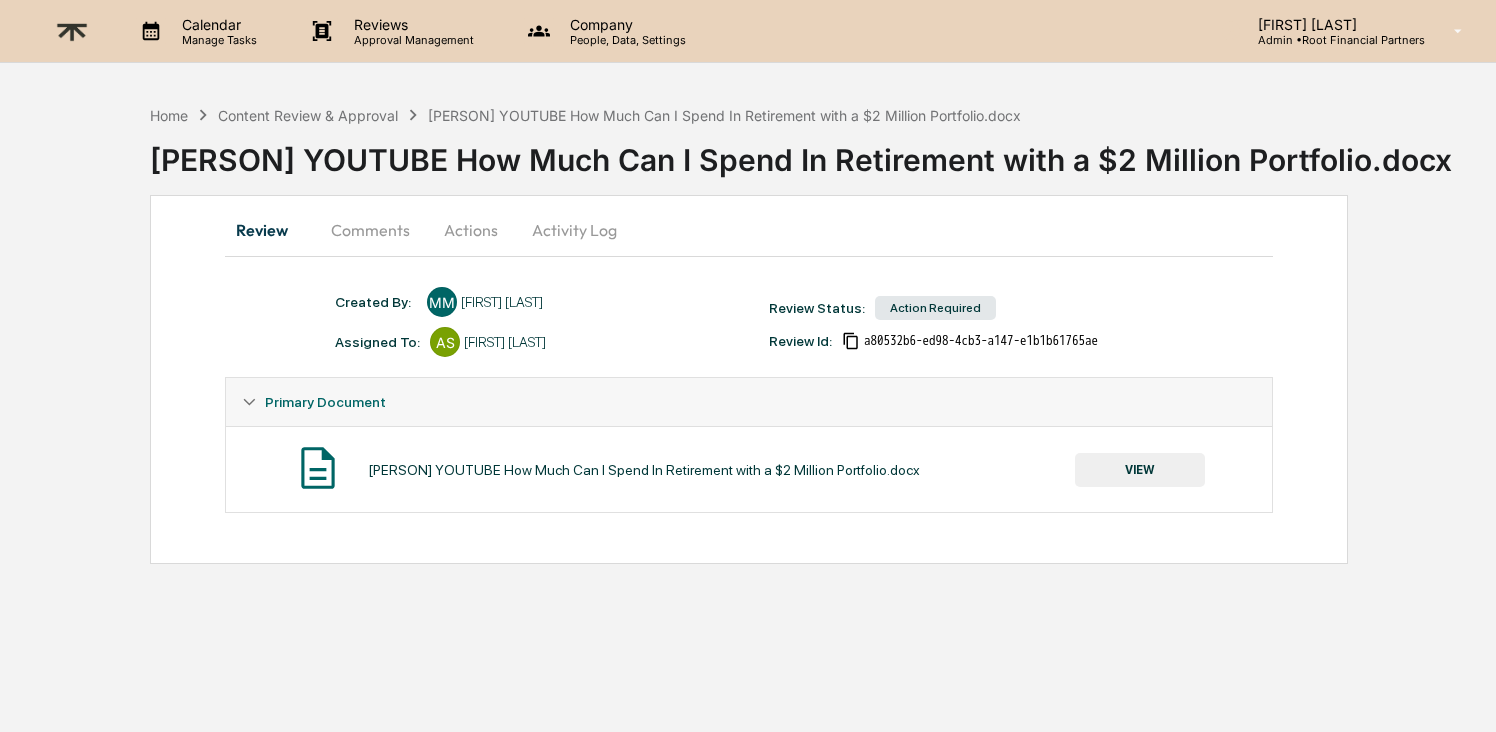 scroll, scrollTop: 0, scrollLeft: 0, axis: both 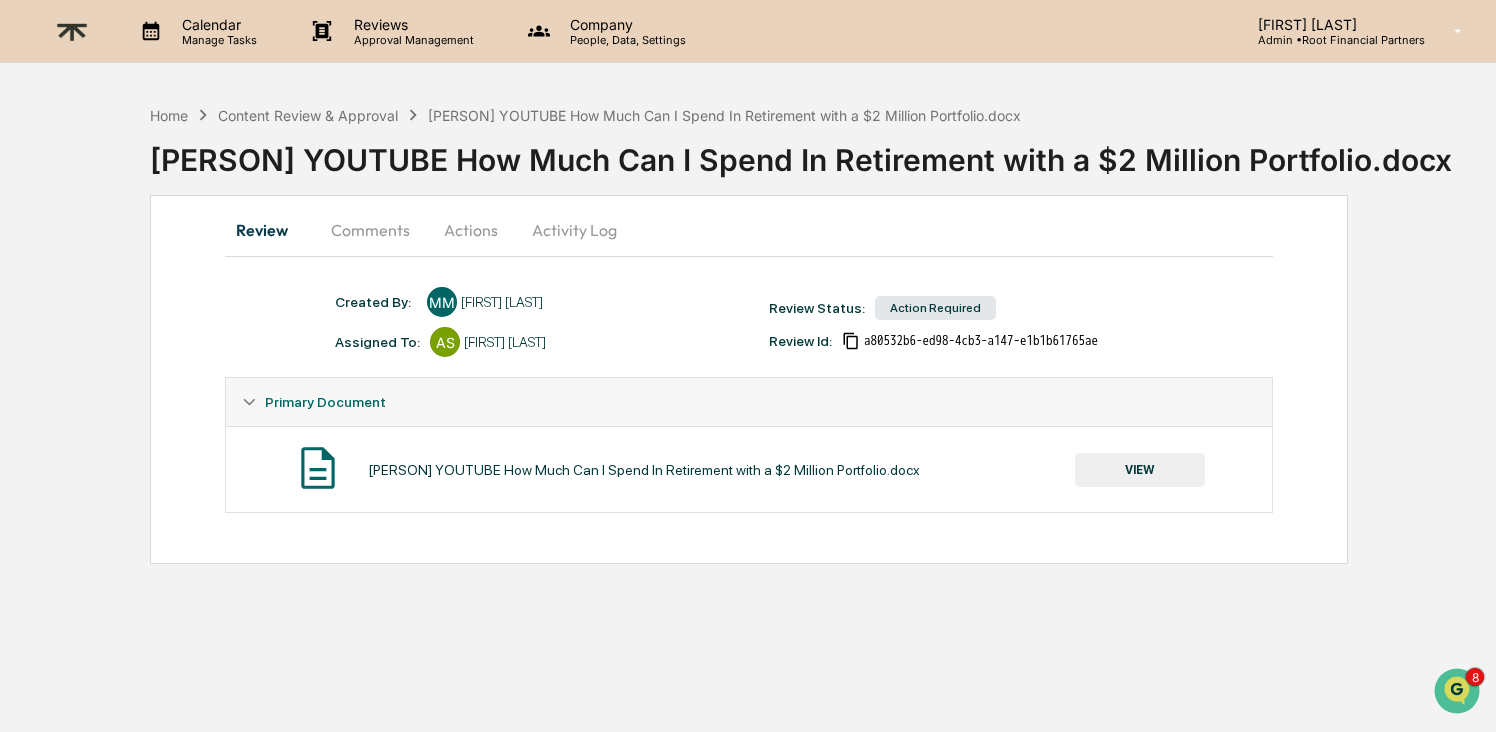 click on "VIEW" at bounding box center [1140, 470] 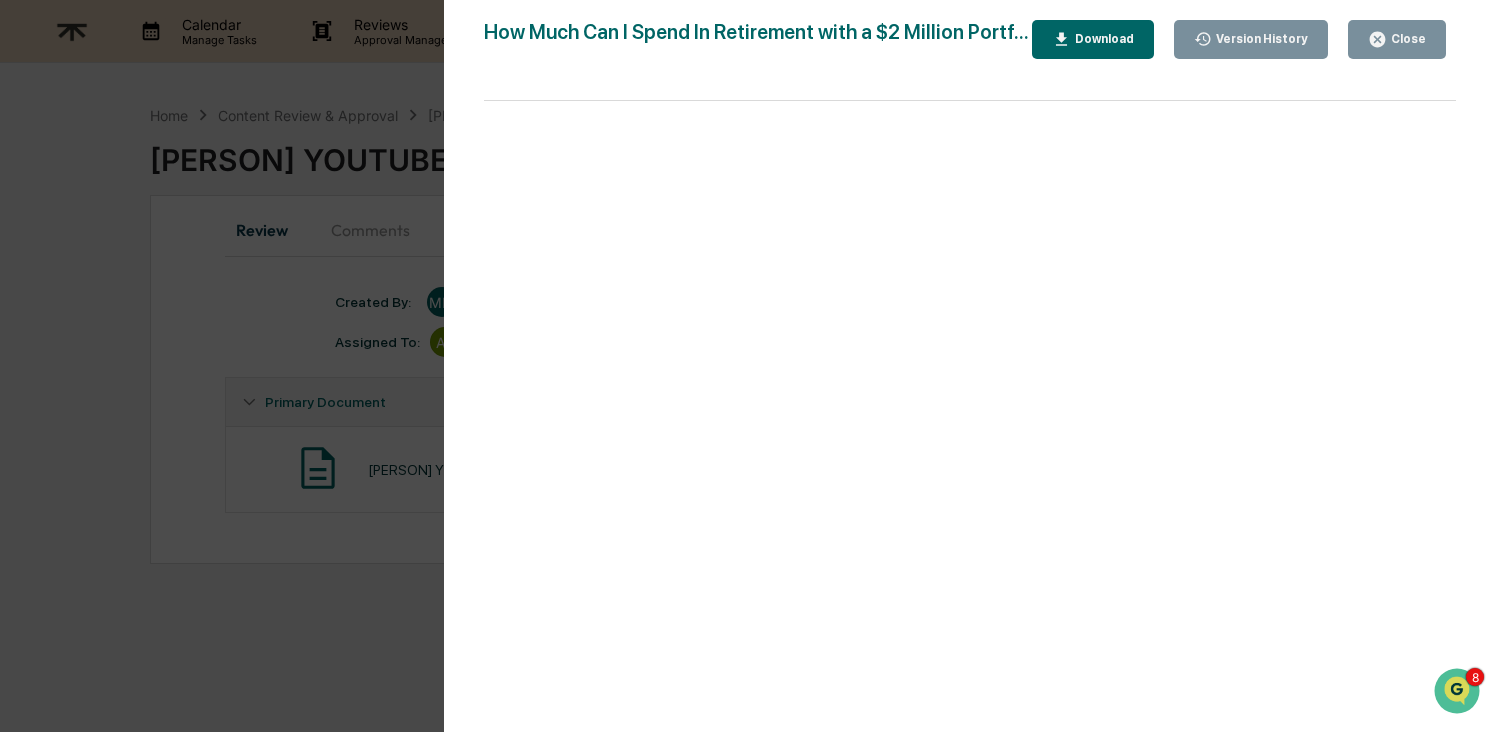 click 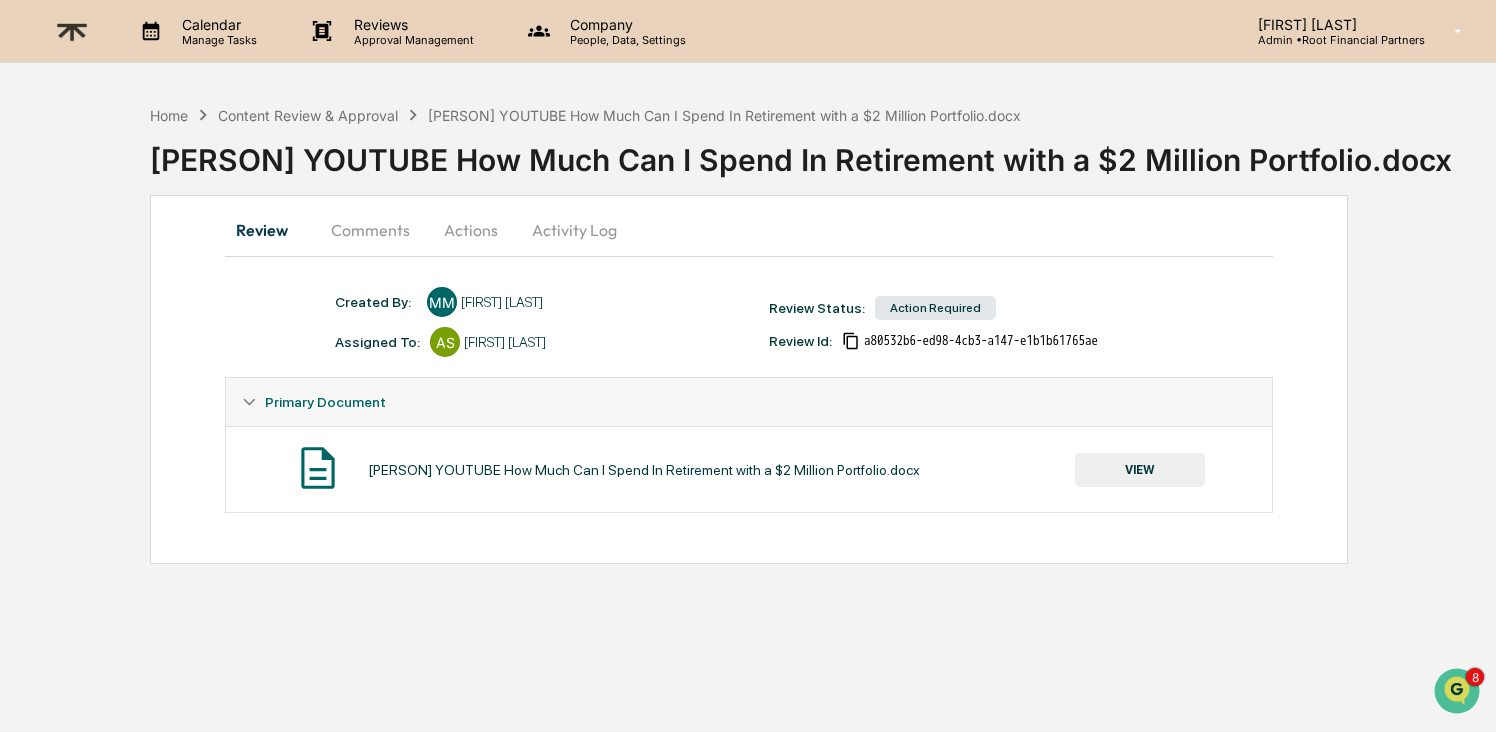 click on "Comments" at bounding box center (370, 230) 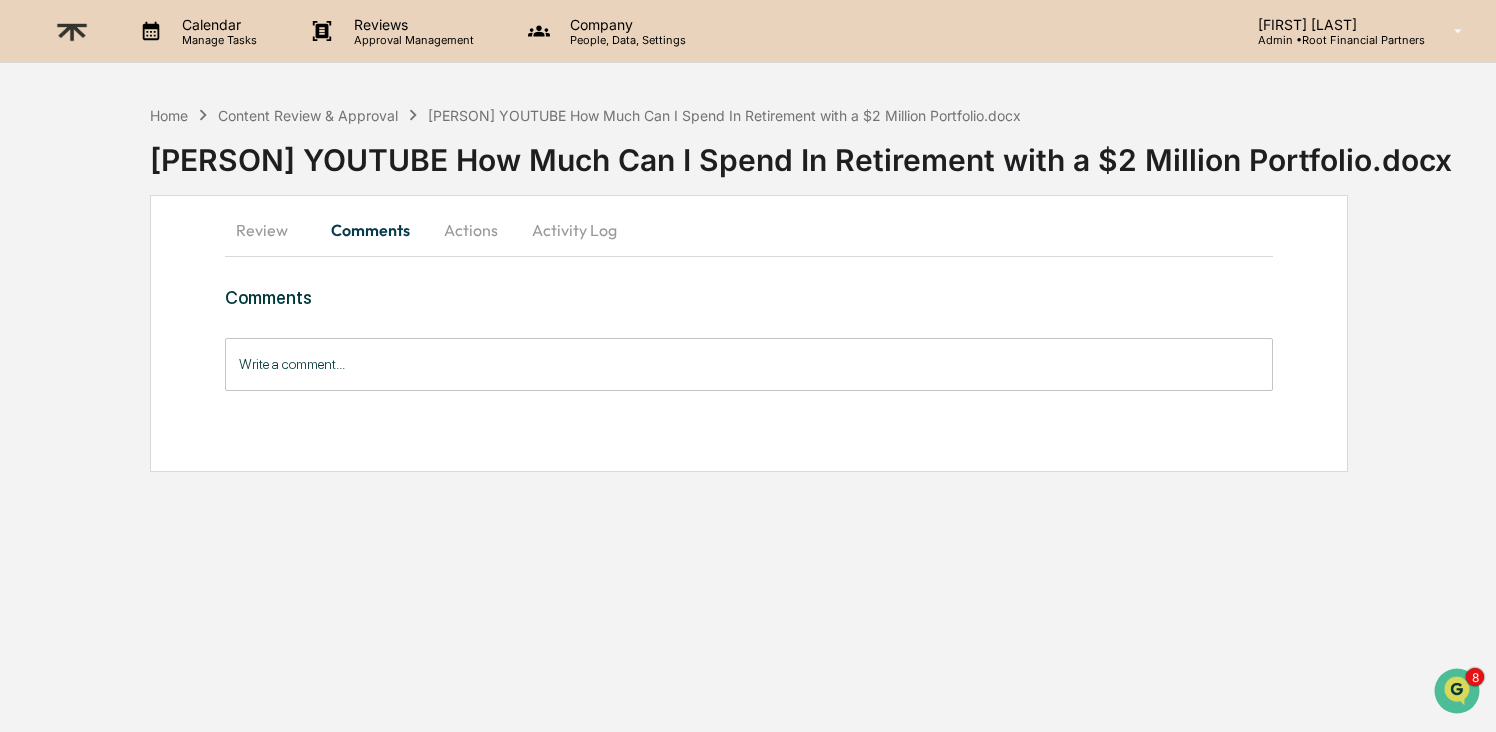 click on "Write a comment..." at bounding box center (748, 364) 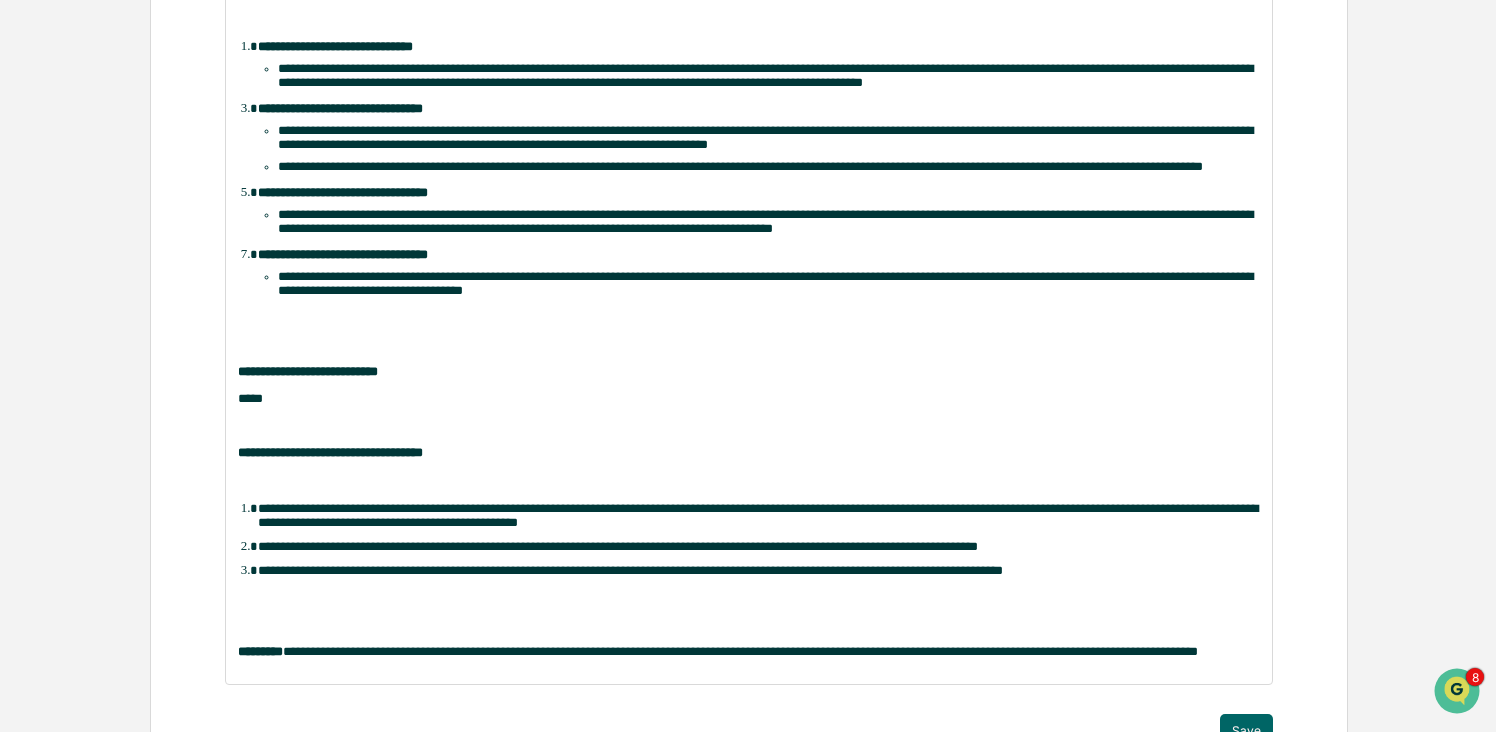 scroll, scrollTop: 674, scrollLeft: 0, axis: vertical 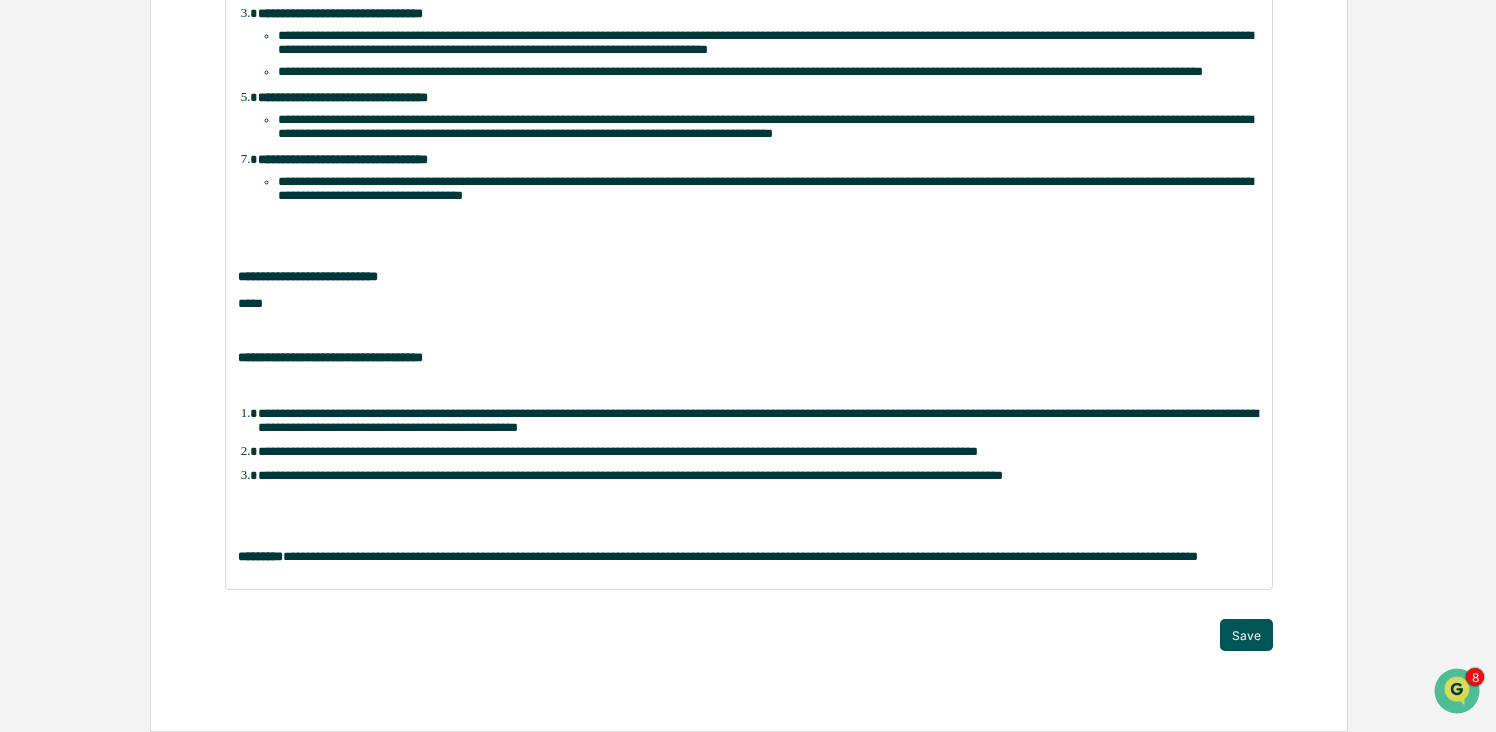 click on "Save" at bounding box center [1246, 635] 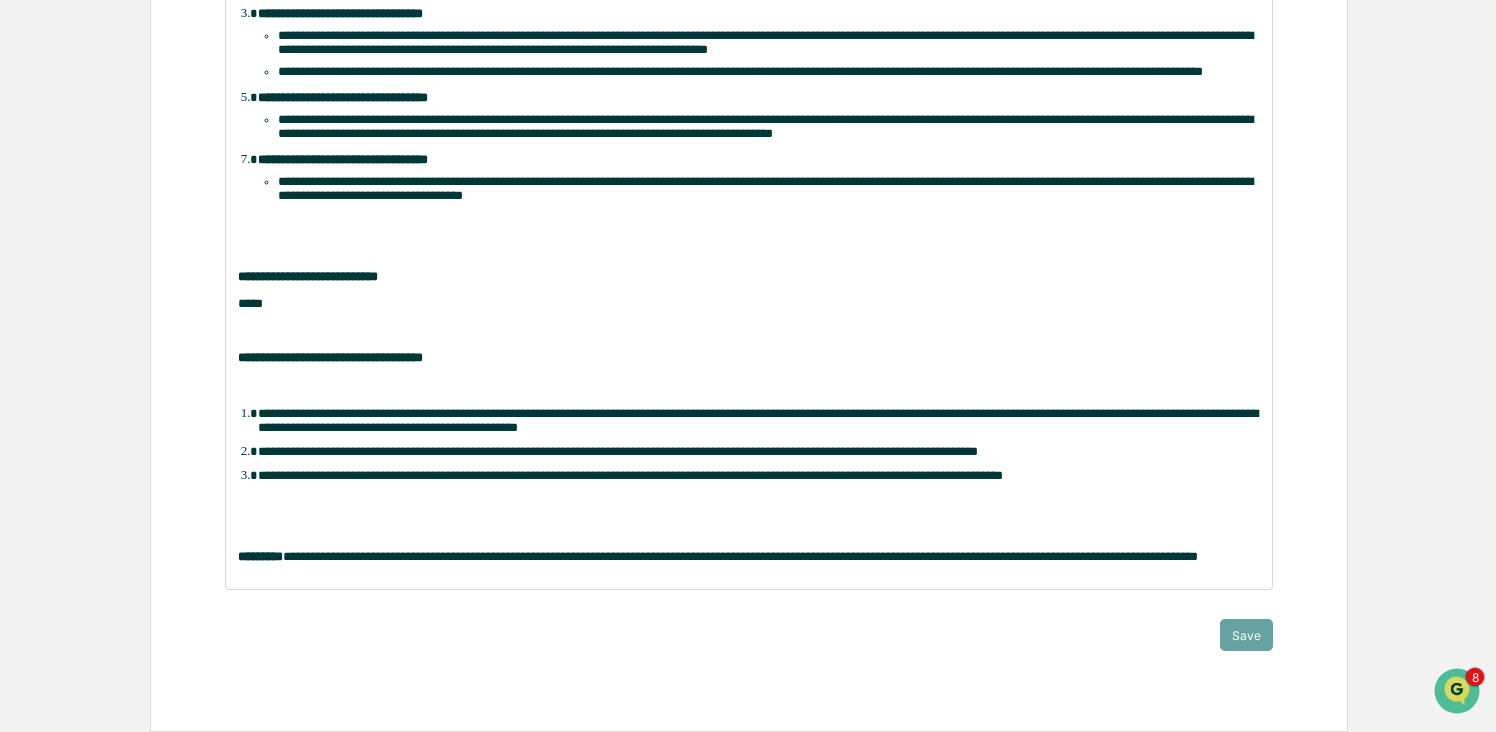 scroll, scrollTop: 0, scrollLeft: 0, axis: both 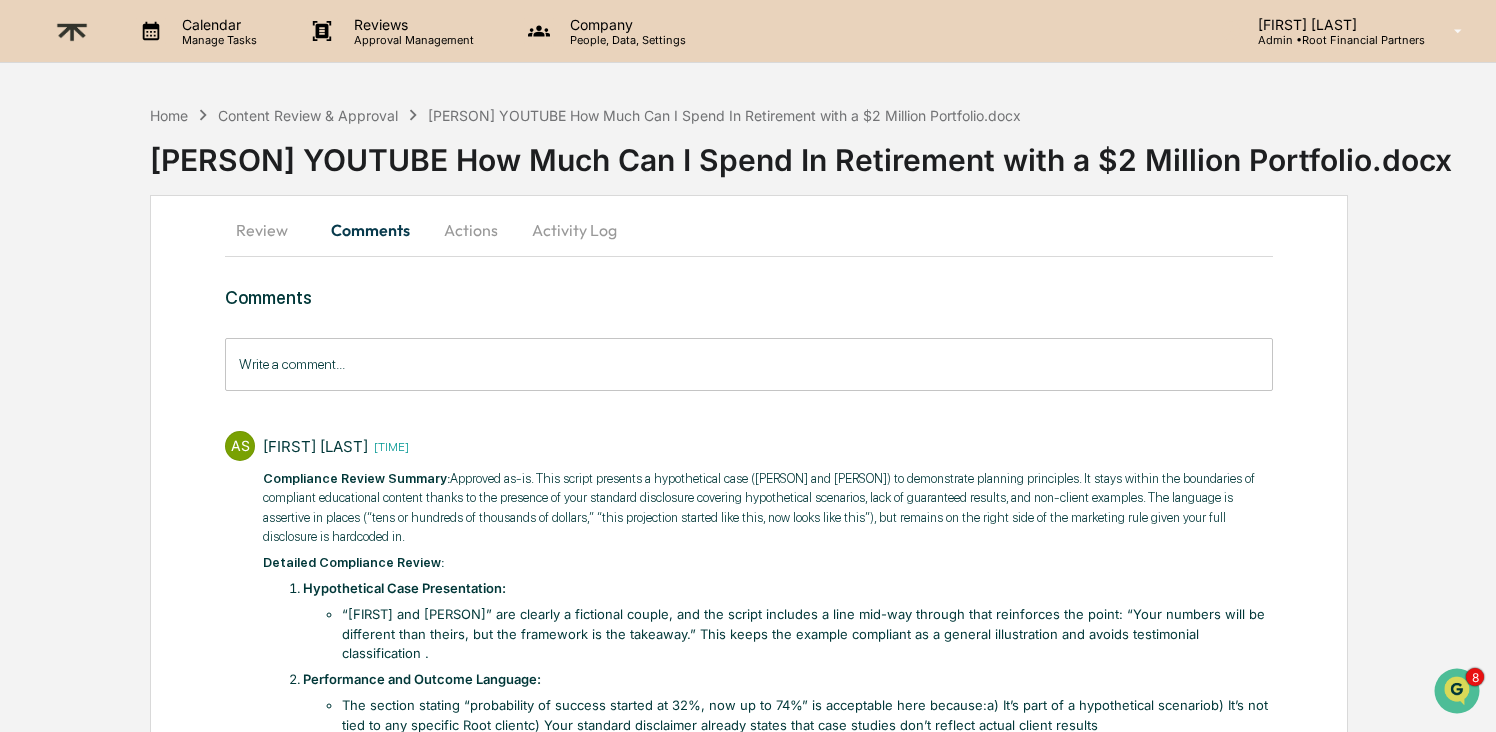 click on "Actions" at bounding box center [471, 230] 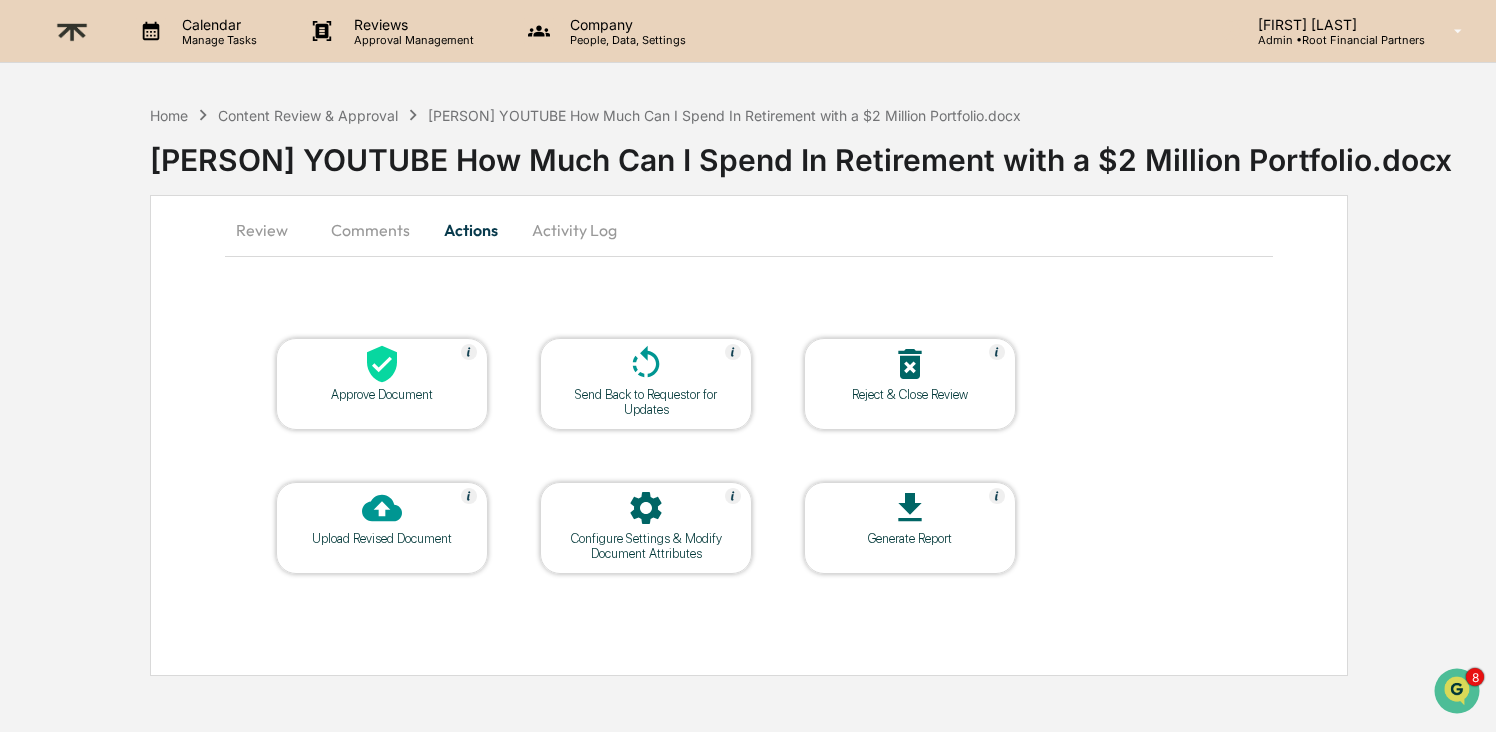 click 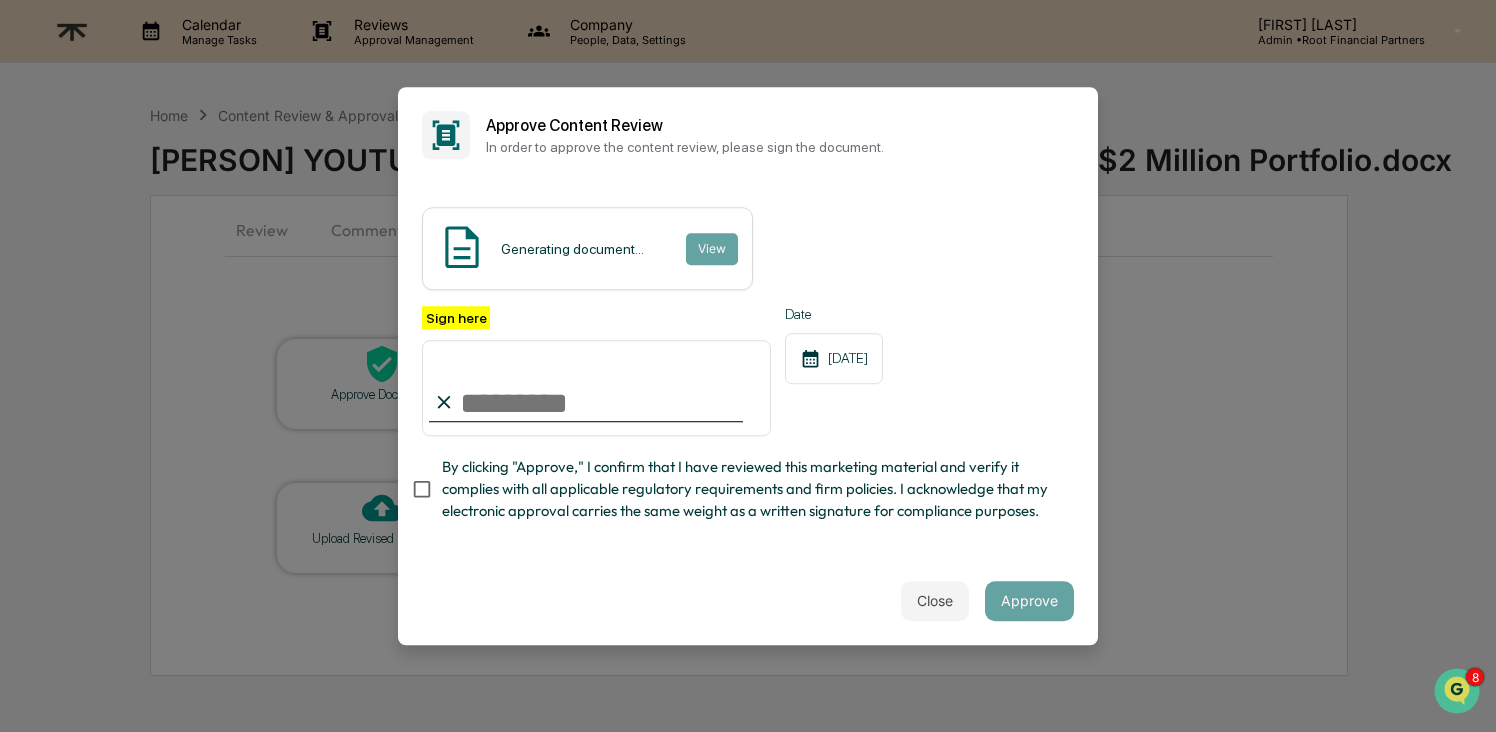 type on "**********" 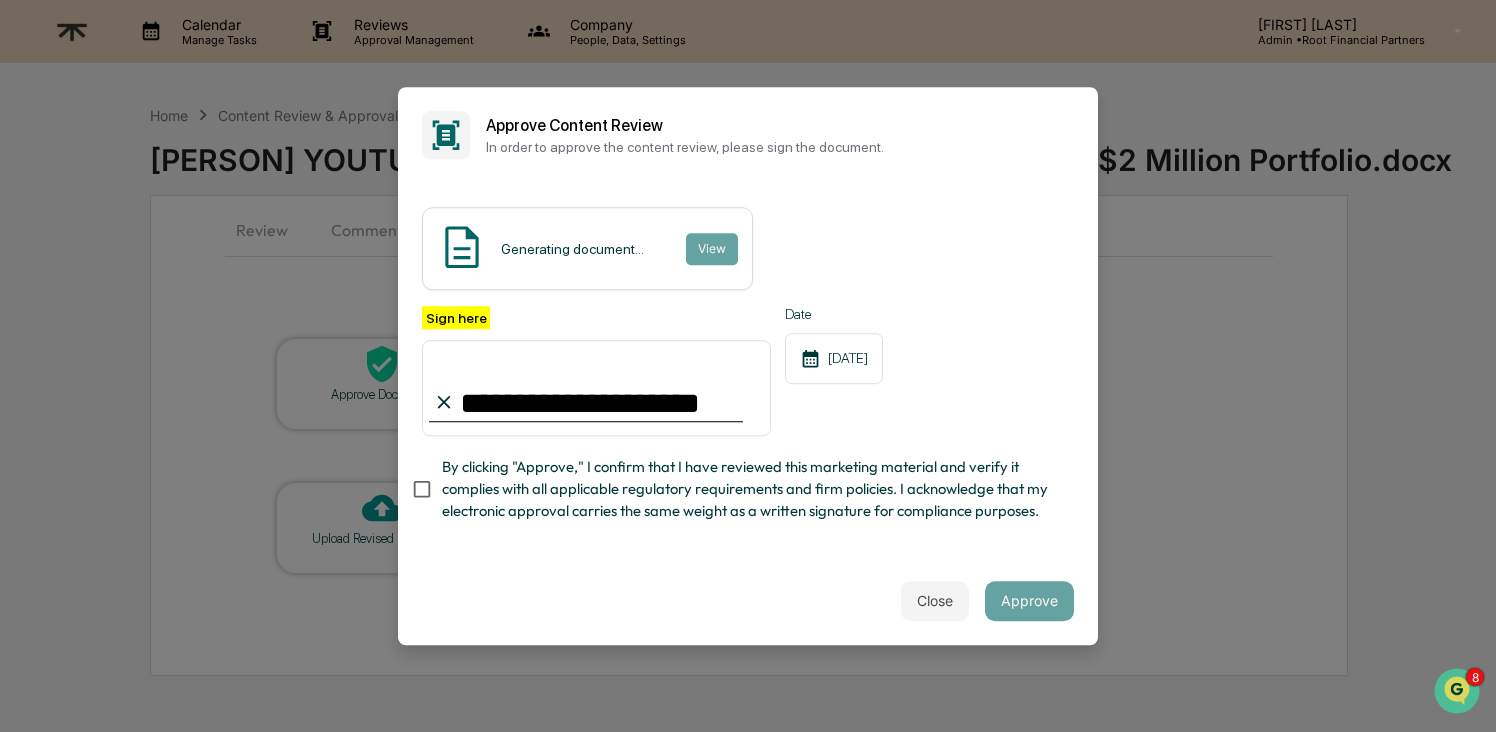 click on "By clicking "Approve," I confirm that I have reviewed this marketing material and verify it complies with all applicable regulatory requirements and firm policies. I acknowledge that my electronic approval carries the same weight as a written signature for compliance purposes." at bounding box center [750, 489] 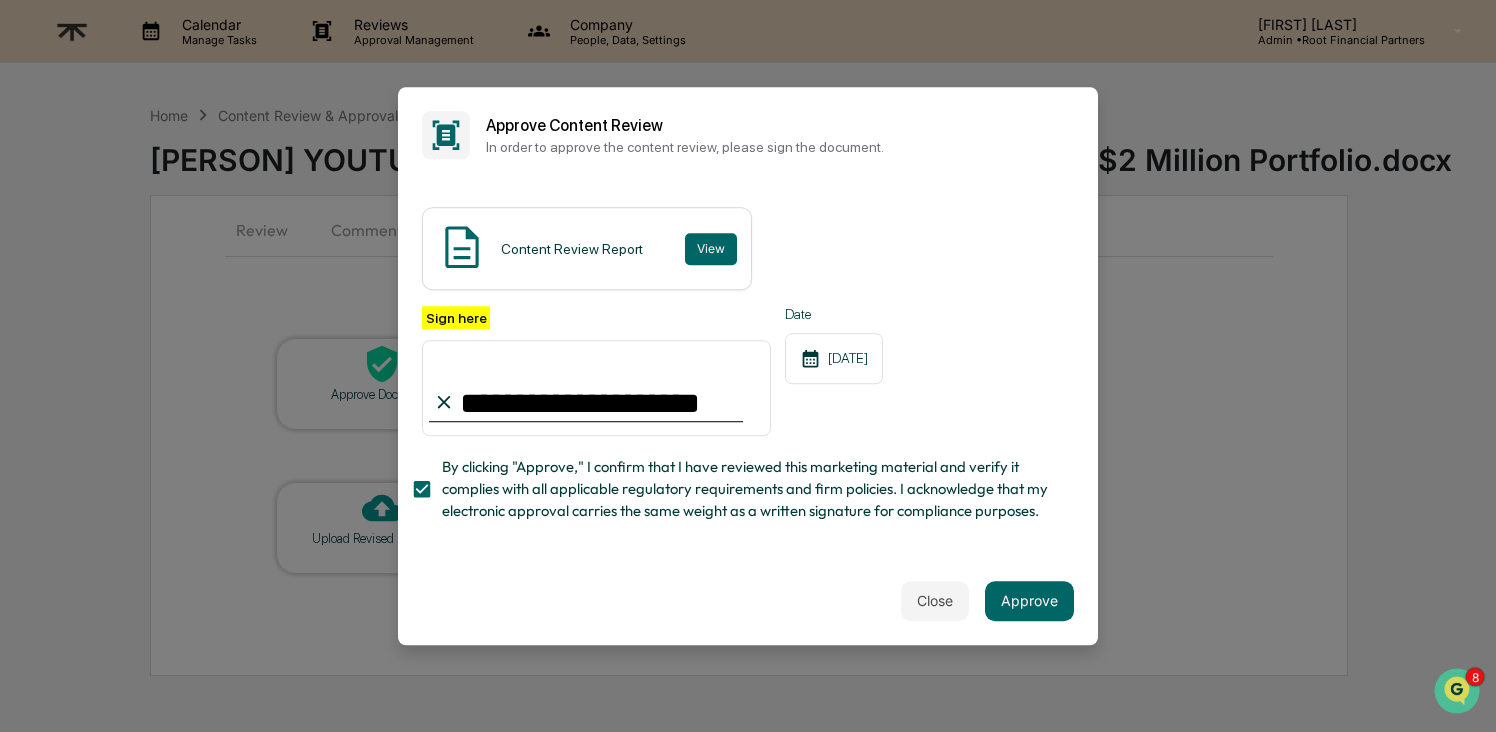 click on "**********" at bounding box center (748, 370) 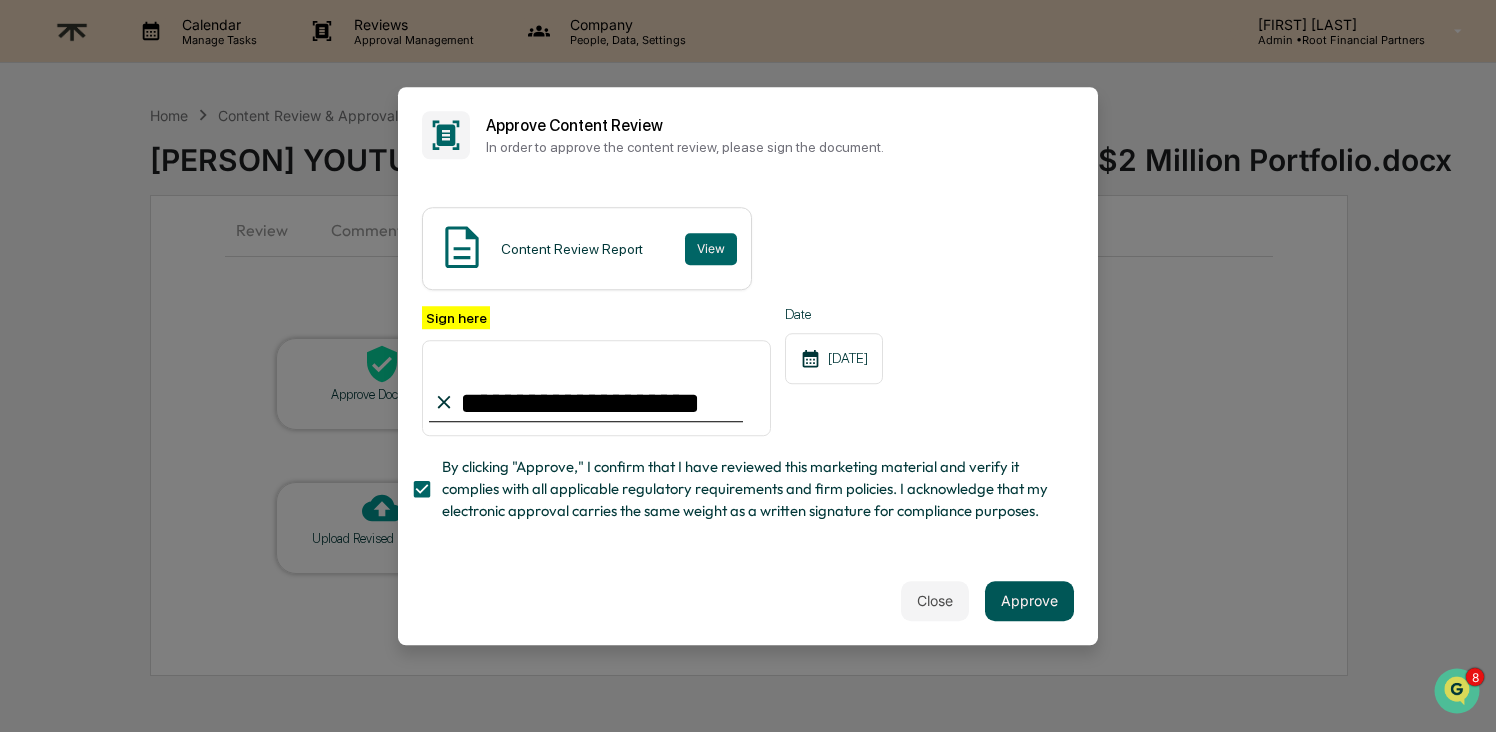 click on "Approve" at bounding box center (1029, 601) 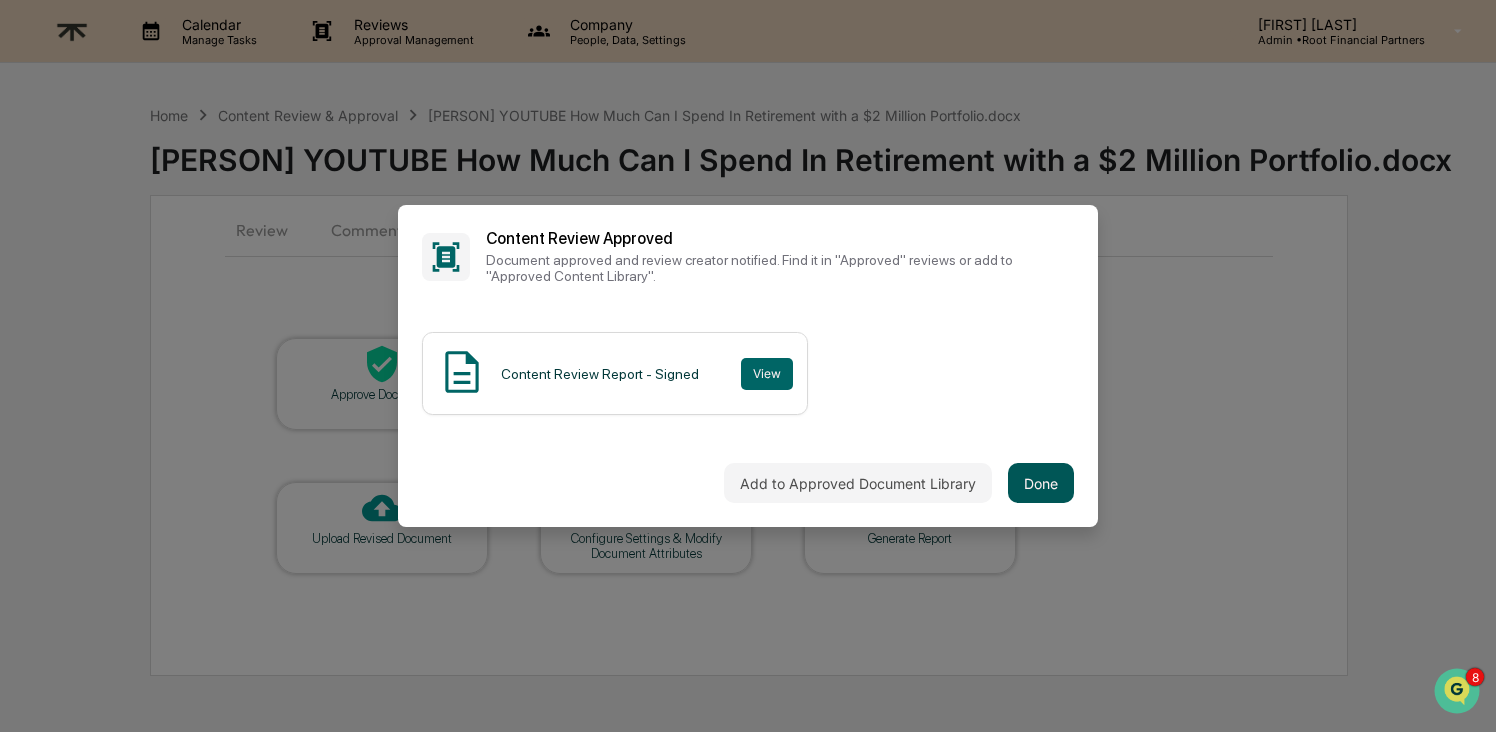 click on "Done" at bounding box center [1041, 483] 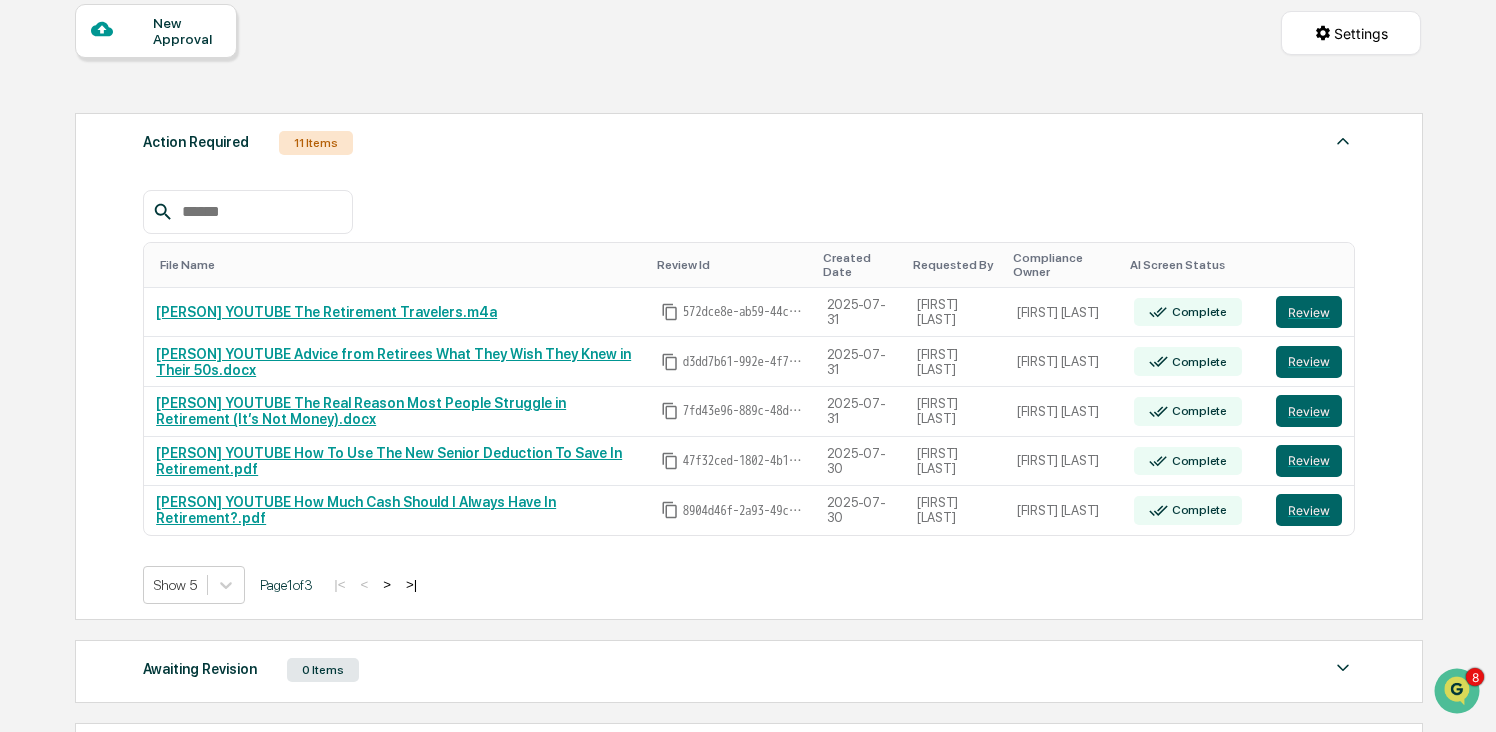 scroll, scrollTop: 213, scrollLeft: 0, axis: vertical 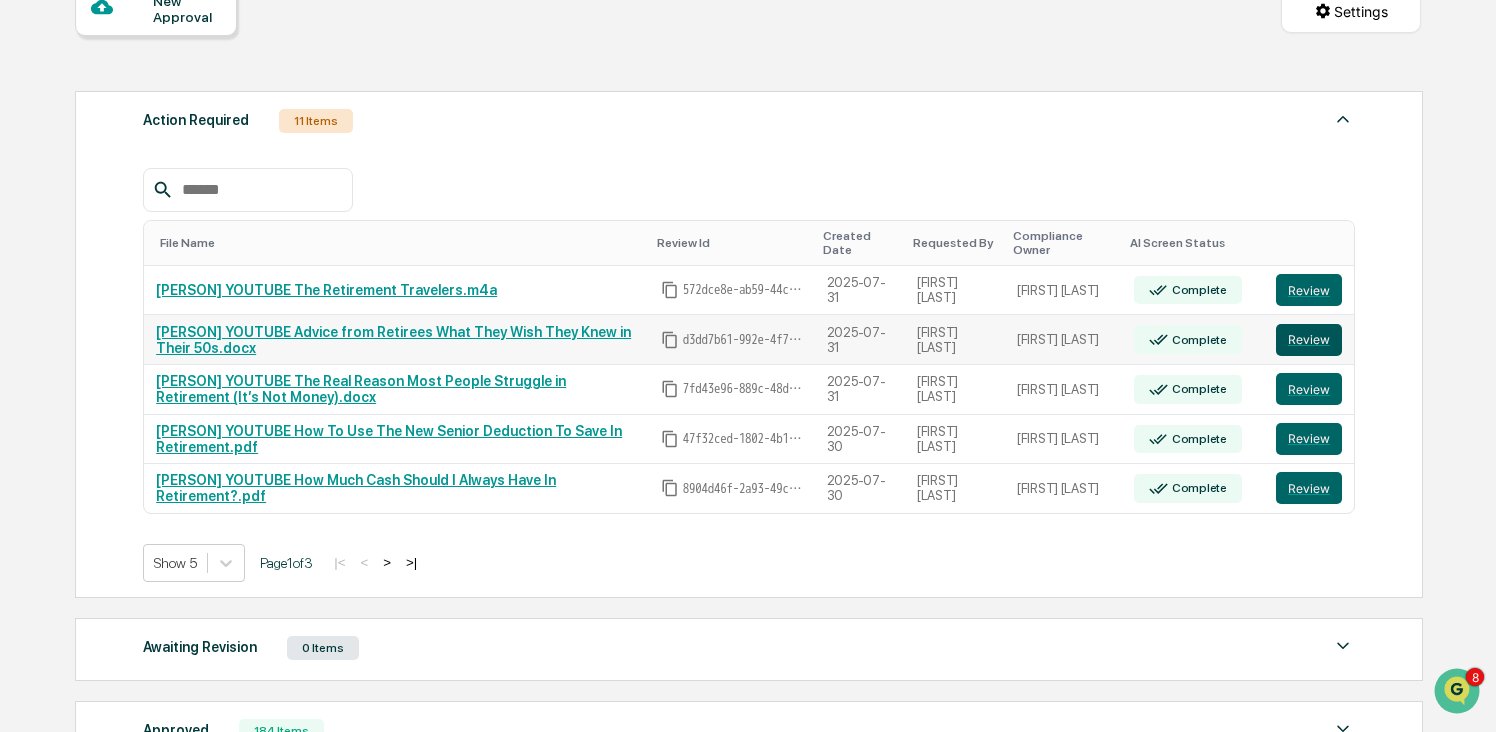 click on "Review" at bounding box center [1309, 340] 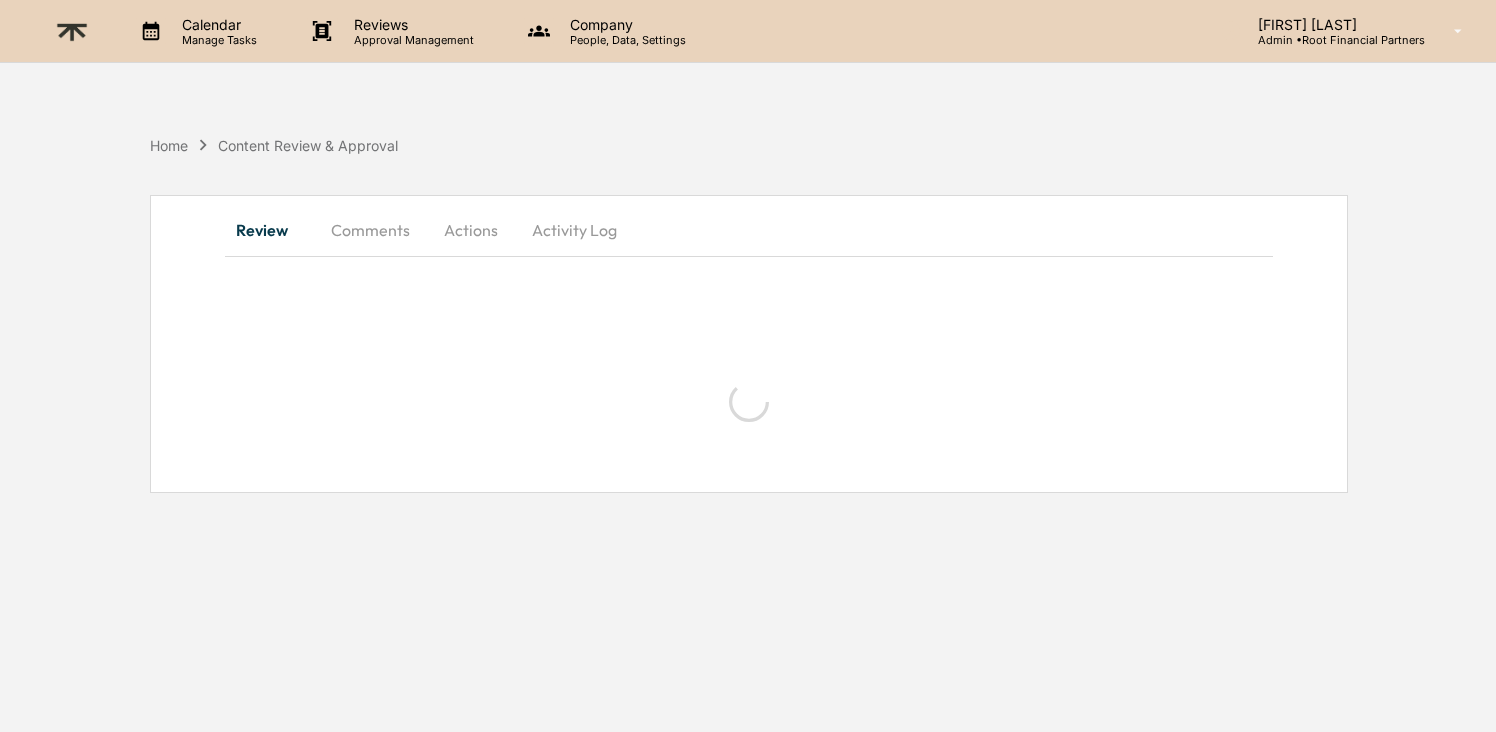 scroll, scrollTop: 0, scrollLeft: 0, axis: both 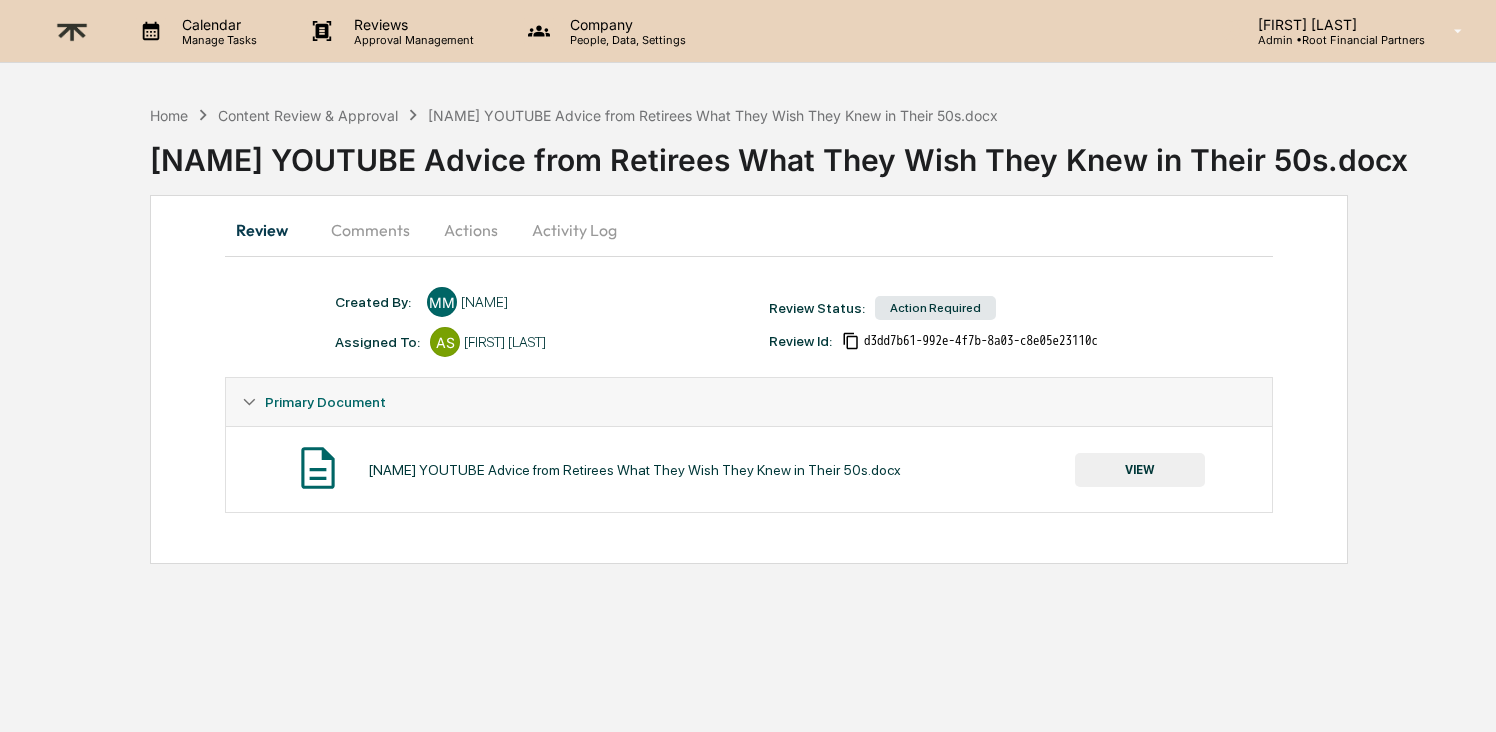 click on "VIEW" at bounding box center (1140, 470) 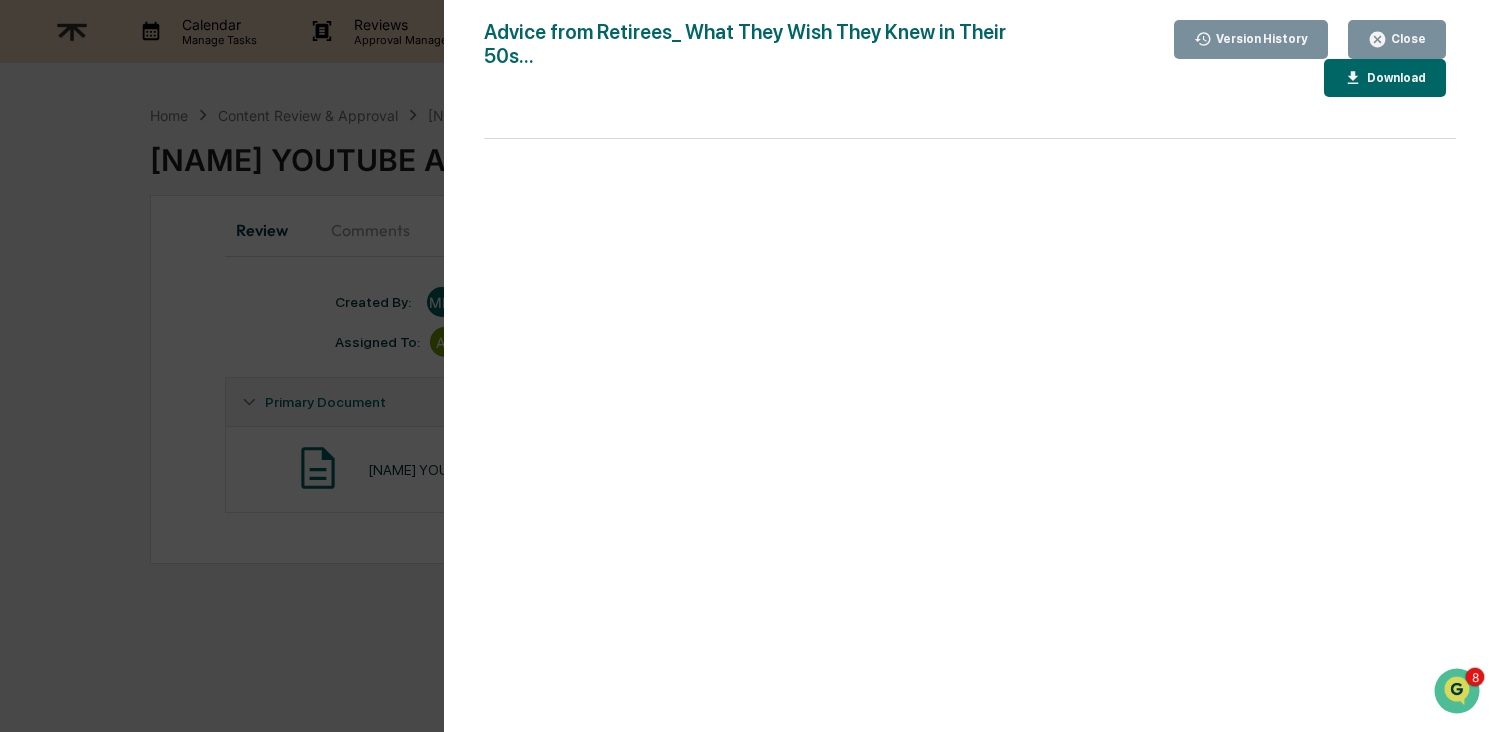 click 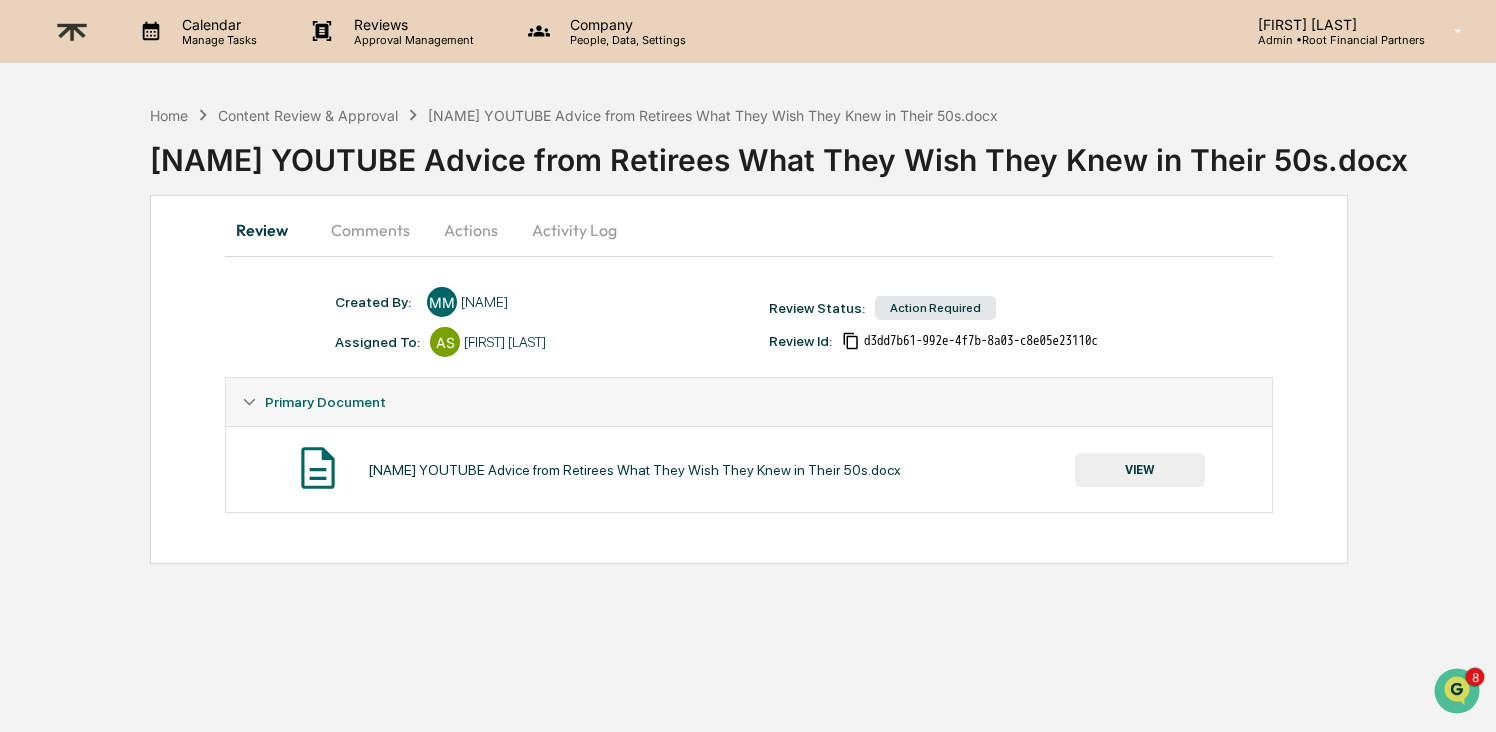 click on "Comments" at bounding box center [370, 230] 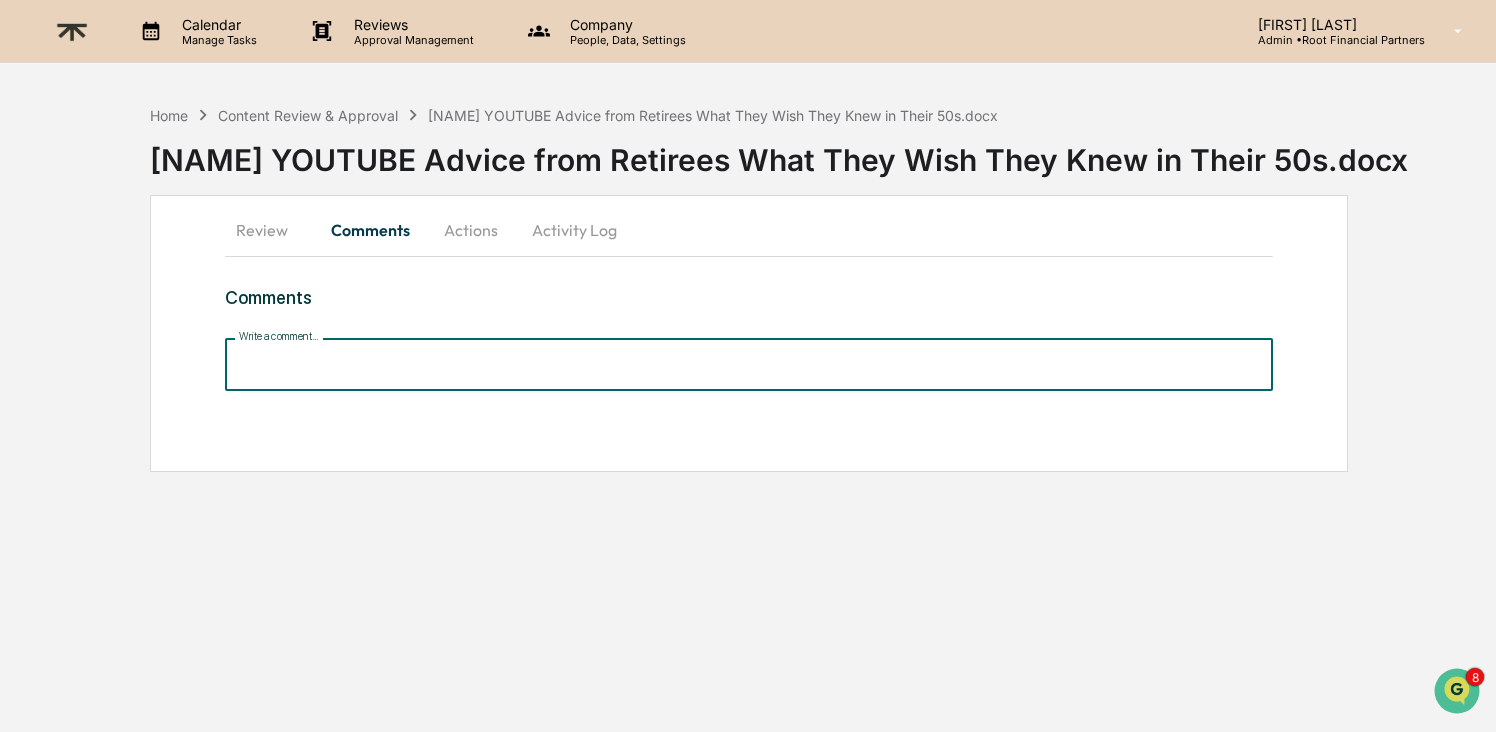 click on "Write a comment..." at bounding box center (748, 364) 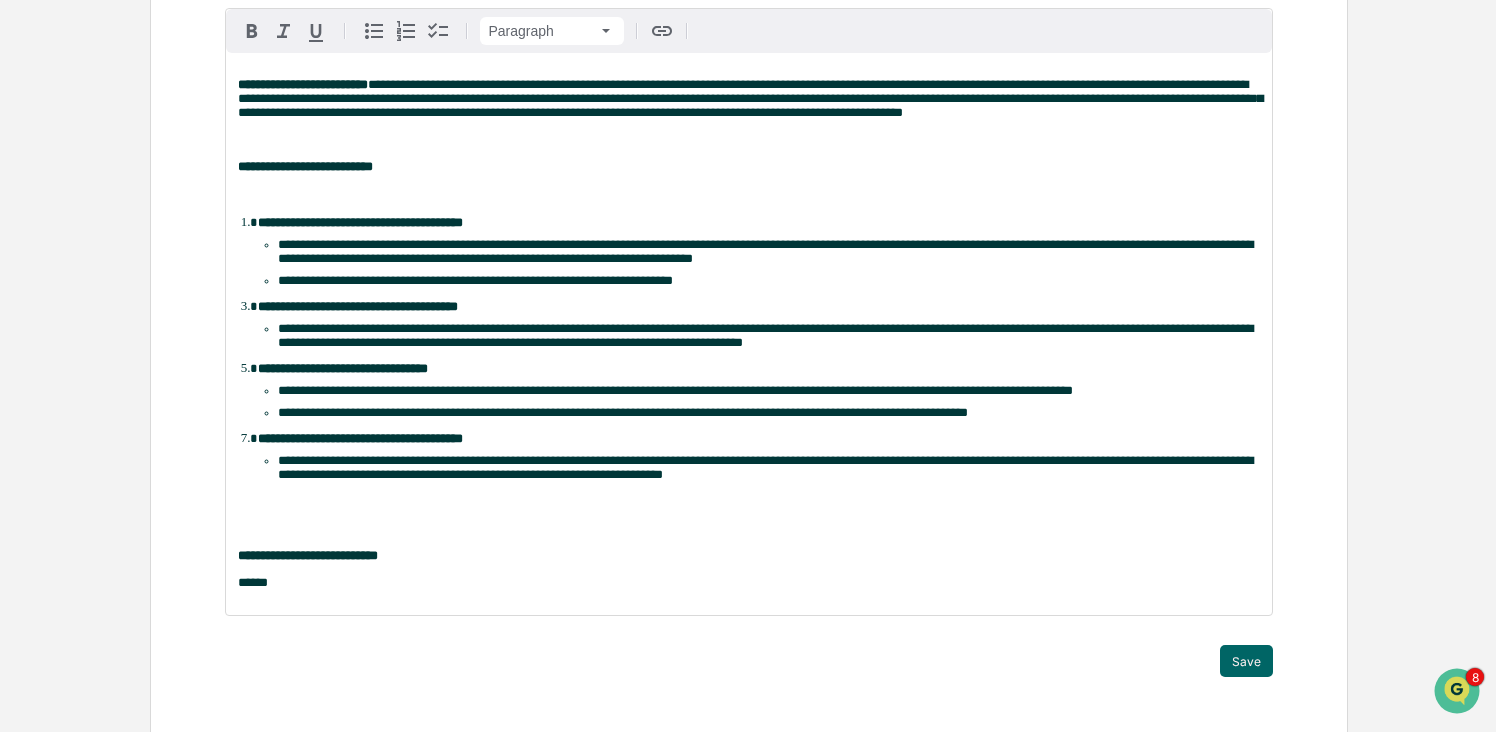 scroll, scrollTop: 408, scrollLeft: 0, axis: vertical 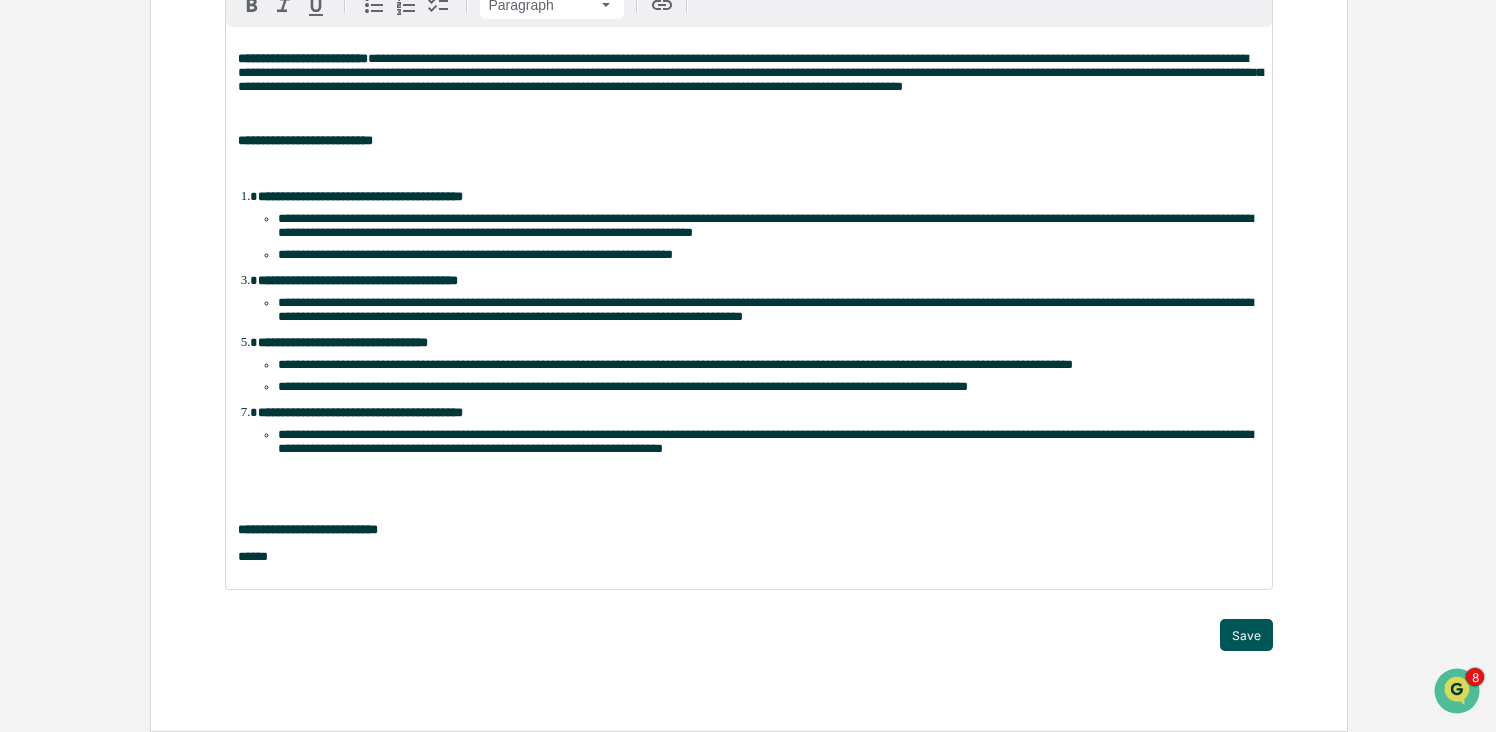 click on "Save" at bounding box center (1246, 635) 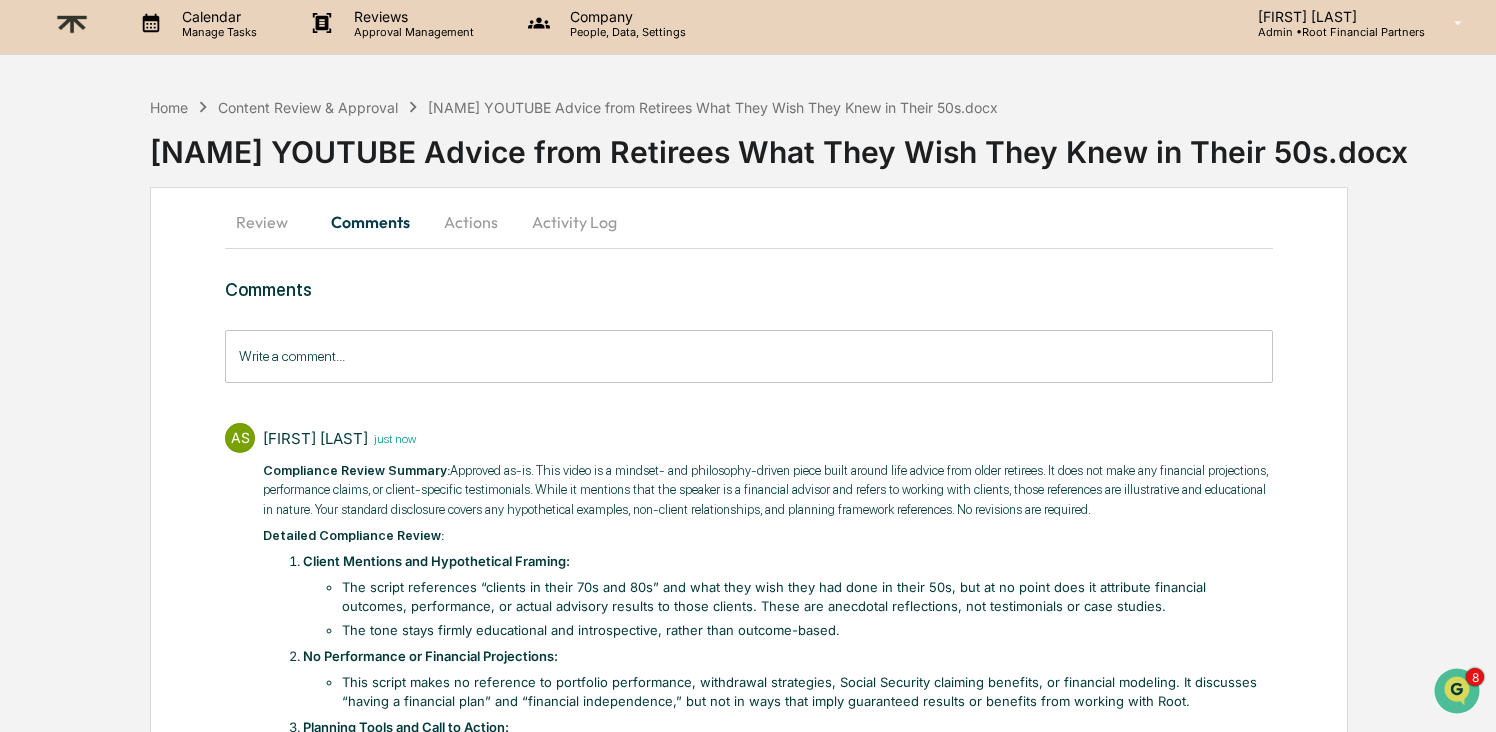 scroll, scrollTop: 0, scrollLeft: 0, axis: both 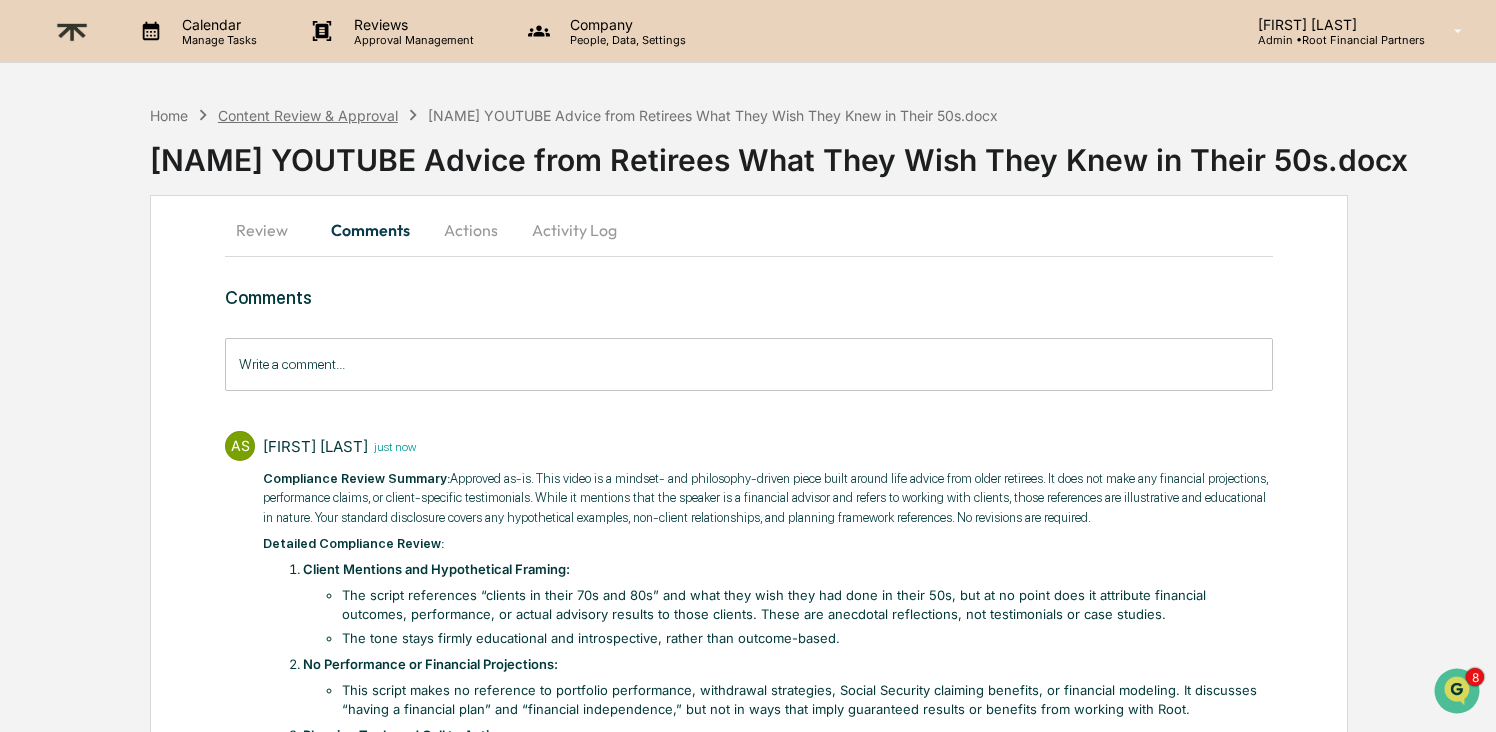 click on "Content Review & Approval" at bounding box center (308, 115) 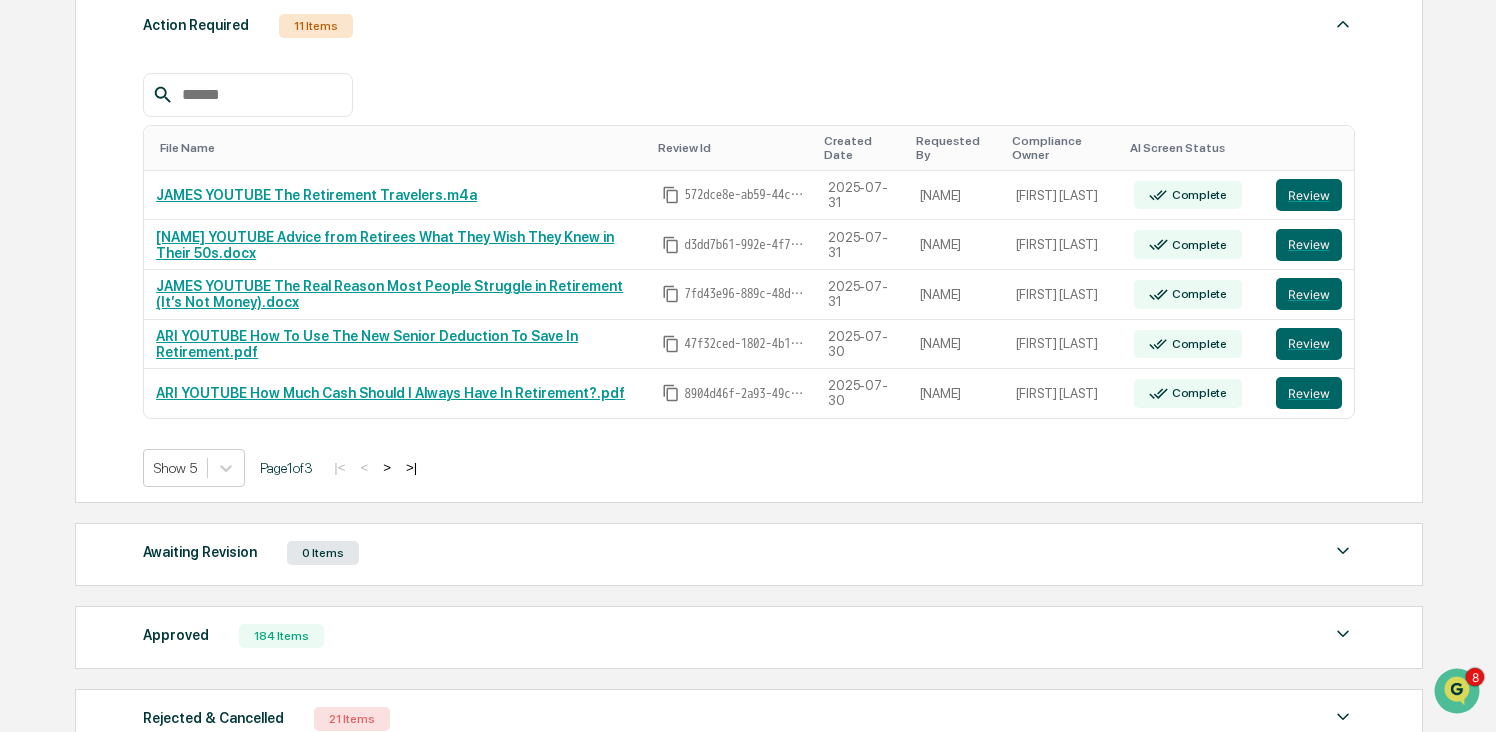 scroll, scrollTop: 332, scrollLeft: 0, axis: vertical 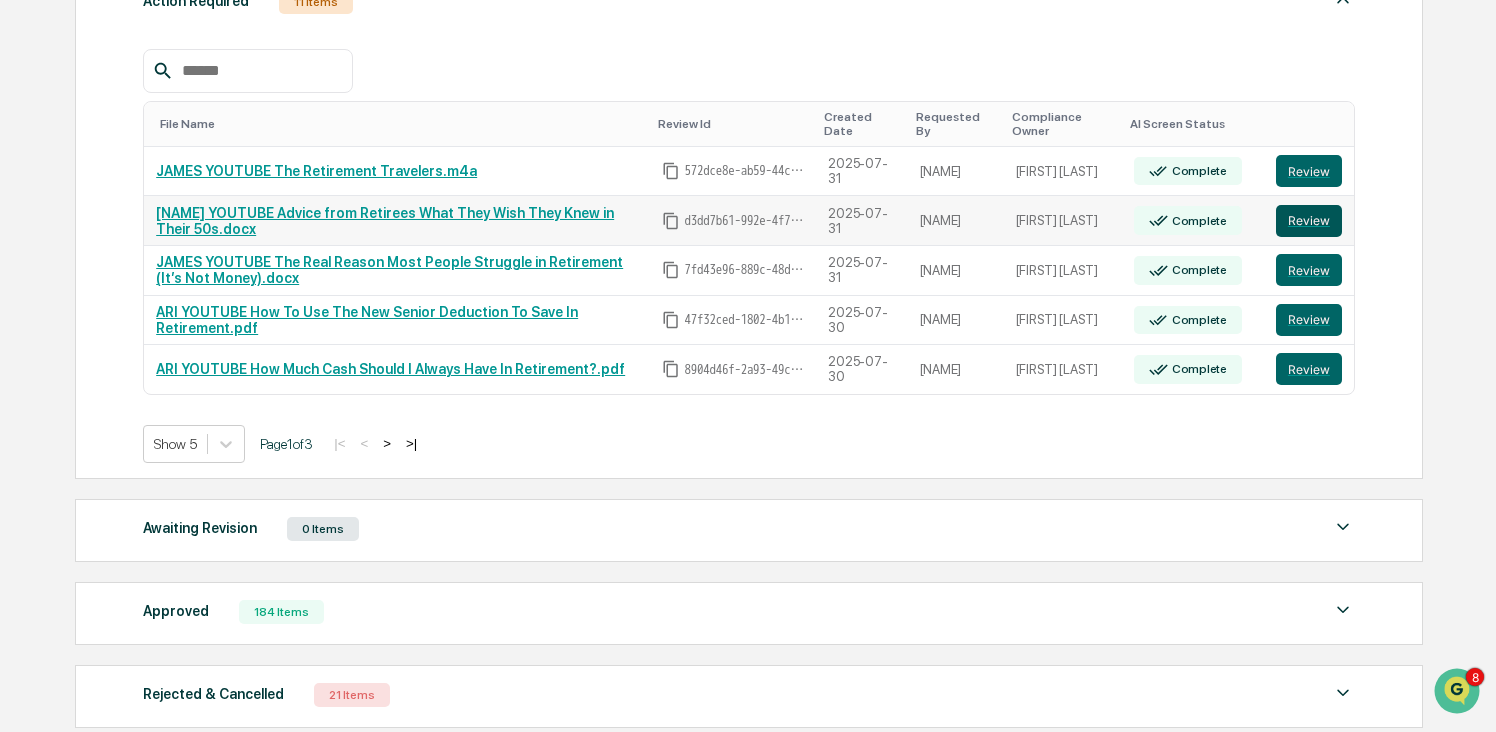 click on "Review" at bounding box center [1309, 221] 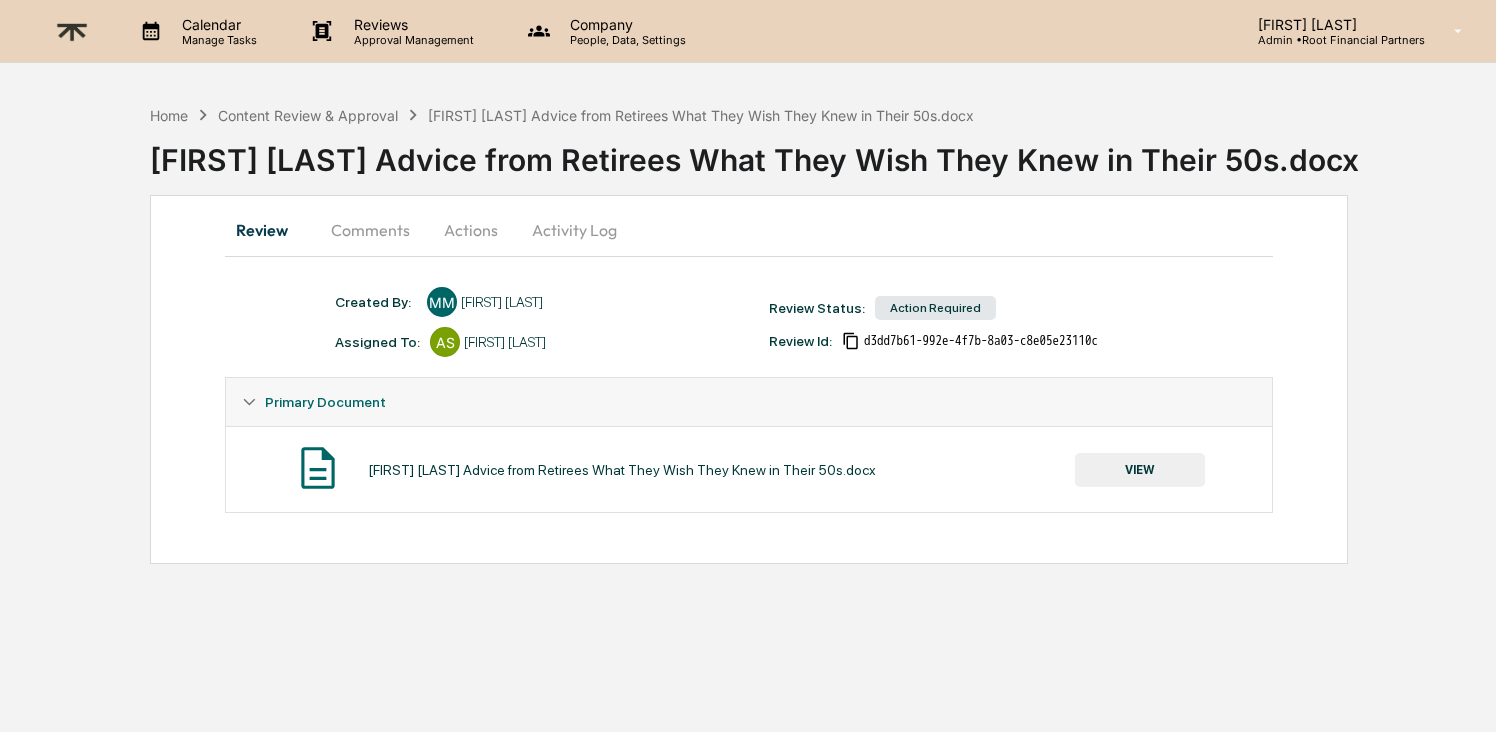 scroll, scrollTop: 0, scrollLeft: 0, axis: both 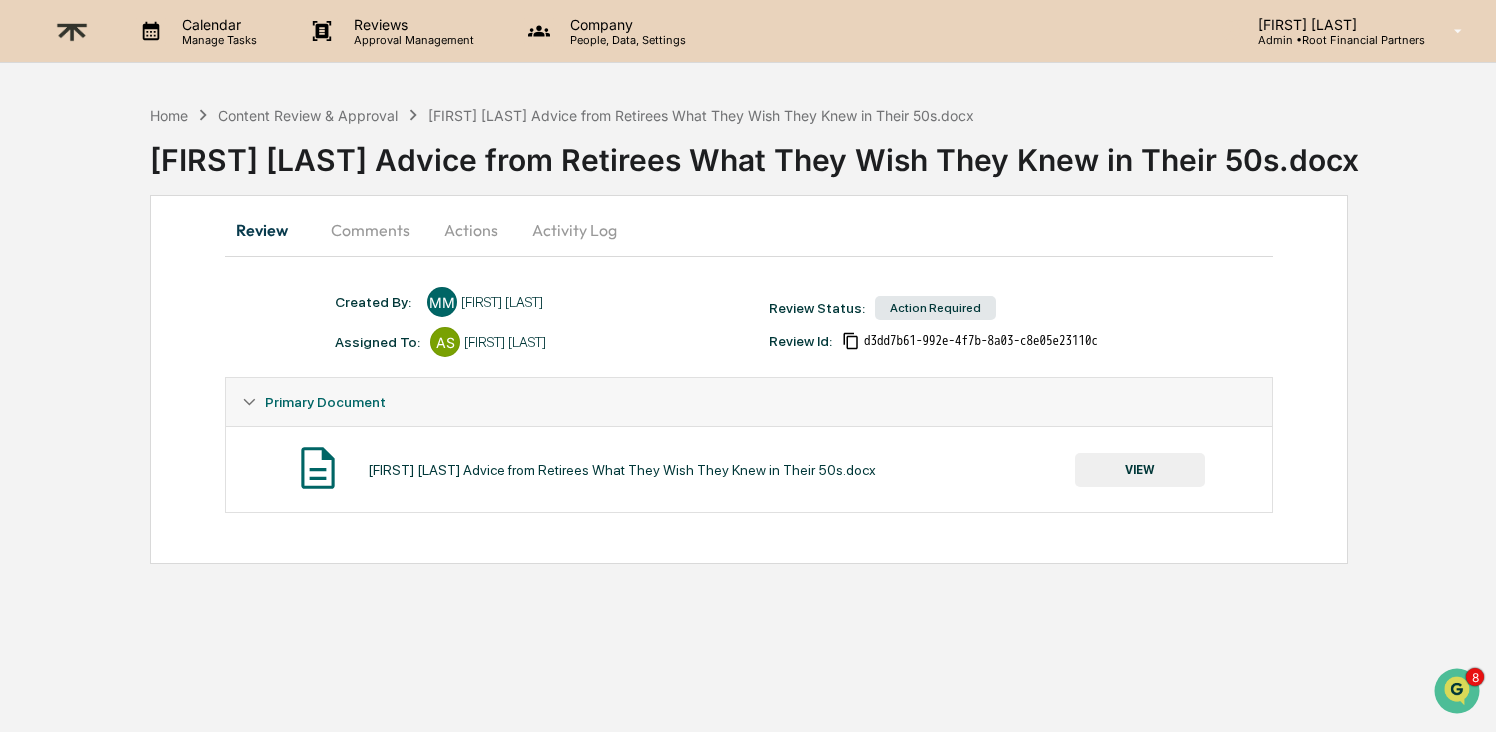 click on "VIEW" at bounding box center (1140, 470) 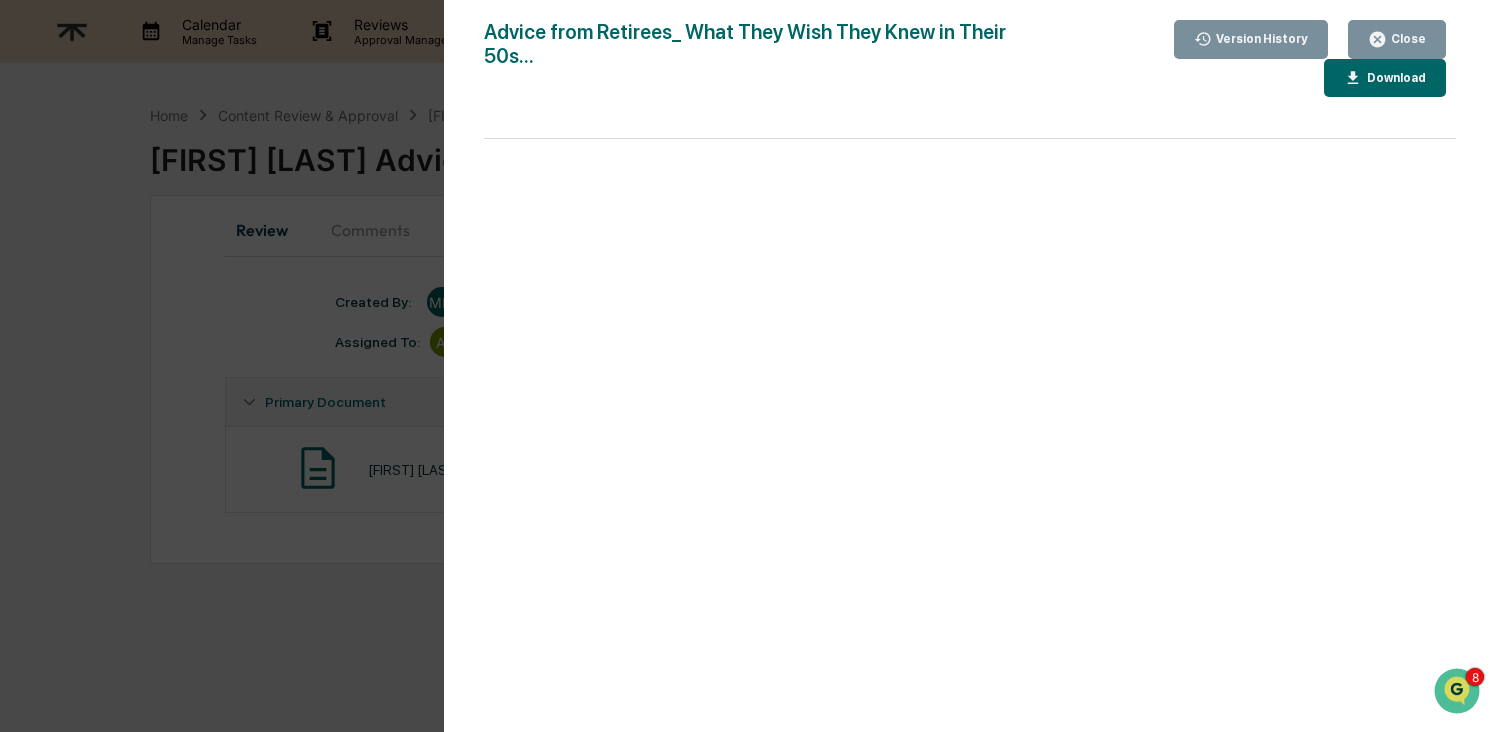 click on "Download" at bounding box center (1394, 78) 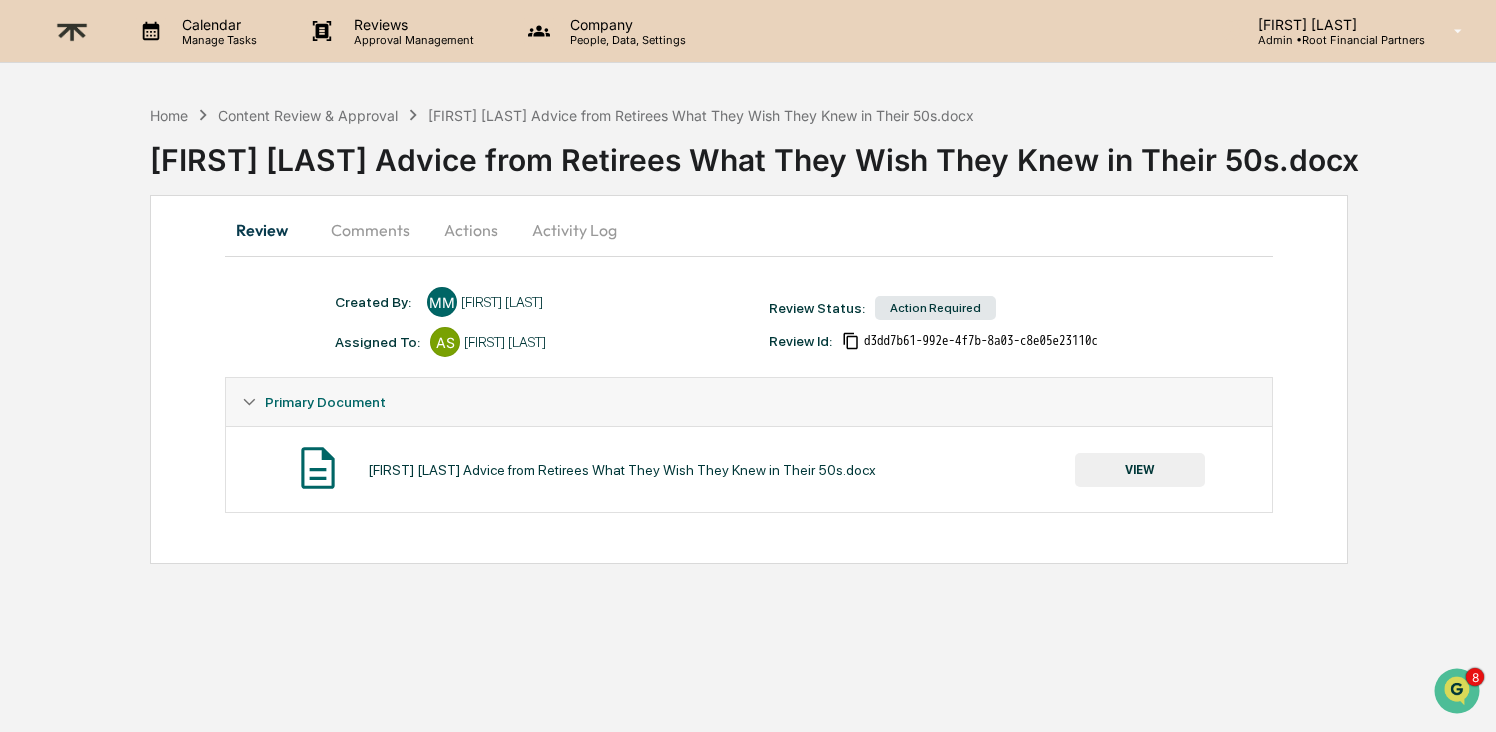 click on "Comments" at bounding box center (370, 230) 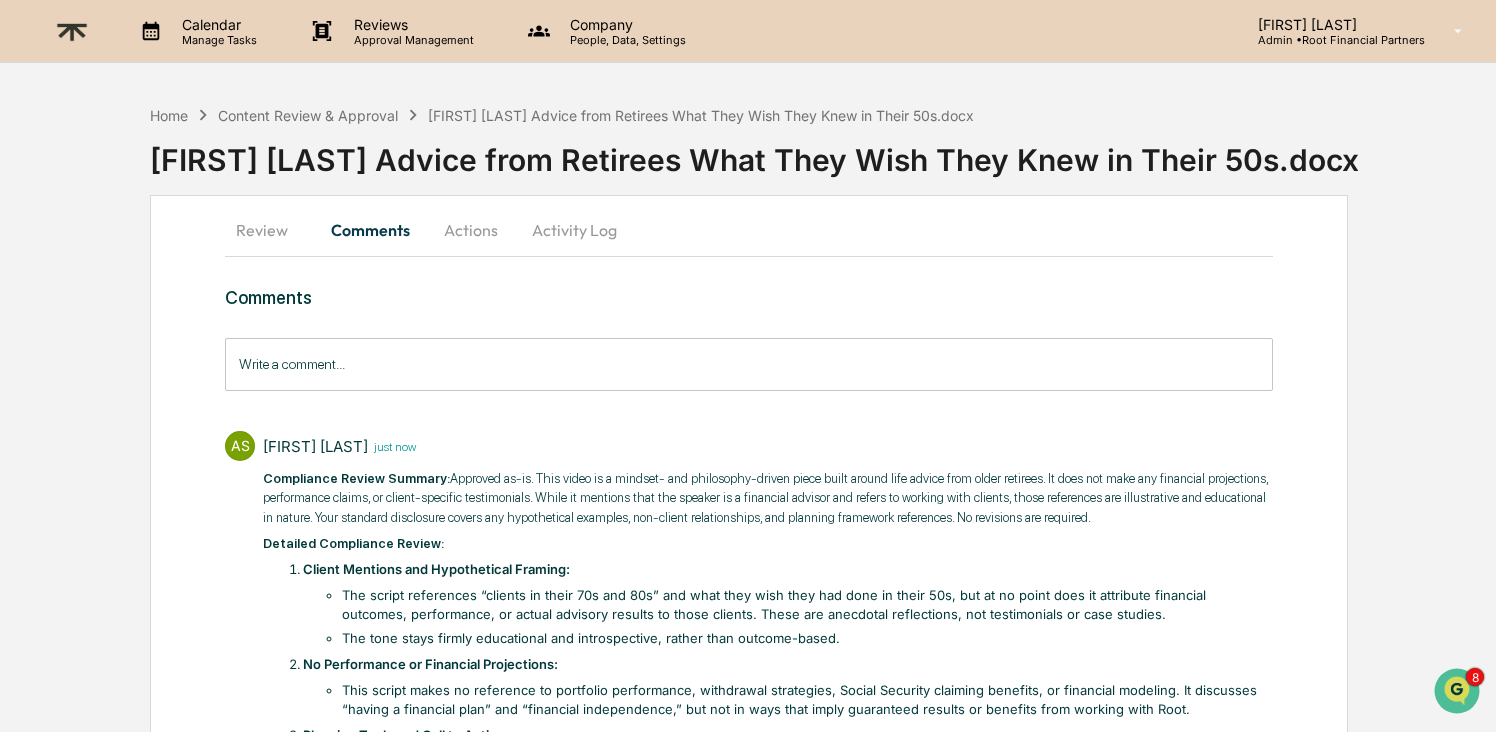 click on "Actions" at bounding box center [471, 230] 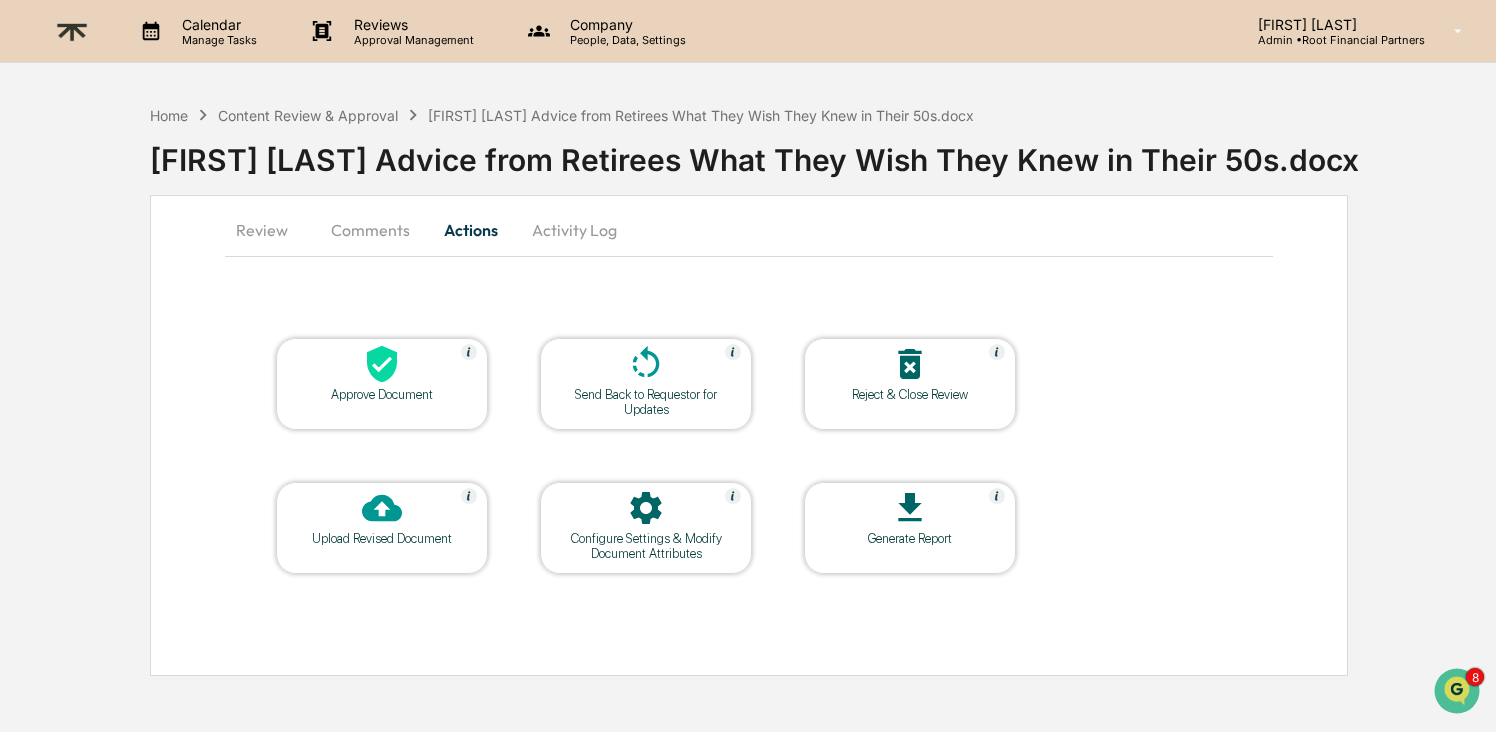 click on "Approve Document" at bounding box center (382, 384) 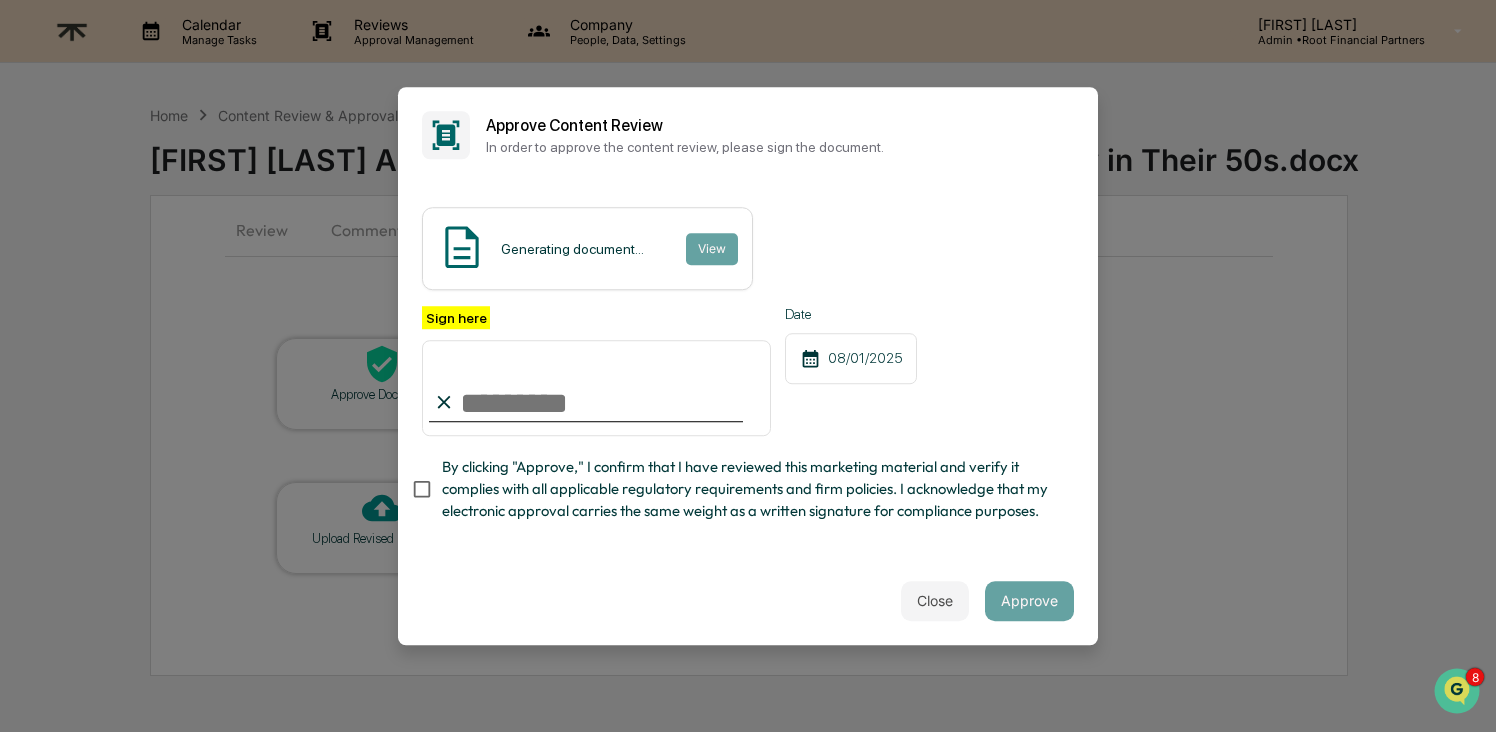 type on "**********" 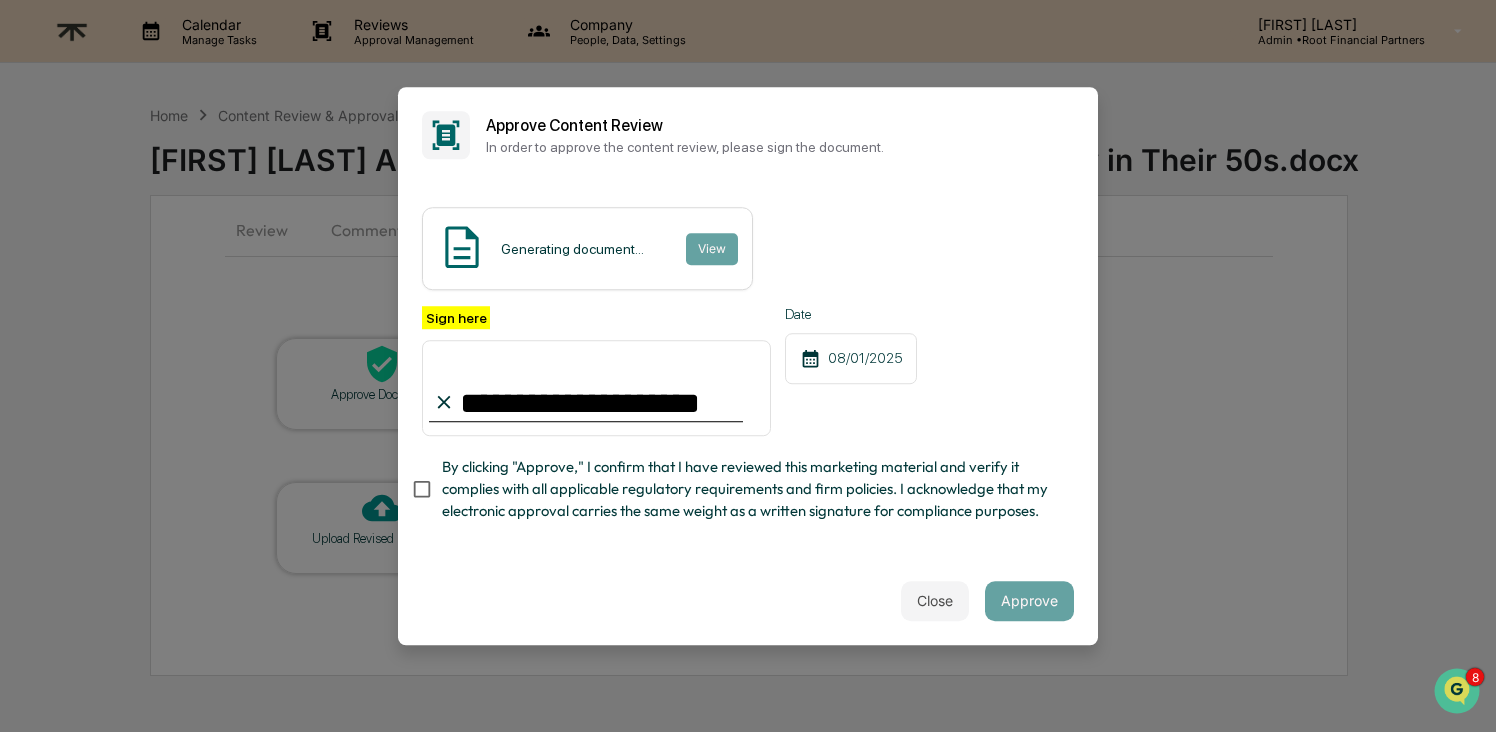 click on "By clicking "Approve," I confirm that I have reviewed this marketing material and verify it complies with all applicable regulatory requirements and firm policies. I acknowledge that my electronic approval carries the same weight as a written signature for compliance purposes." at bounding box center [750, 489] 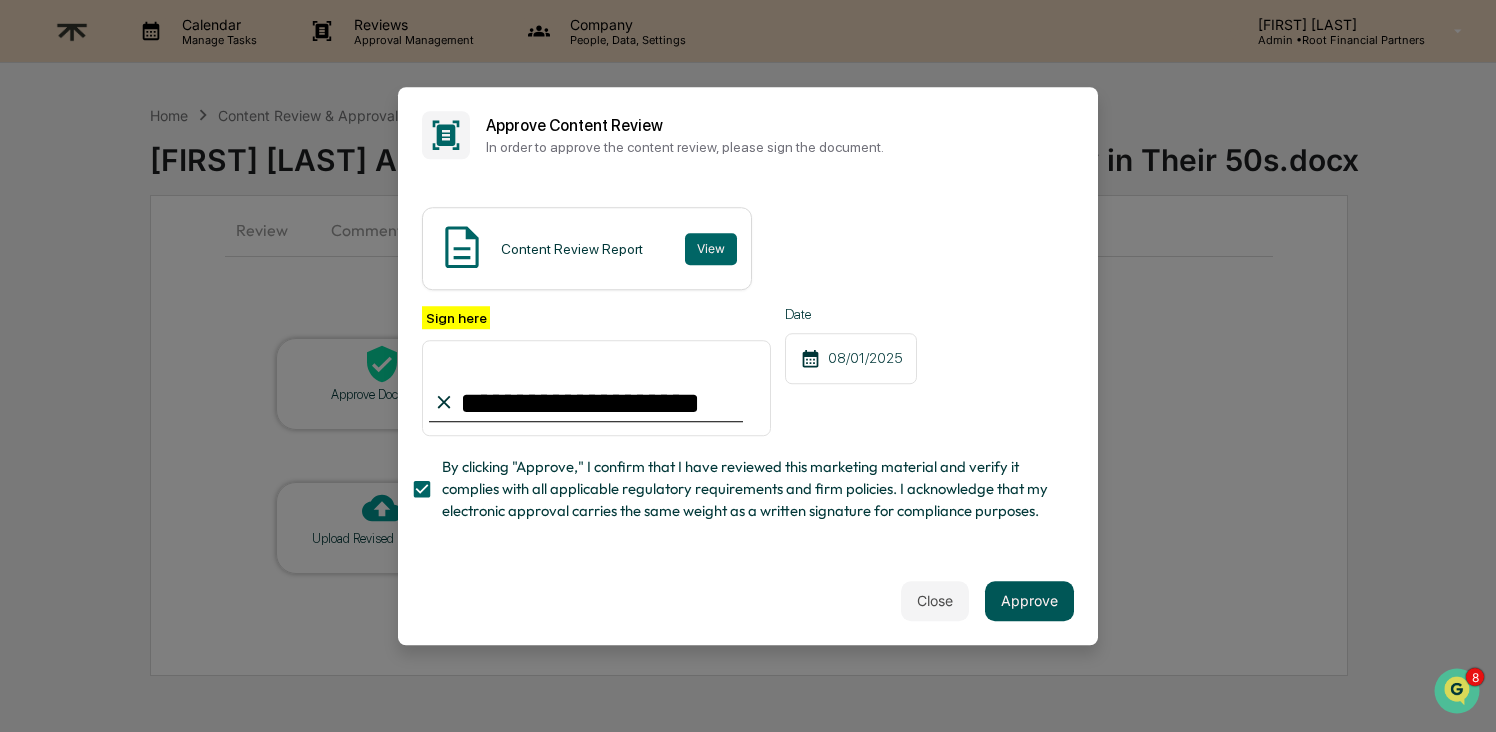 click on "Approve" at bounding box center (1029, 601) 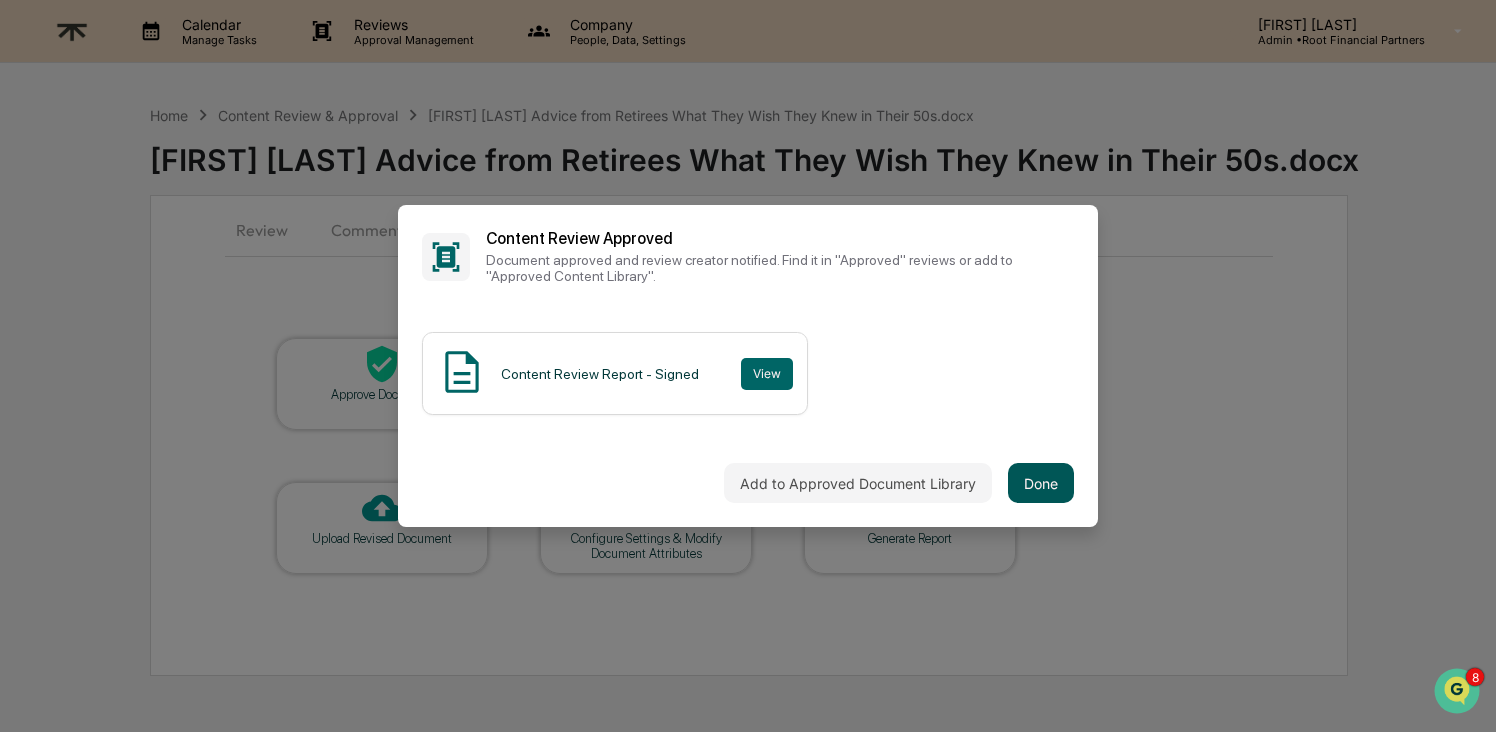 click on "Done" at bounding box center (1041, 483) 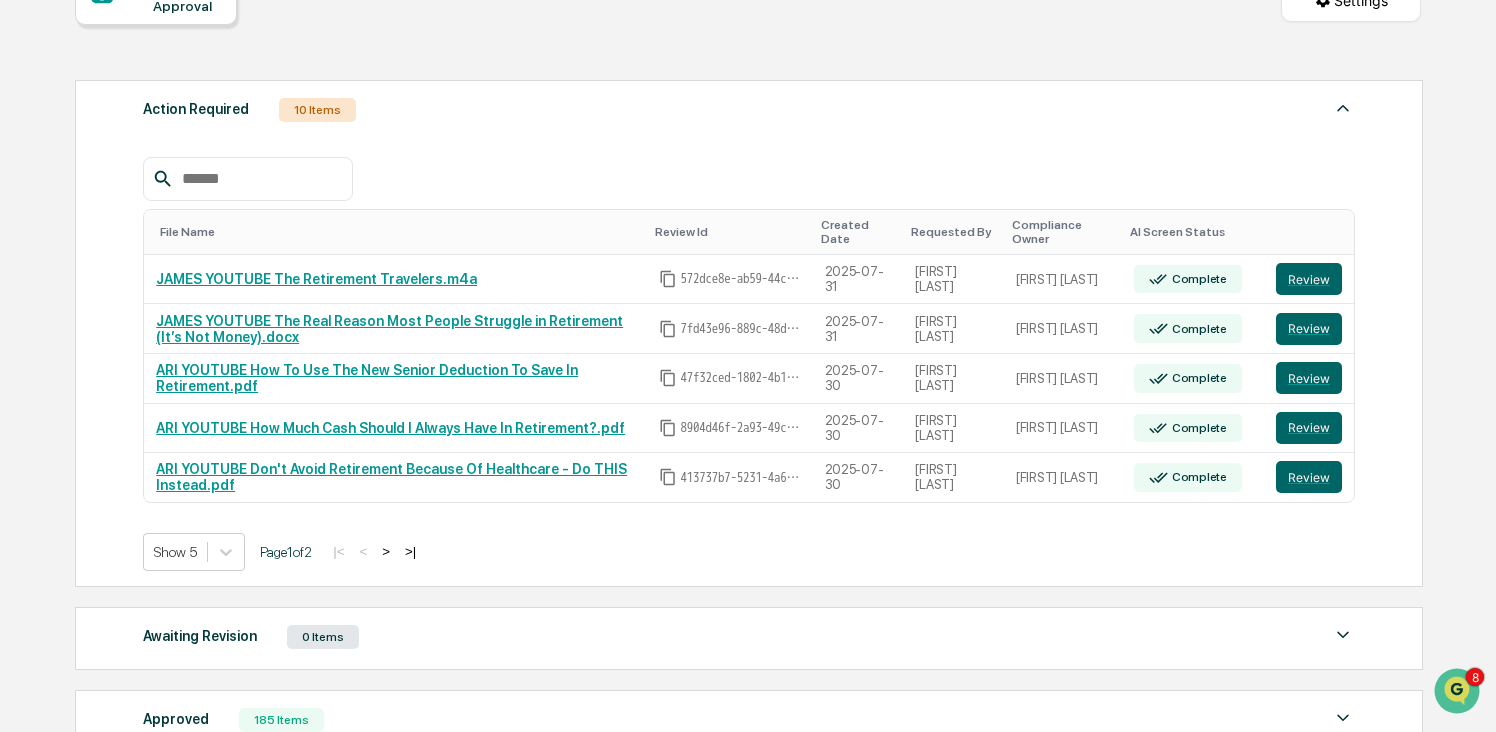 scroll, scrollTop: 225, scrollLeft: 0, axis: vertical 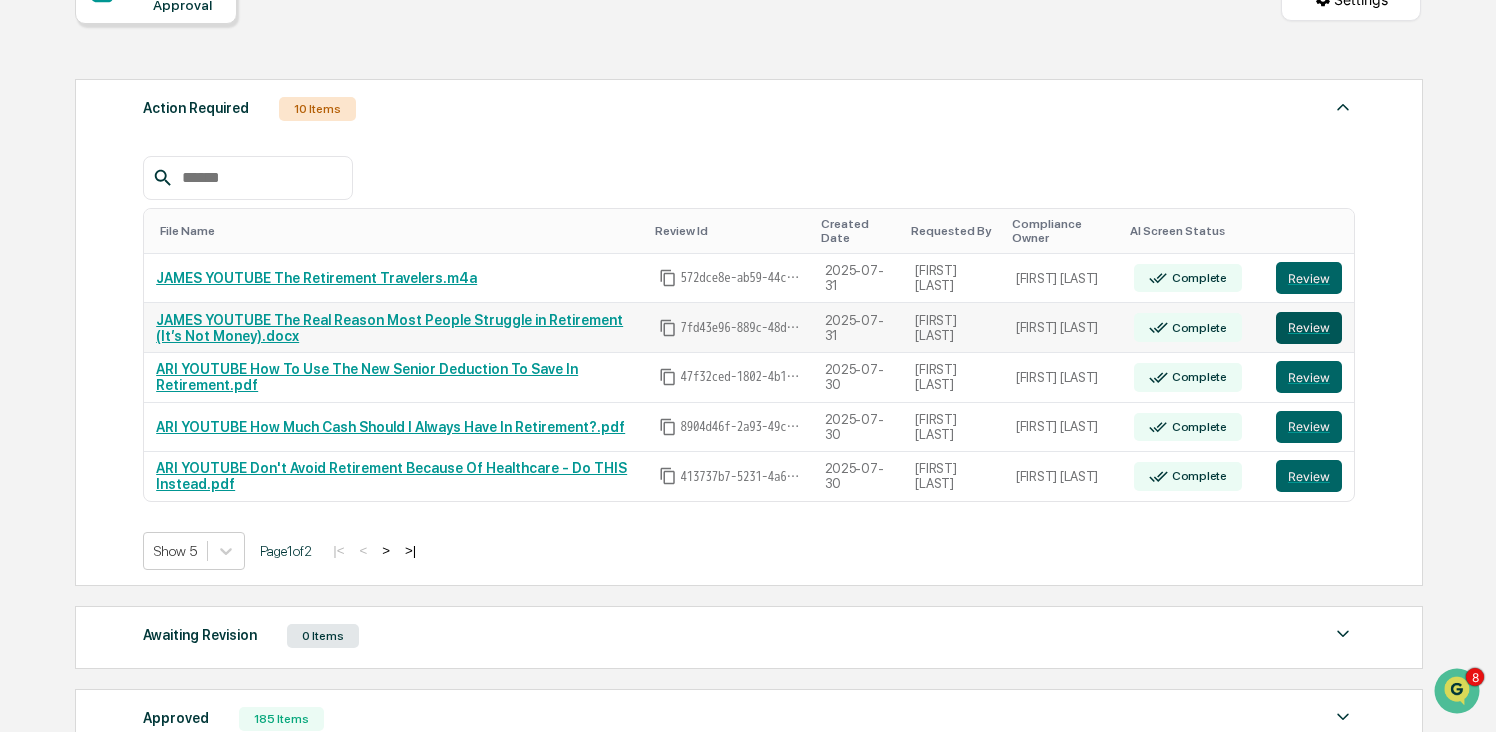 click on "Review" at bounding box center [1309, 328] 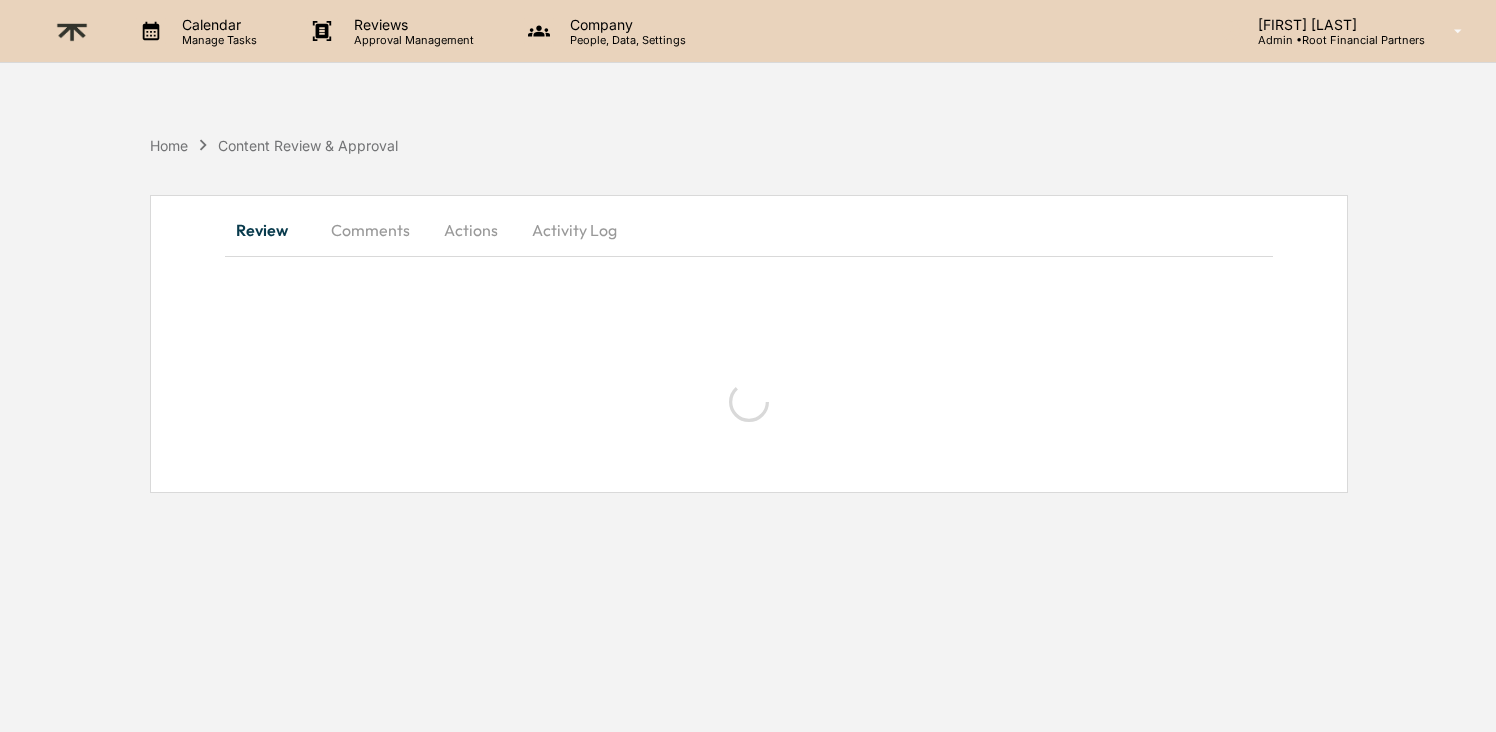 scroll, scrollTop: 0, scrollLeft: 0, axis: both 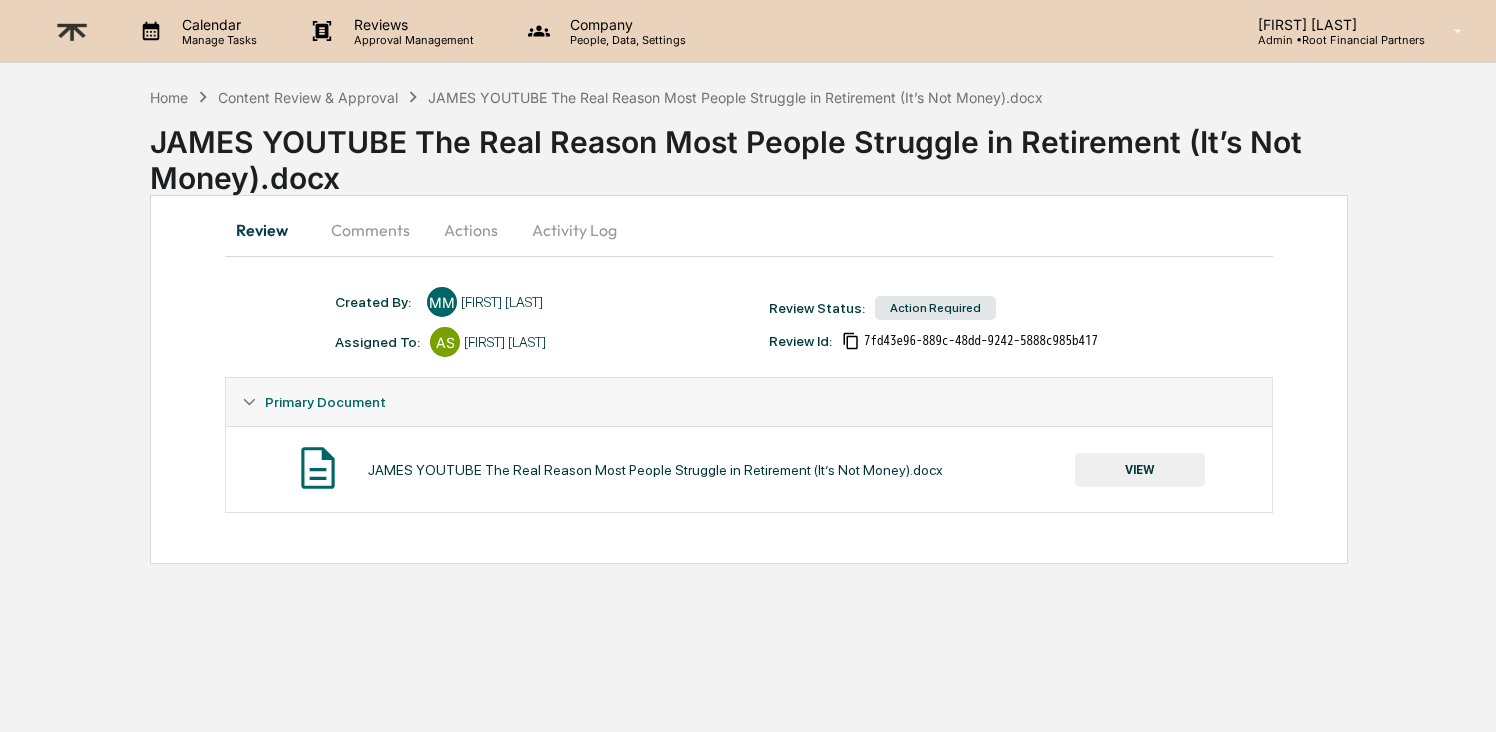 click on "VIEW" at bounding box center (1140, 470) 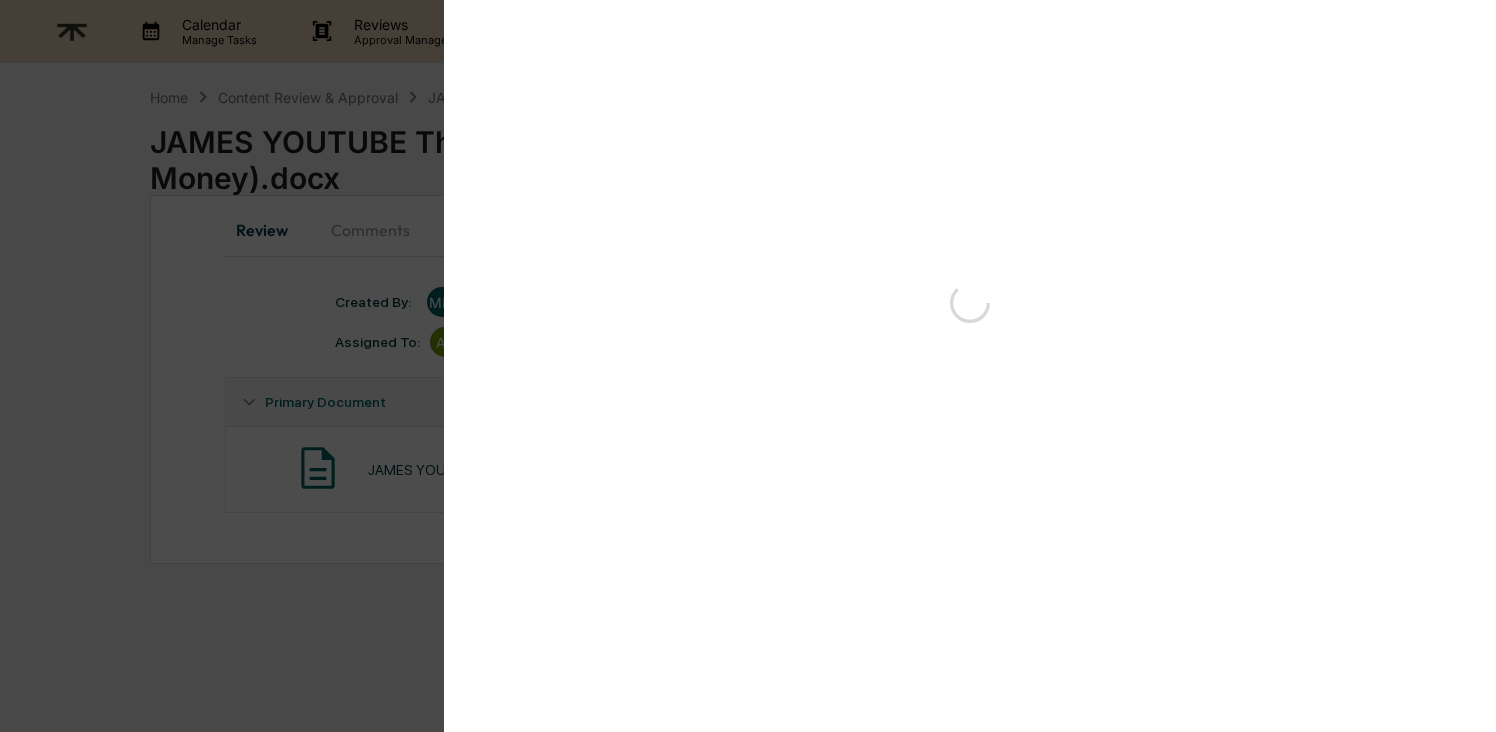scroll, scrollTop: 0, scrollLeft: 0, axis: both 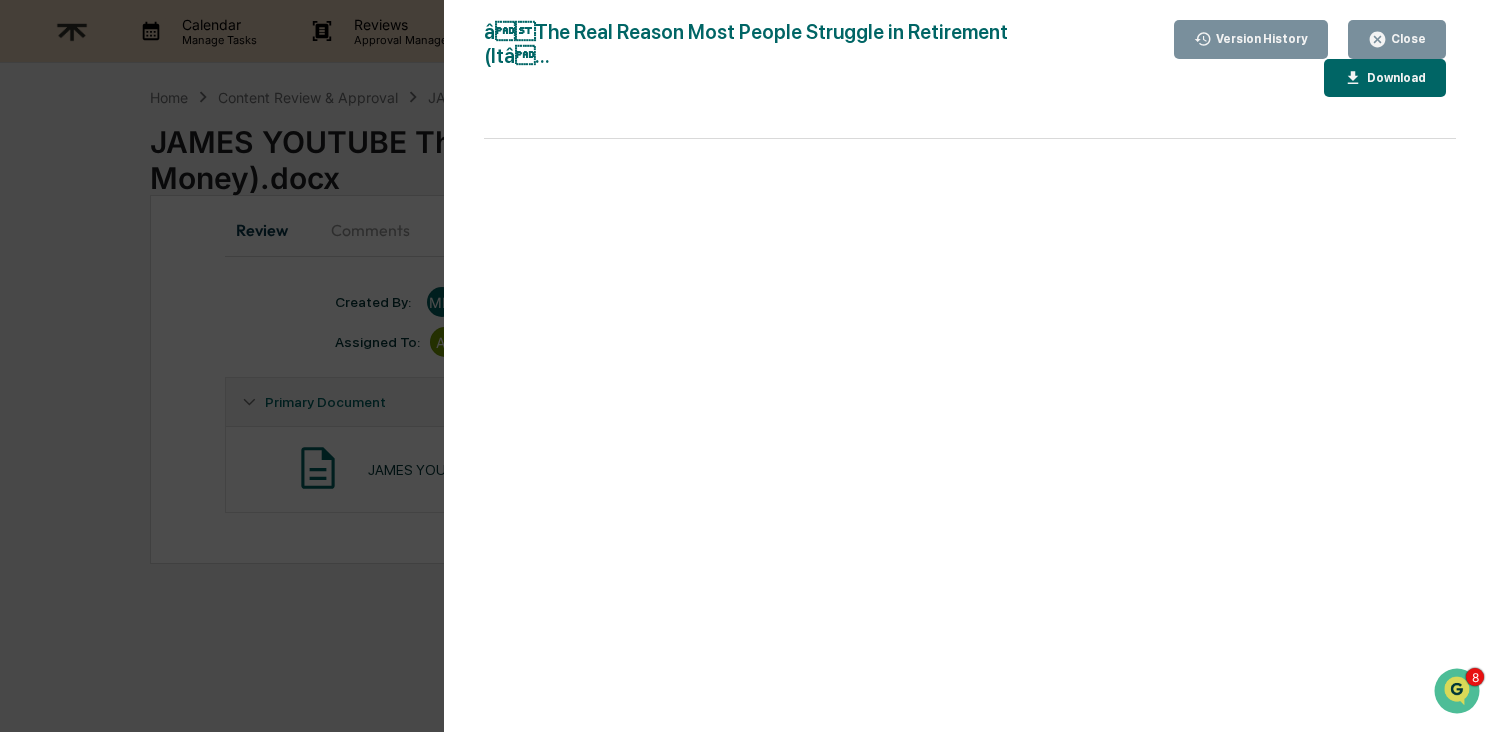 click on "Download" at bounding box center [1394, 78] 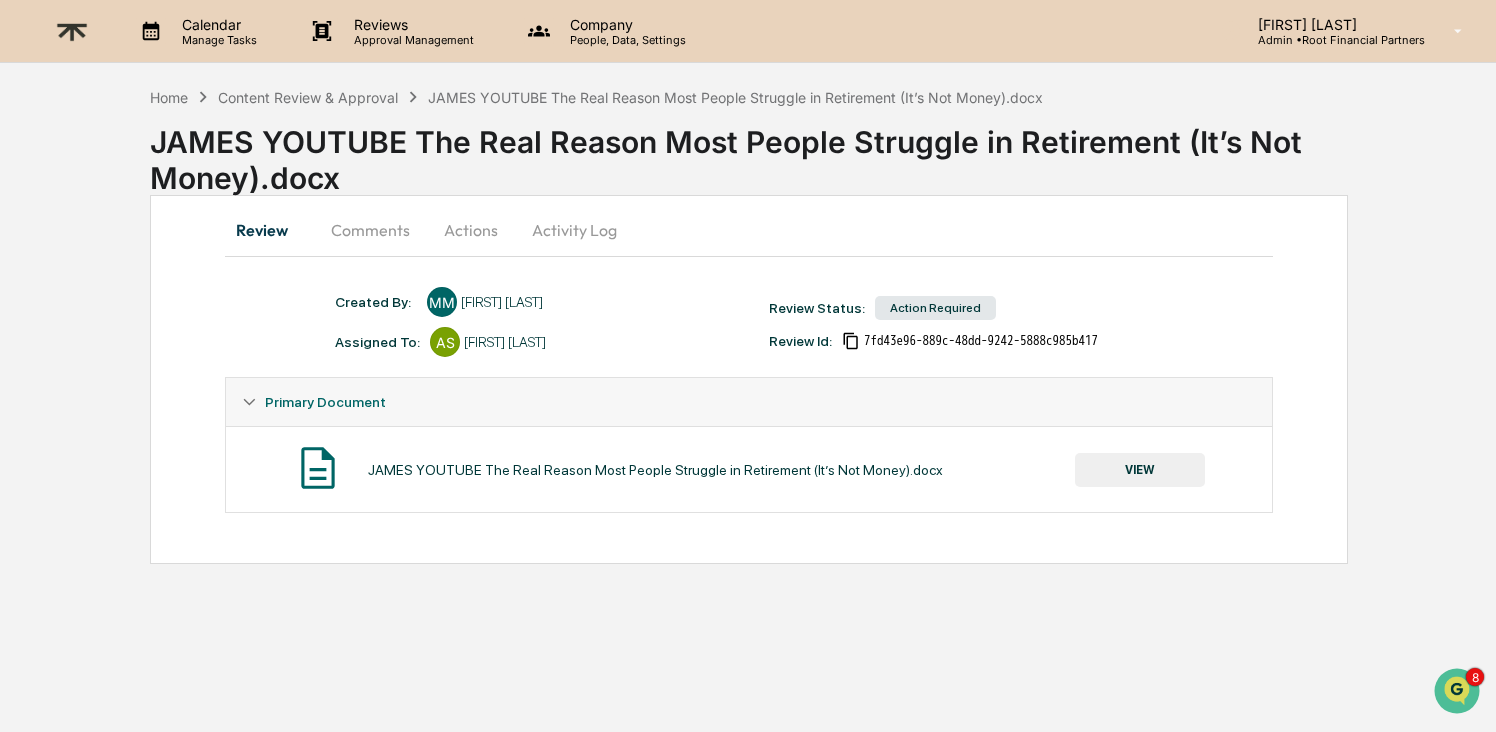click on "Review Comments Actions Activity Log Created By: ‎ ‎ MM [LAST] AS [LAST] Review Status: Action Required Review Id: 7fd43e96-889c-48dd-9242-5888c985b417 Primary Document [FIRST] [LAST] The Real Reason Most People Struggle in Retirement (It’s Not Money).docx VIEW" at bounding box center [749, 379] 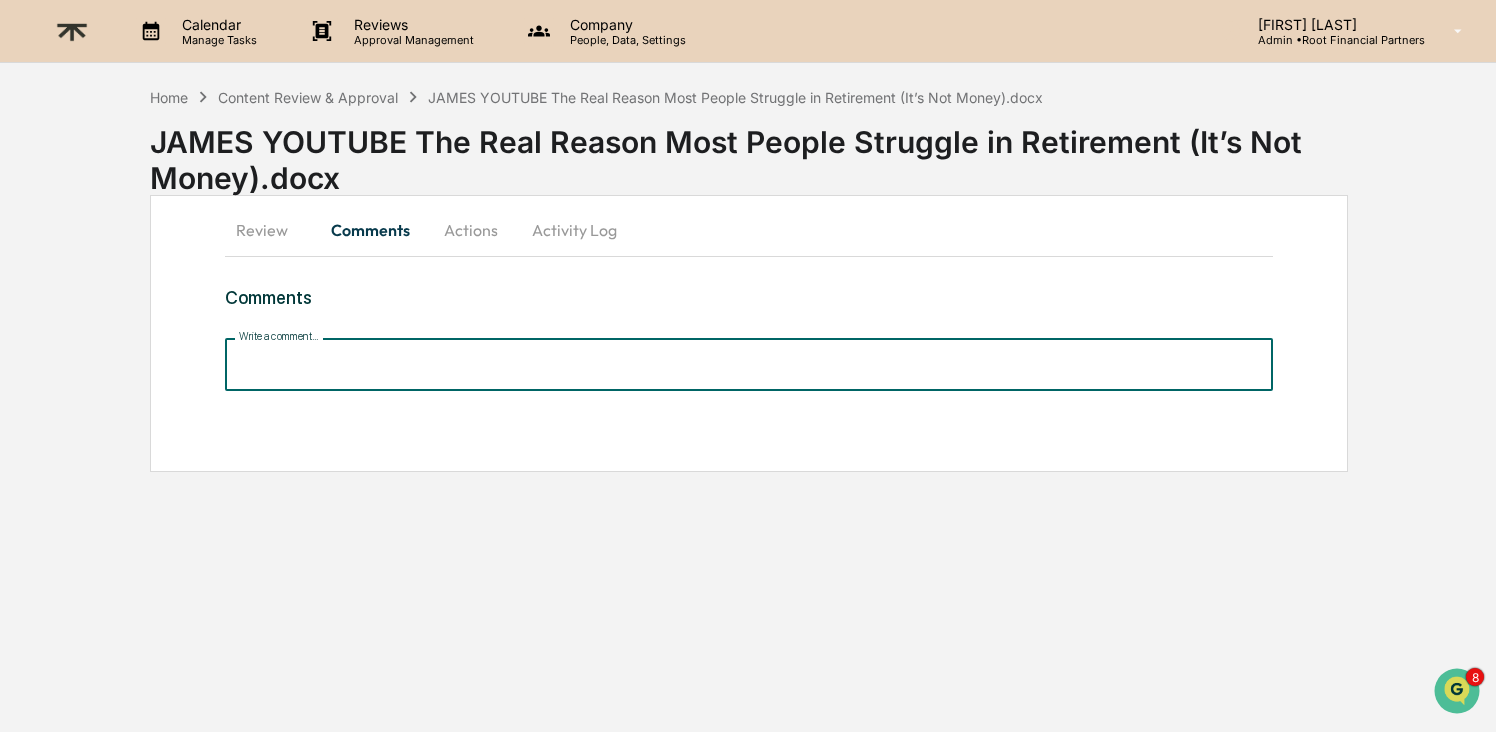 click on "Write a comment..." at bounding box center [748, 364] 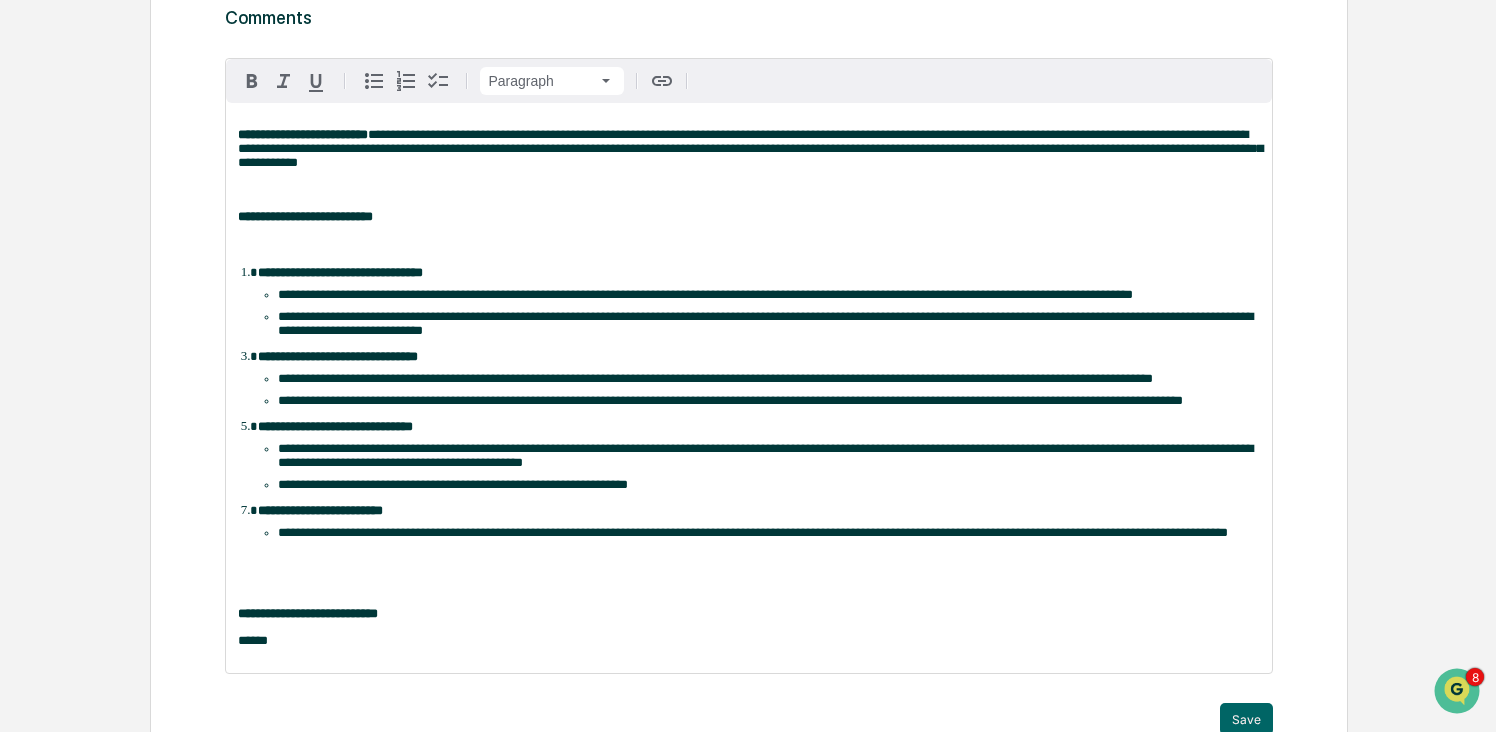 scroll, scrollTop: 448, scrollLeft: 0, axis: vertical 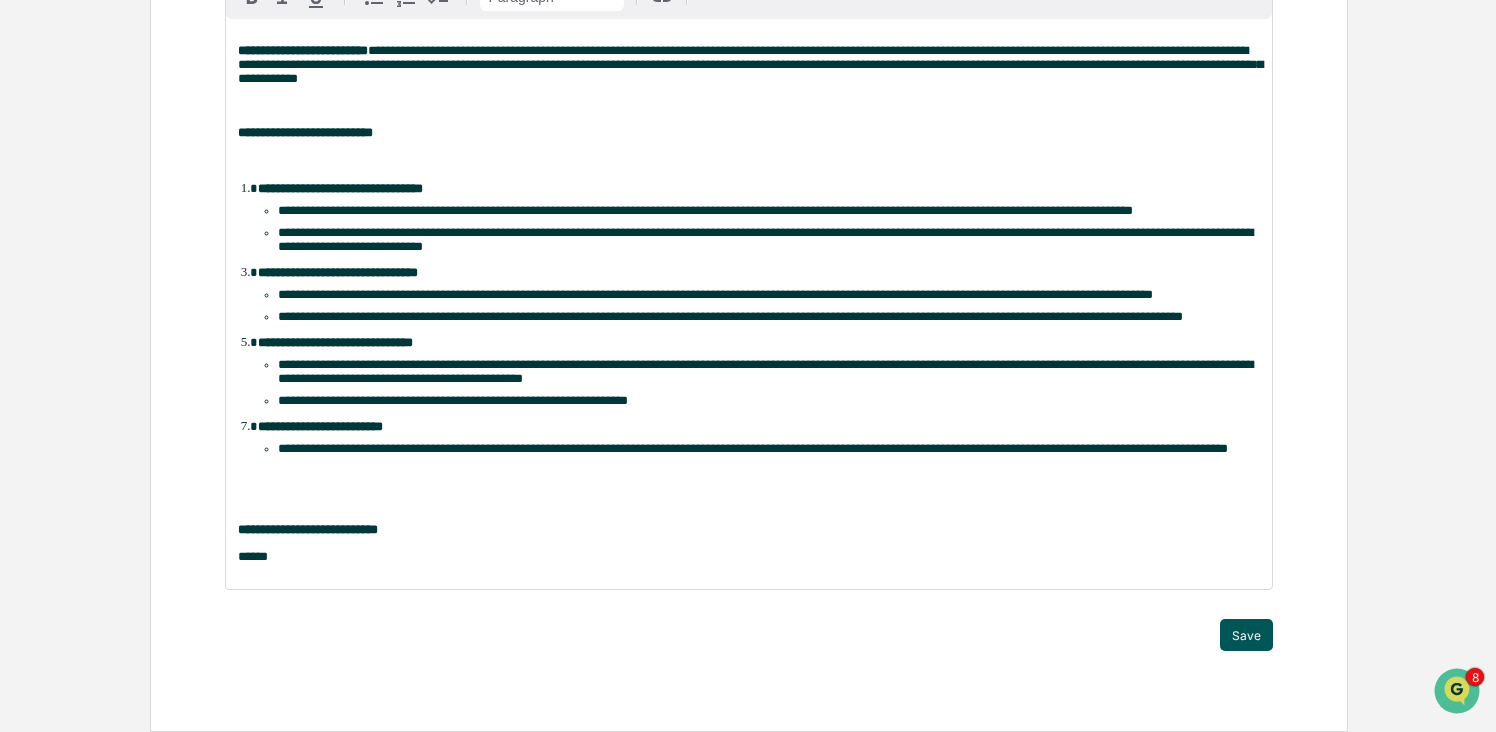 click on "Save" at bounding box center (1246, 635) 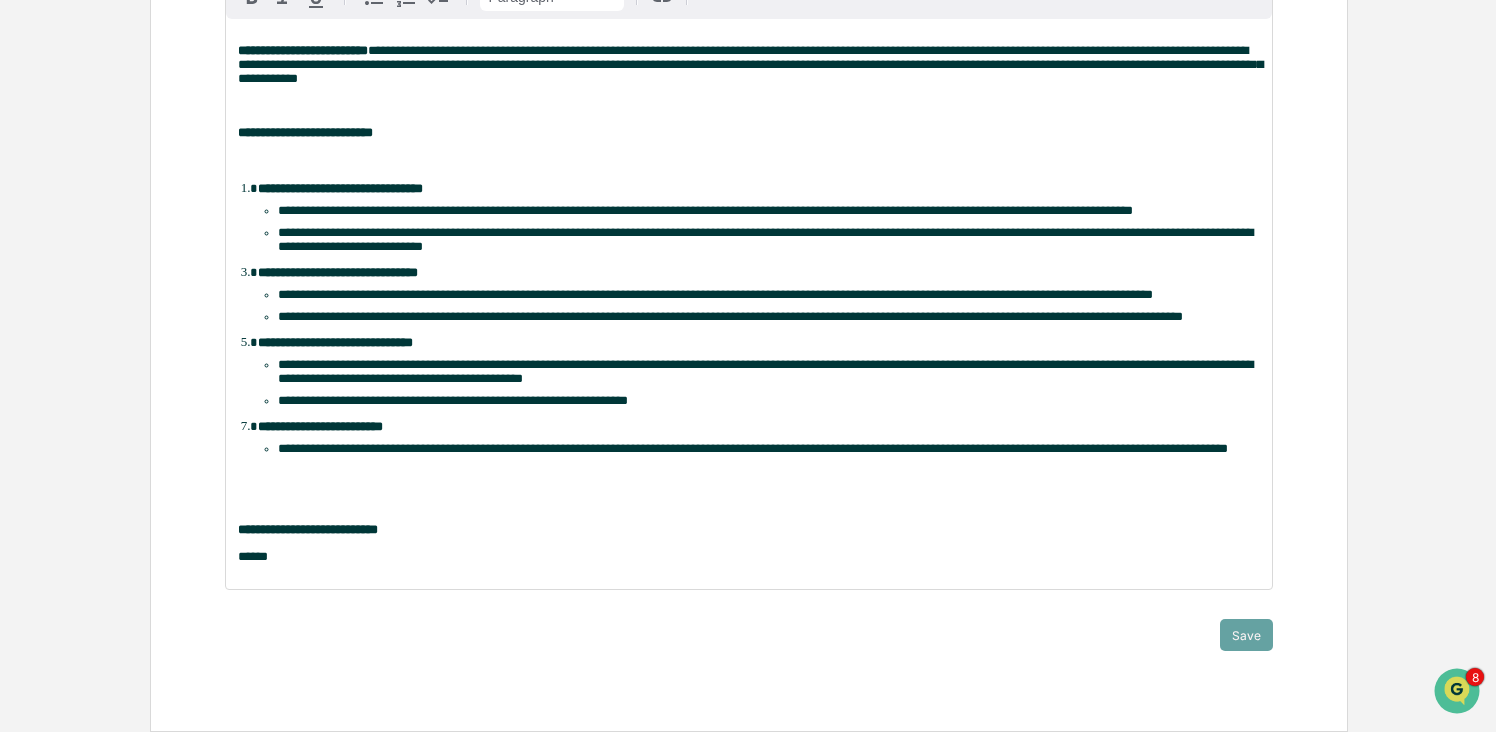 scroll, scrollTop: 0, scrollLeft: 0, axis: both 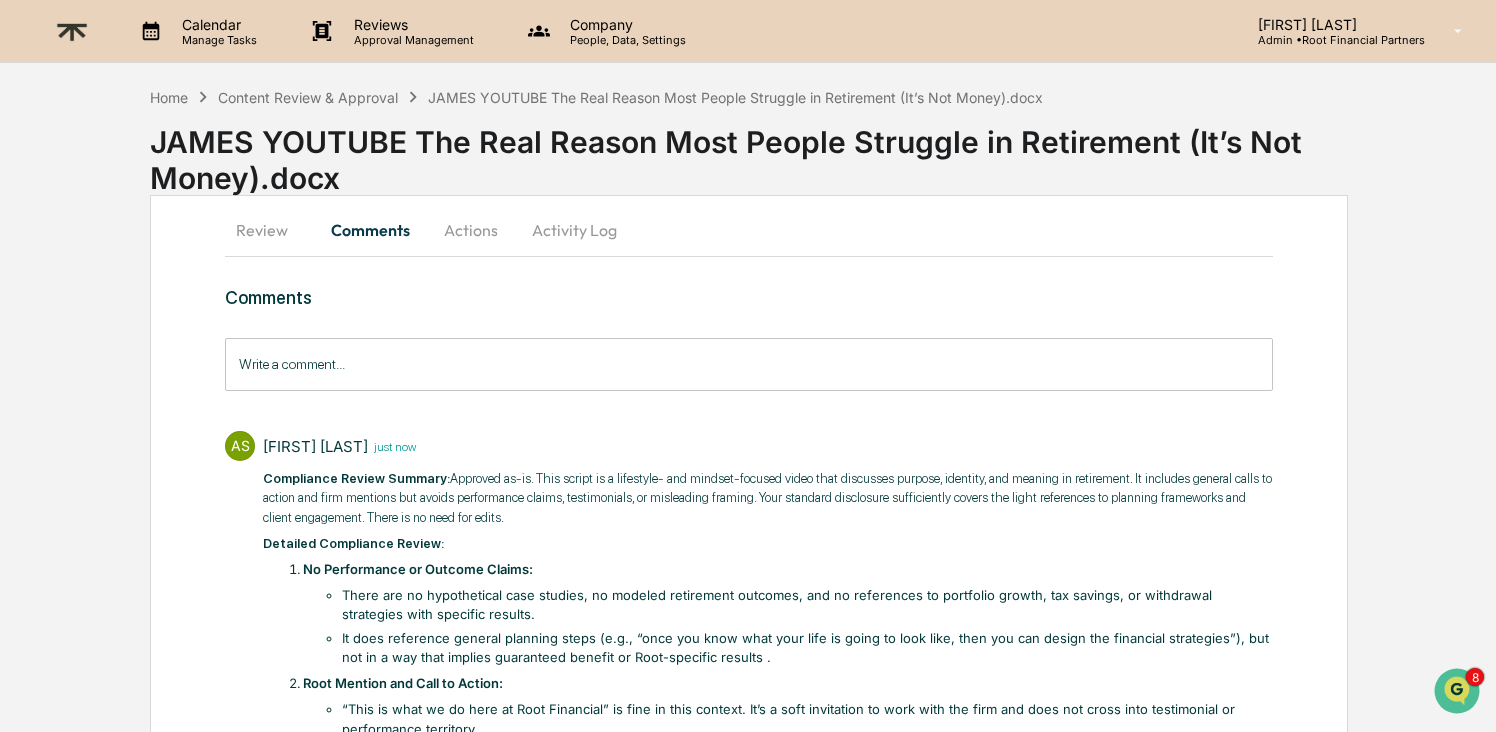 click on "Actions" at bounding box center (471, 230) 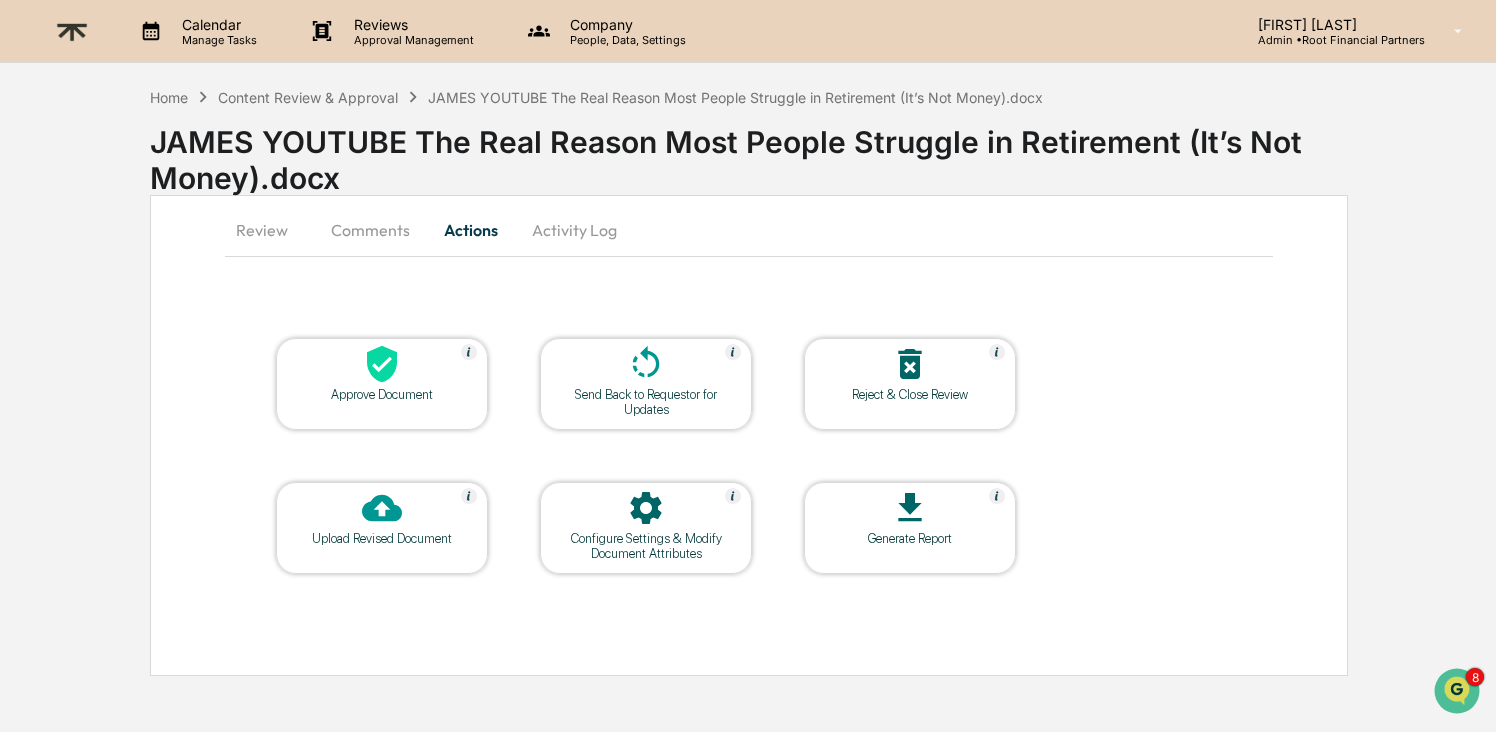 click 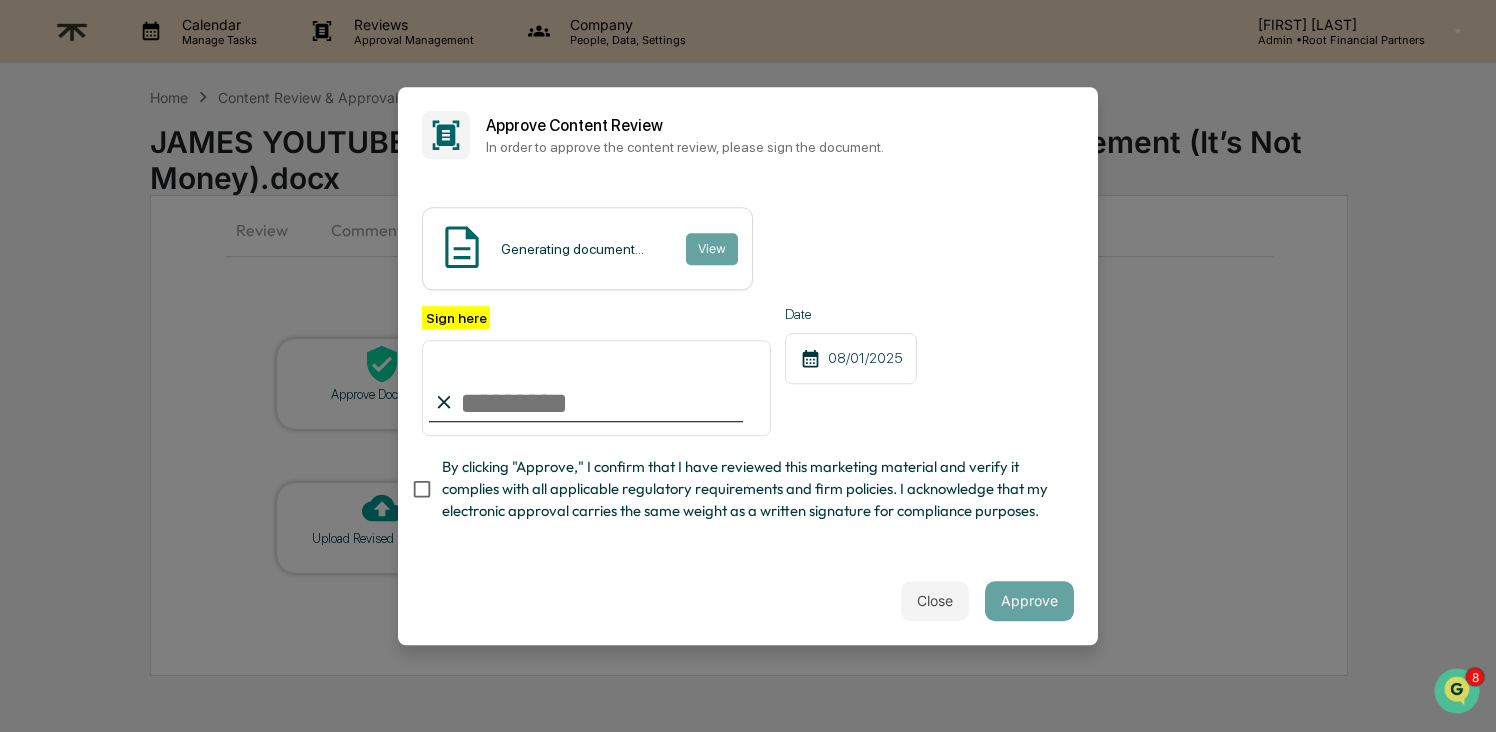 type on "**********" 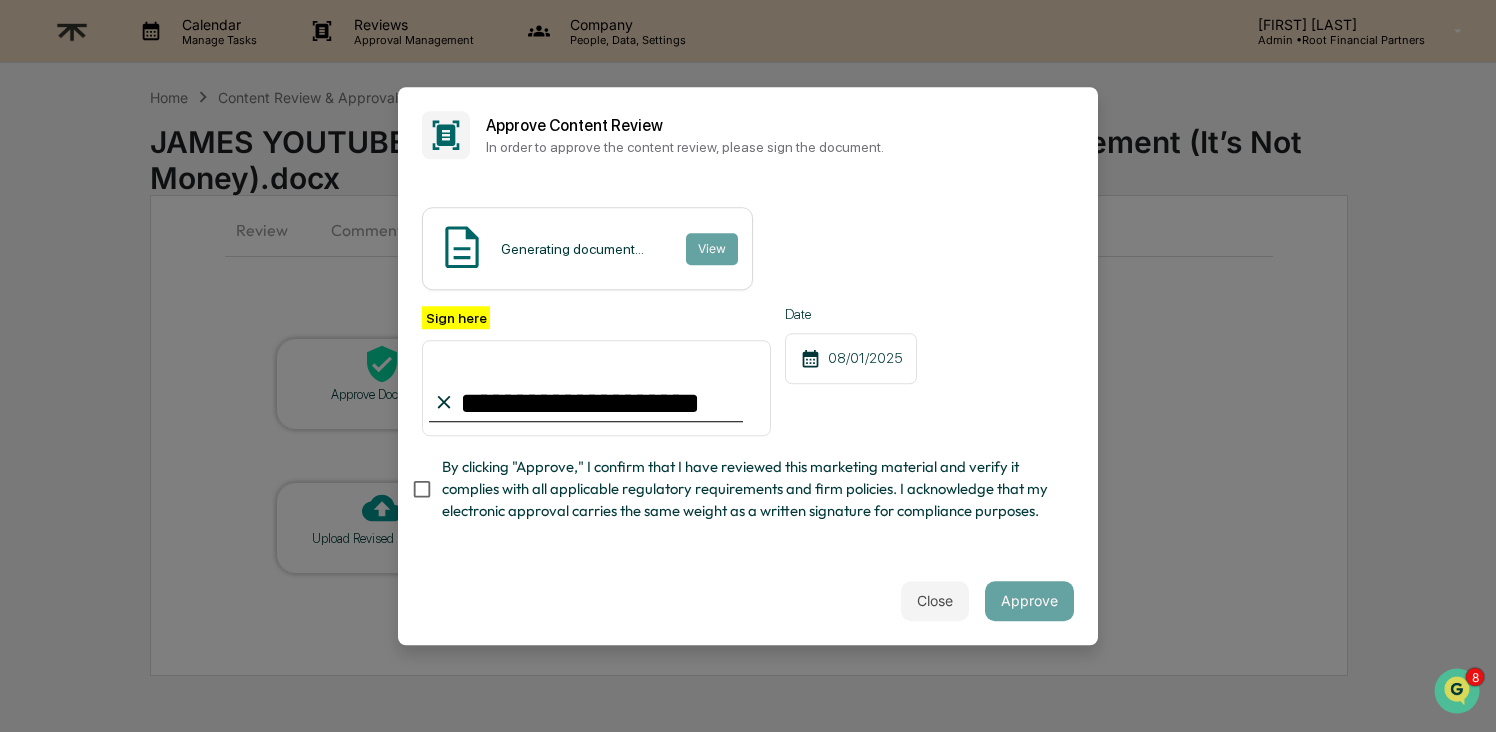 click on "By clicking "Approve," I confirm that I have reviewed this marketing material and verify it complies with all applicable regulatory requirements and firm policies. I acknowledge that my electronic approval carries the same weight as a written signature for compliance purposes." at bounding box center [750, 489] 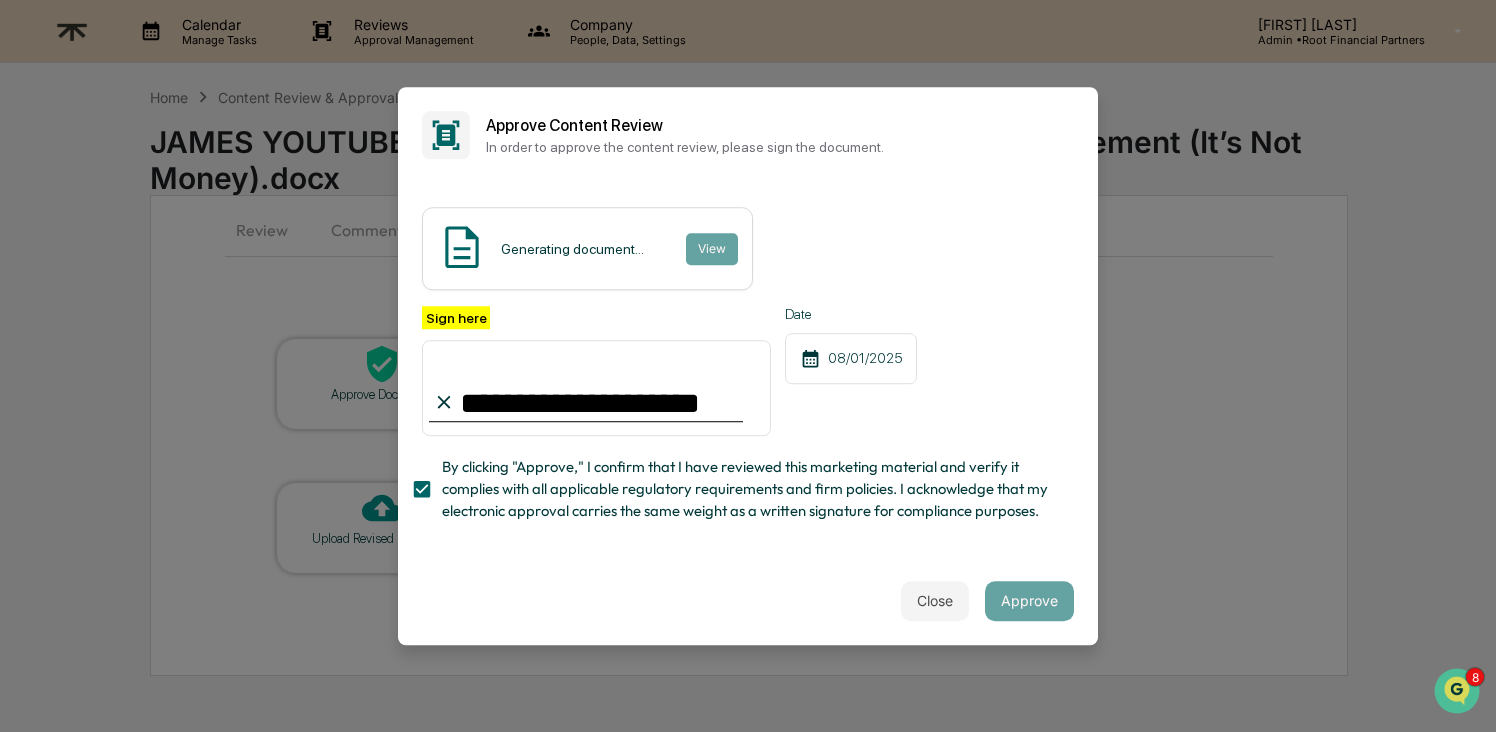 click on "**********" at bounding box center (748, 370) 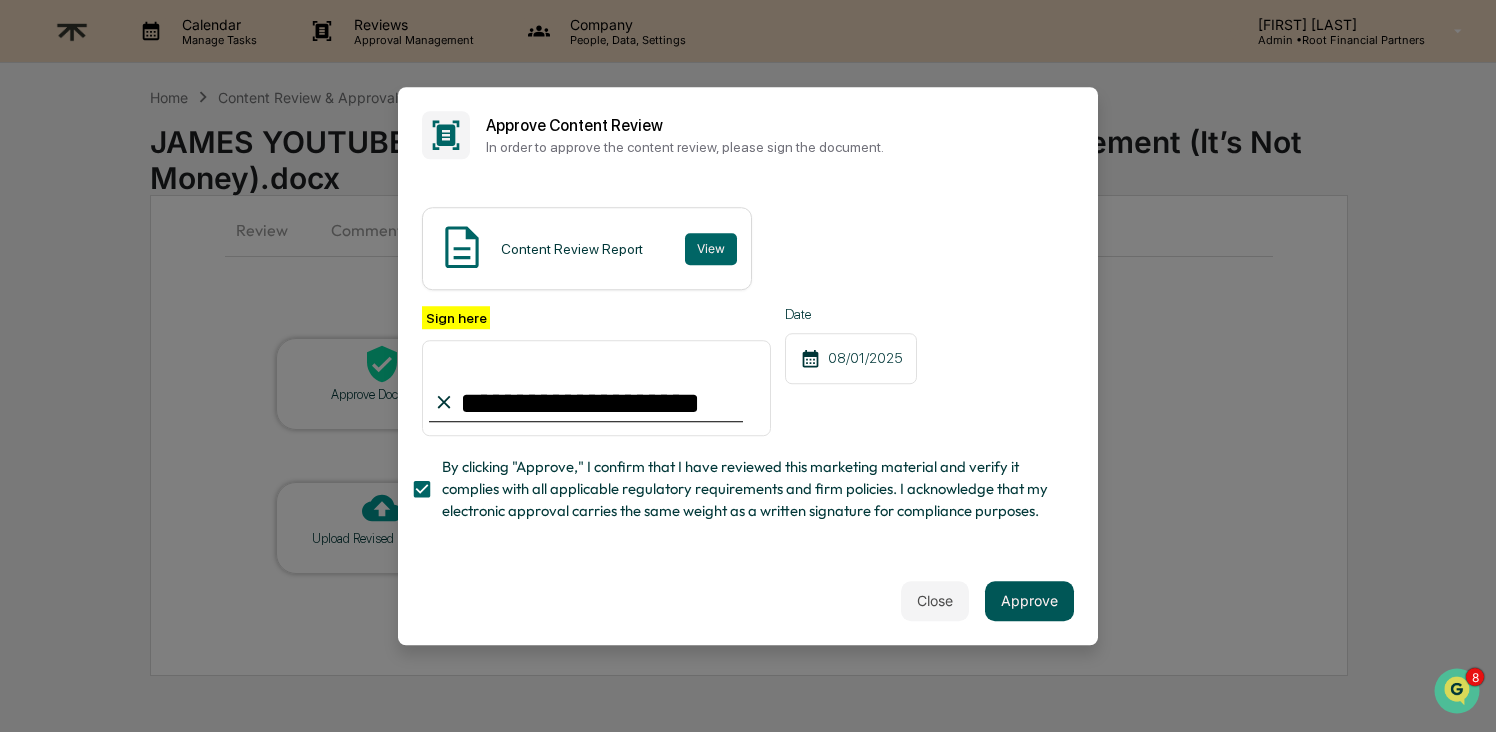 click on "Approve" at bounding box center (1029, 601) 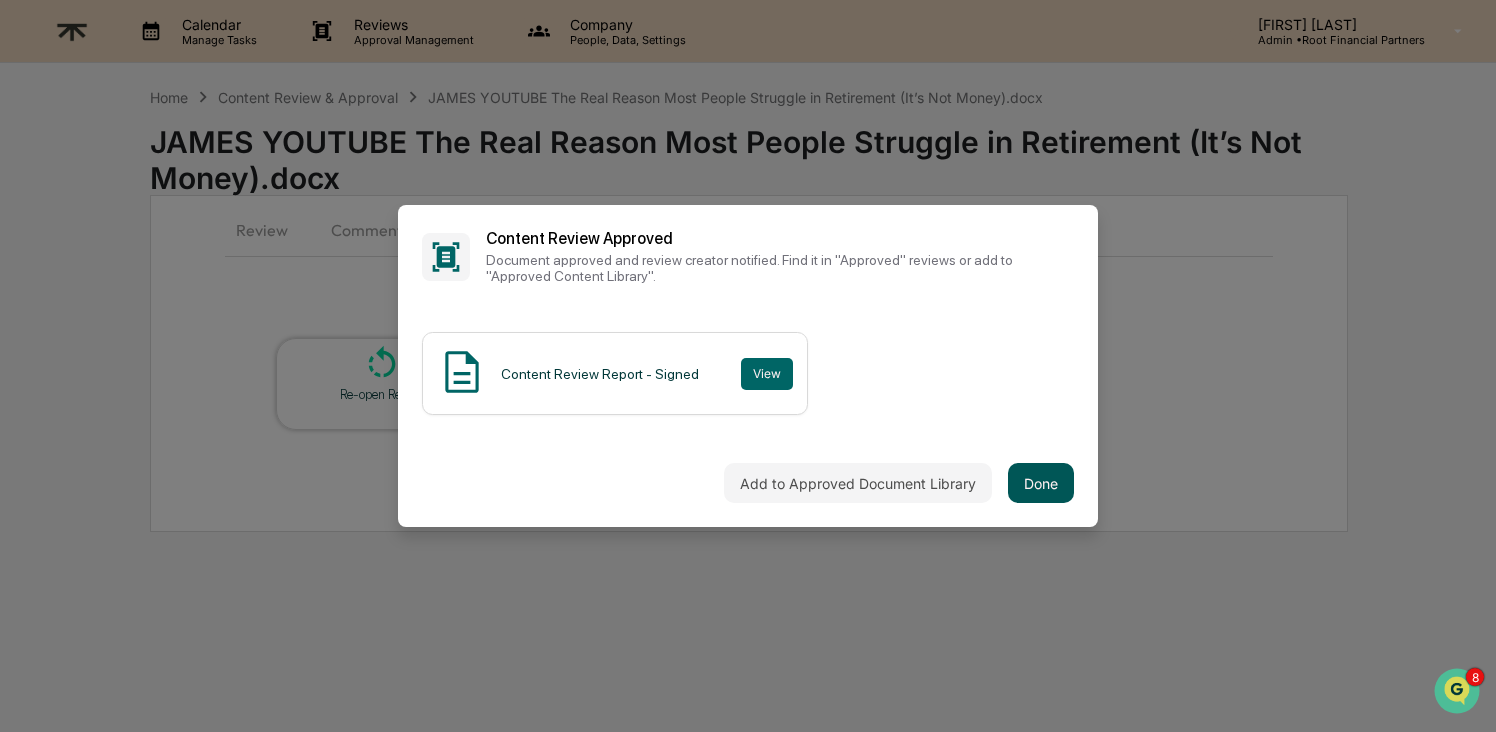 click on "Done" at bounding box center (1041, 483) 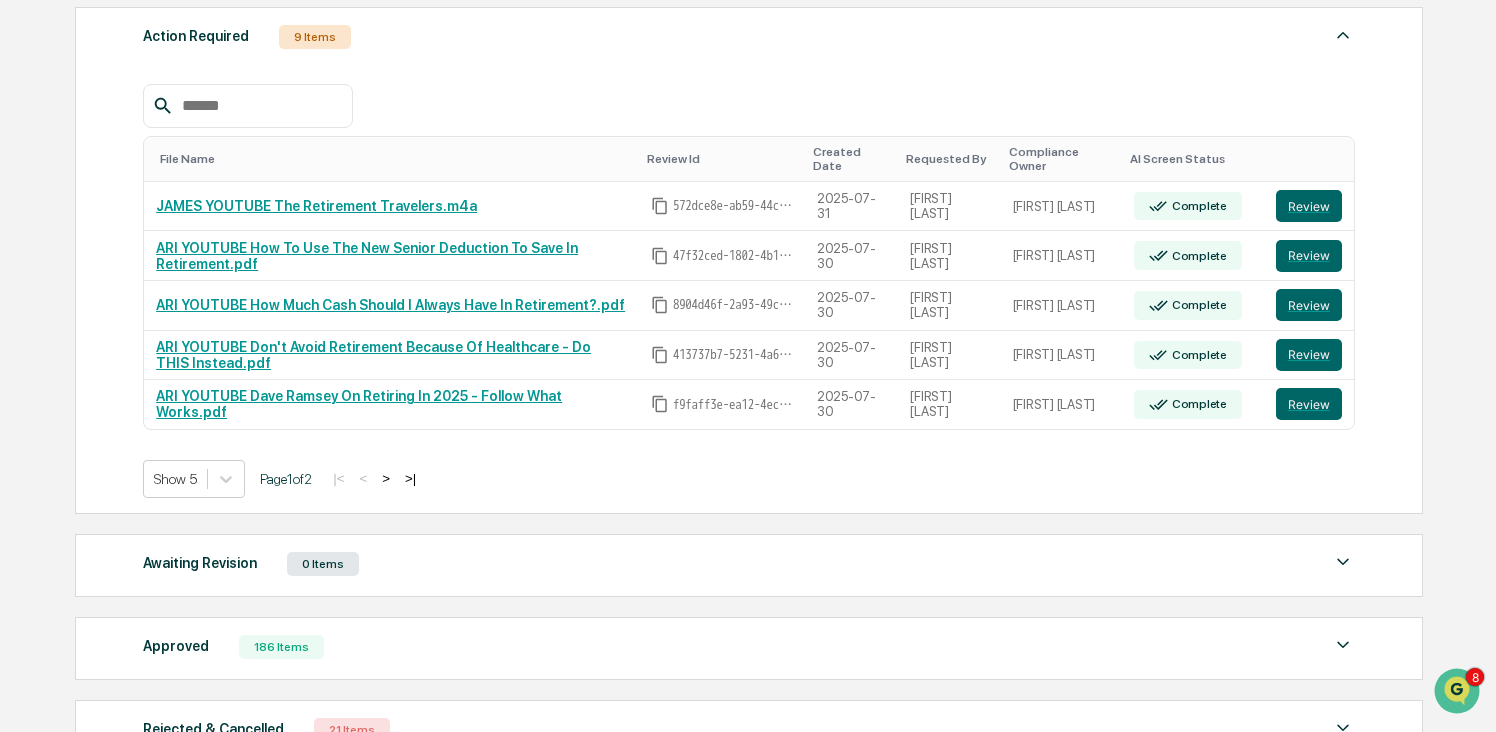 scroll, scrollTop: 312, scrollLeft: 0, axis: vertical 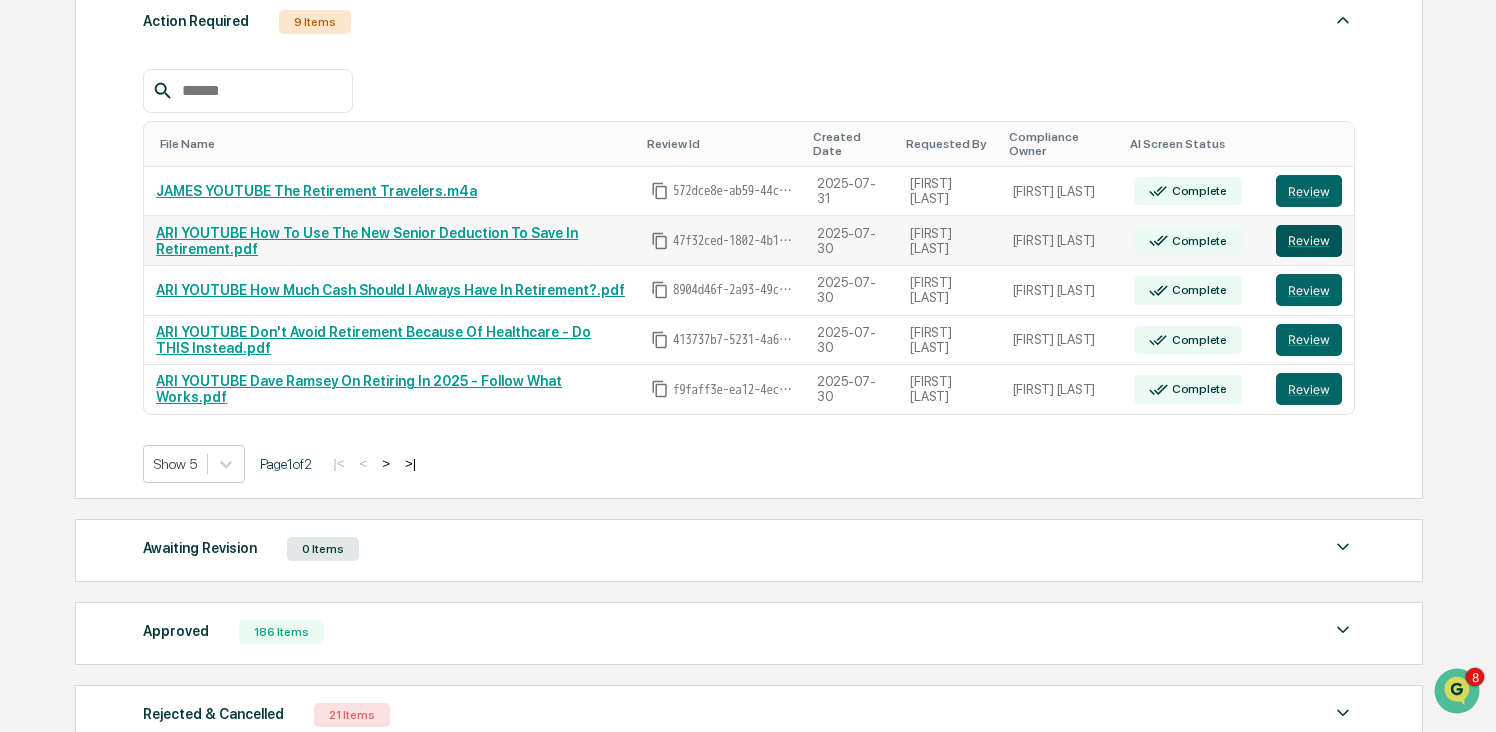 click on "Review" at bounding box center (1309, 241) 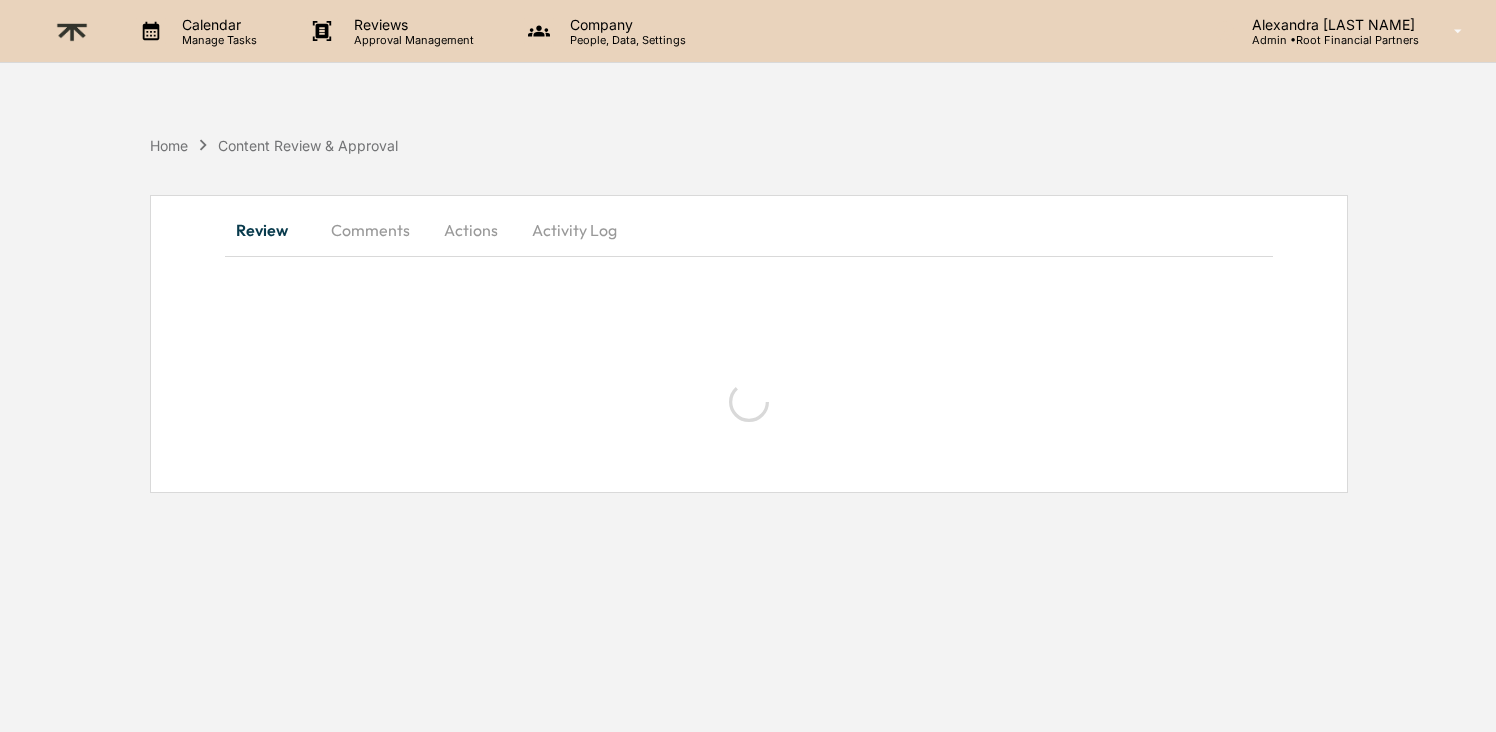 scroll, scrollTop: 0, scrollLeft: 0, axis: both 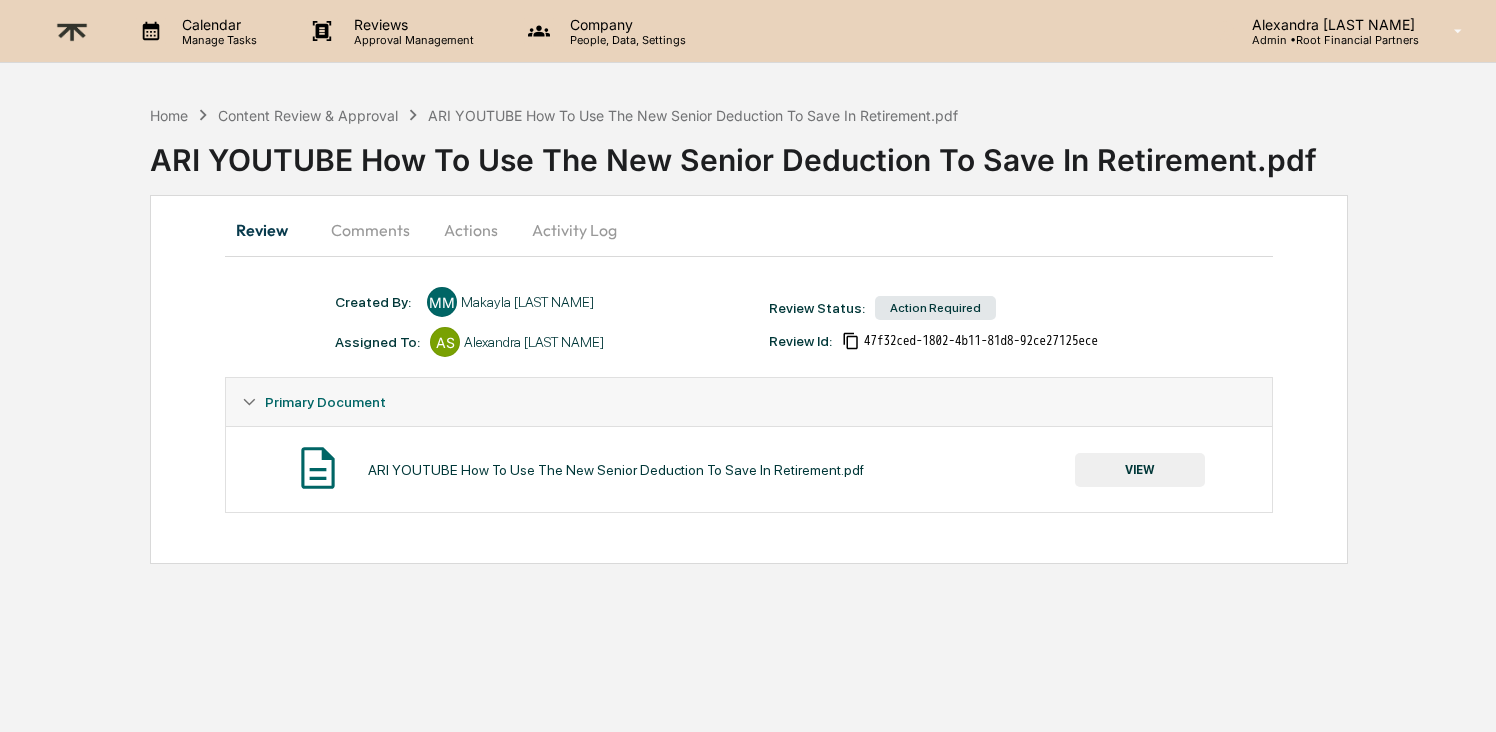click on "VIEW" at bounding box center (1140, 470) 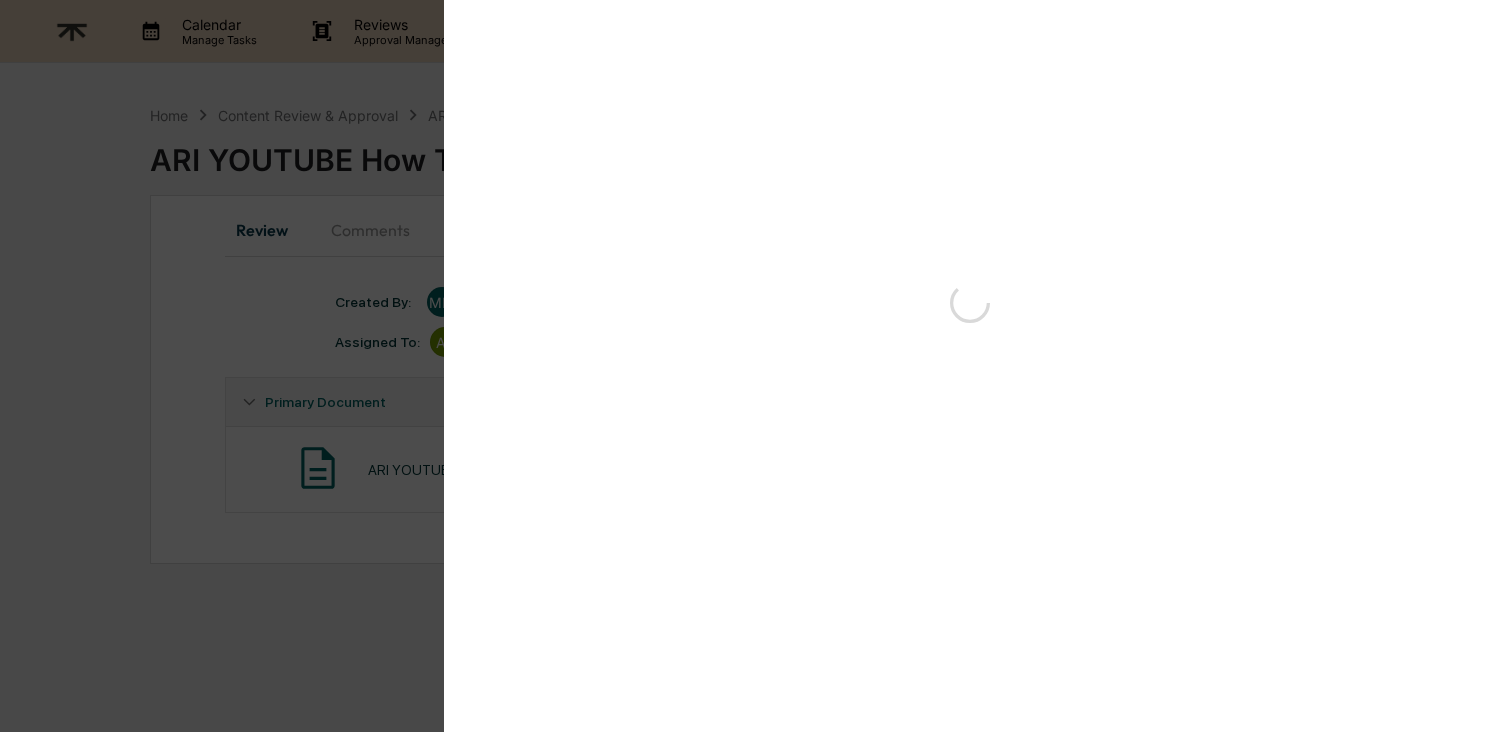 scroll, scrollTop: 0, scrollLeft: 0, axis: both 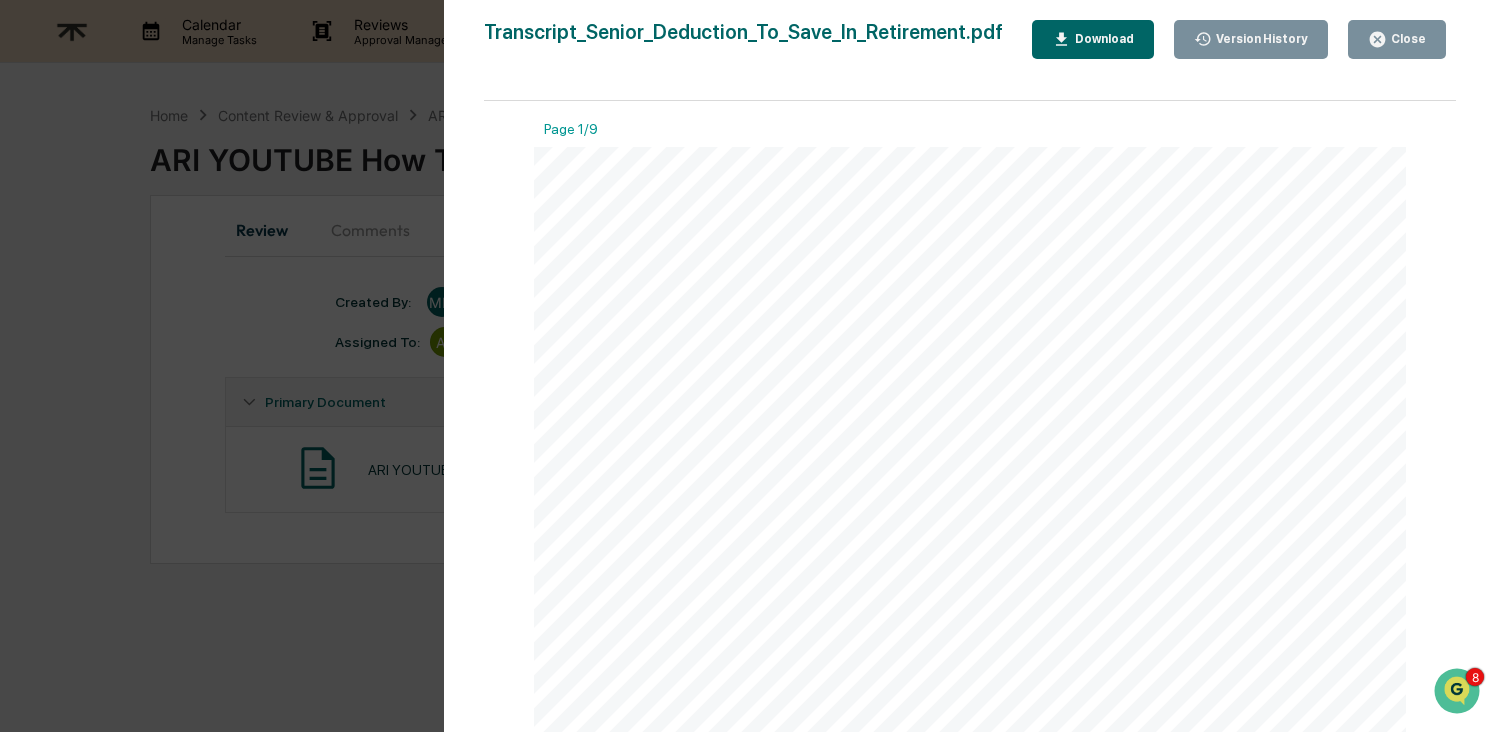 click on "Download" at bounding box center [1102, 39] 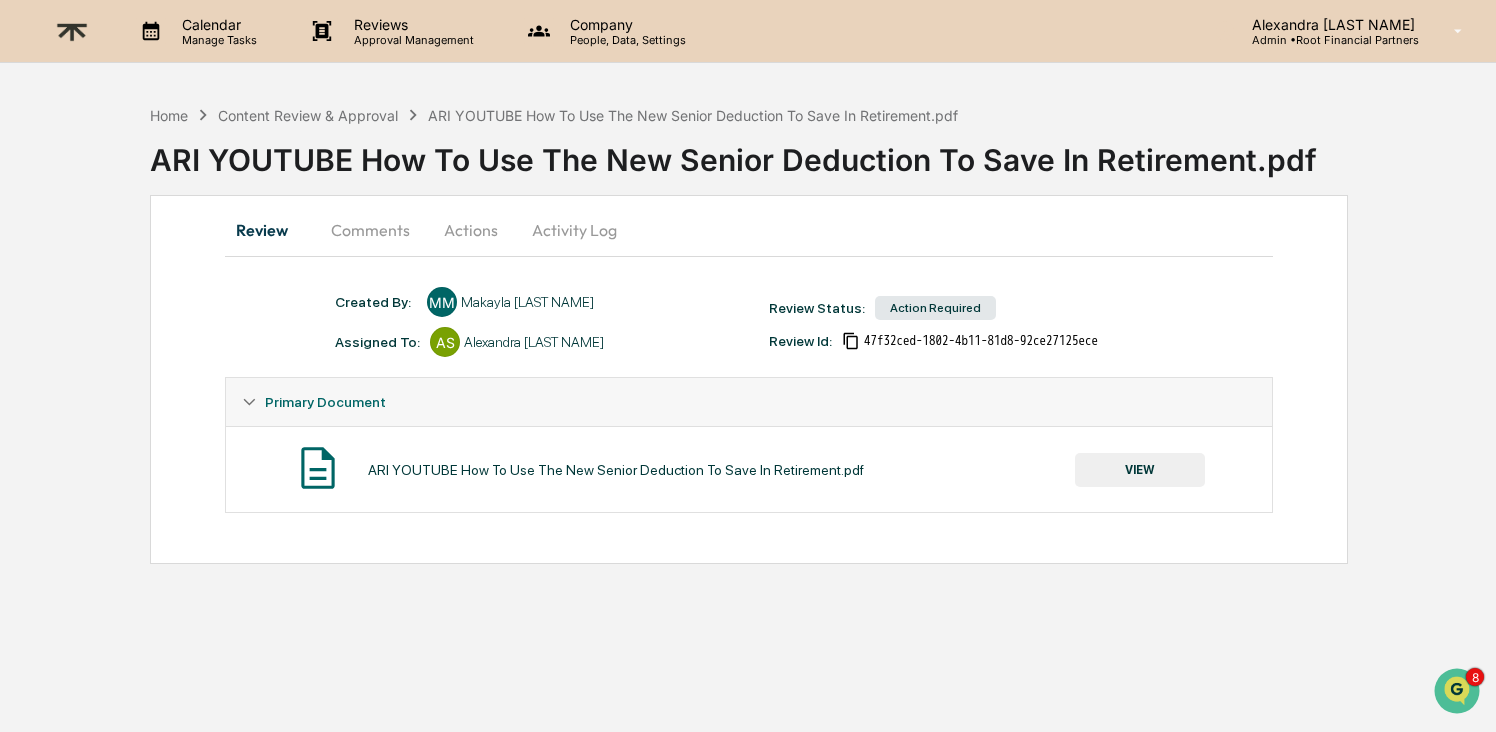 click on "Comments" at bounding box center (370, 230) 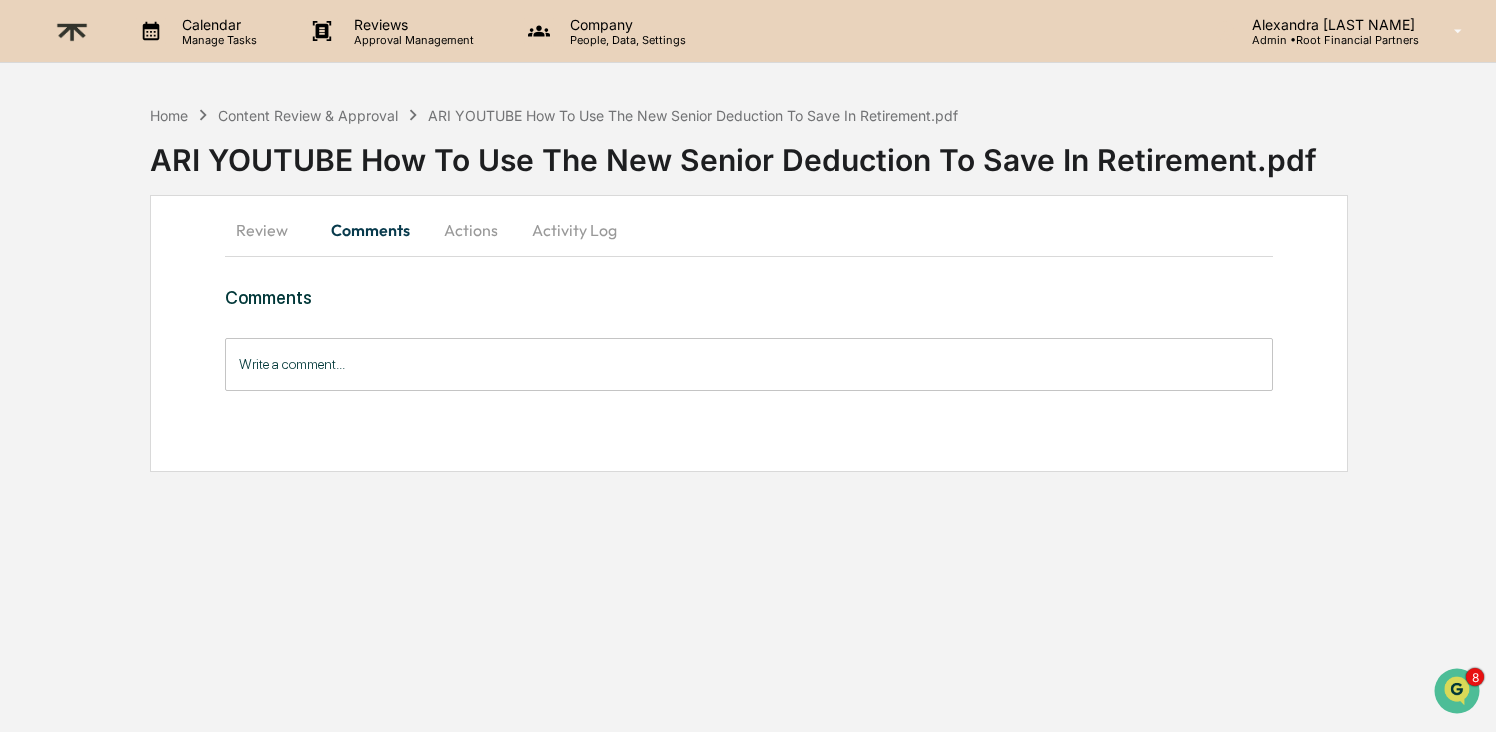 click on "Write a comment..." at bounding box center [748, 364] 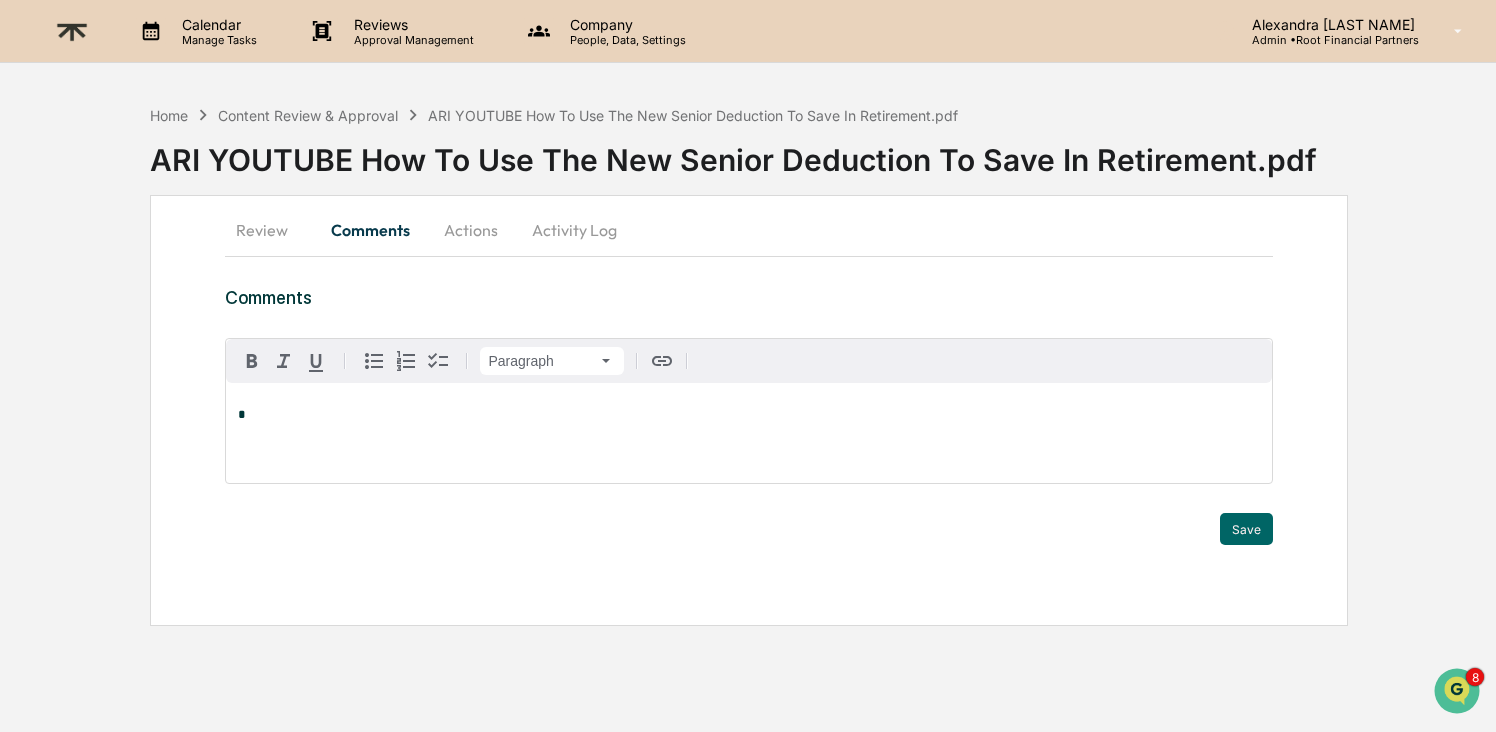 scroll, scrollTop: 256, scrollLeft: 0, axis: vertical 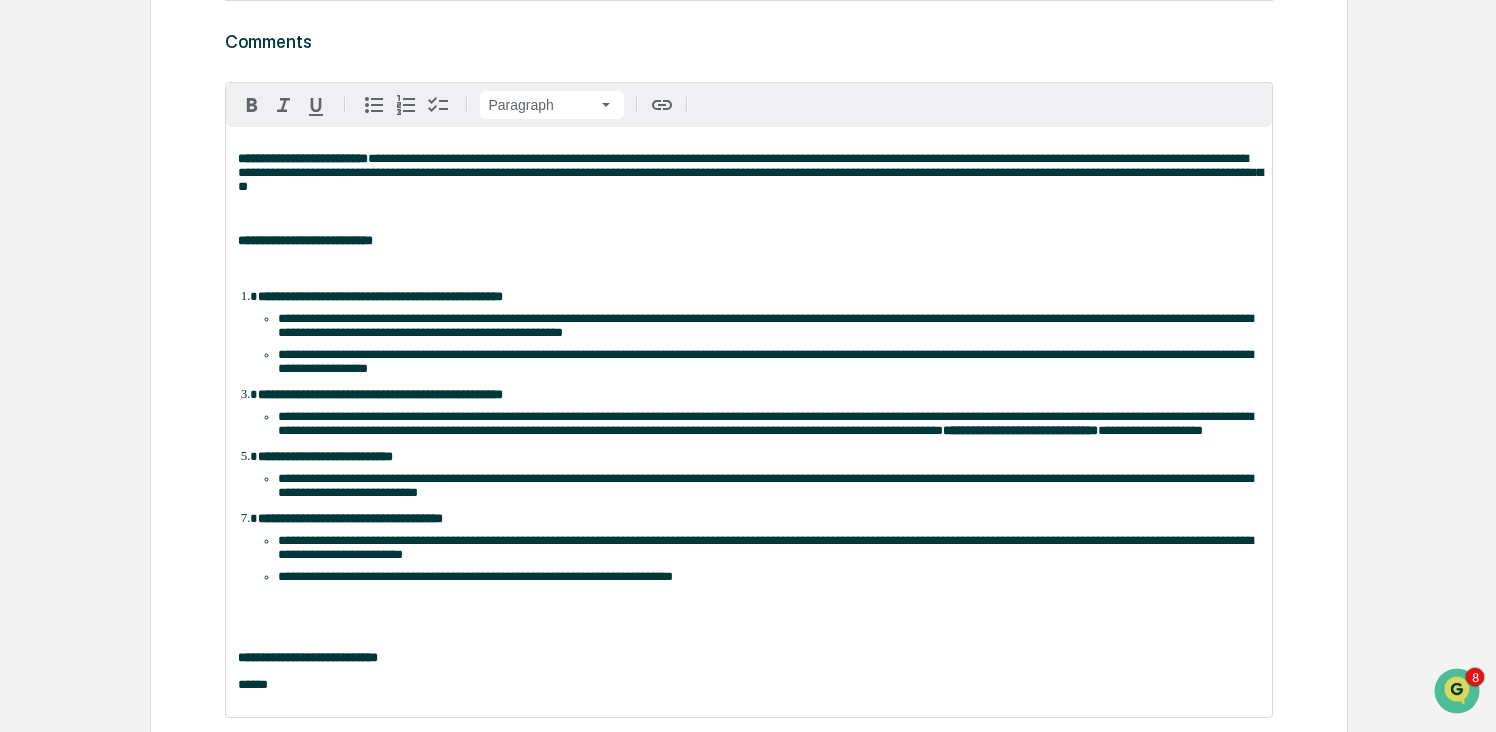 click on "**********" at bounding box center [749, 399] 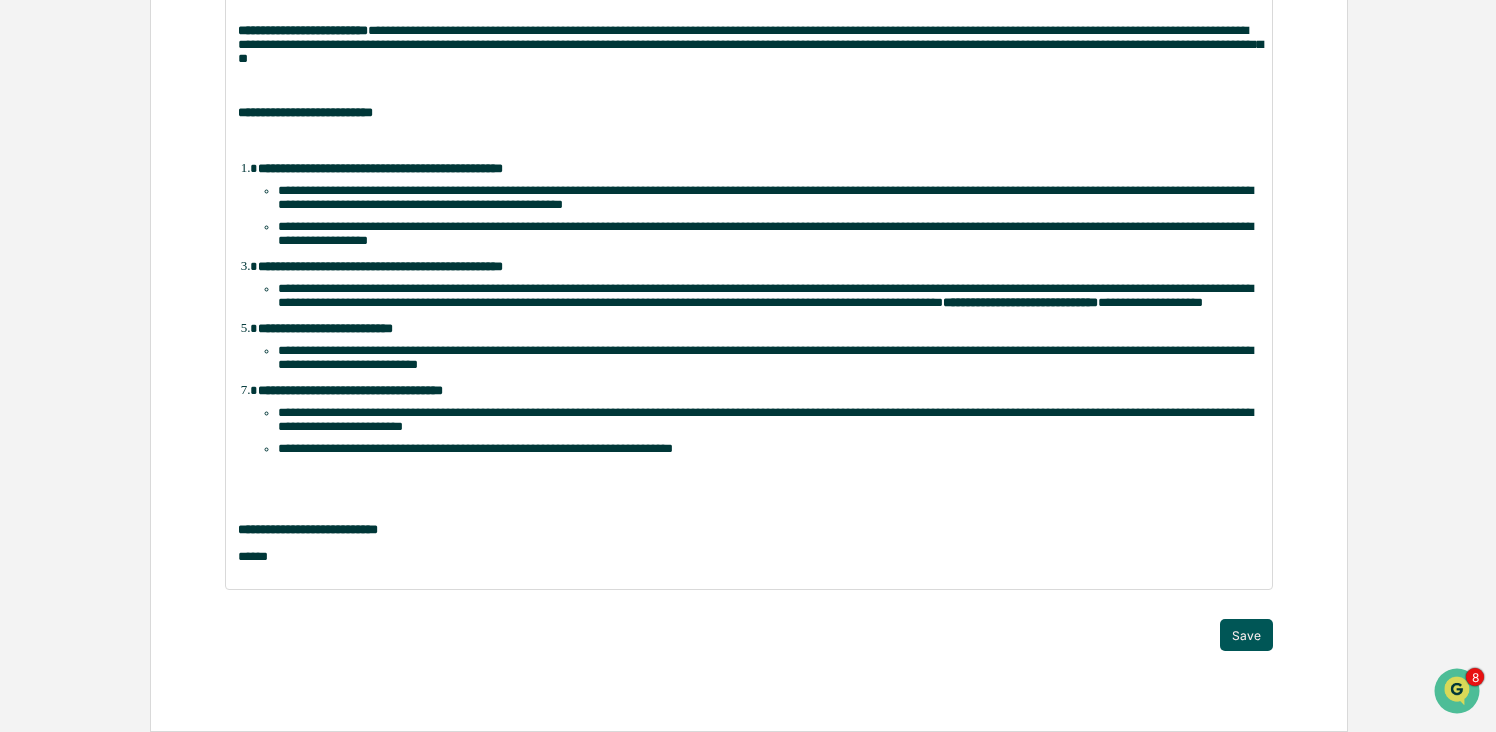 click on "Save" at bounding box center (1246, 635) 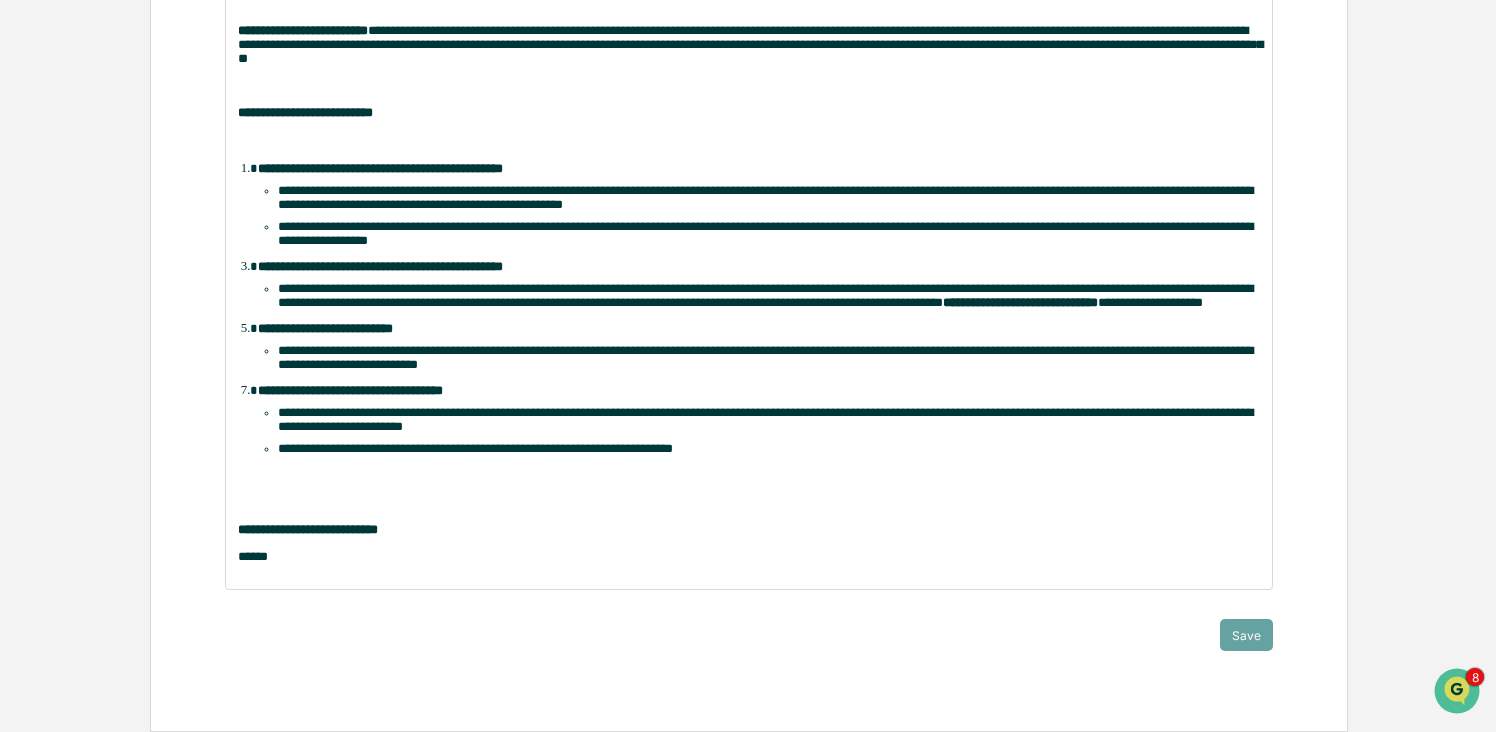 scroll, scrollTop: 0, scrollLeft: 0, axis: both 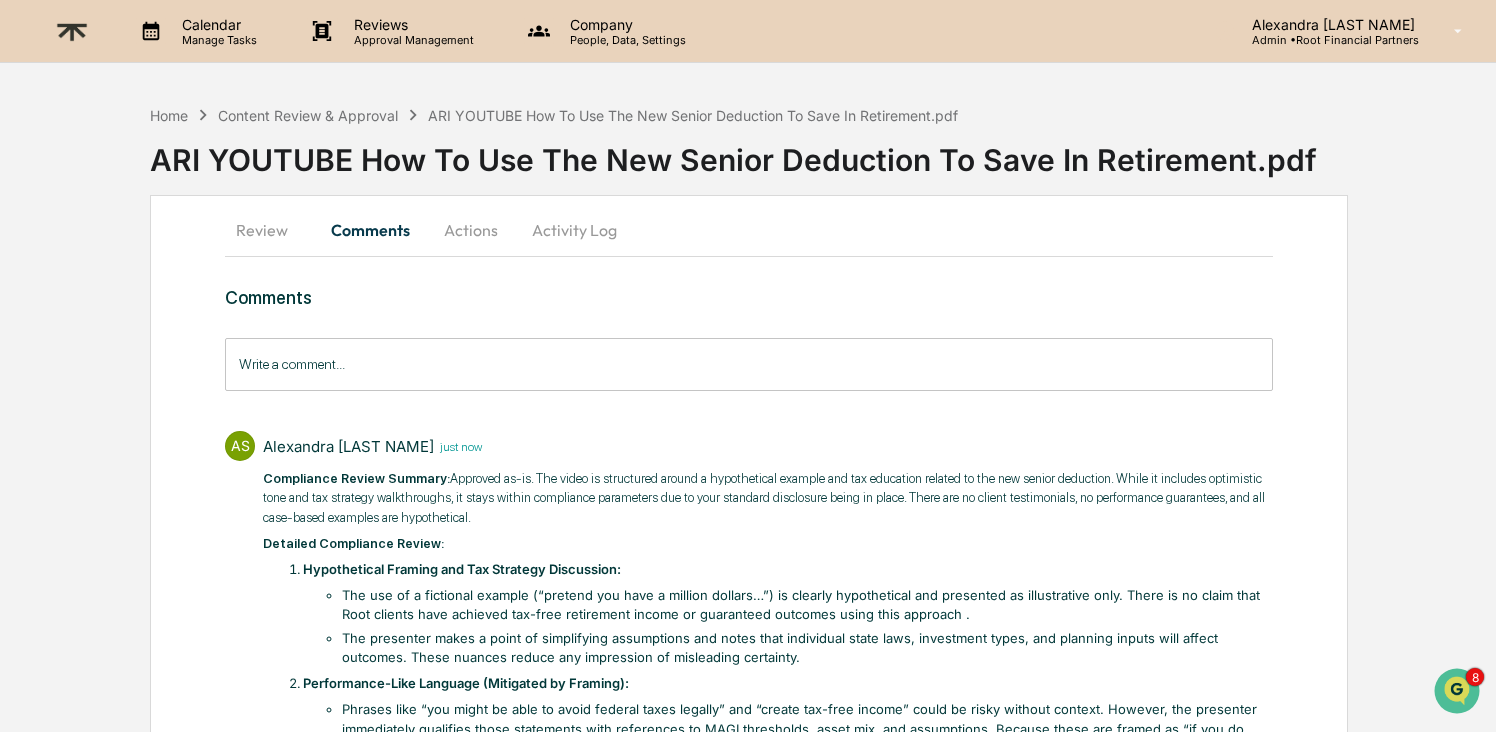 click on "Actions" at bounding box center [471, 230] 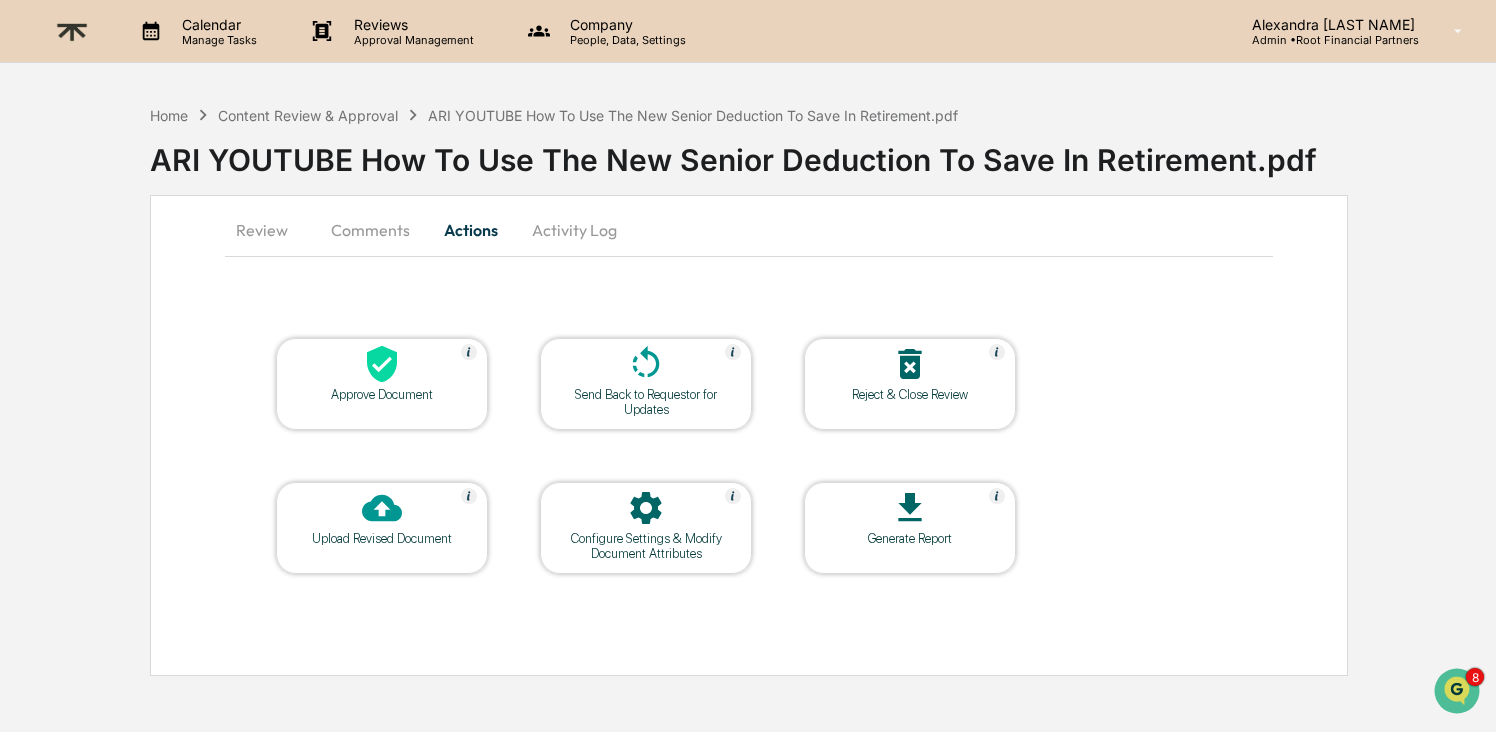 click on "Approve Document" at bounding box center (382, 394) 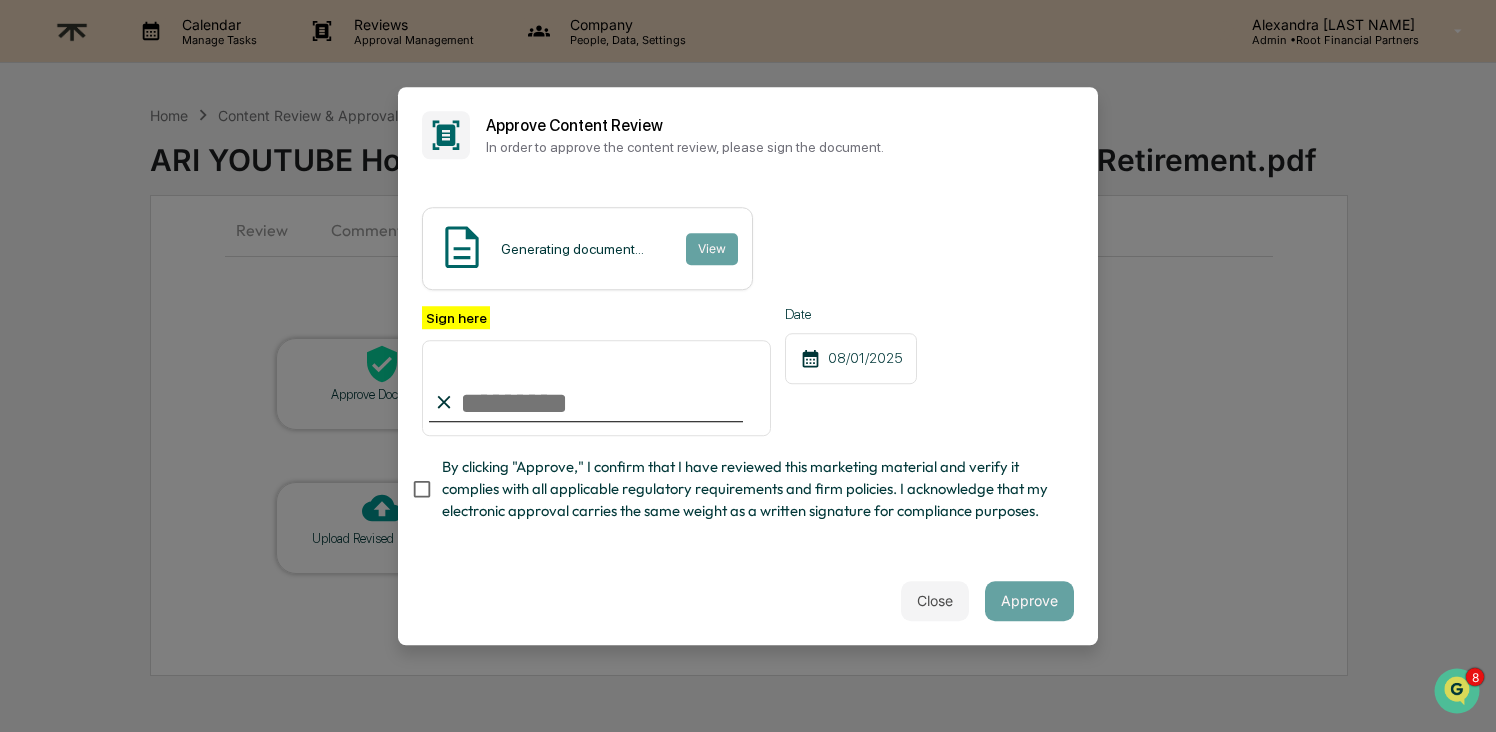 type on "**********" 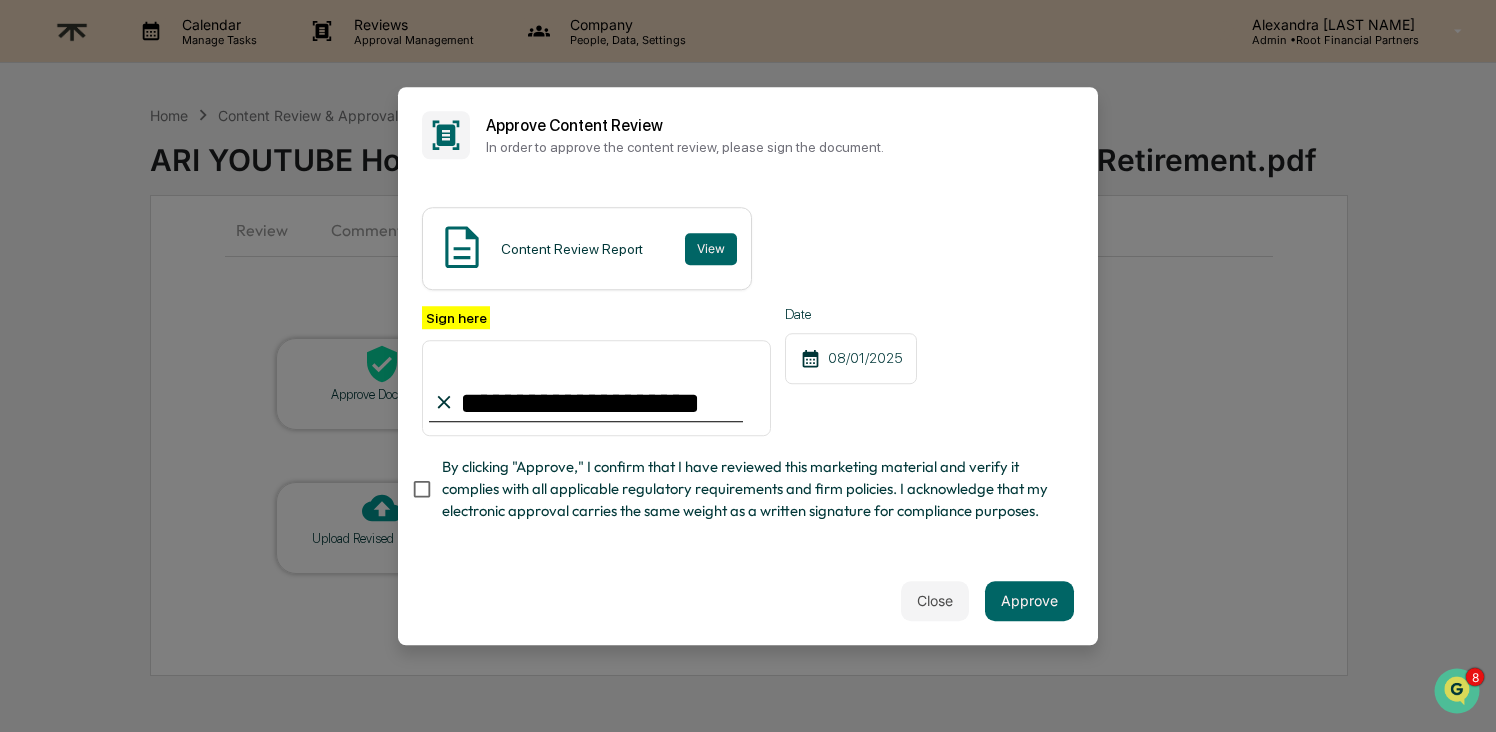 click on "By clicking "Approve," I confirm that I have reviewed this marketing material and verify it complies with all applicable regulatory requirements and firm policies. I acknowledge that my electronic approval carries the same weight as a written signature for compliance purposes." at bounding box center (750, 489) 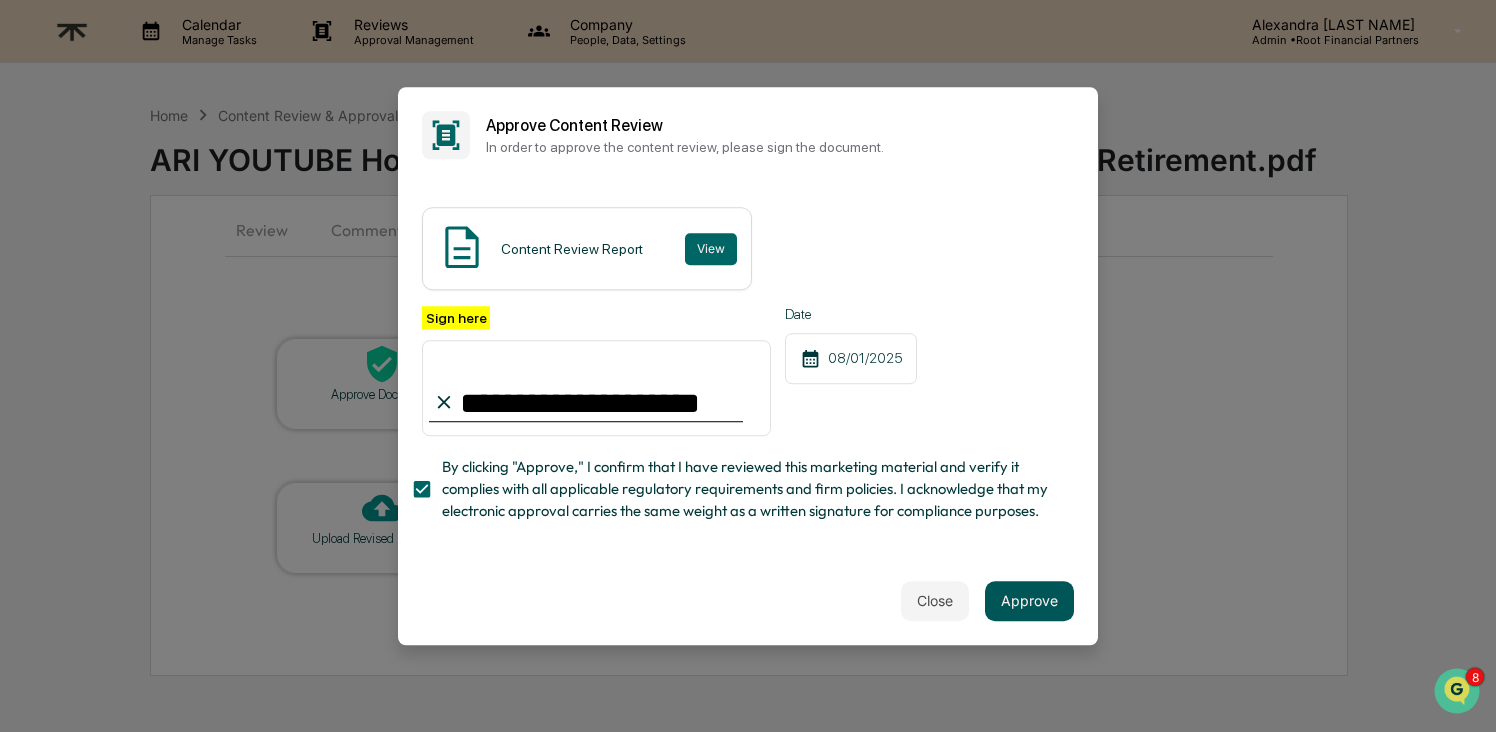 click on "Approve" at bounding box center (1029, 601) 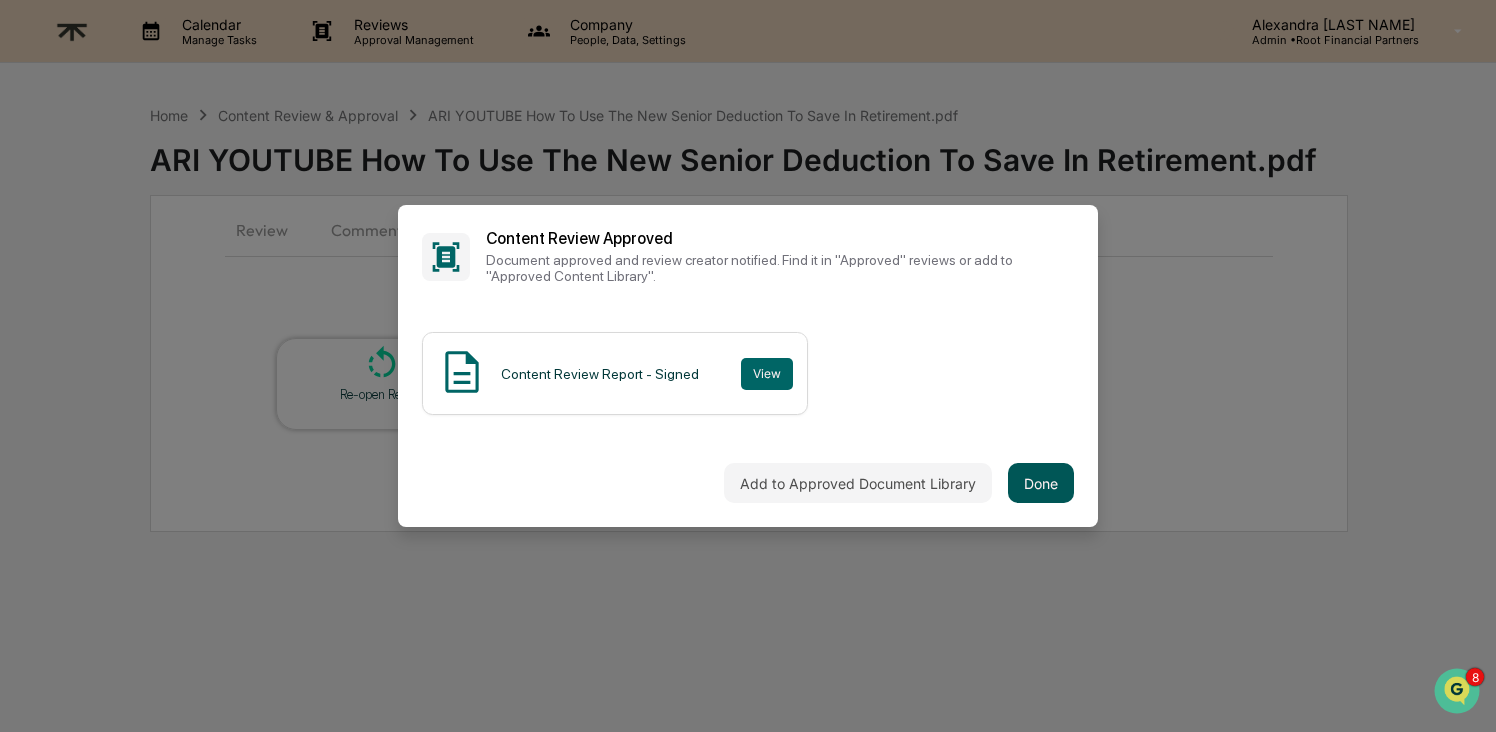 click on "Done" at bounding box center (1041, 483) 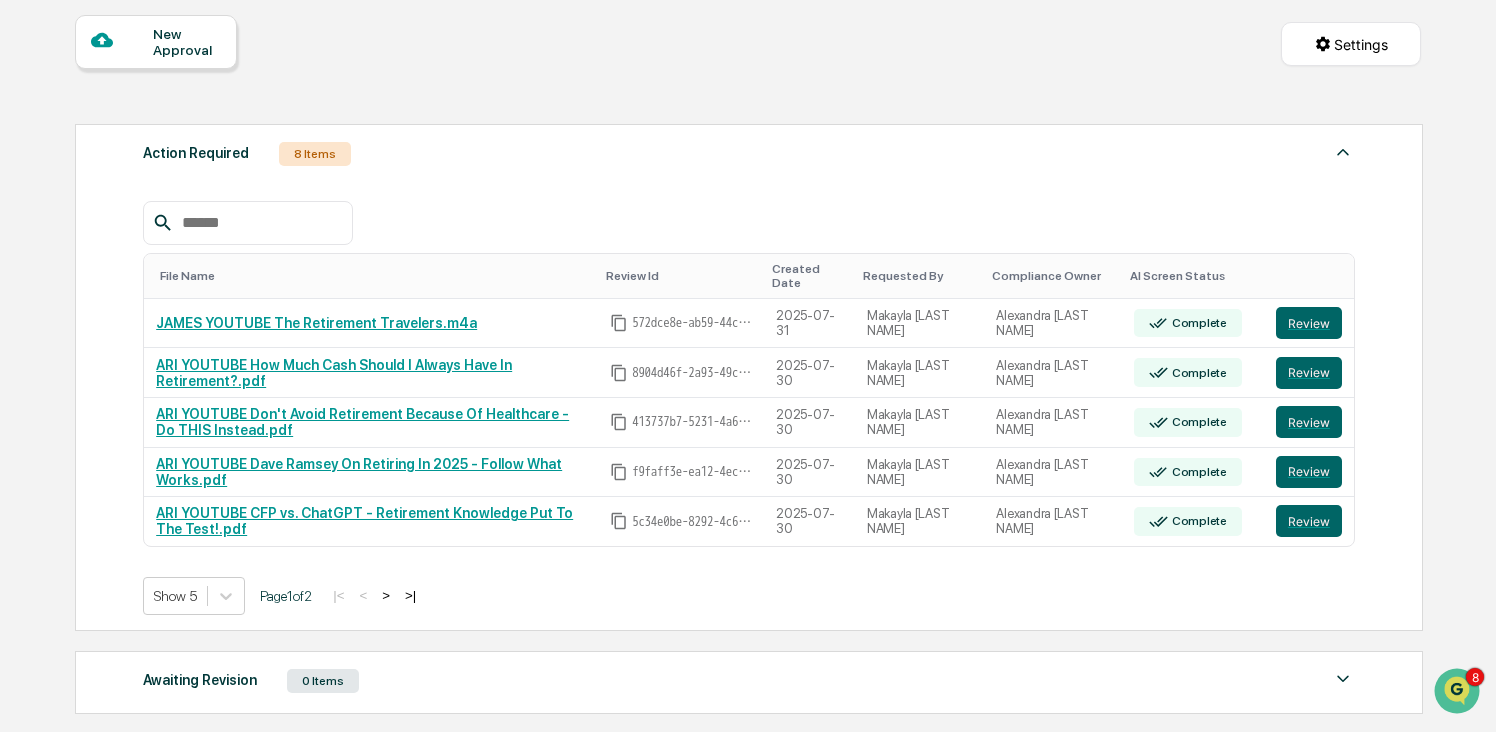 scroll, scrollTop: 184, scrollLeft: 0, axis: vertical 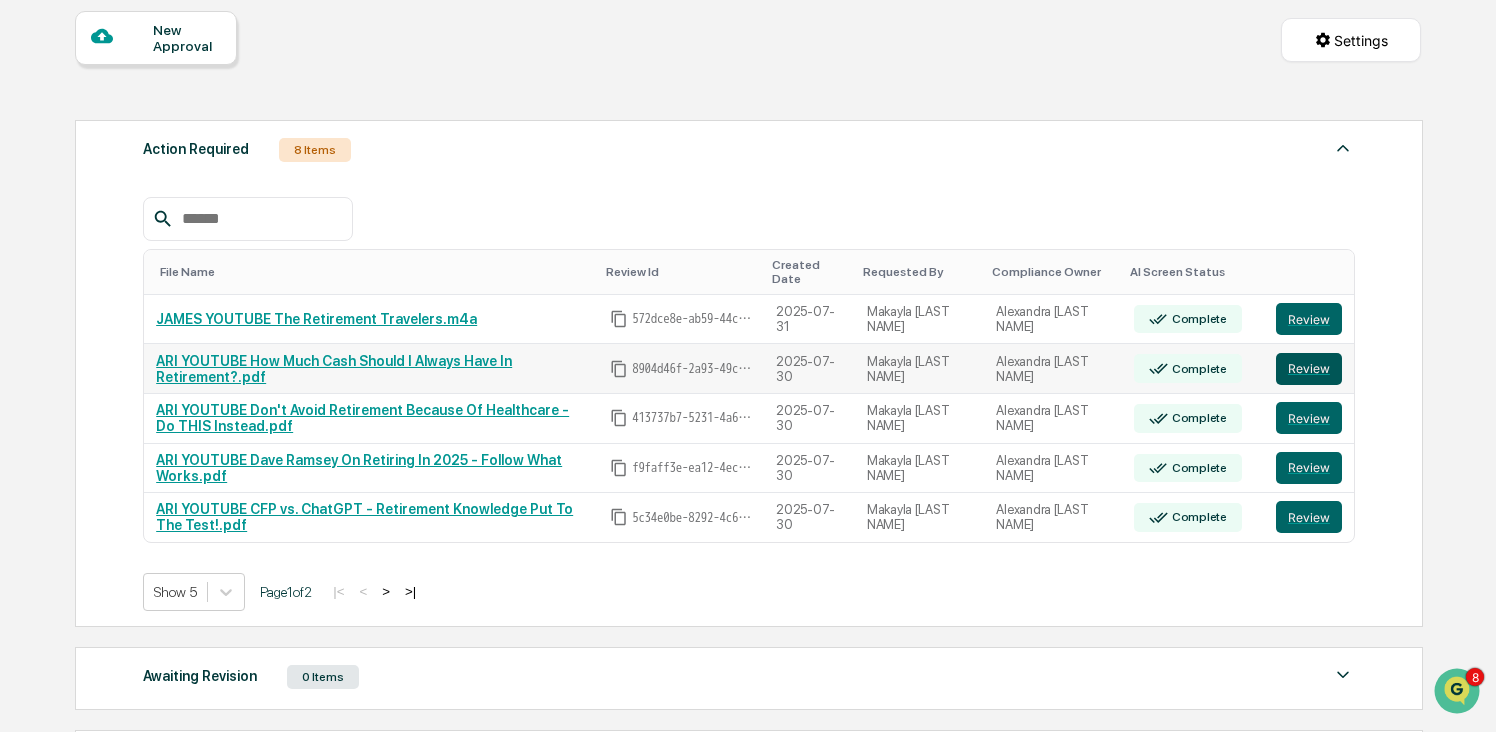 click on "Review" at bounding box center (1309, 369) 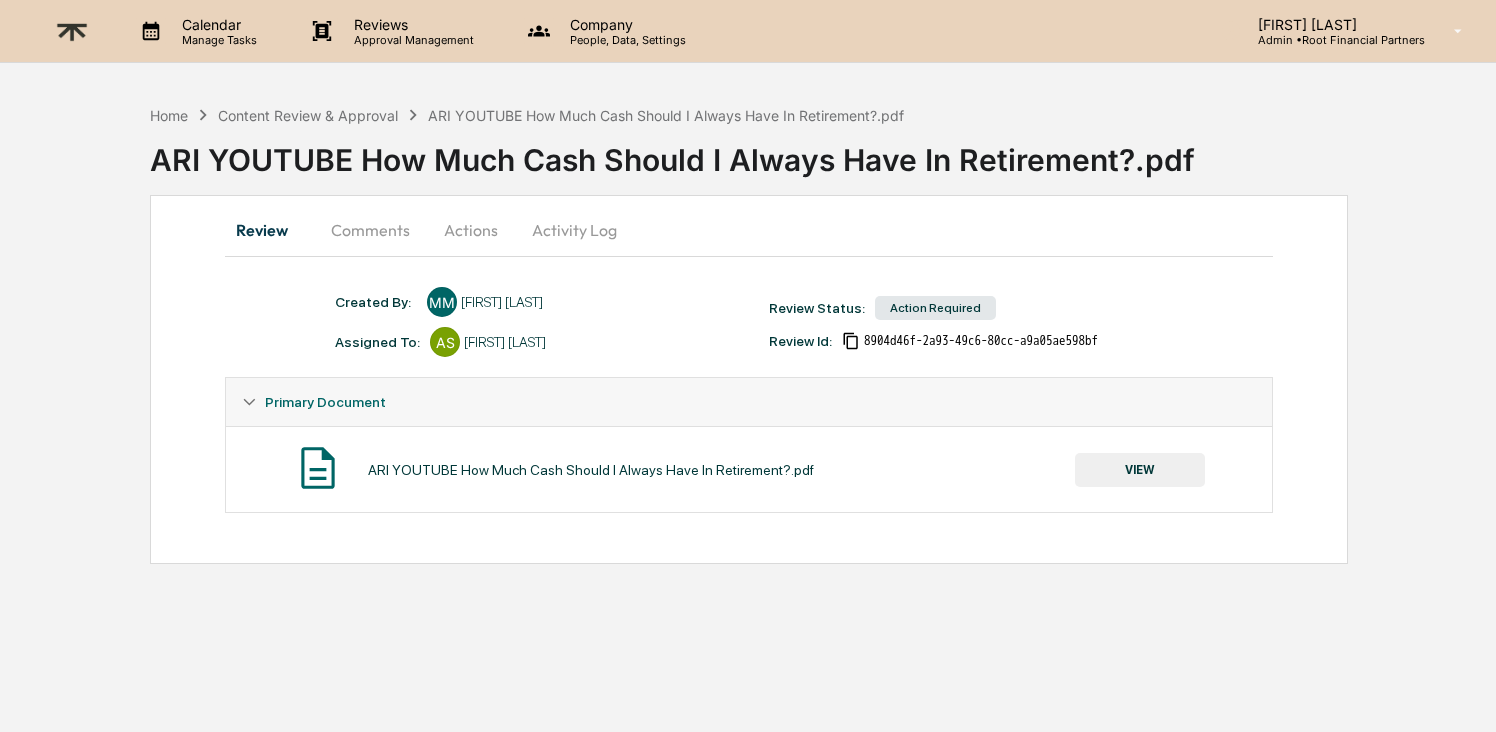 scroll, scrollTop: 0, scrollLeft: 0, axis: both 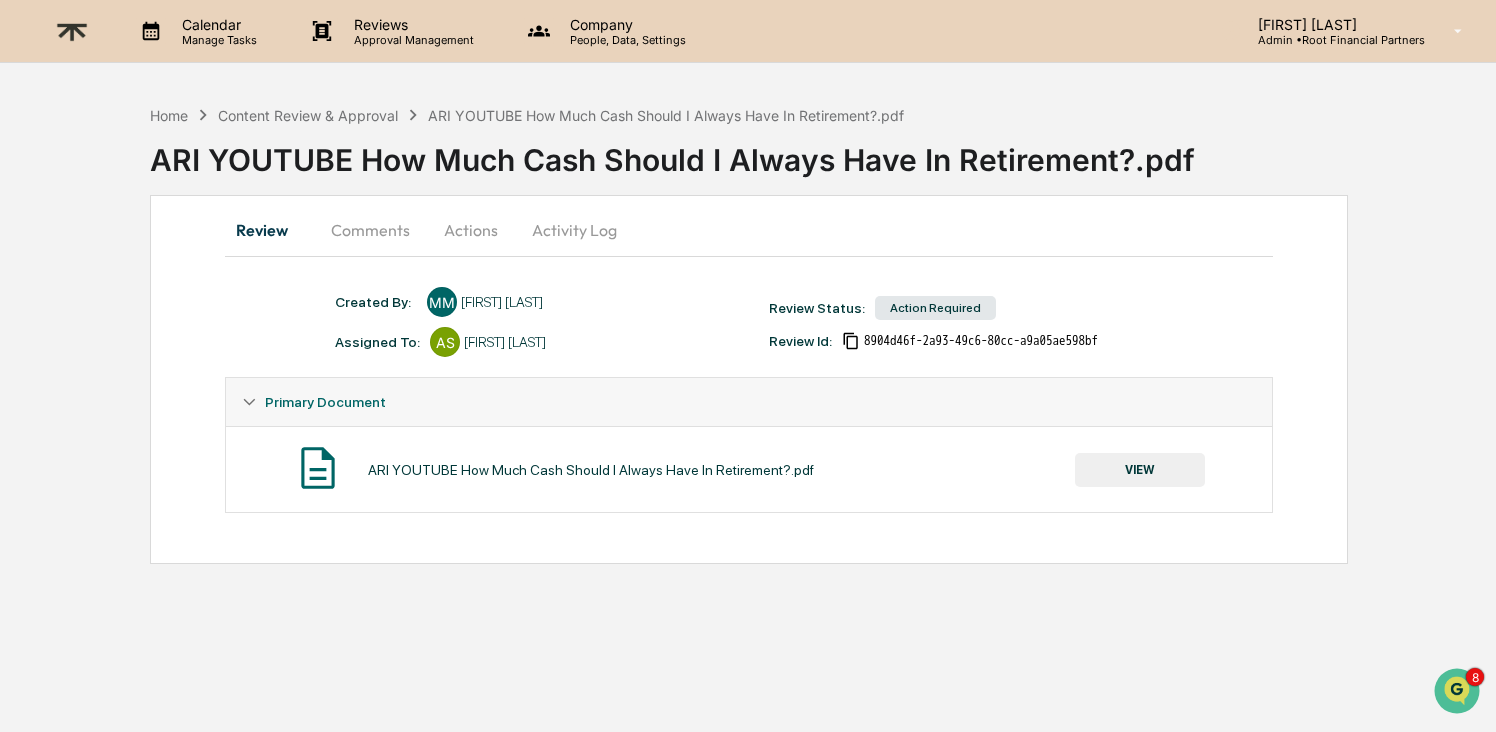 click on "Comments" at bounding box center (370, 230) 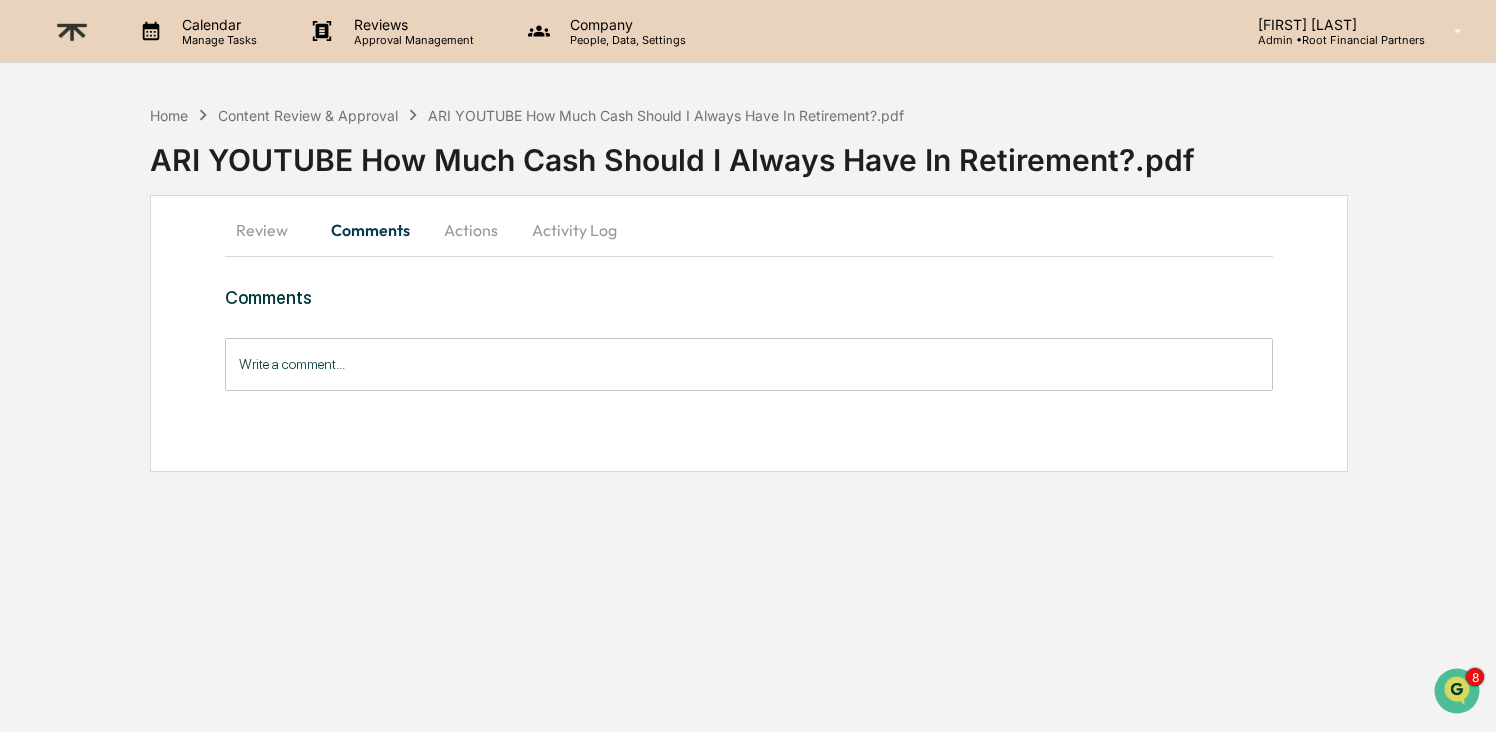 click on "Review" at bounding box center [270, 230] 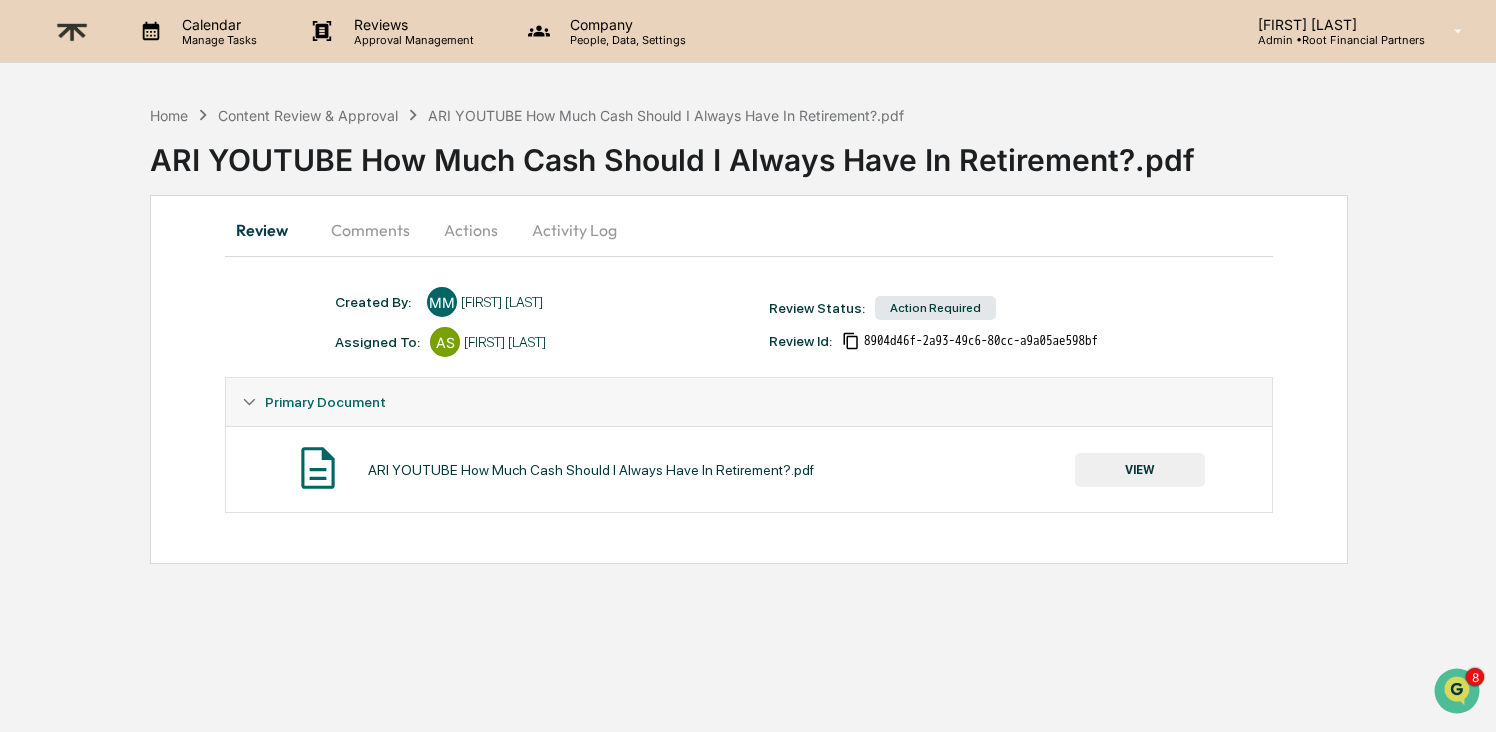 click on "VIEW" at bounding box center (1140, 470) 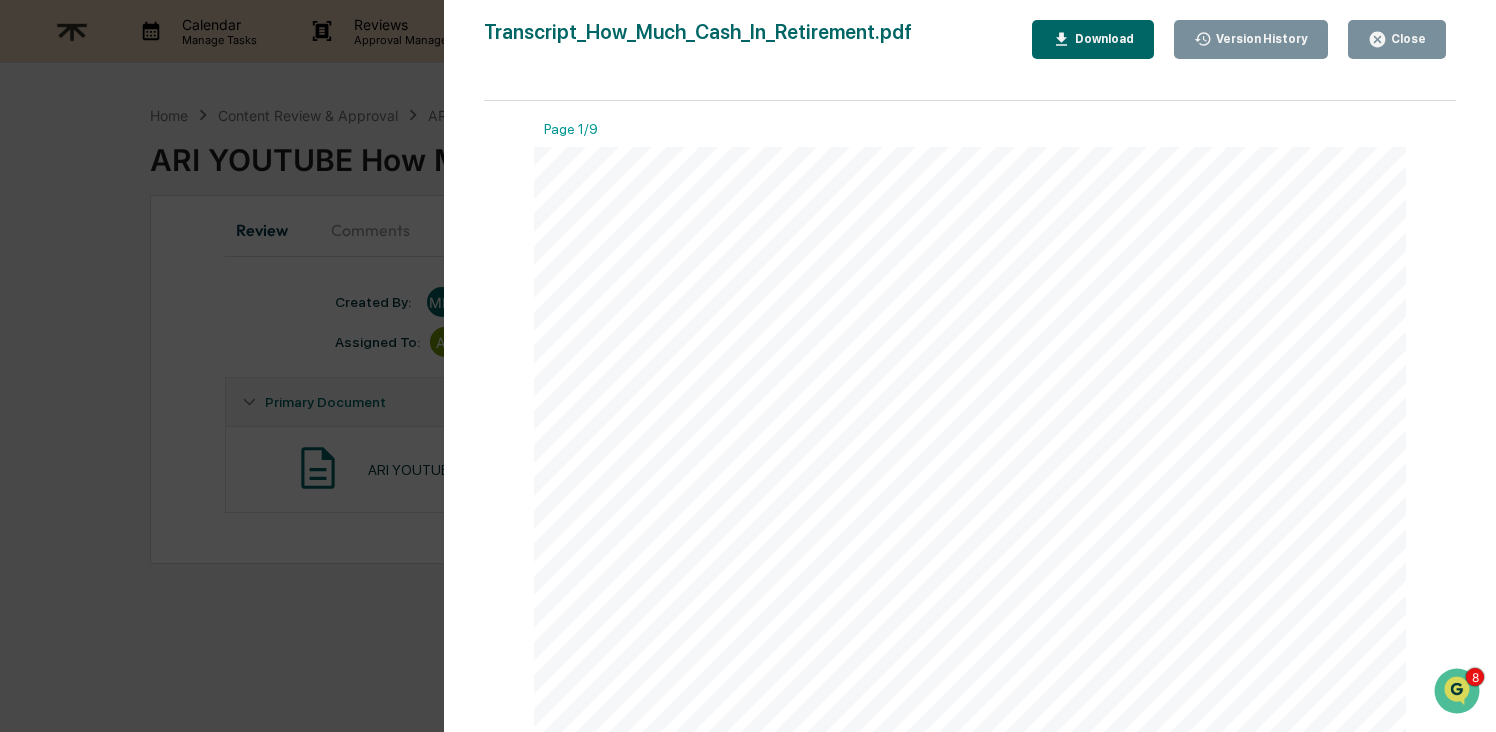 click on "Download" at bounding box center (1102, 39) 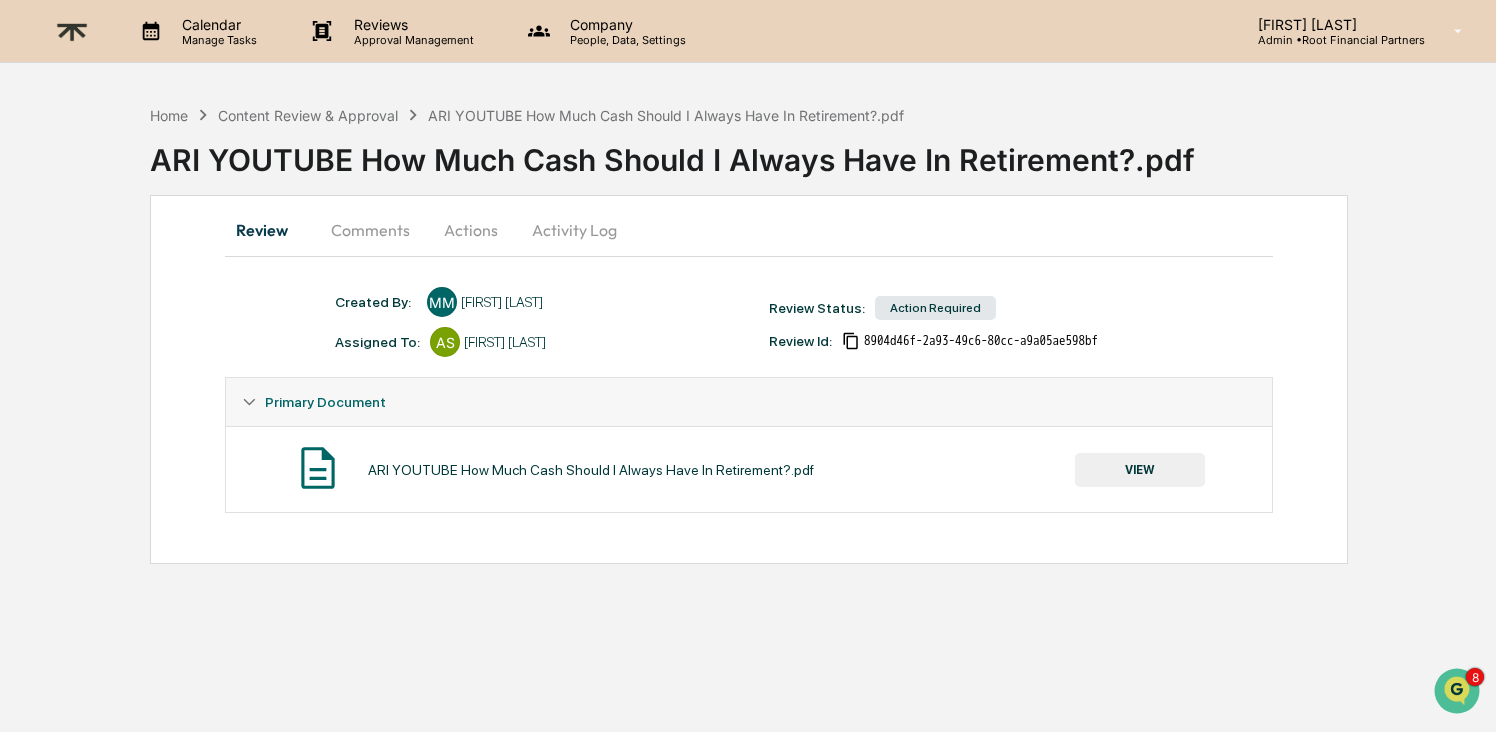 click on "Comments" at bounding box center [370, 230] 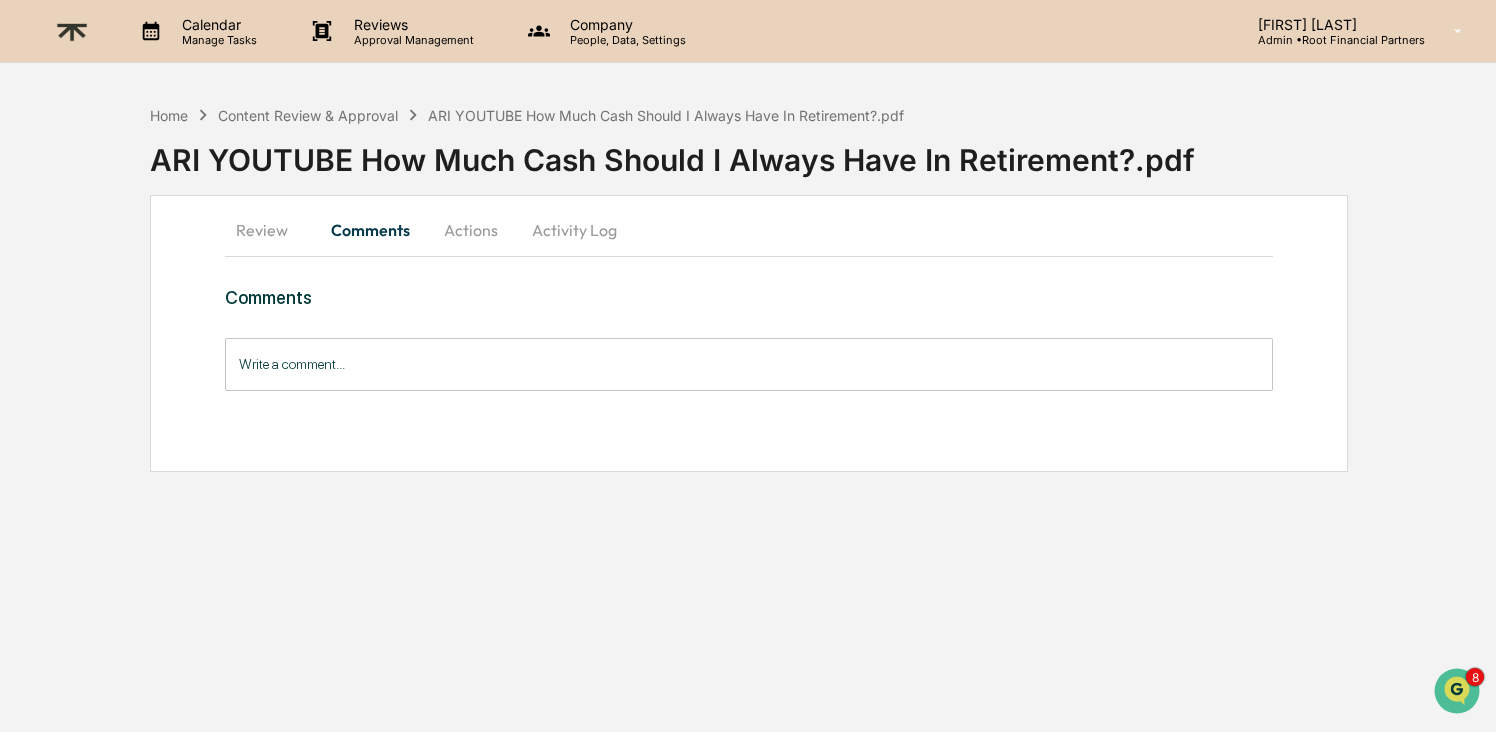 click on "Write a comment..." at bounding box center (748, 364) 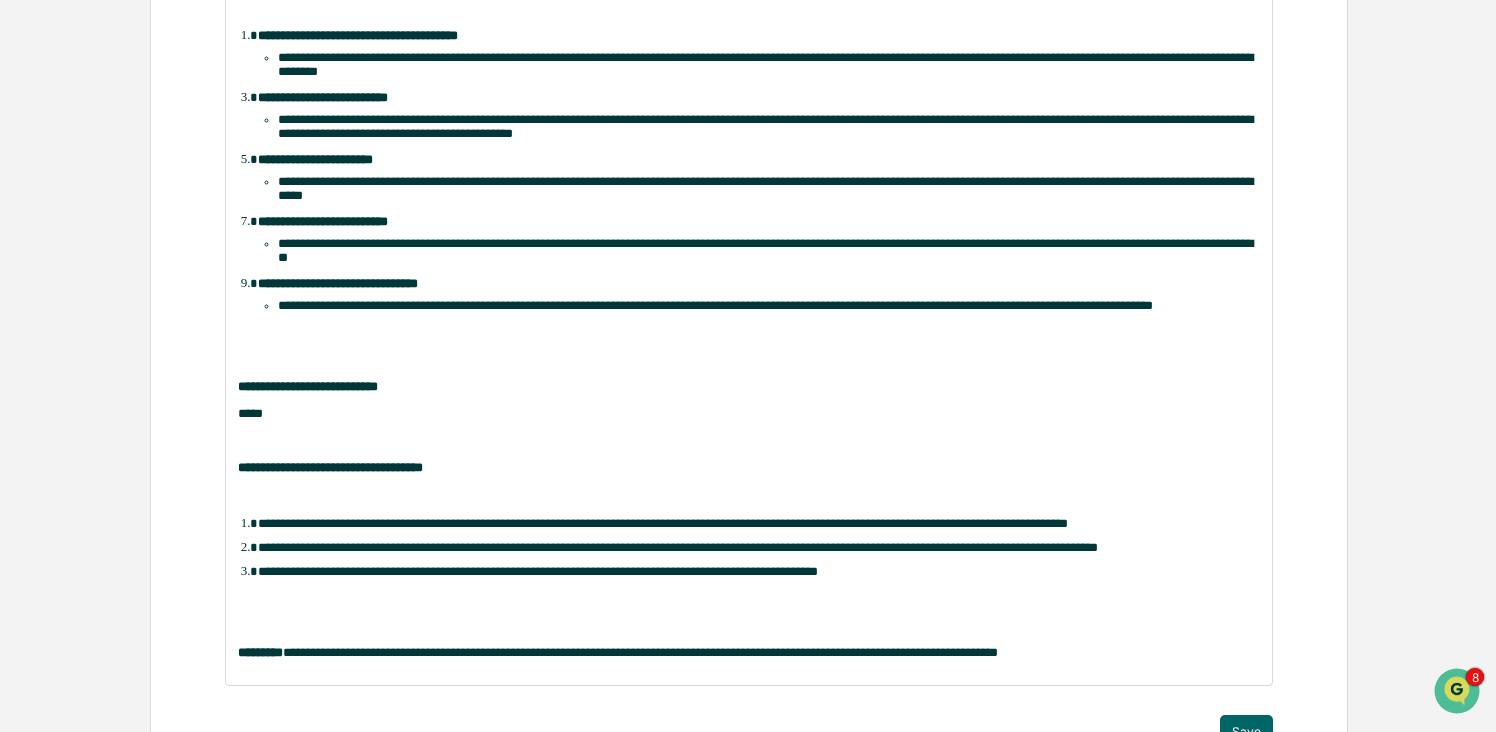 scroll, scrollTop: 685, scrollLeft: 0, axis: vertical 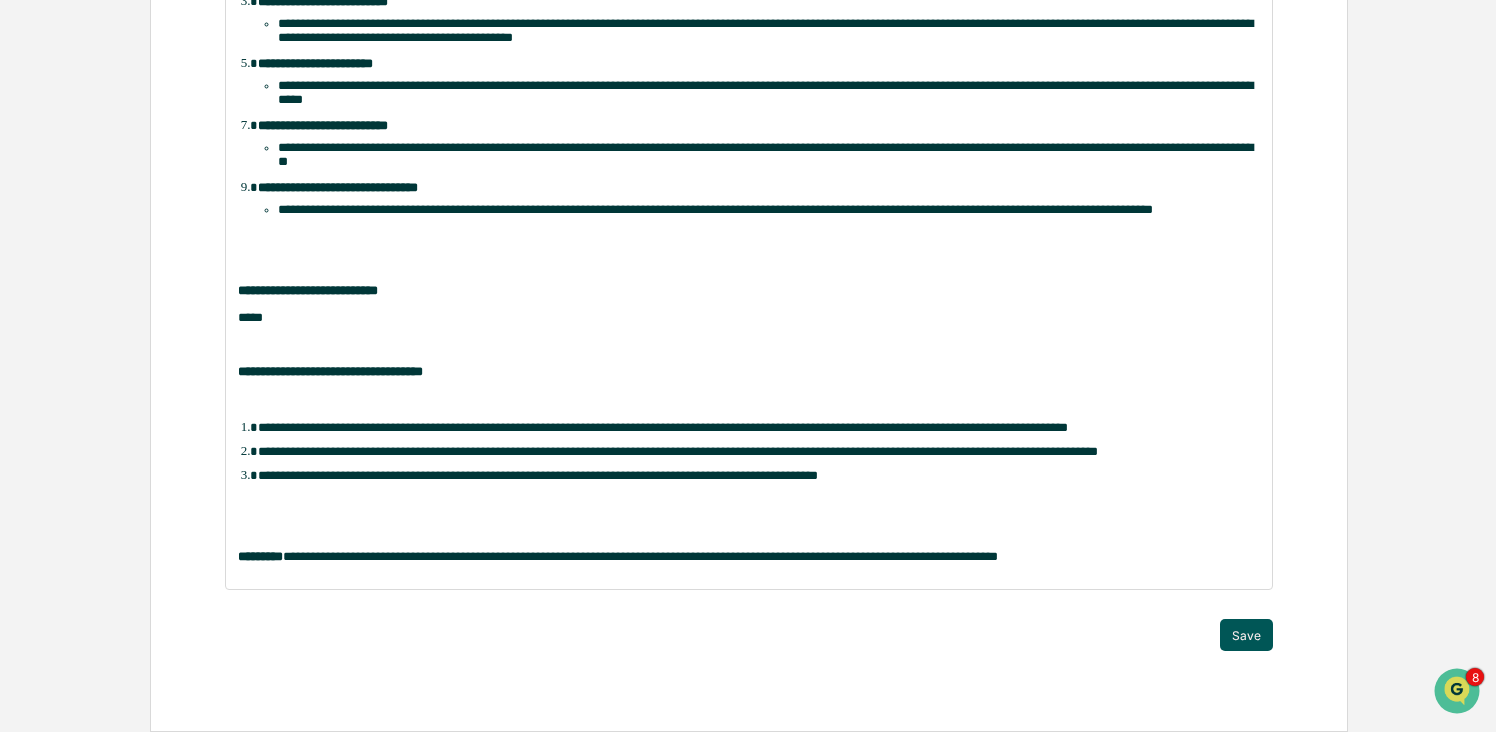 click on "Save" at bounding box center (1246, 635) 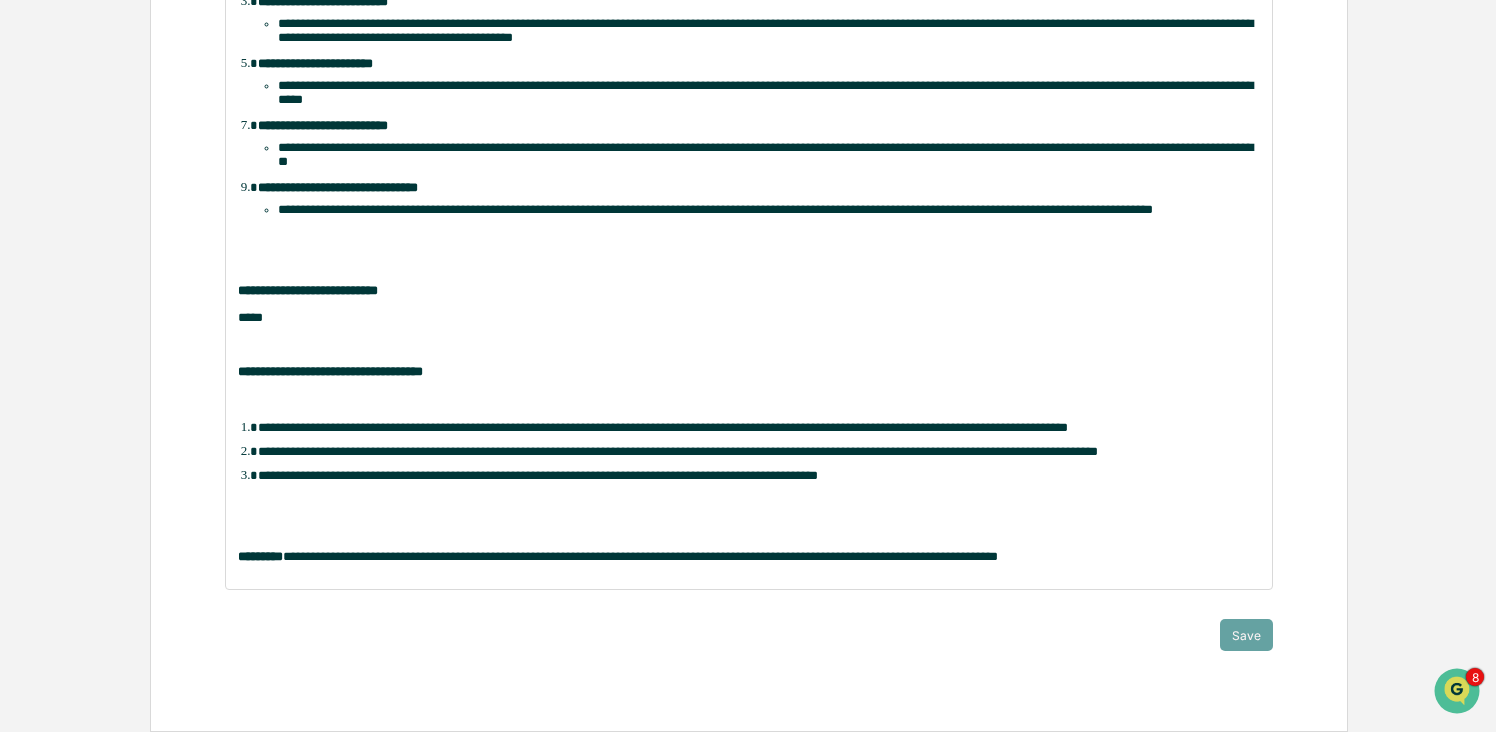 scroll, scrollTop: 0, scrollLeft: 0, axis: both 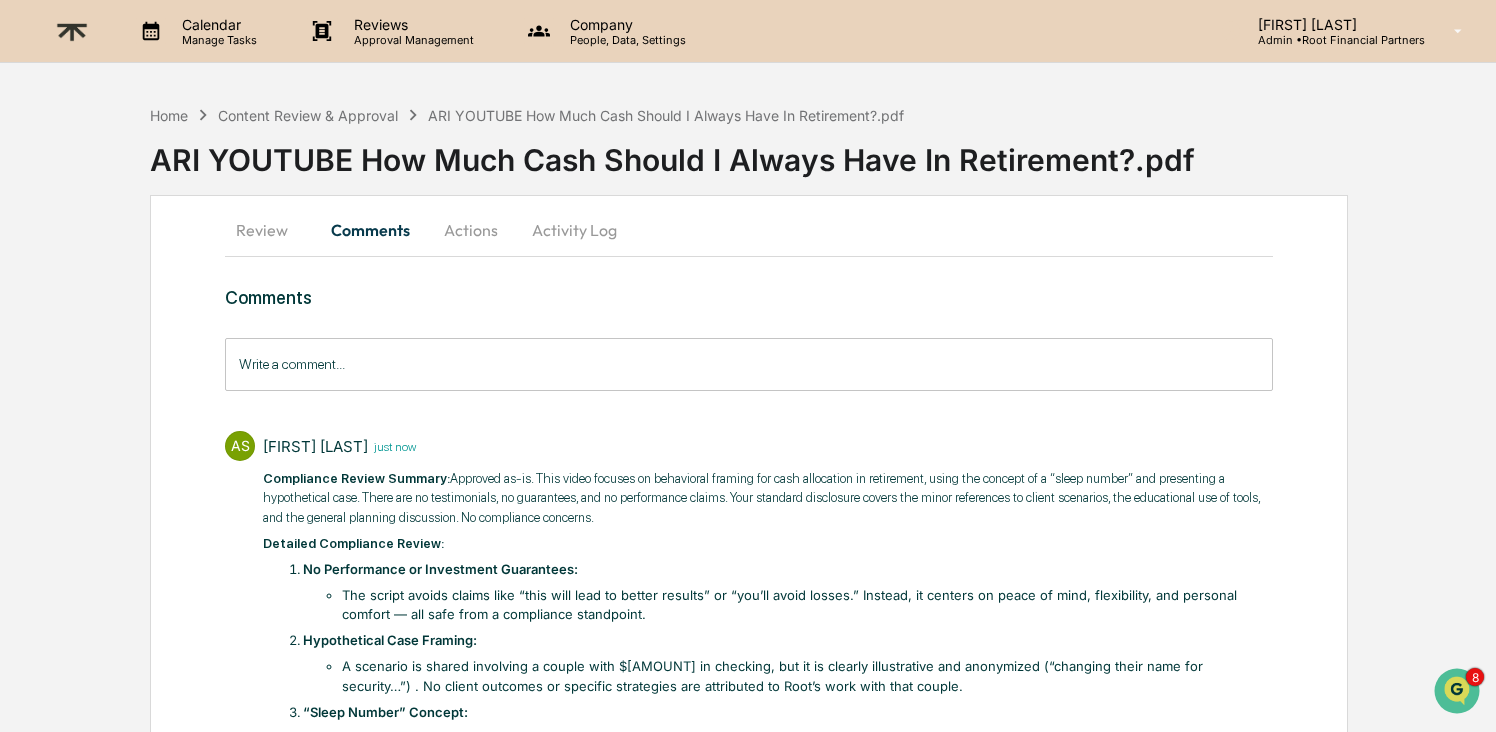 click on "Actions" at bounding box center (471, 230) 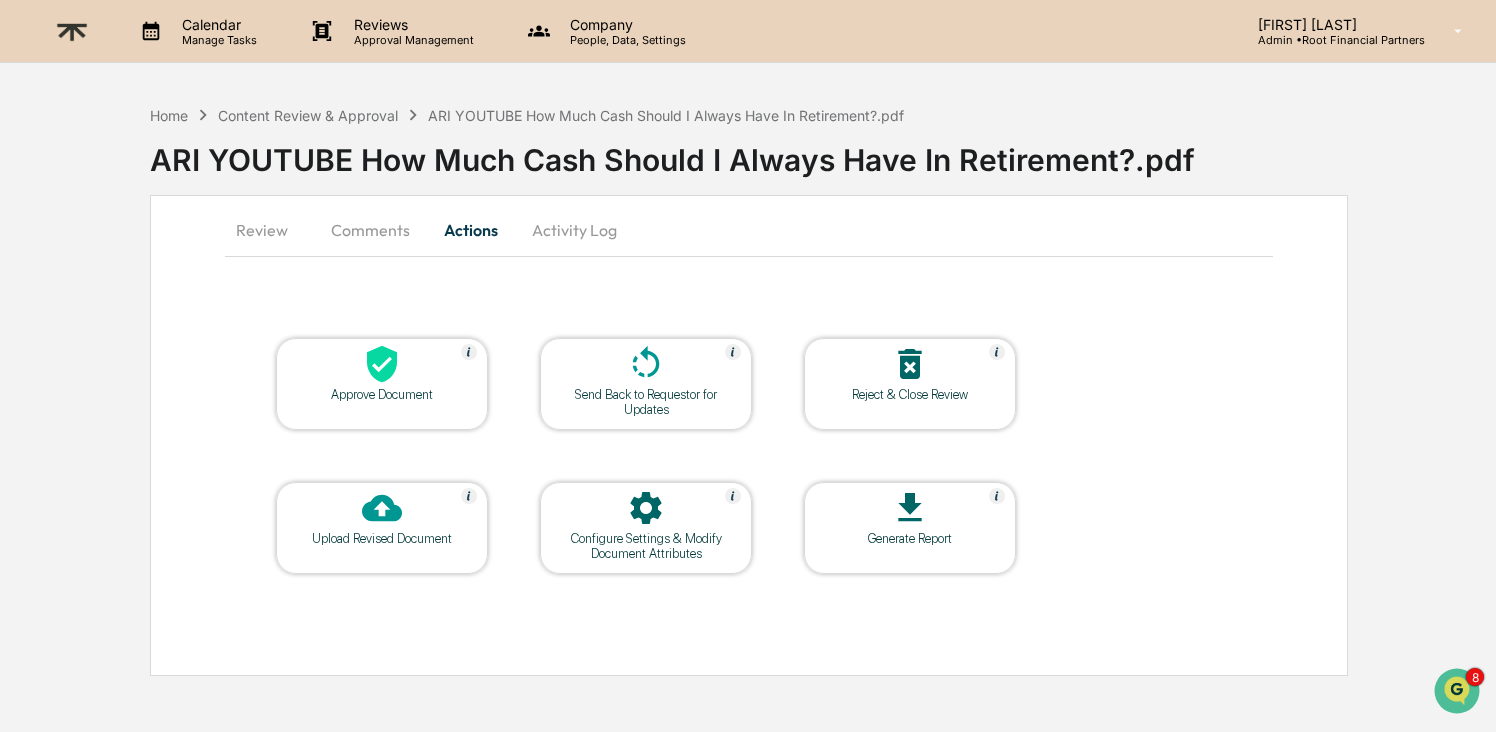 click on "Approve Document" at bounding box center (382, 394) 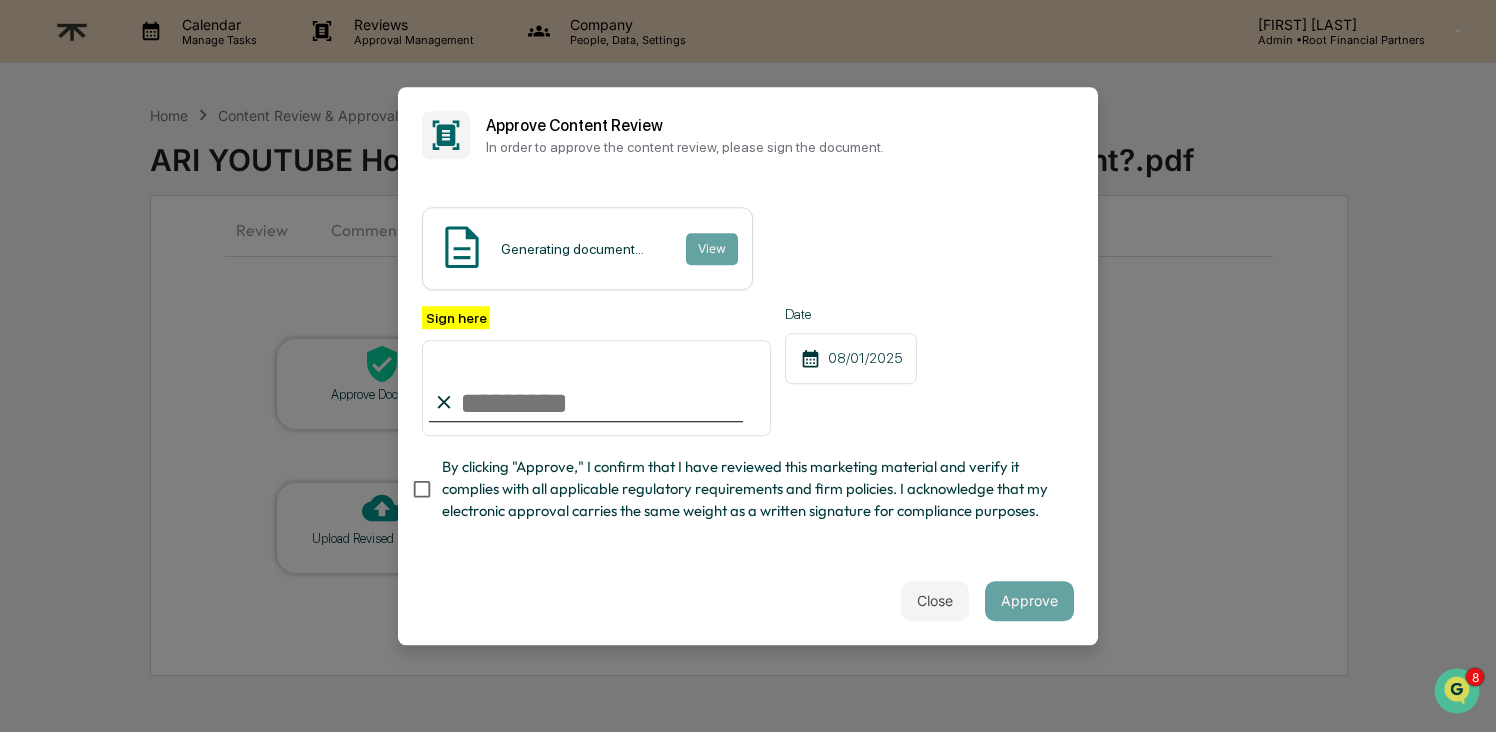 type on "**********" 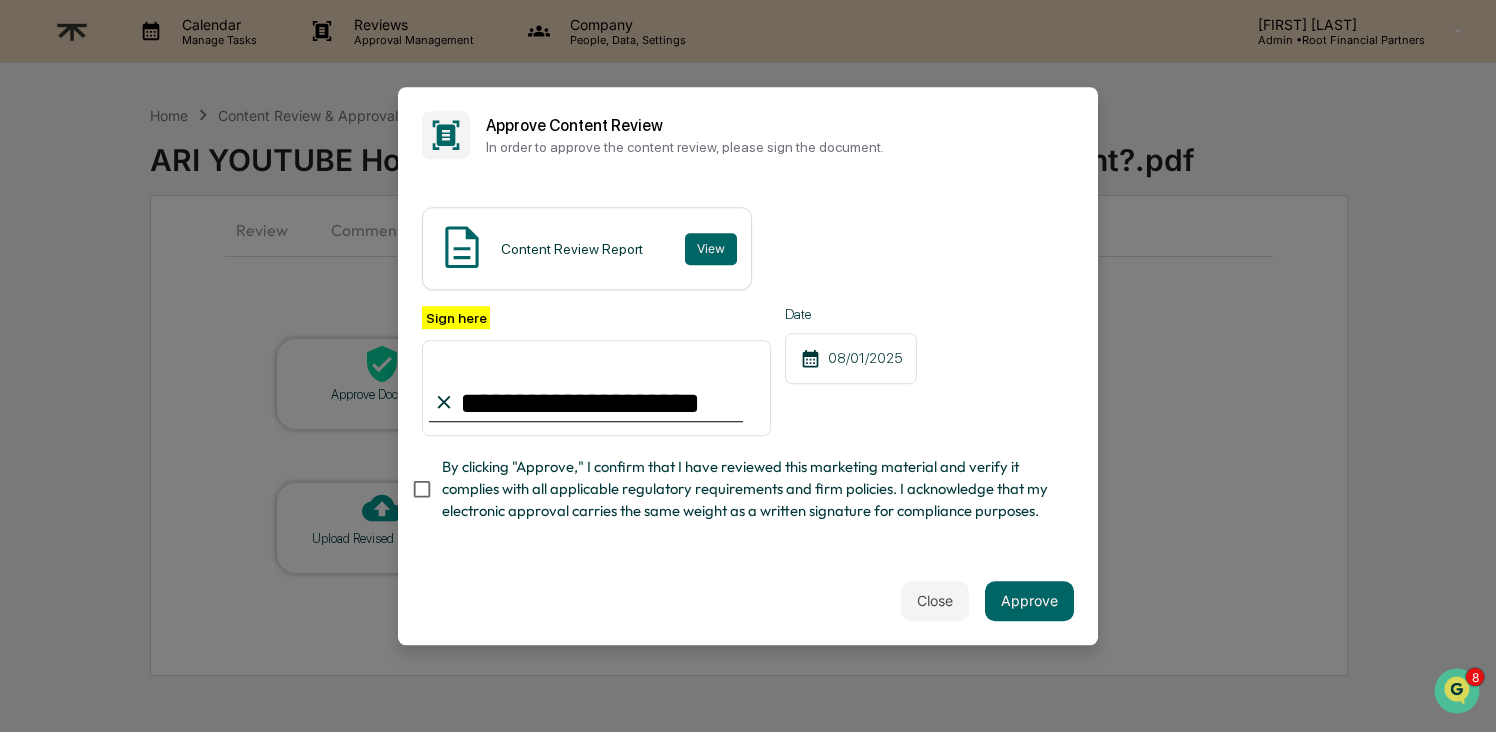 click on "By clicking "Approve," I confirm that I have reviewed this marketing material and verify it complies with all applicable regulatory requirements and firm policies. I acknowledge that my electronic approval carries the same weight as a written signature for compliance purposes." at bounding box center [750, 489] 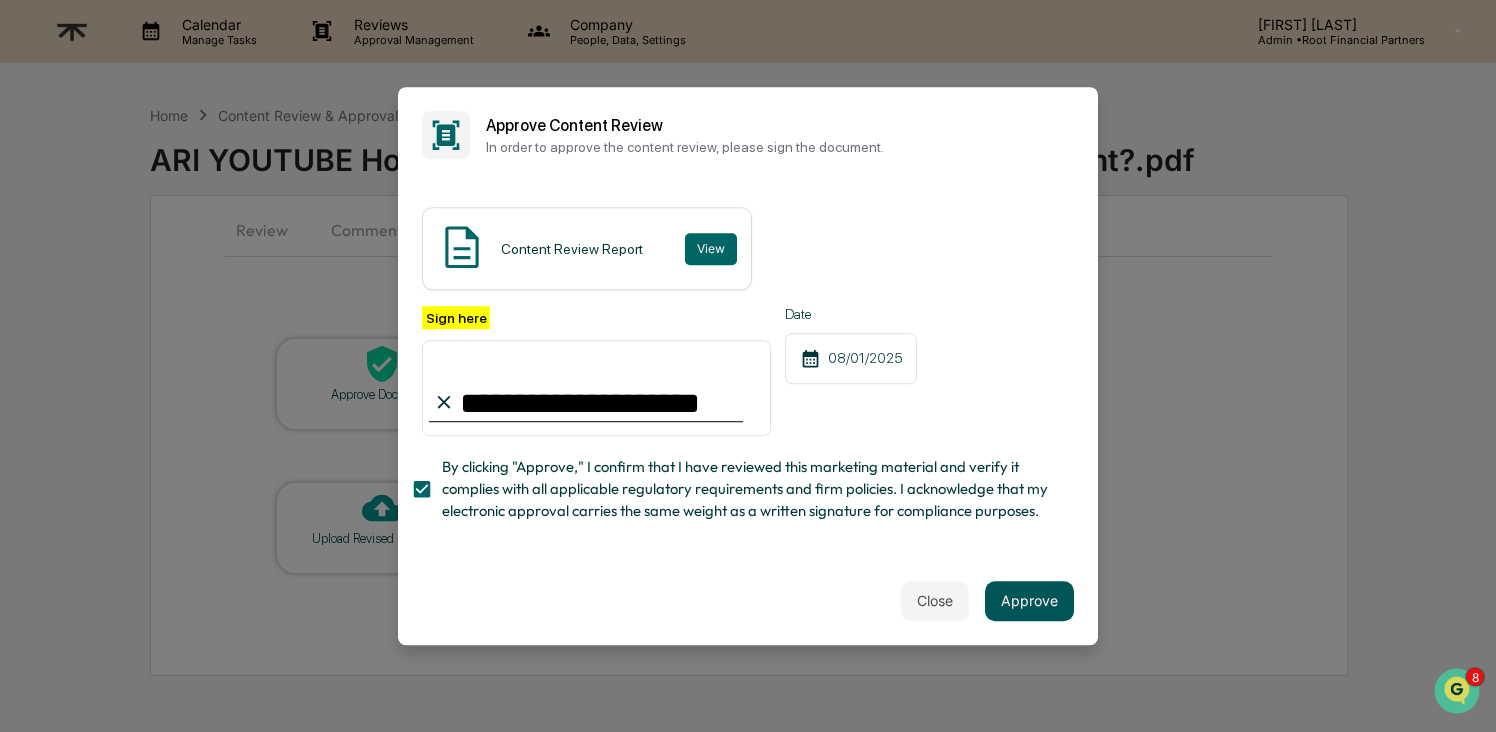 click on "Approve" at bounding box center (1029, 601) 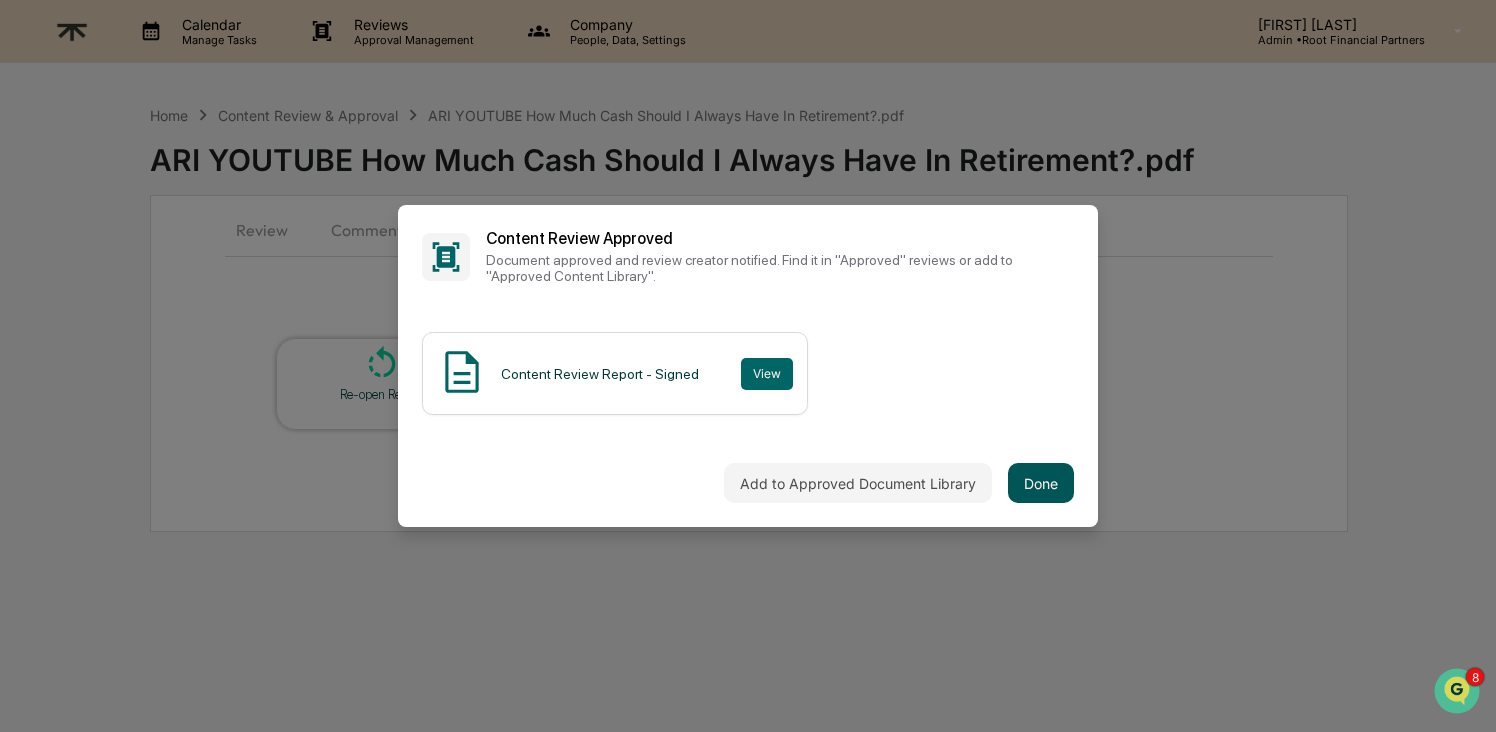 click on "Done" at bounding box center [1041, 483] 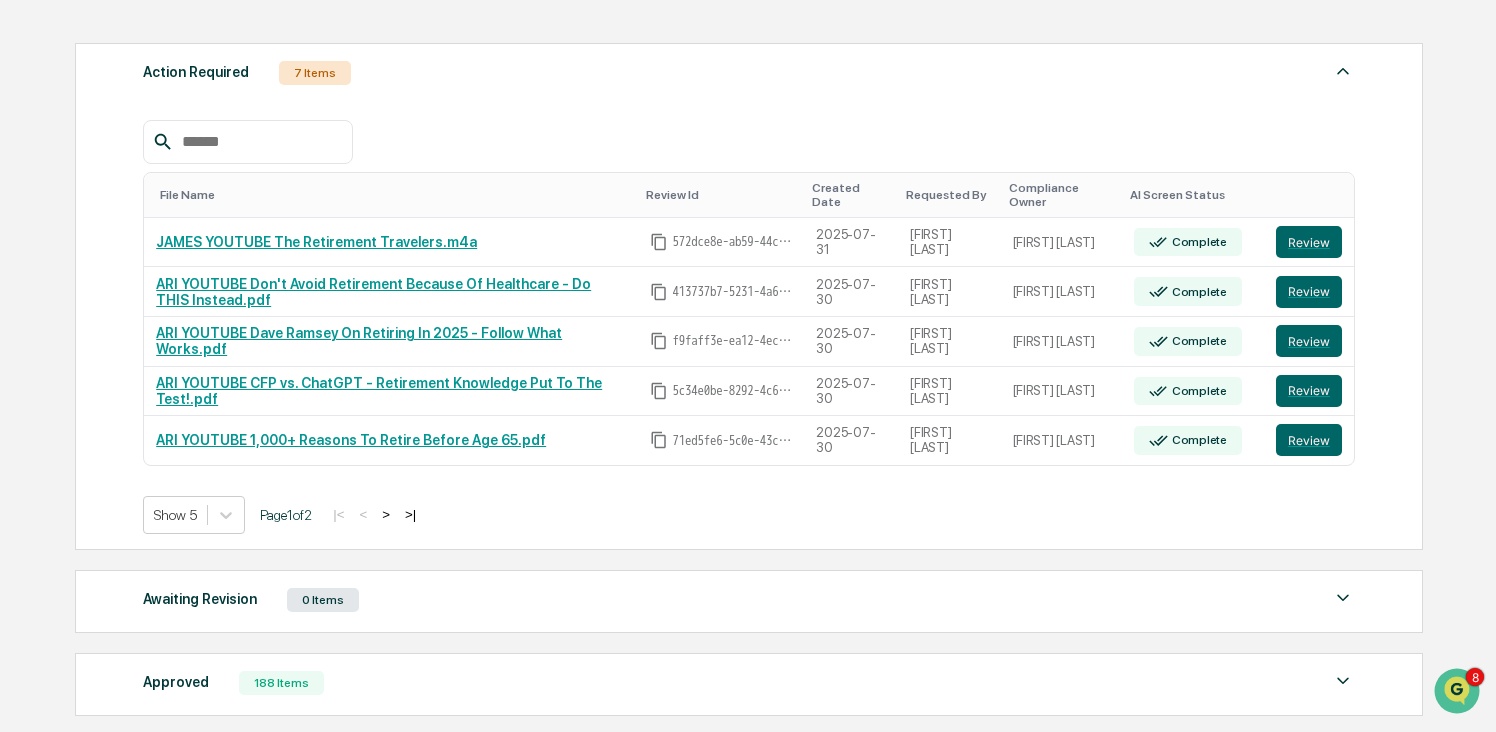 scroll, scrollTop: 281, scrollLeft: 0, axis: vertical 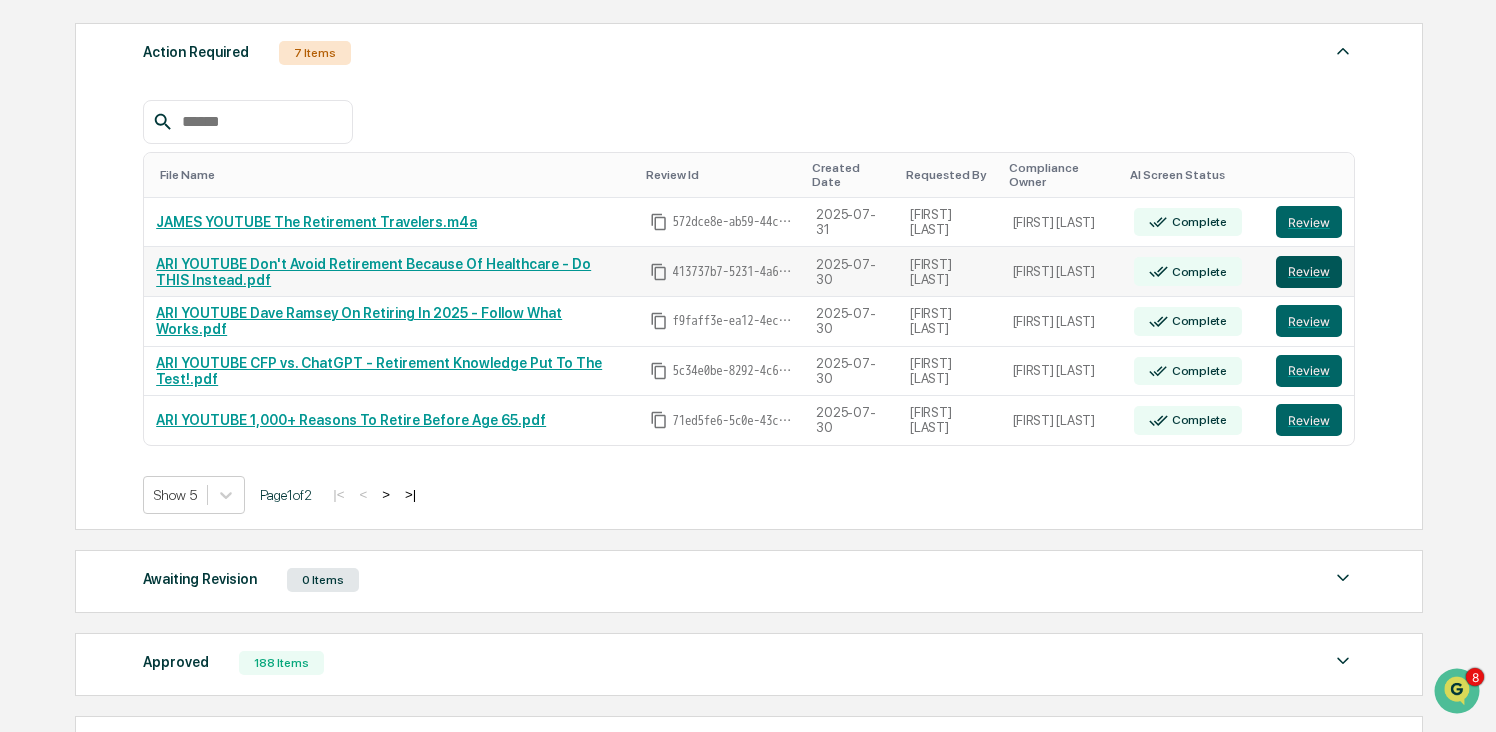 click on "Review" at bounding box center (1309, 272) 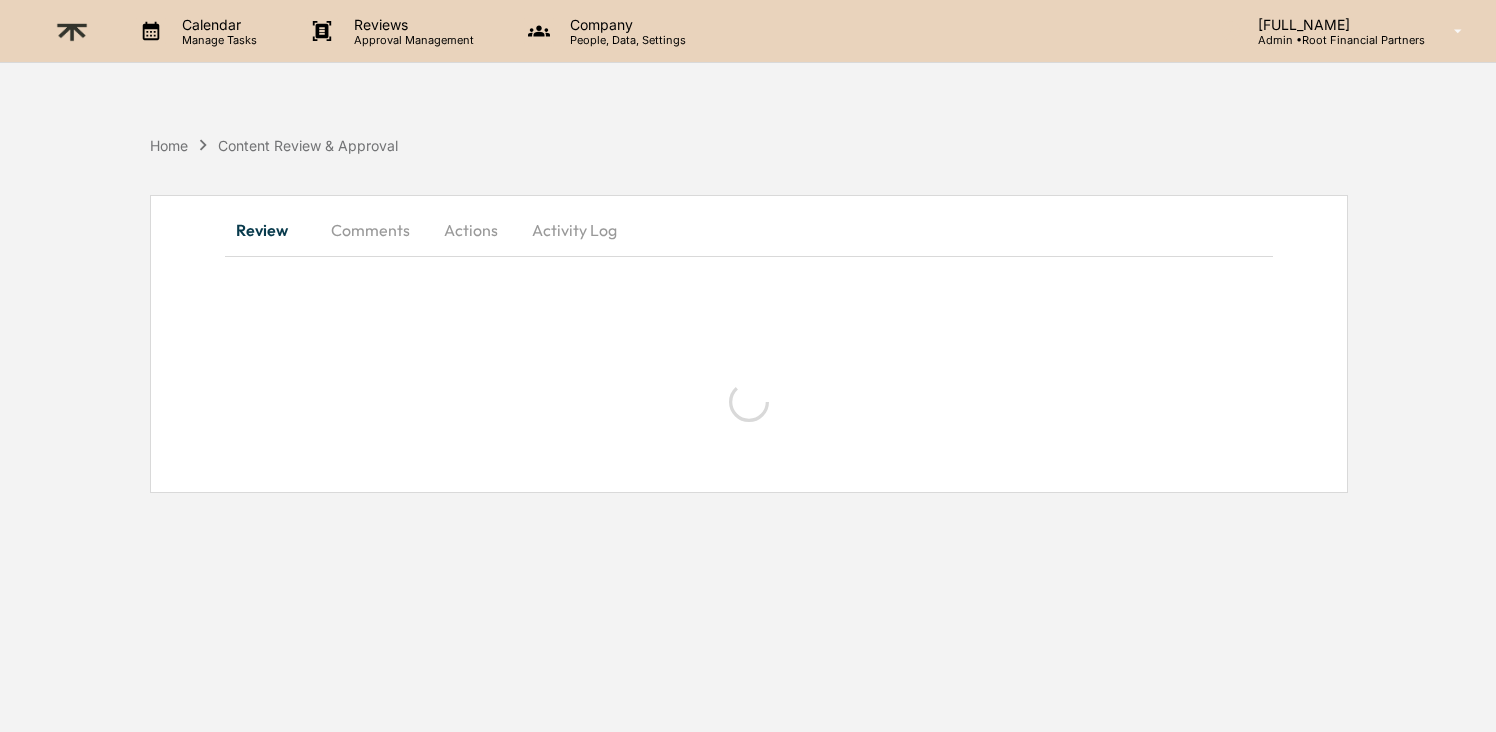 scroll, scrollTop: 0, scrollLeft: 0, axis: both 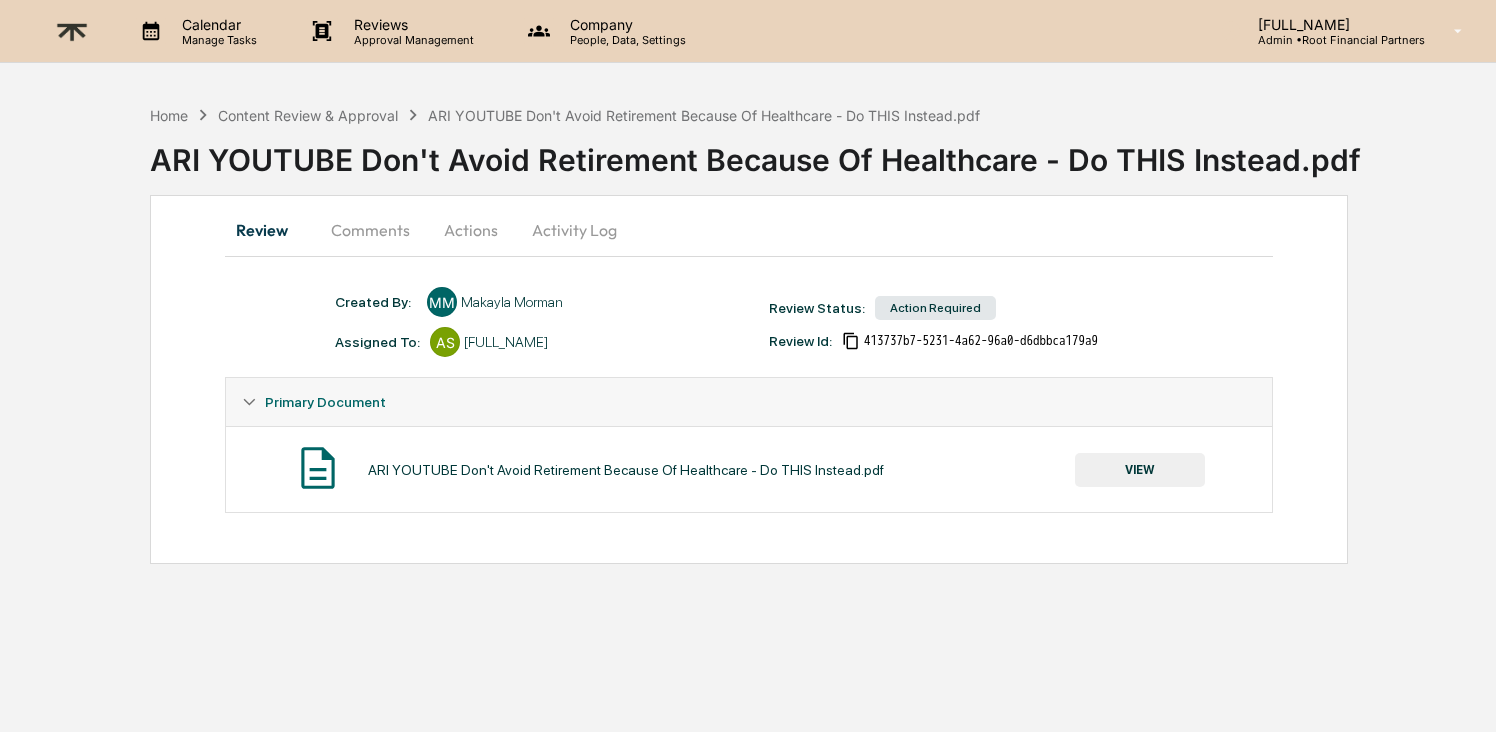 click on "VIEW" at bounding box center (1140, 470) 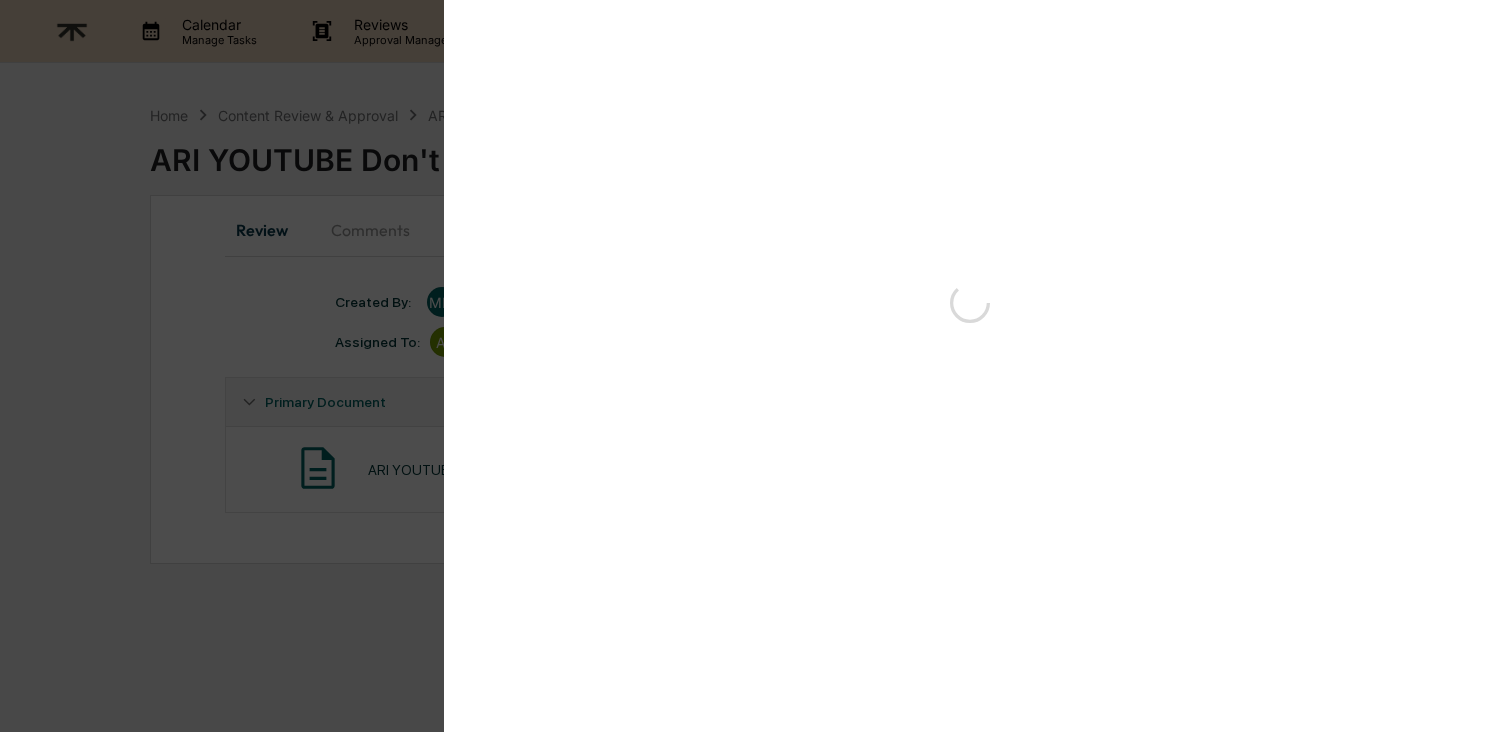 scroll, scrollTop: 0, scrollLeft: 0, axis: both 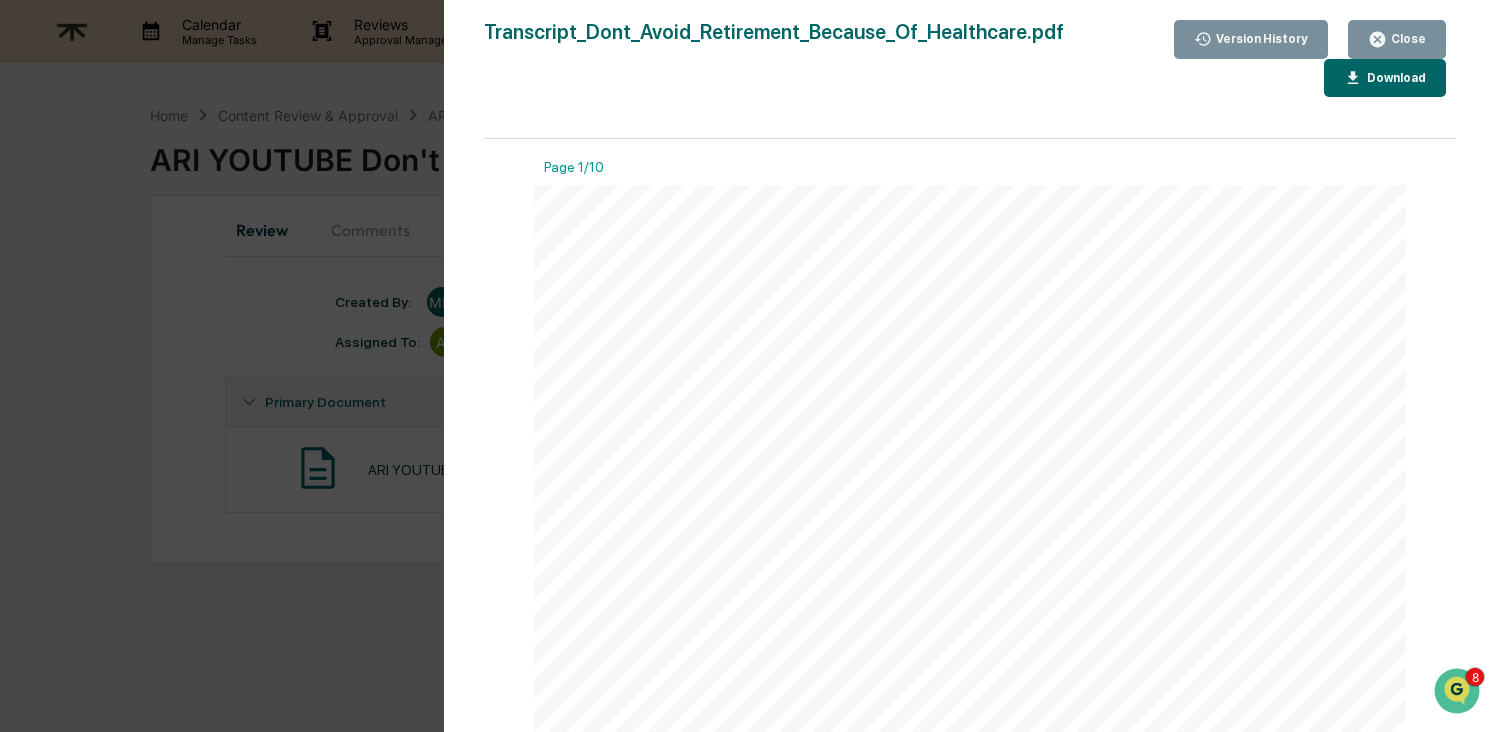click on "Download" at bounding box center (1385, 78) 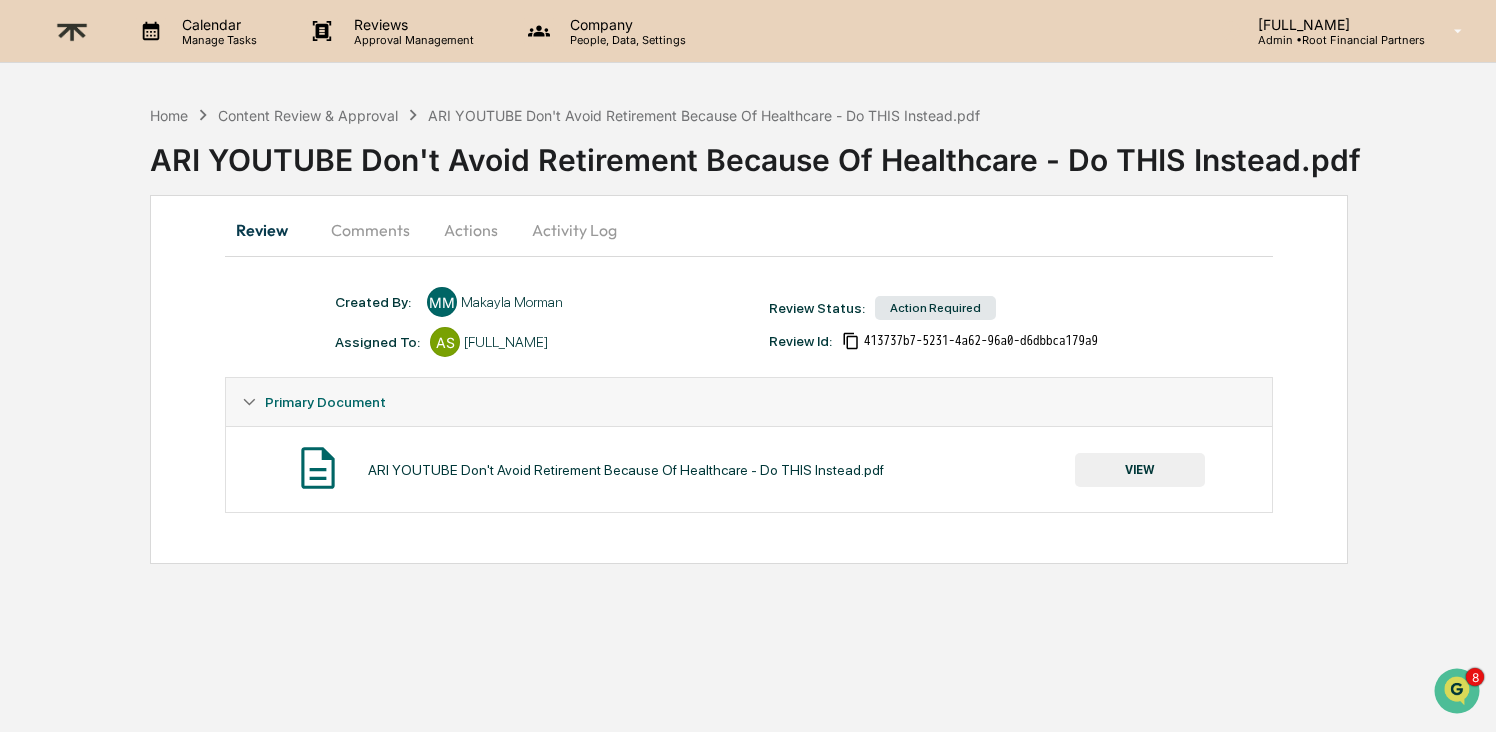 click on "Comments" at bounding box center [370, 230] 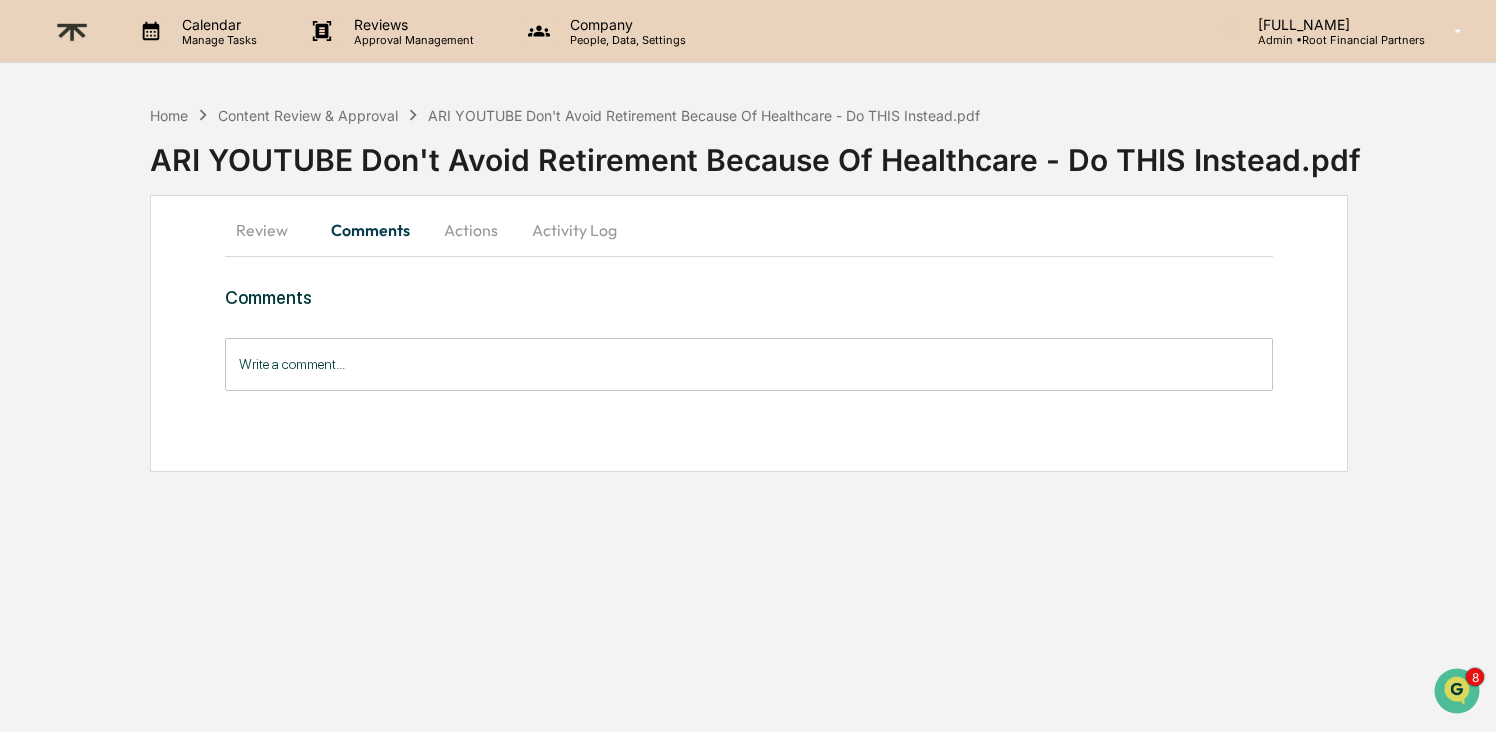 click on "Write a comment..." at bounding box center (748, 364) 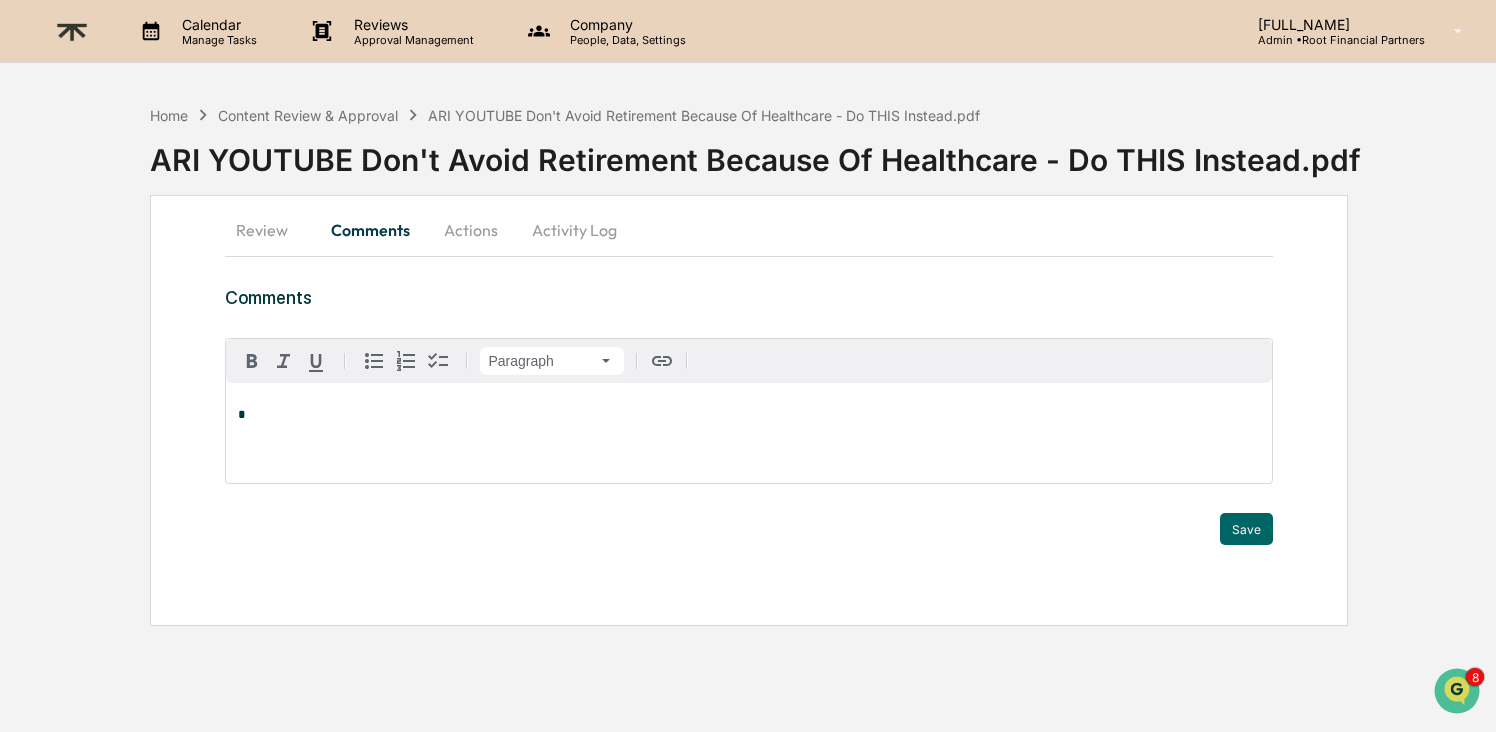 scroll, scrollTop: 305, scrollLeft: 0, axis: vertical 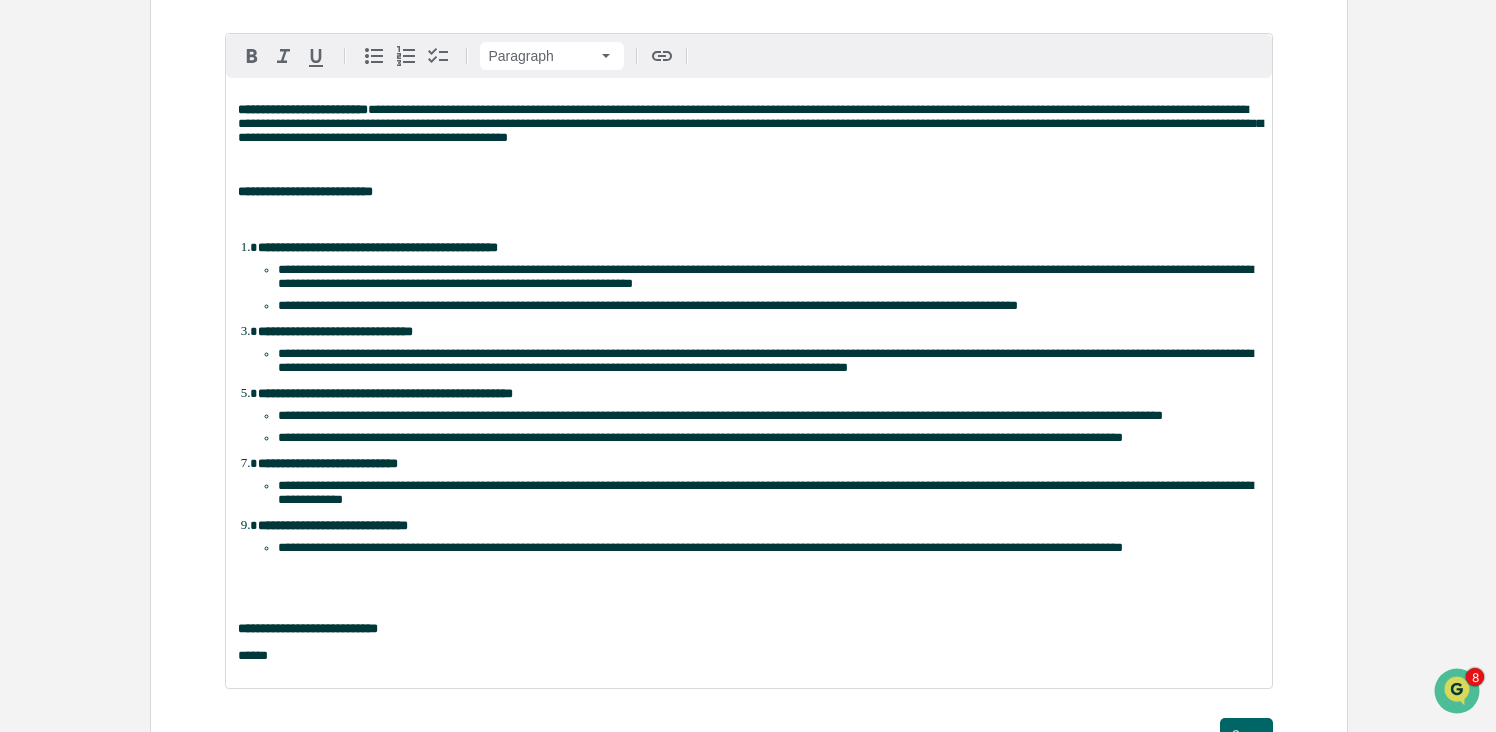 click on "**********" at bounding box center (748, 310) 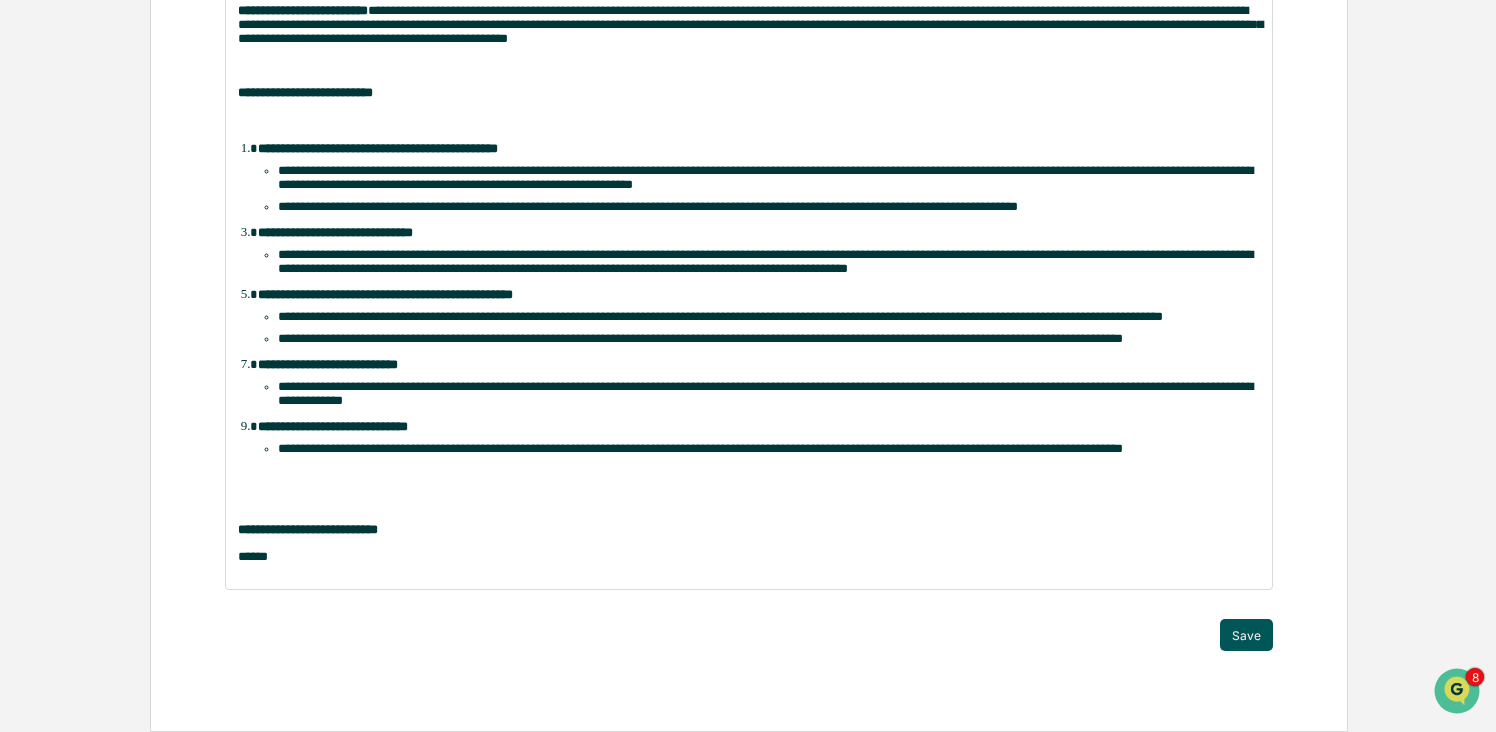 click on "Save" at bounding box center (1246, 635) 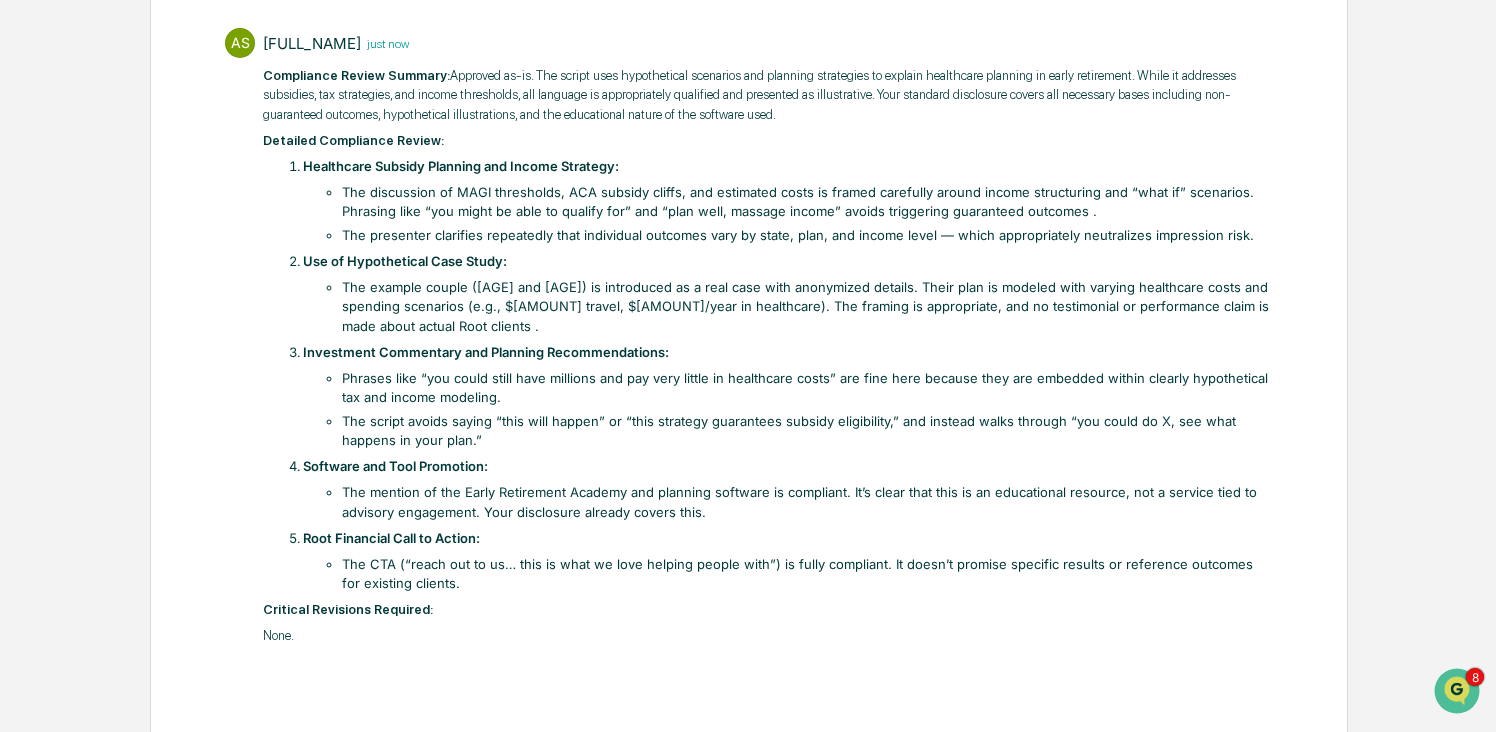 scroll, scrollTop: 0, scrollLeft: 0, axis: both 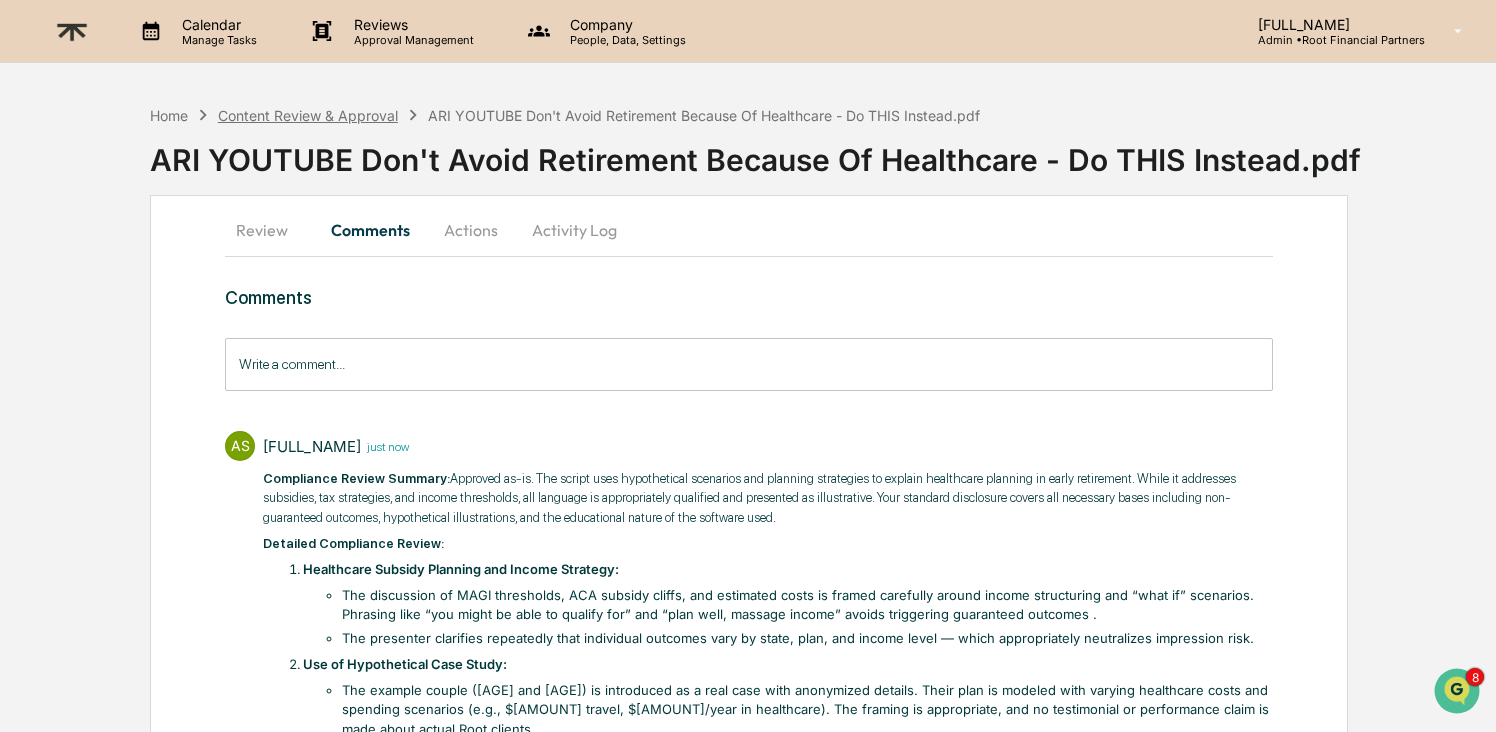 click on "Content Review & Approval" at bounding box center [308, 115] 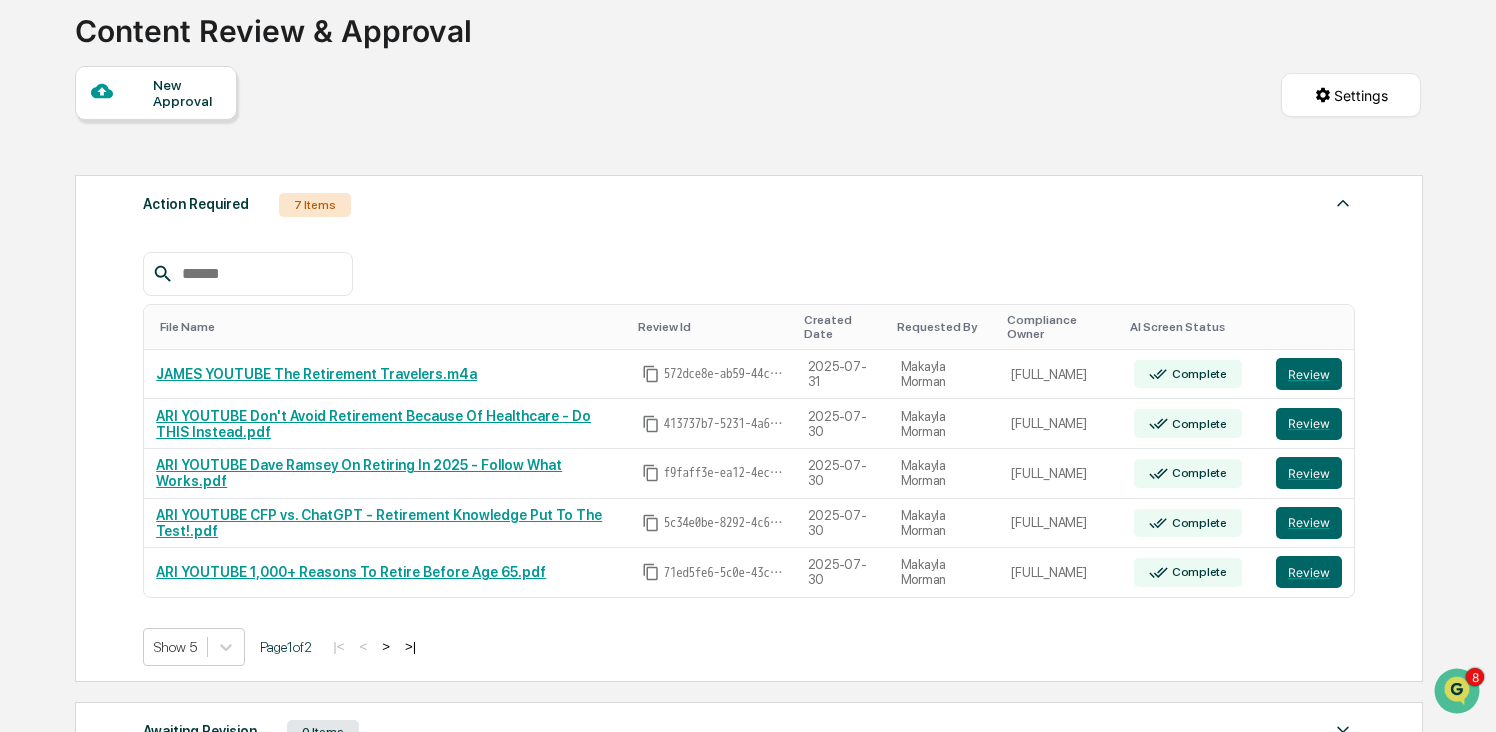 scroll, scrollTop: 130, scrollLeft: 0, axis: vertical 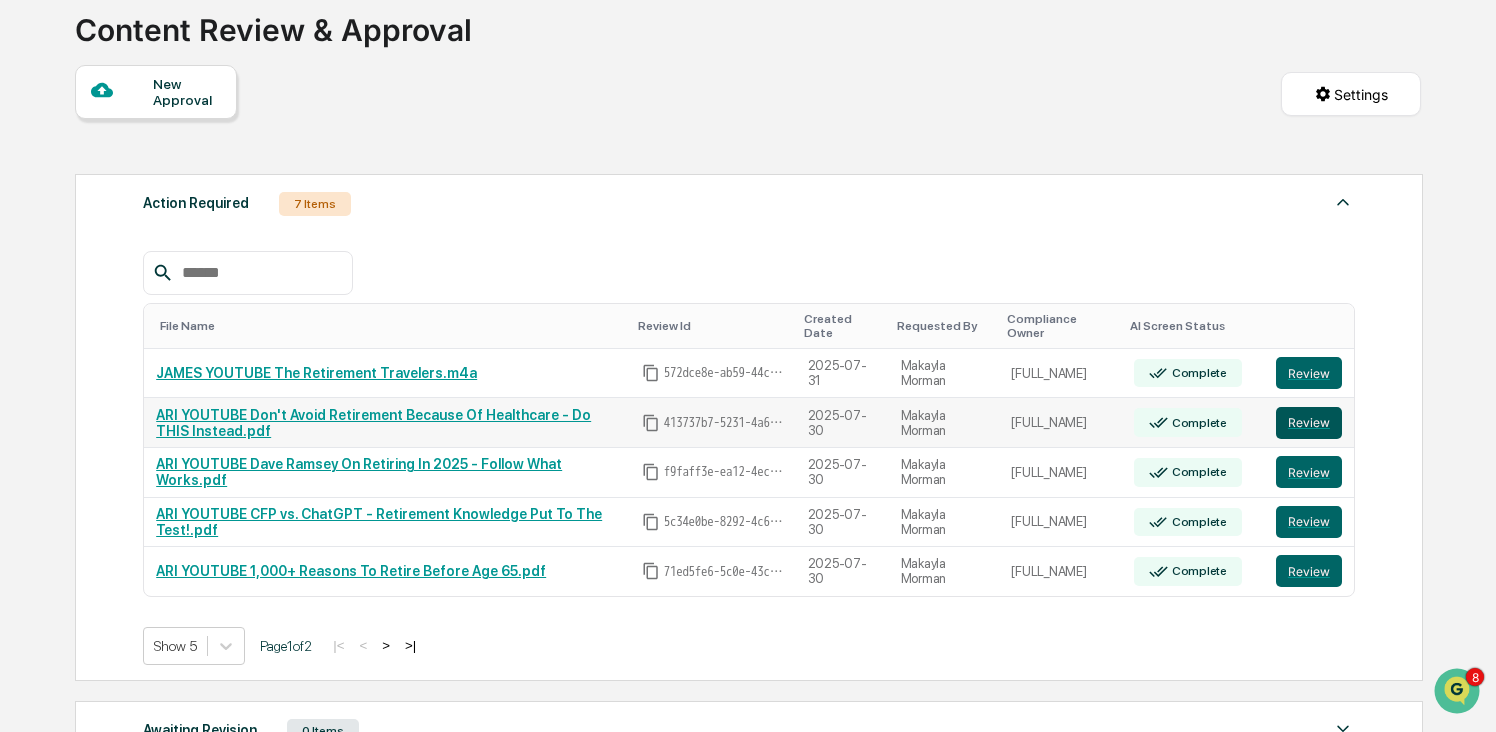 click on "Review" at bounding box center (1309, 423) 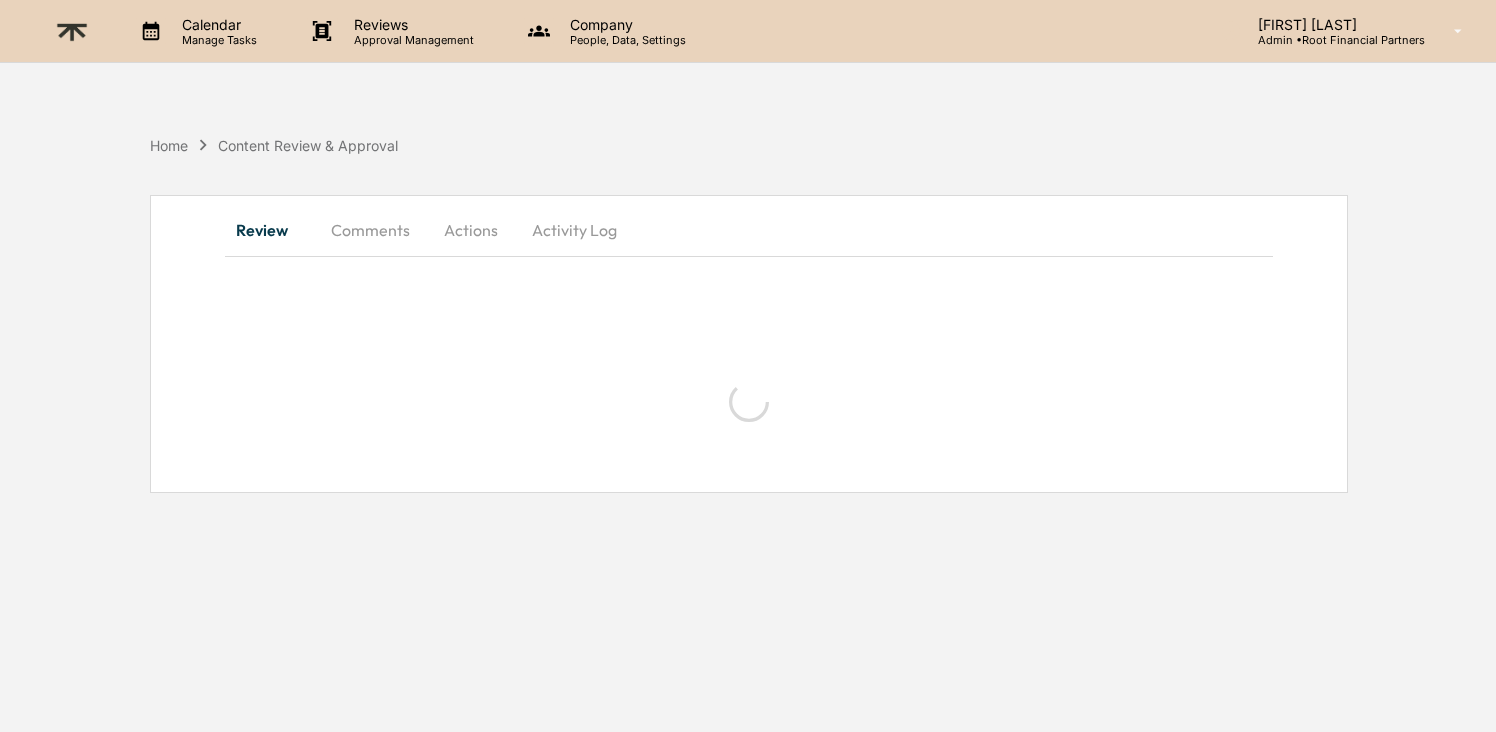 scroll, scrollTop: 0, scrollLeft: 0, axis: both 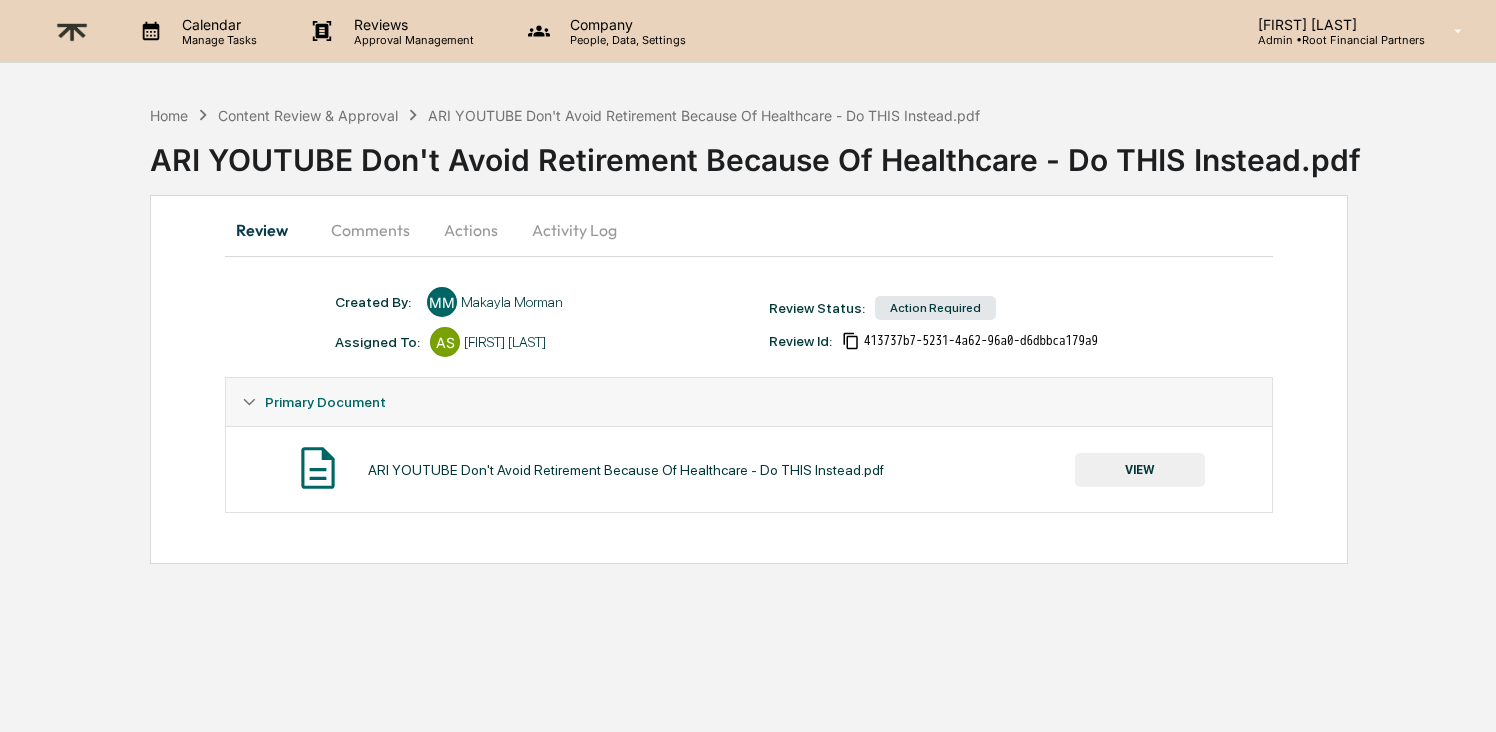 click on "Actions" at bounding box center [471, 230] 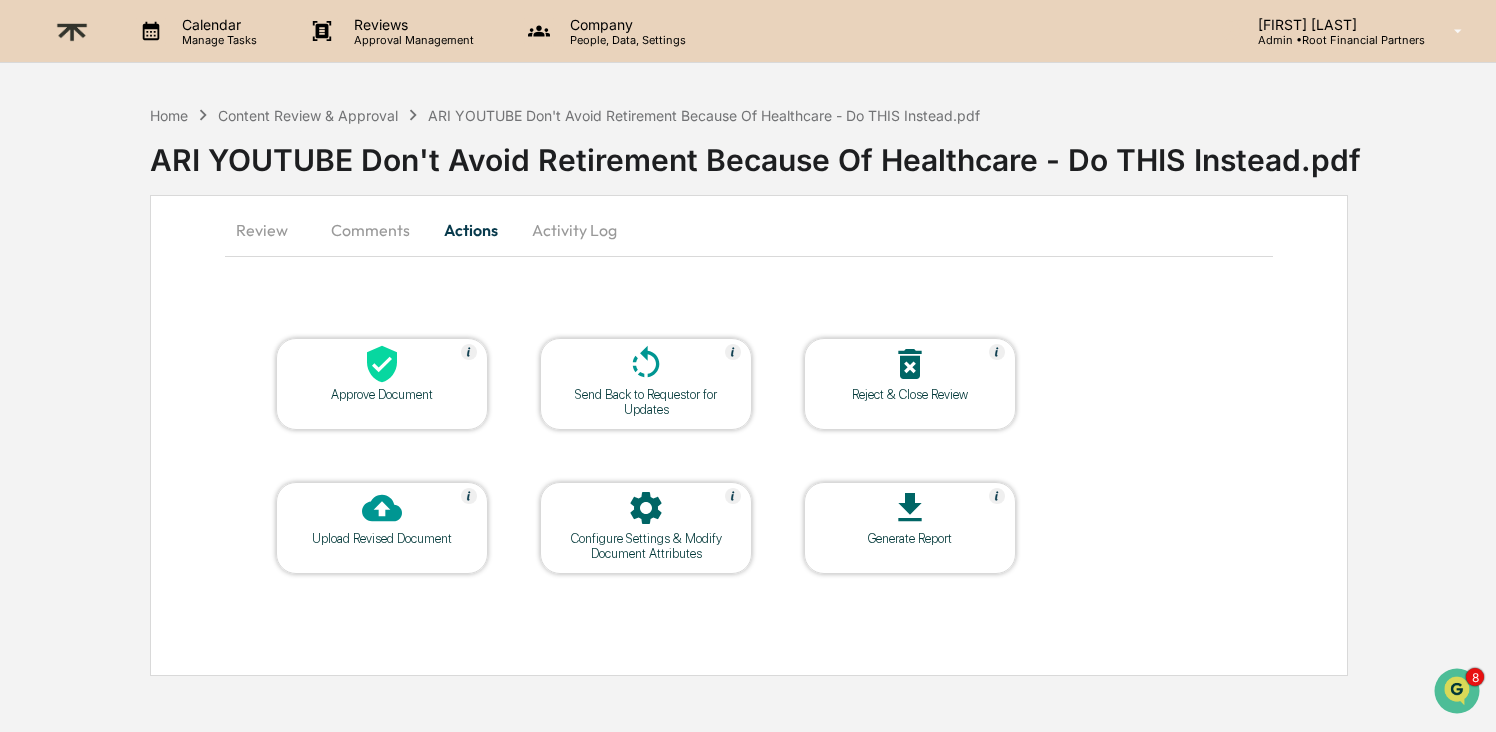 click on "Comments" at bounding box center [370, 230] 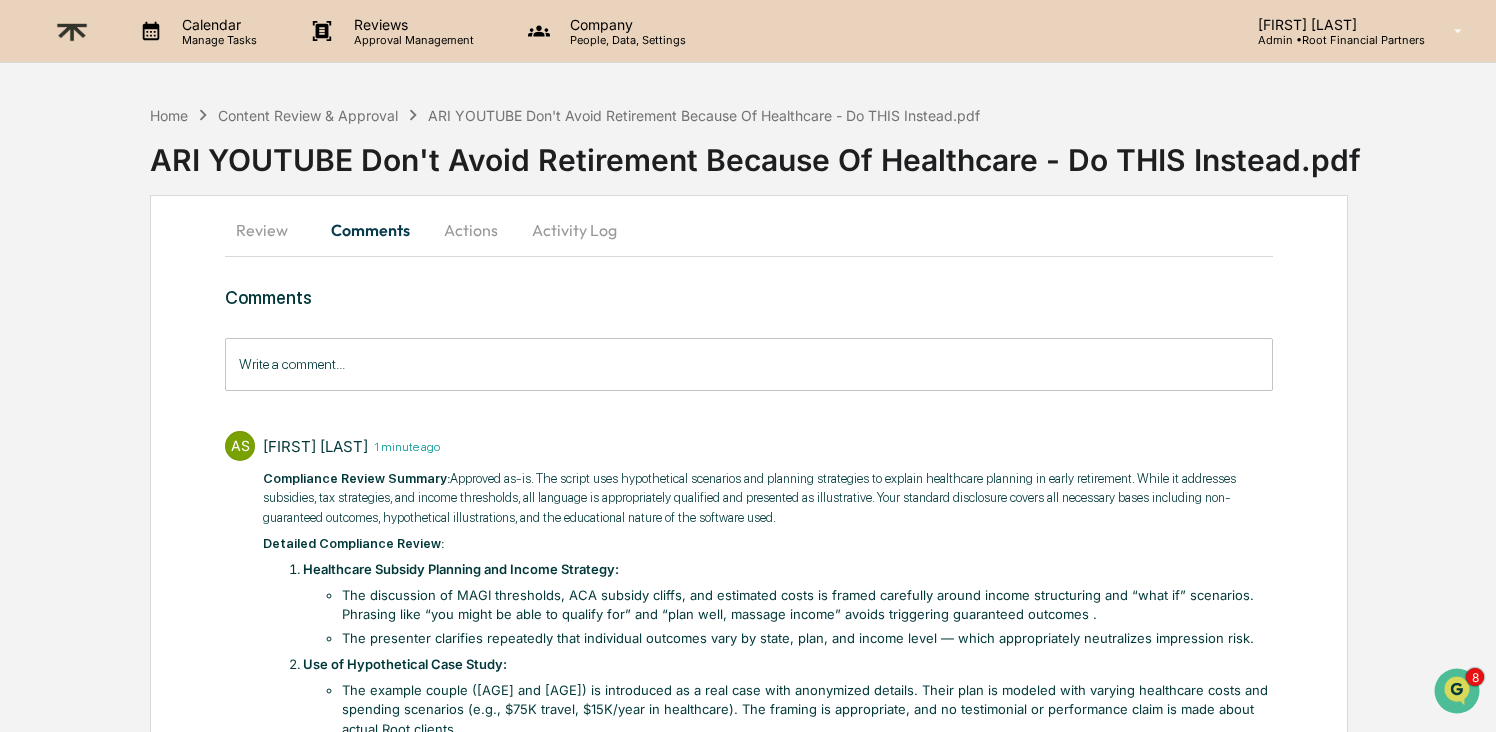 click on "Actions" at bounding box center [471, 230] 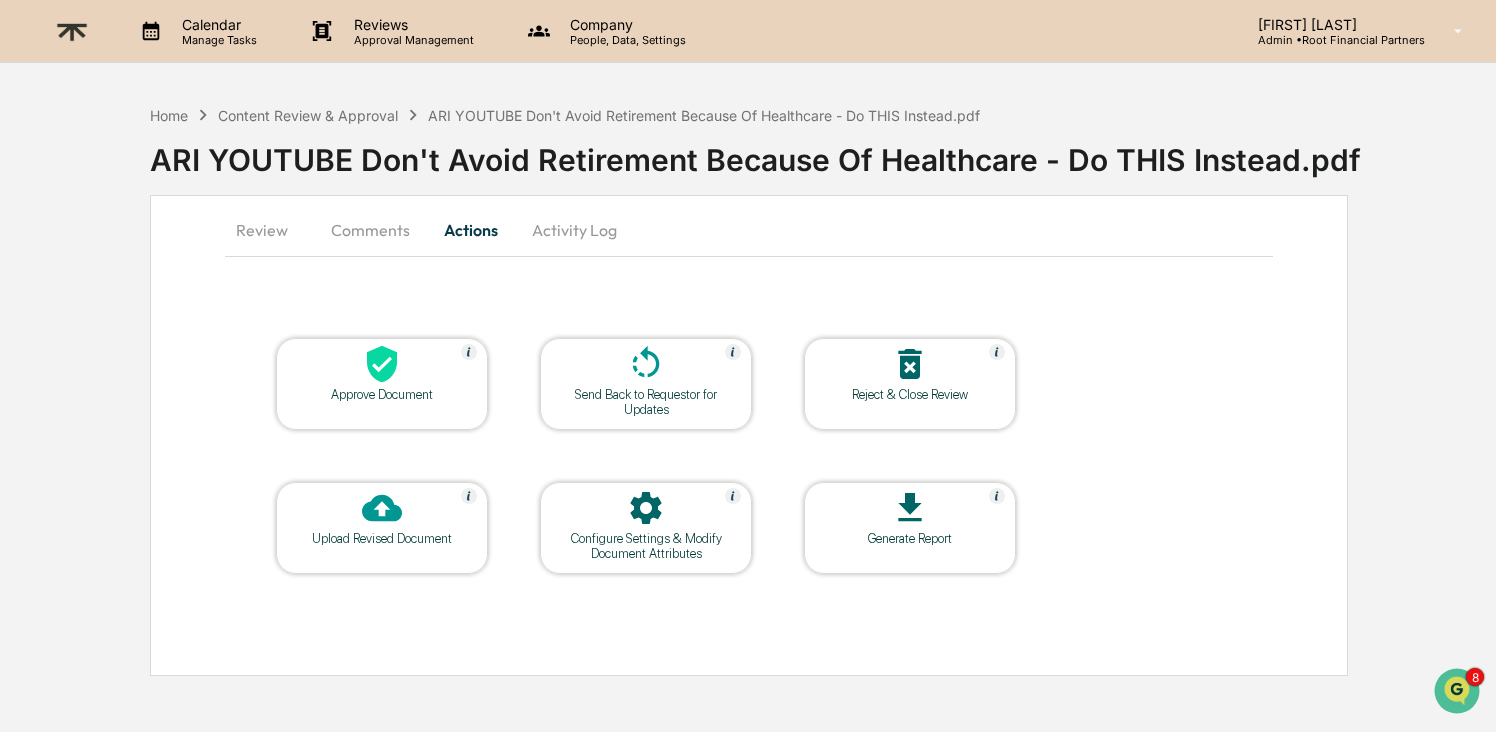 click at bounding box center (382, 365) 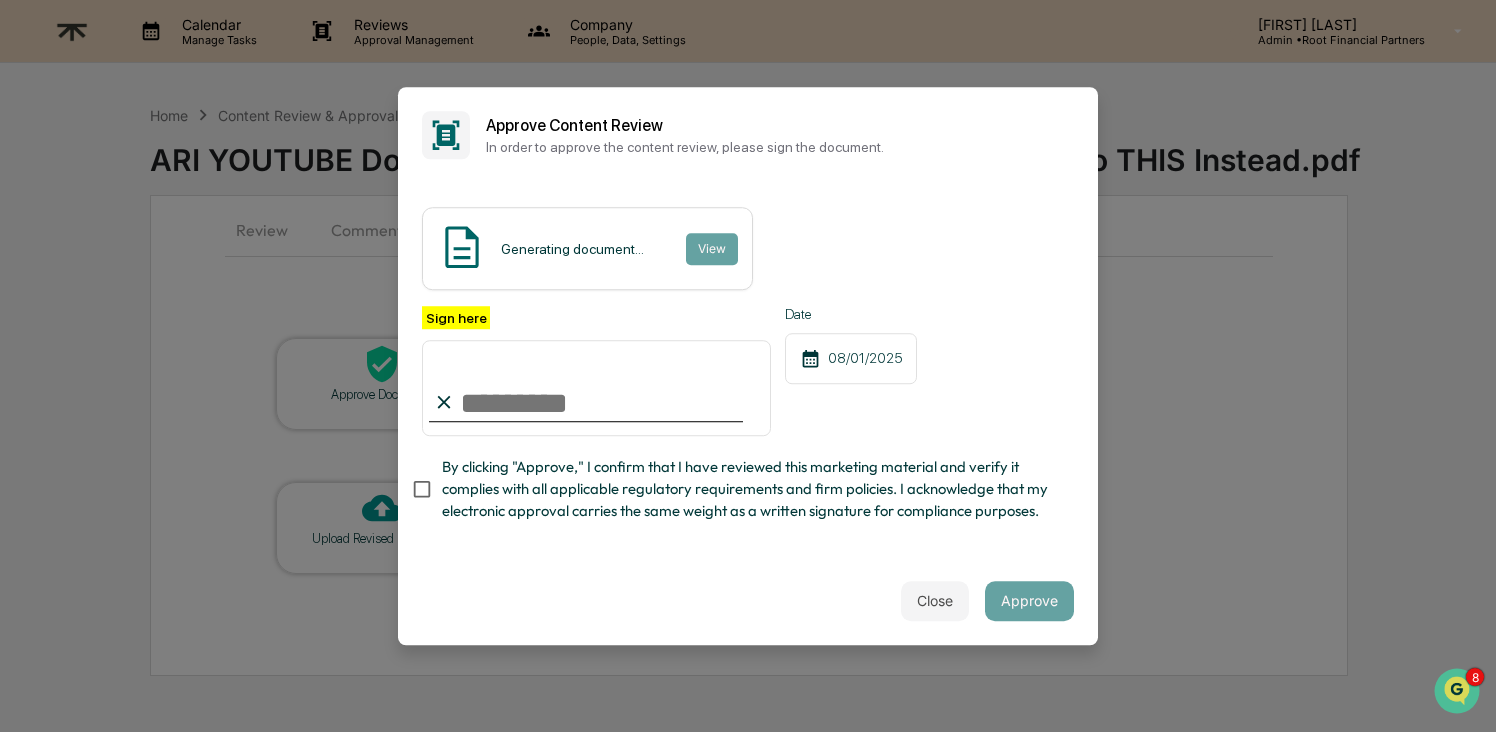 type on "**********" 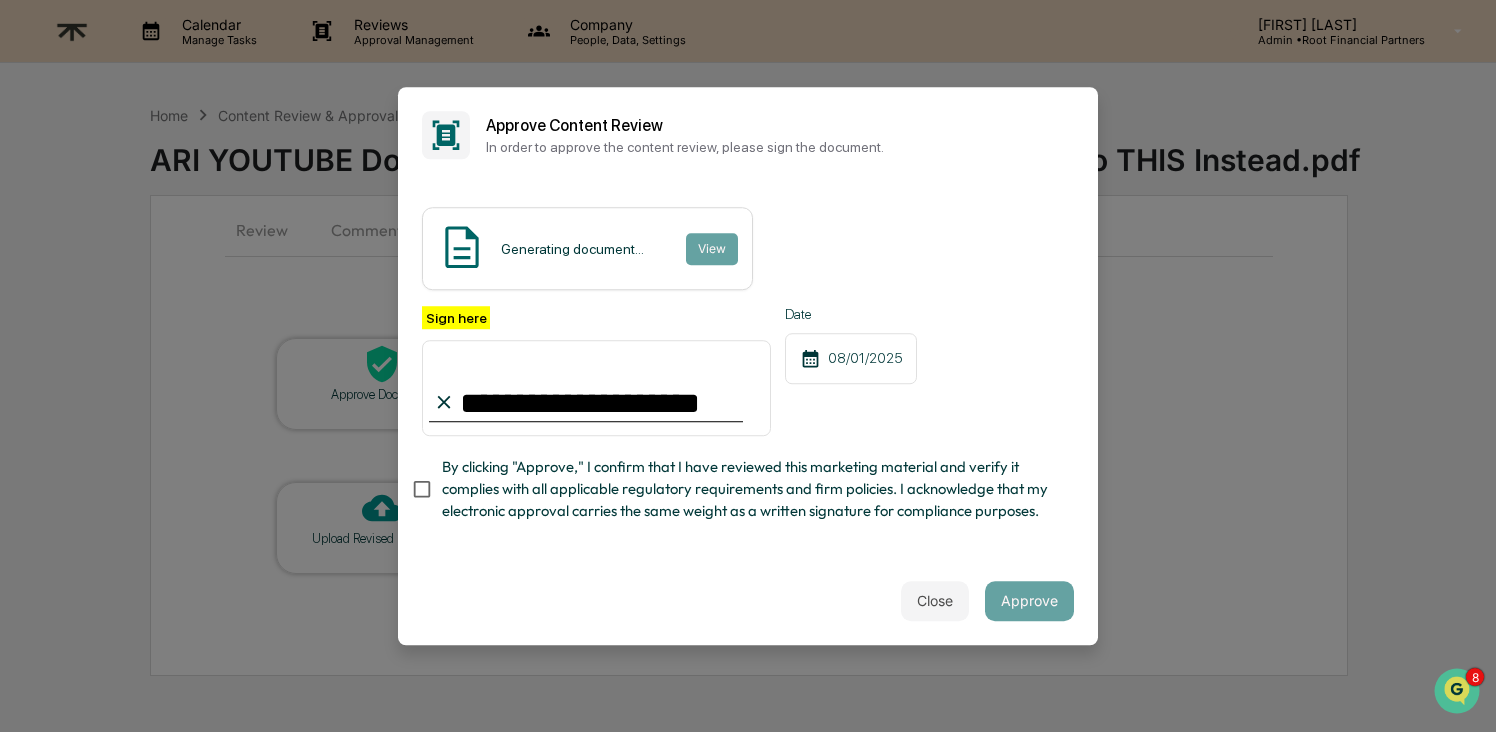 click on "By clicking "Approve," I confirm that I have reviewed this marketing material and verify it complies with all applicable regulatory requirements and firm policies. I acknowledge that my electronic approval carries the same weight as a written signature for compliance purposes." at bounding box center (750, 489) 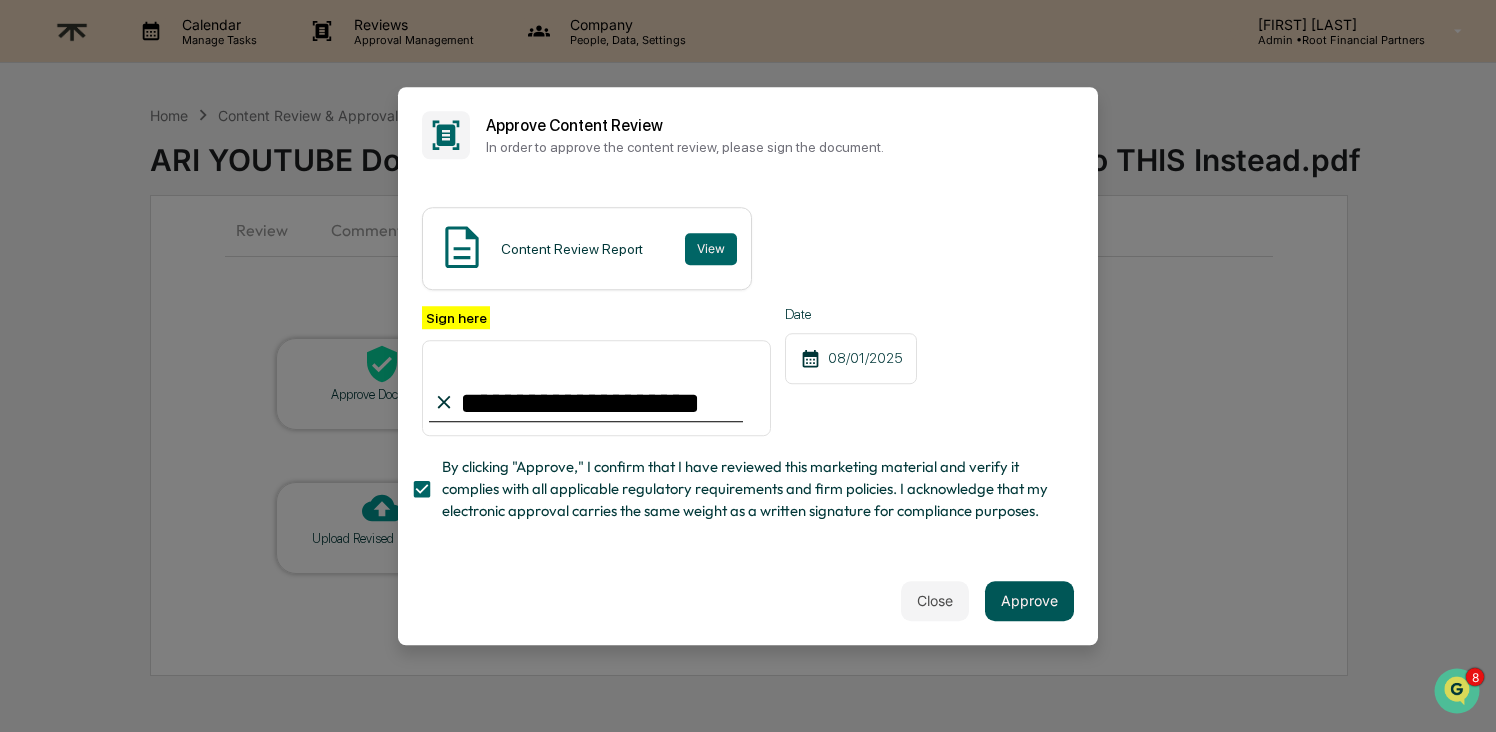click on "Approve" at bounding box center (1029, 601) 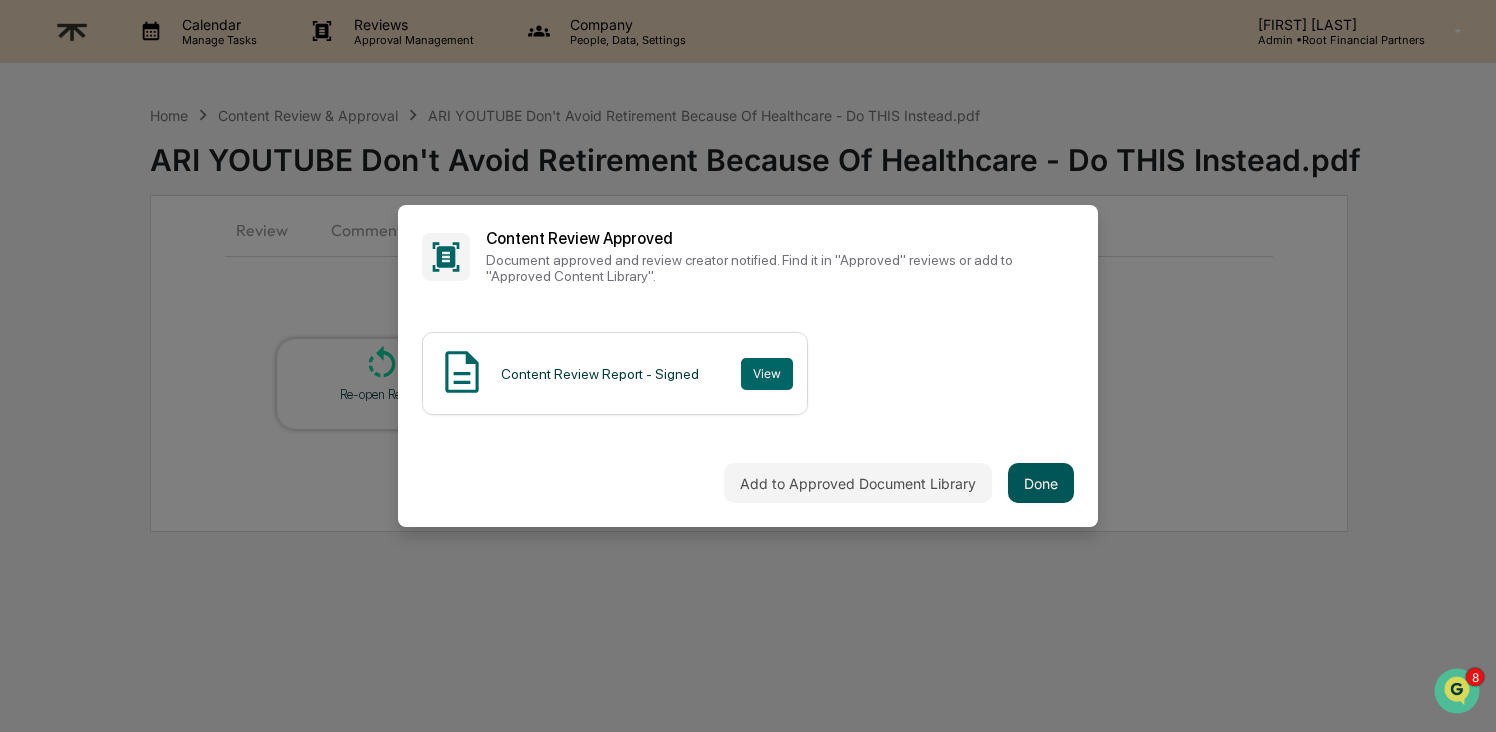 click on "Done" at bounding box center (1041, 483) 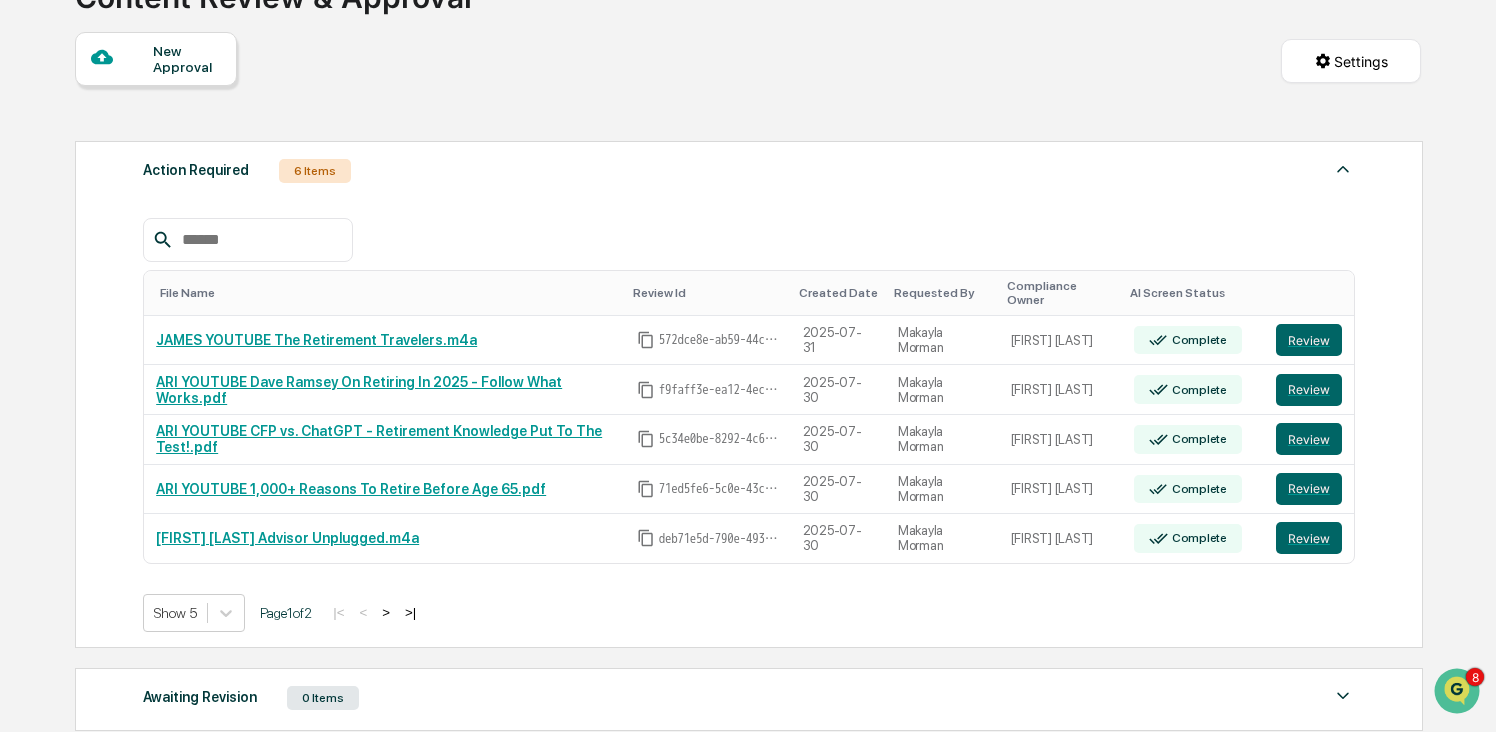 scroll, scrollTop: 164, scrollLeft: 0, axis: vertical 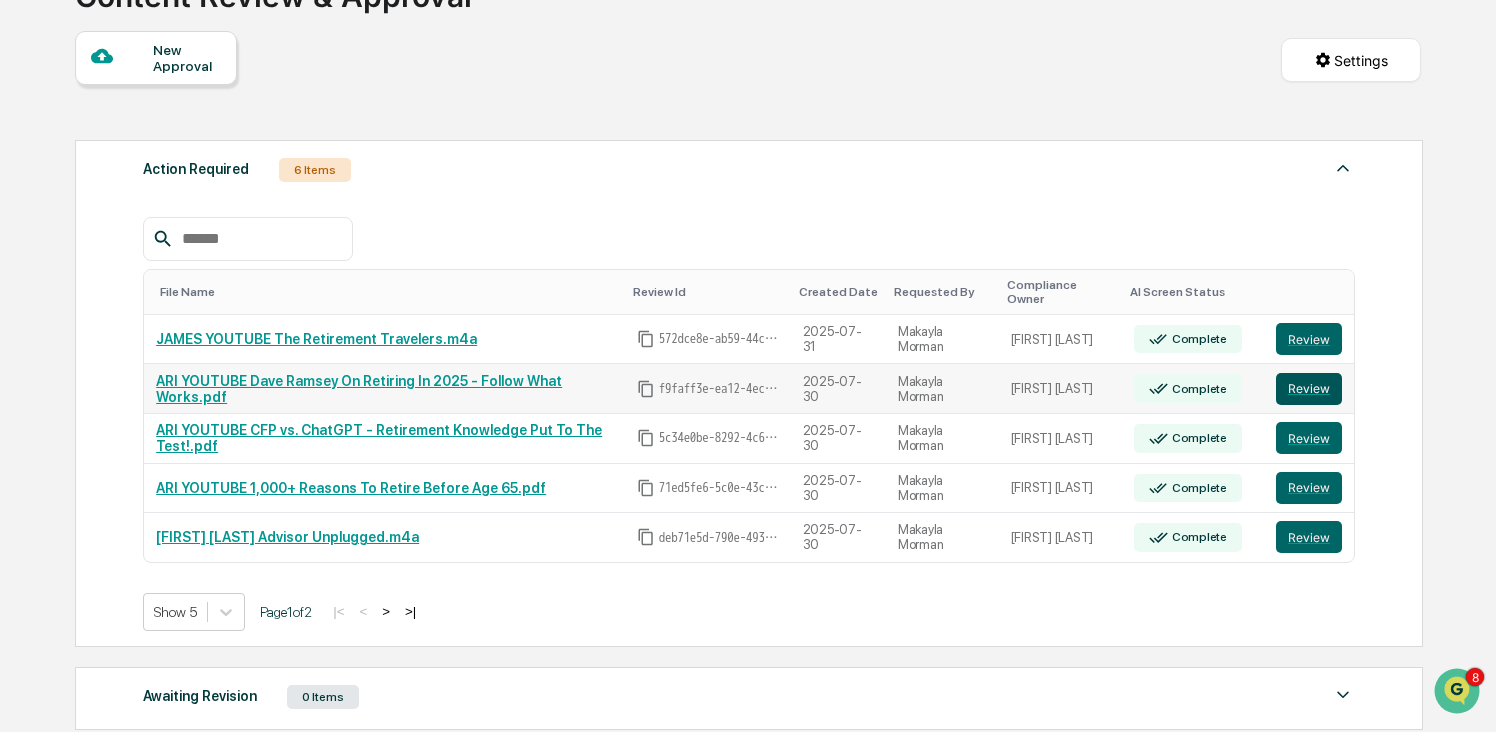 click on "Review" at bounding box center [1309, 389] 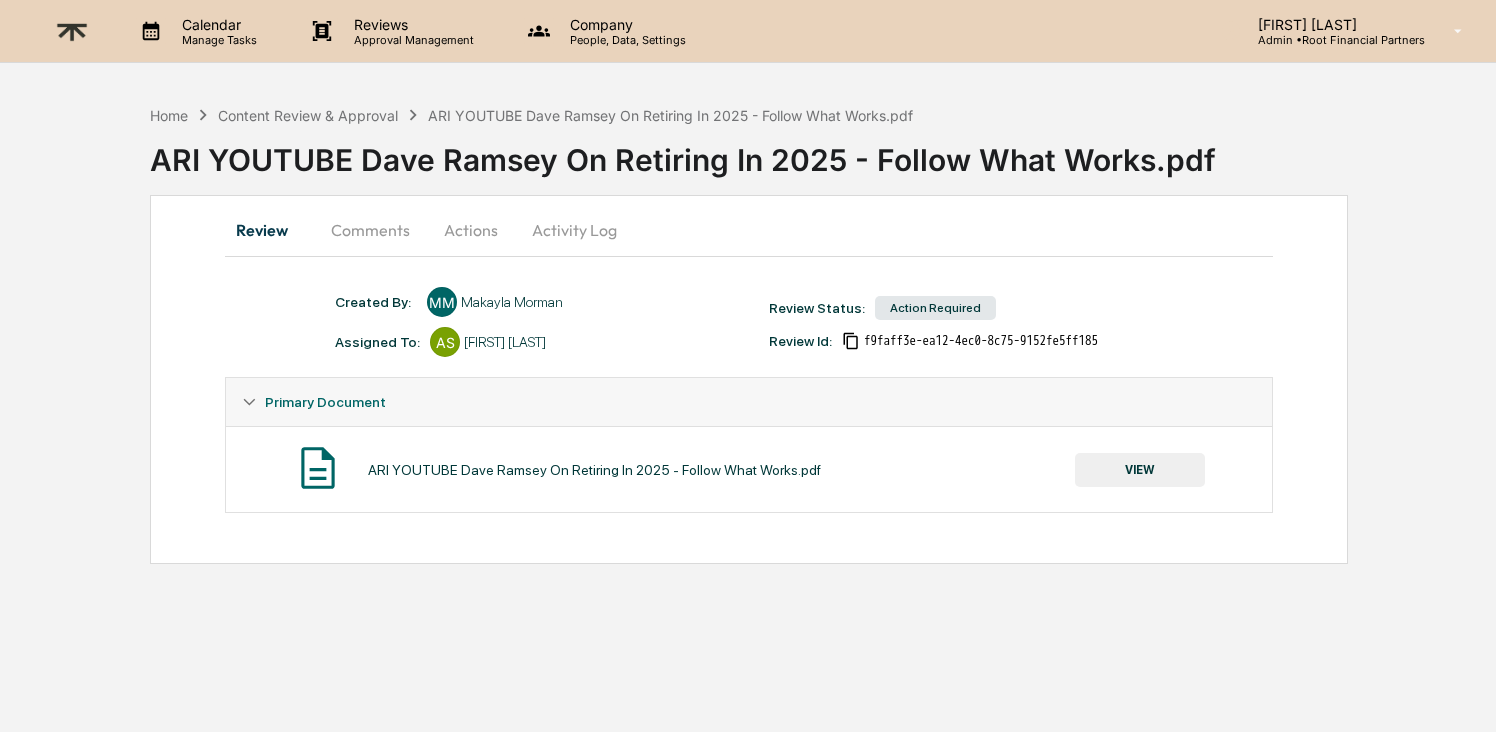 scroll, scrollTop: 0, scrollLeft: 0, axis: both 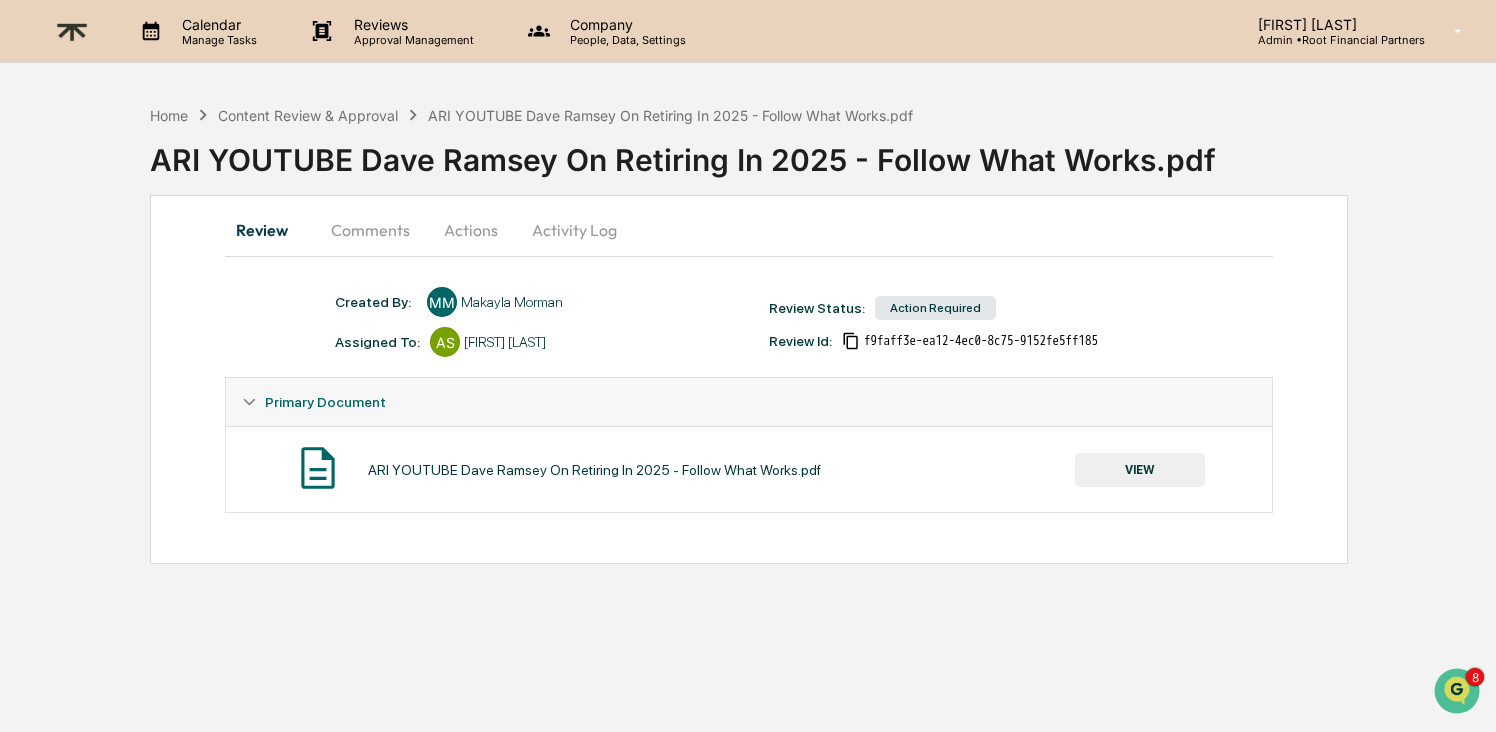click on "VIEW" at bounding box center (1140, 470) 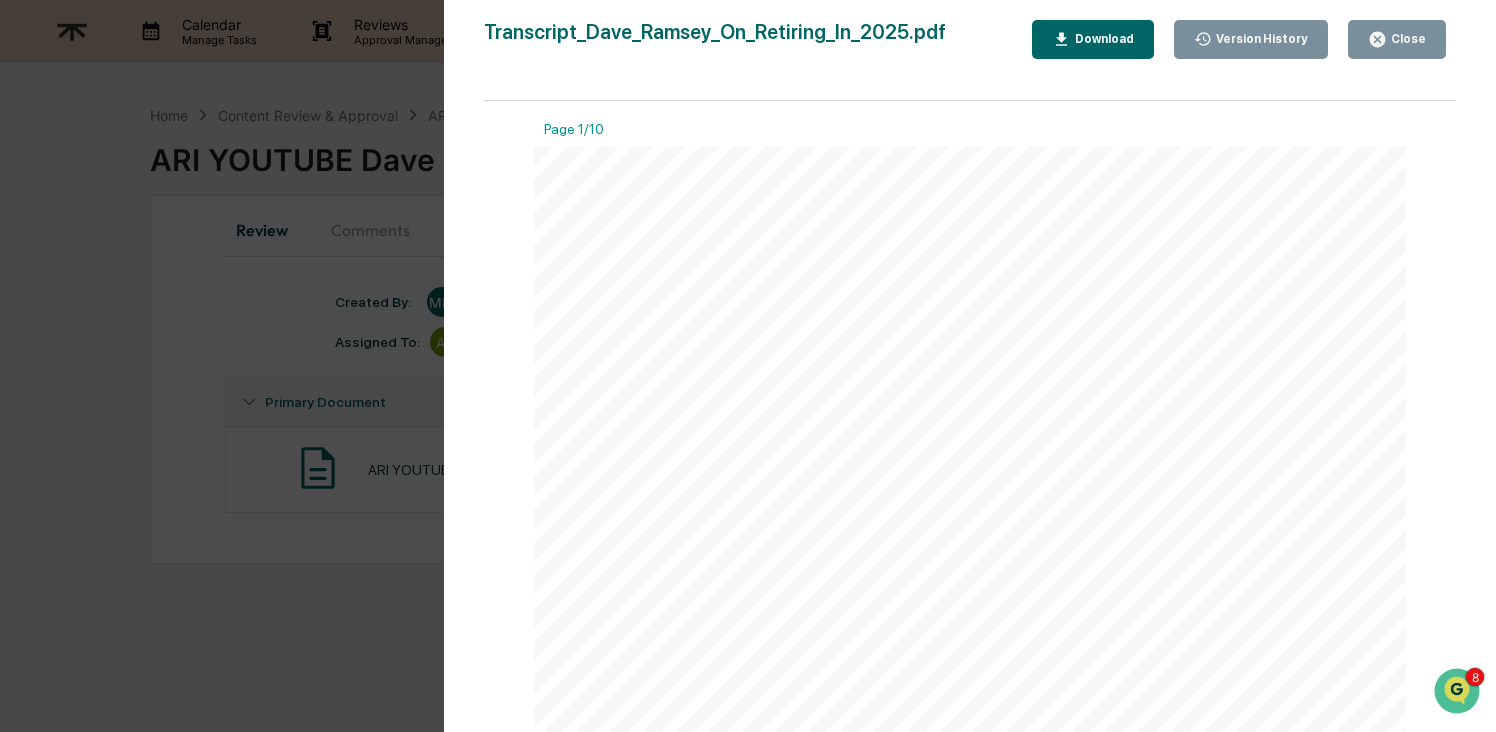 click on "Download" at bounding box center (1102, 39) 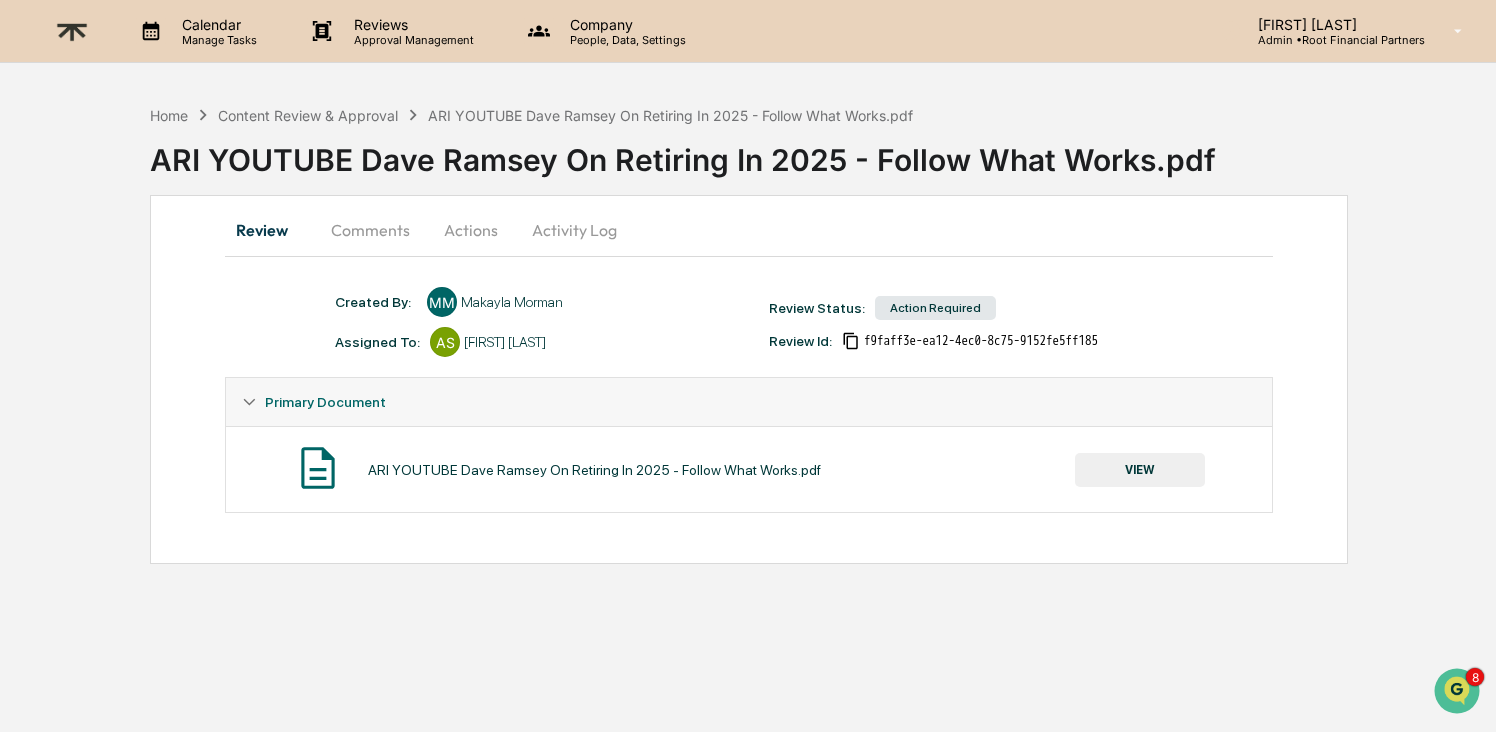 click on "Comments" at bounding box center [370, 230] 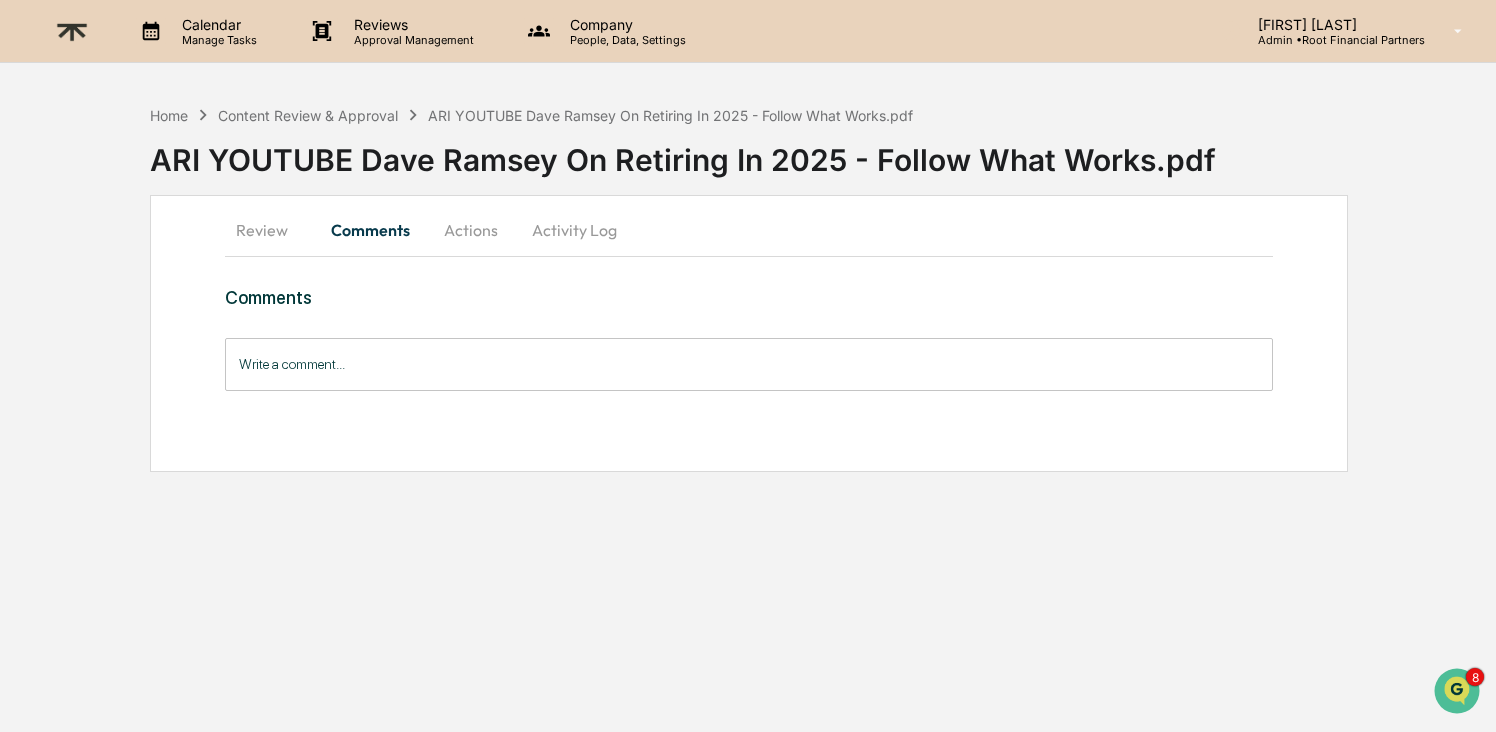 click on "Write a comment..." at bounding box center [748, 364] 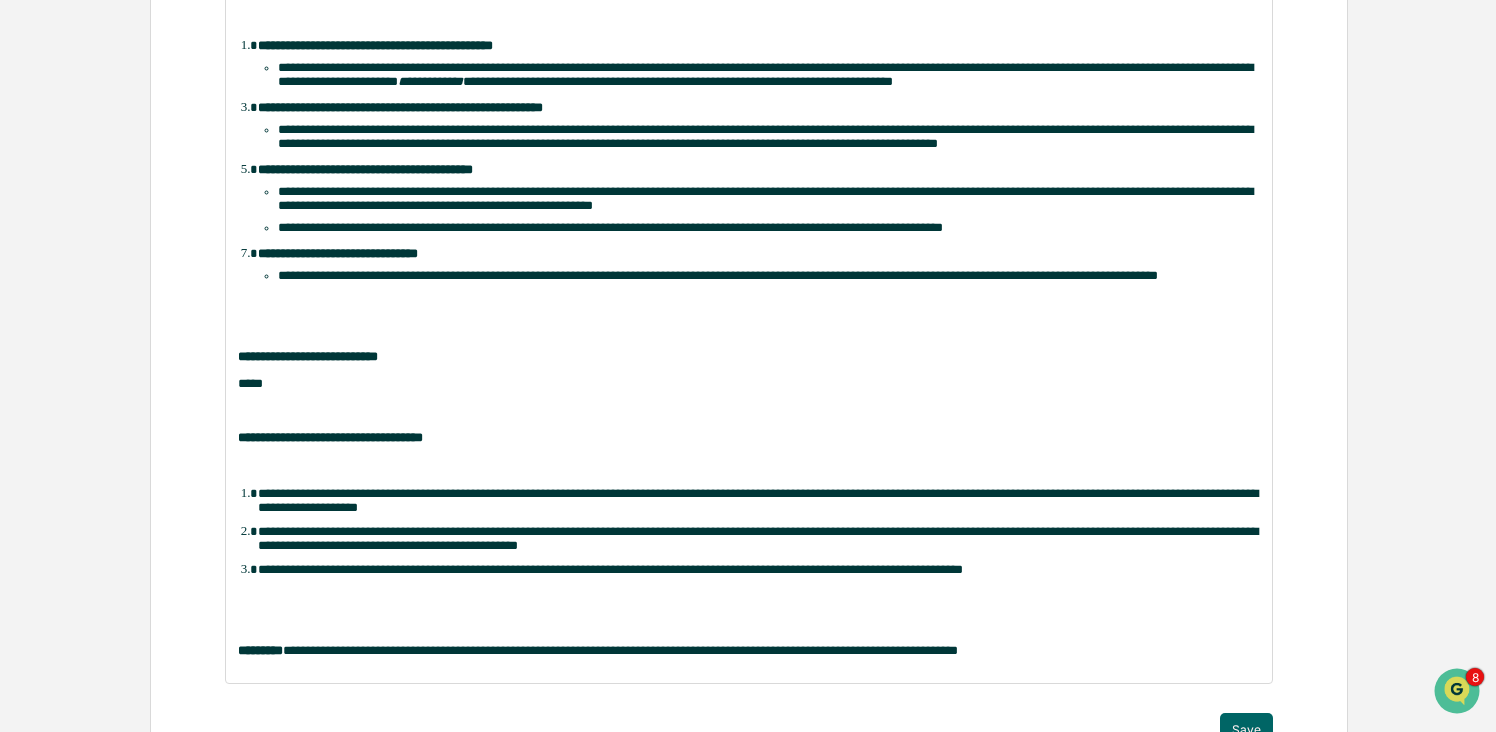 scroll, scrollTop: 675, scrollLeft: 0, axis: vertical 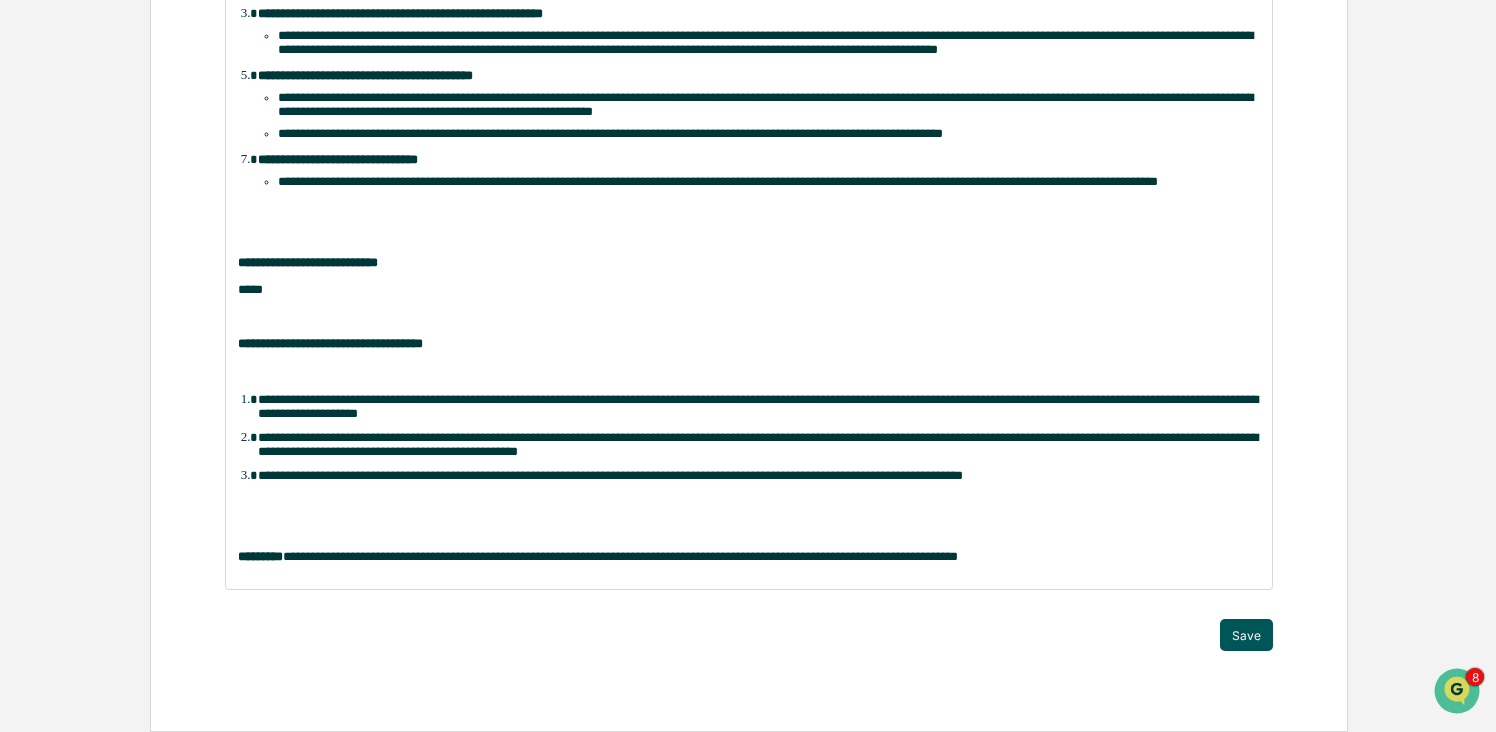 click on "Save" at bounding box center [1246, 635] 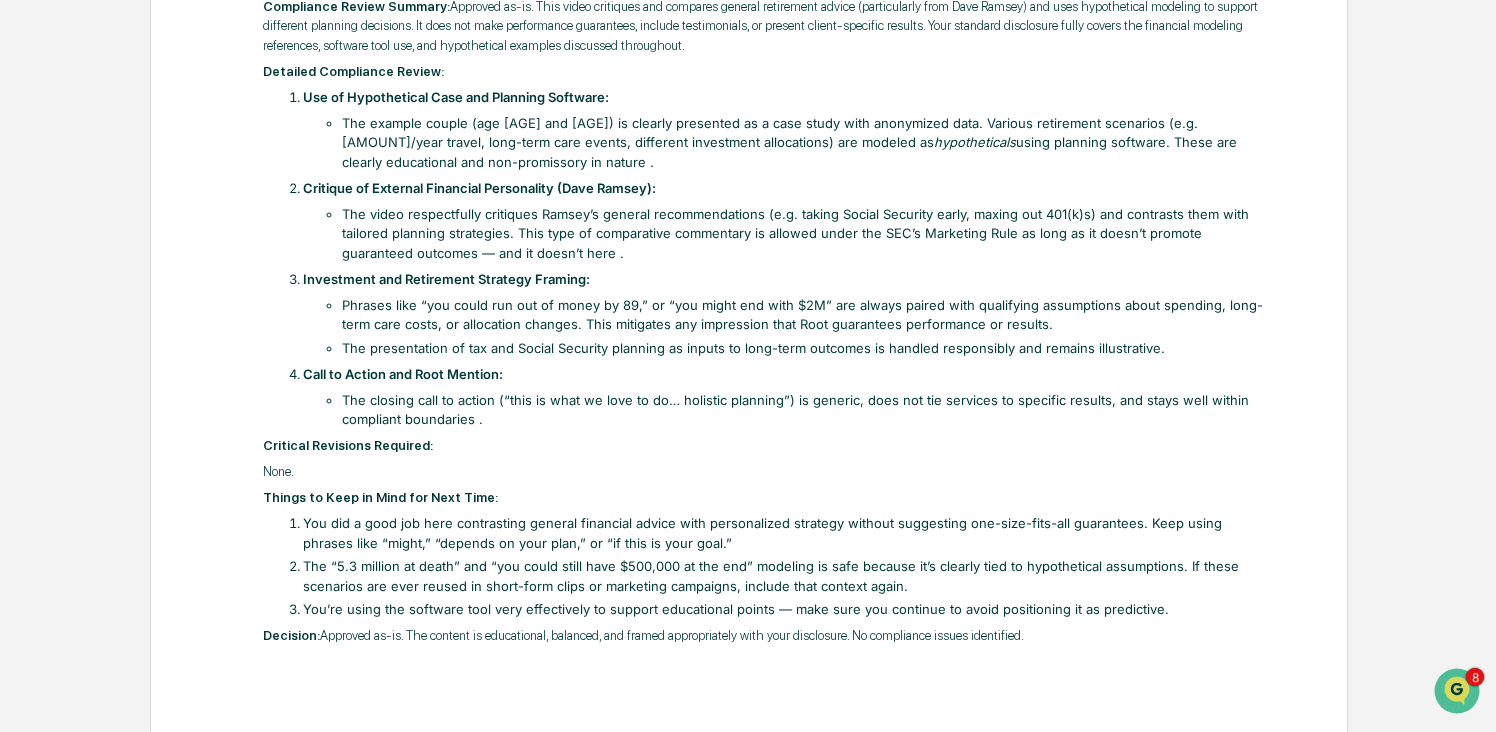 scroll, scrollTop: 0, scrollLeft: 0, axis: both 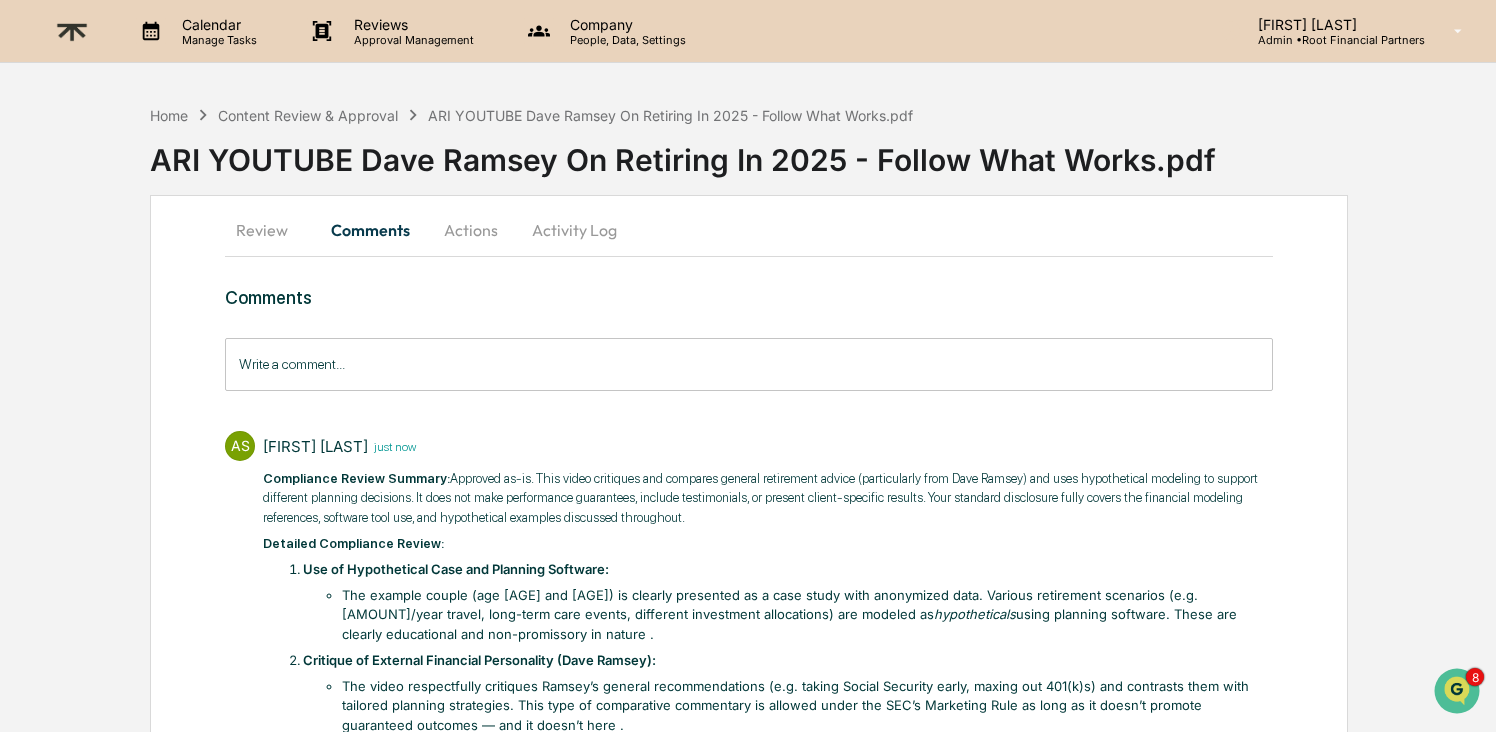 click on "Actions" at bounding box center (471, 230) 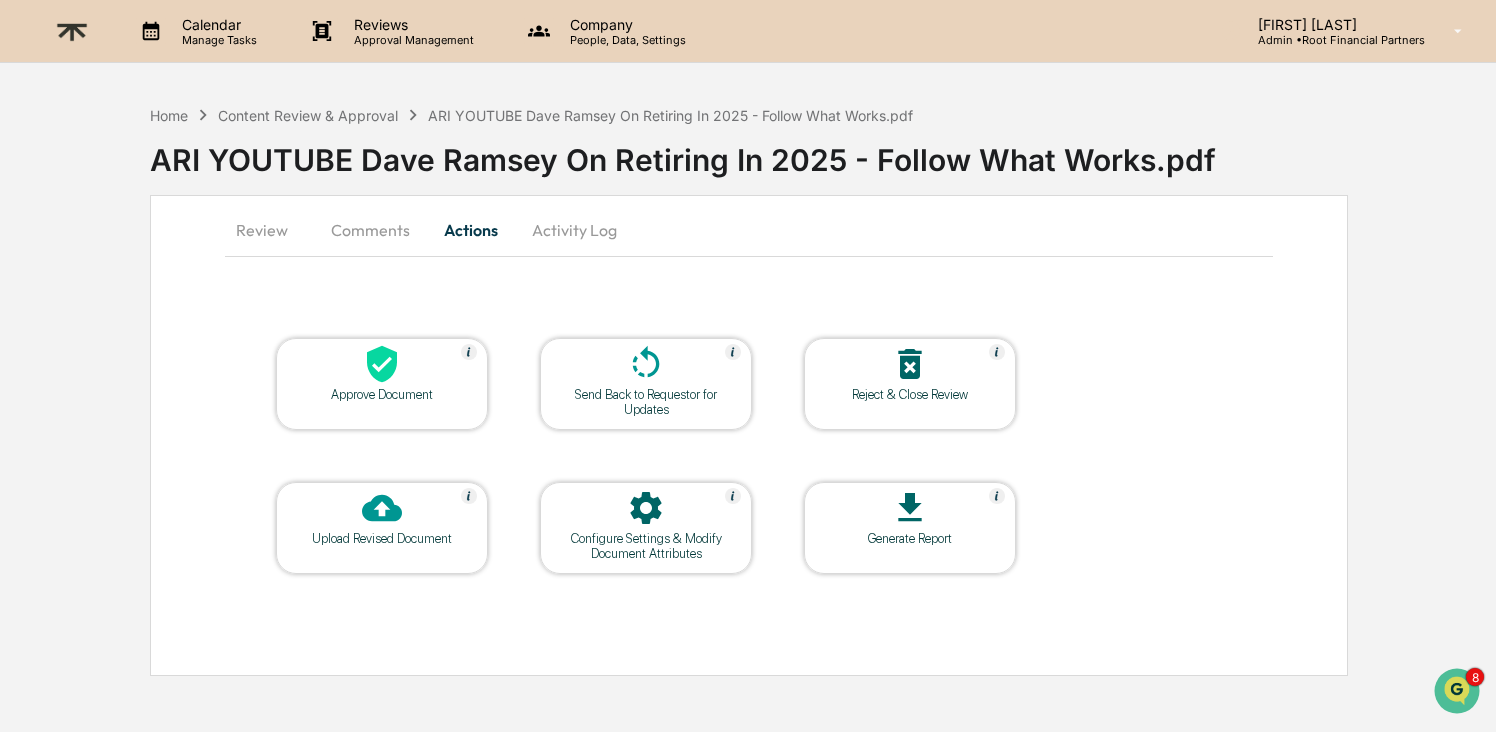 click 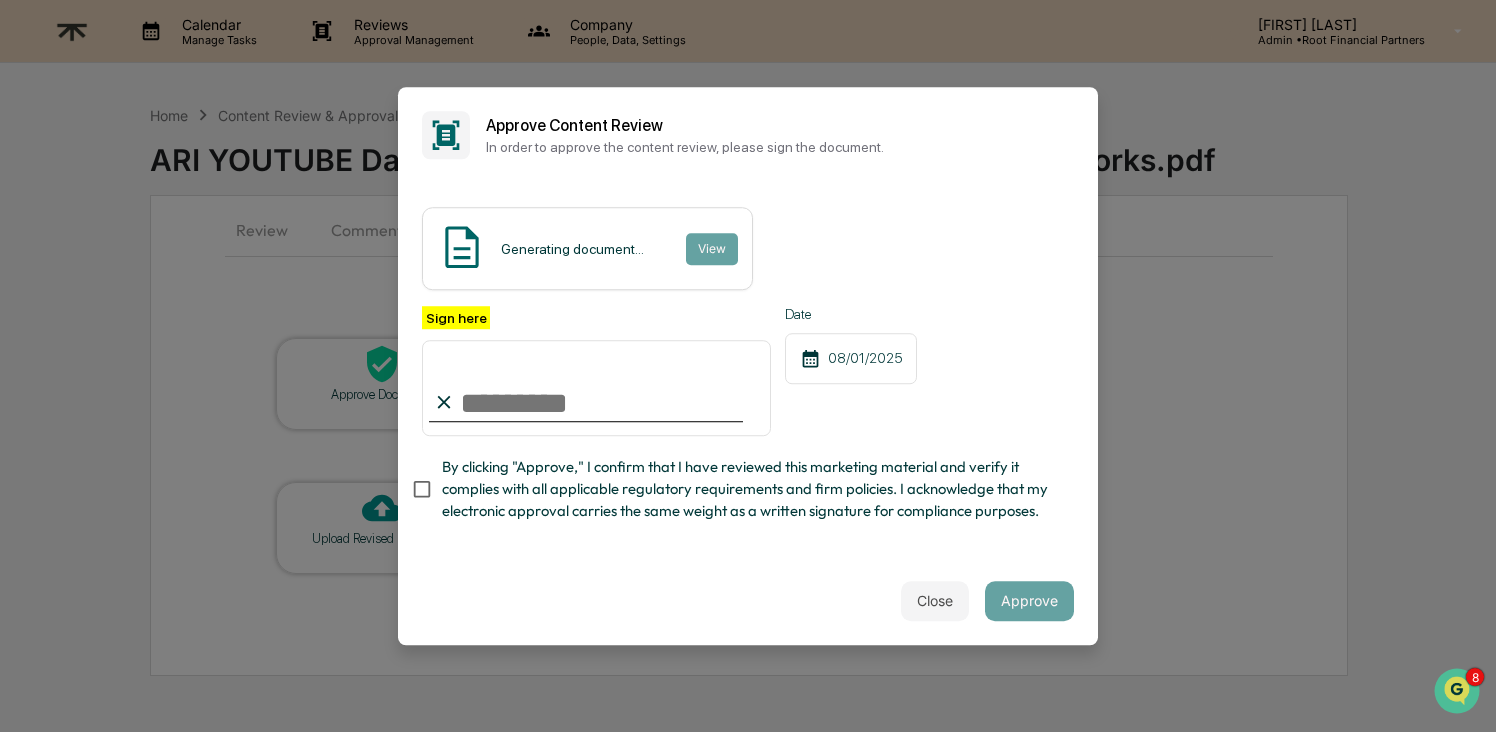 type on "**********" 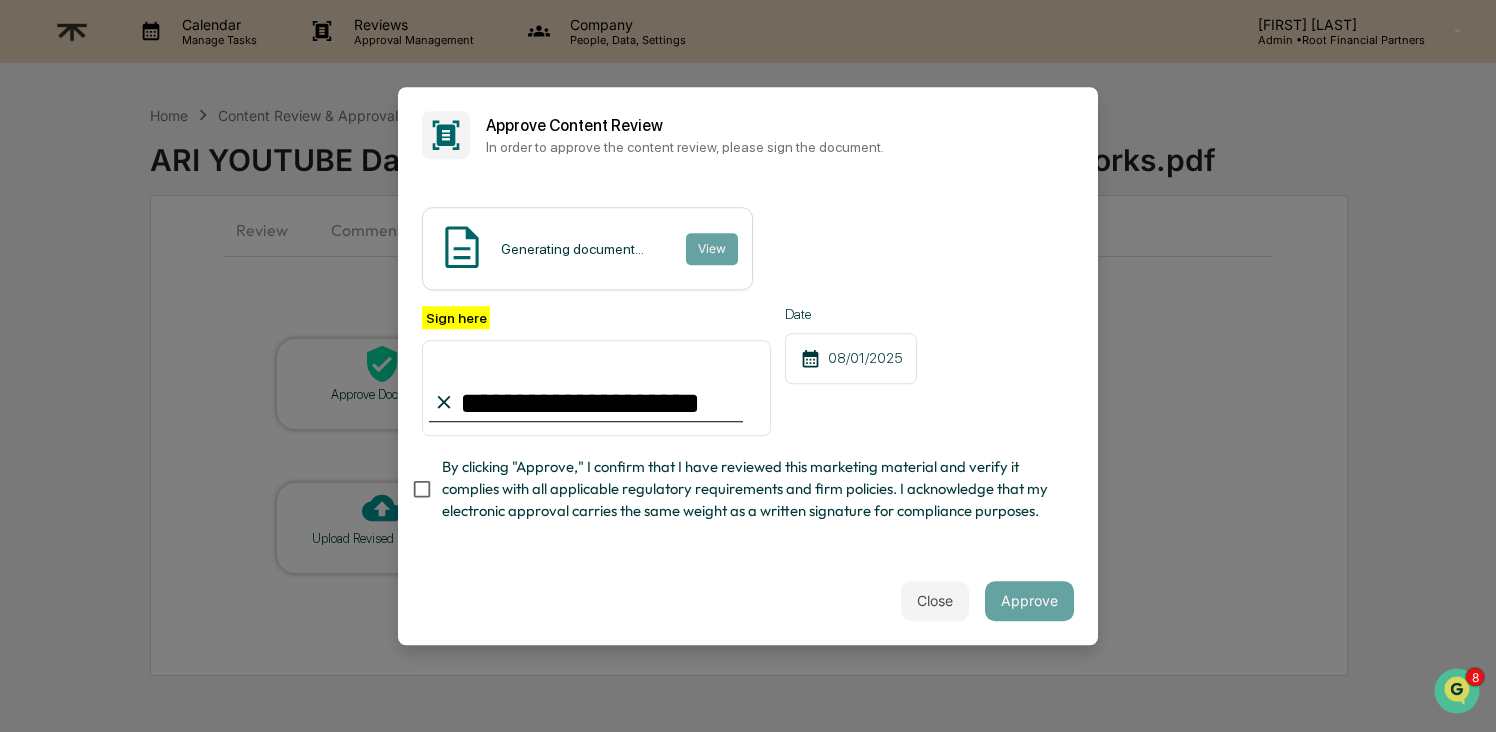 click on "By clicking "Approve," I confirm that I have reviewed this marketing material and verify it complies with all applicable regulatory requirements and firm policies. I acknowledge that my electronic approval carries the same weight as a written signature for compliance purposes." at bounding box center (750, 489) 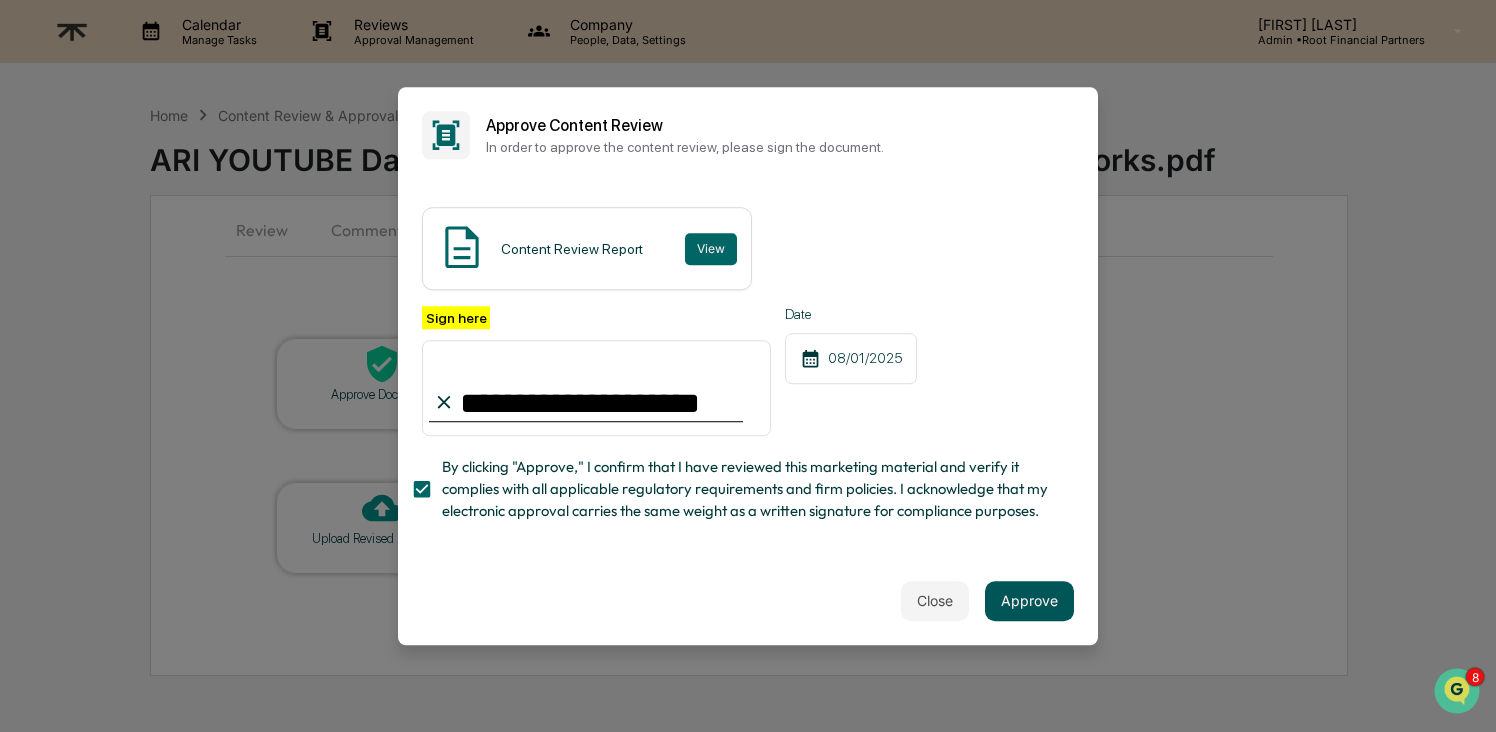 click on "Approve" at bounding box center (1029, 601) 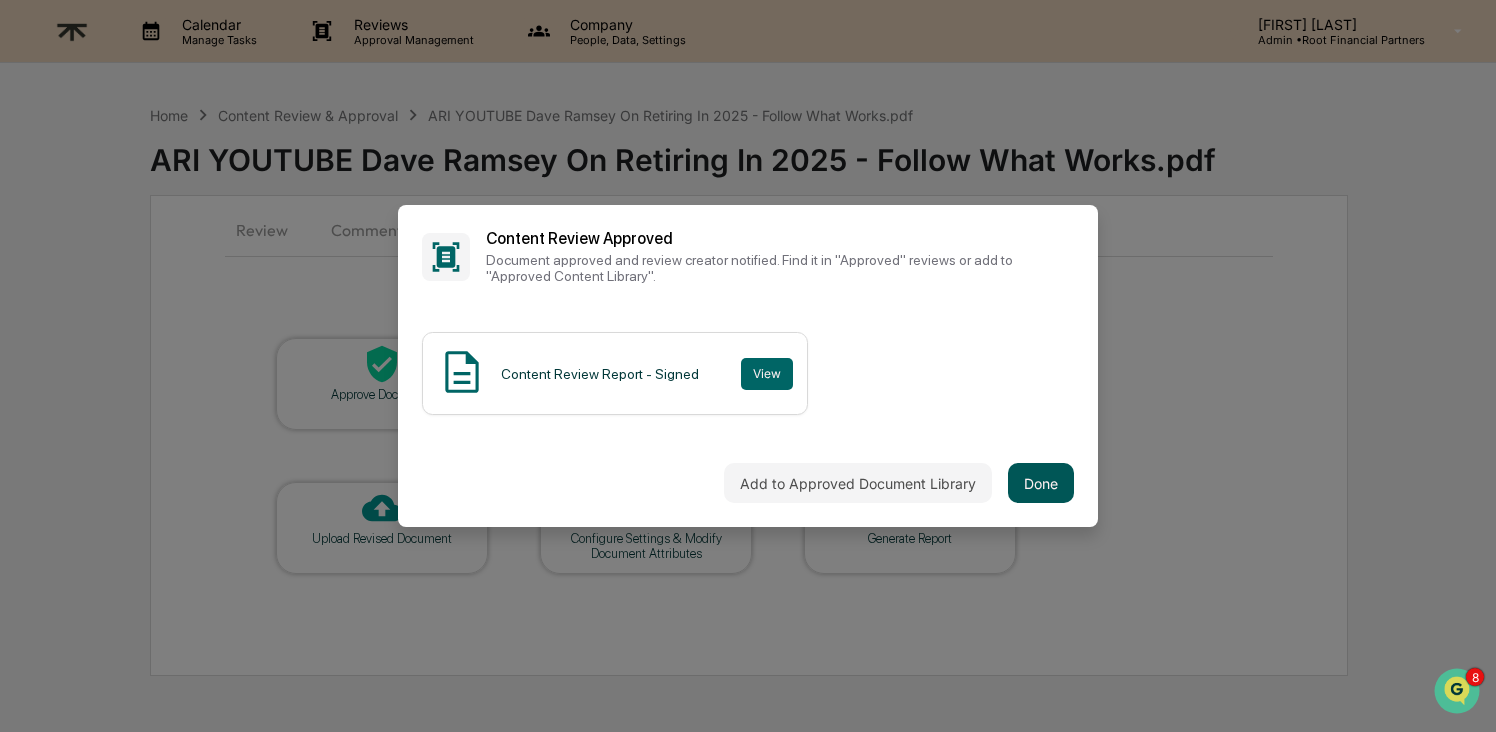 click on "Done" at bounding box center (1041, 483) 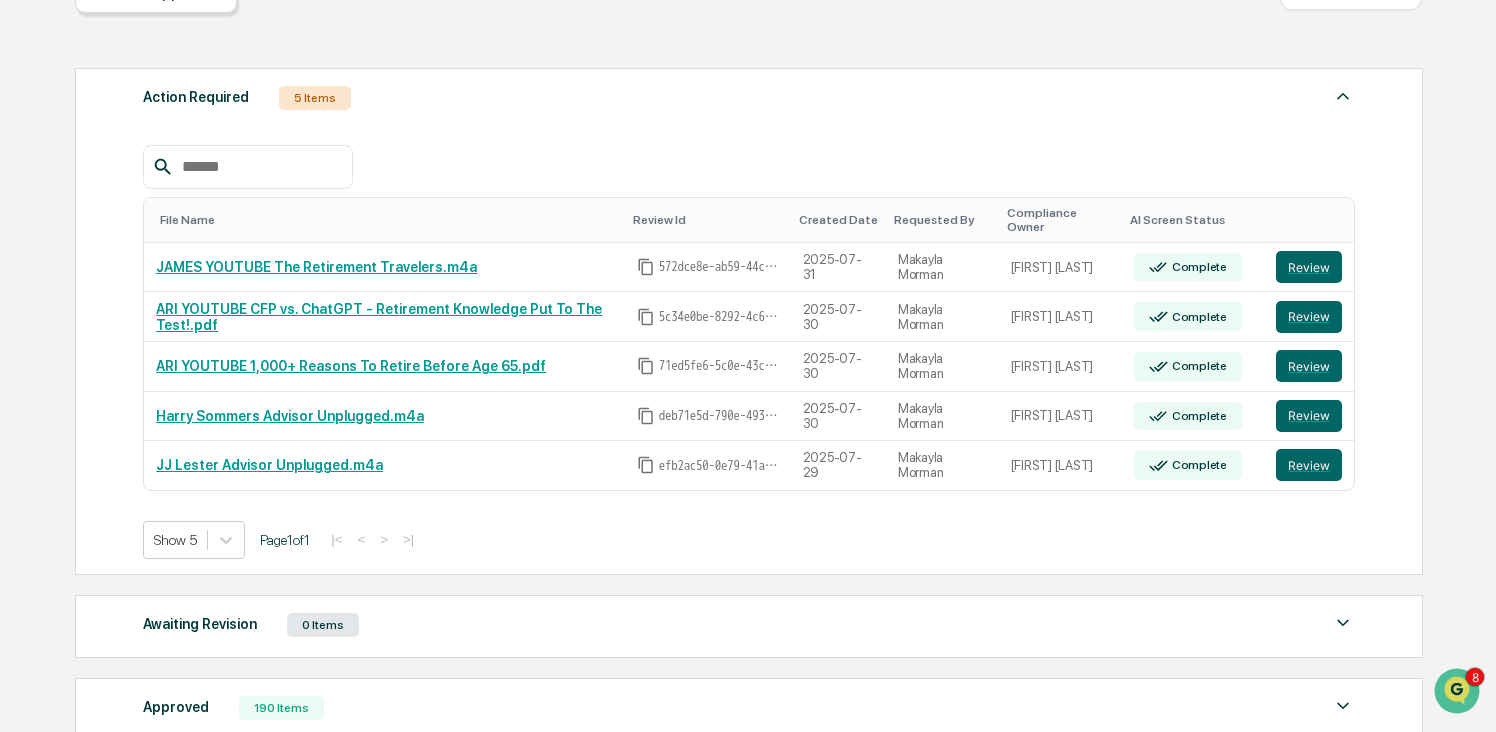 scroll, scrollTop: 254, scrollLeft: 0, axis: vertical 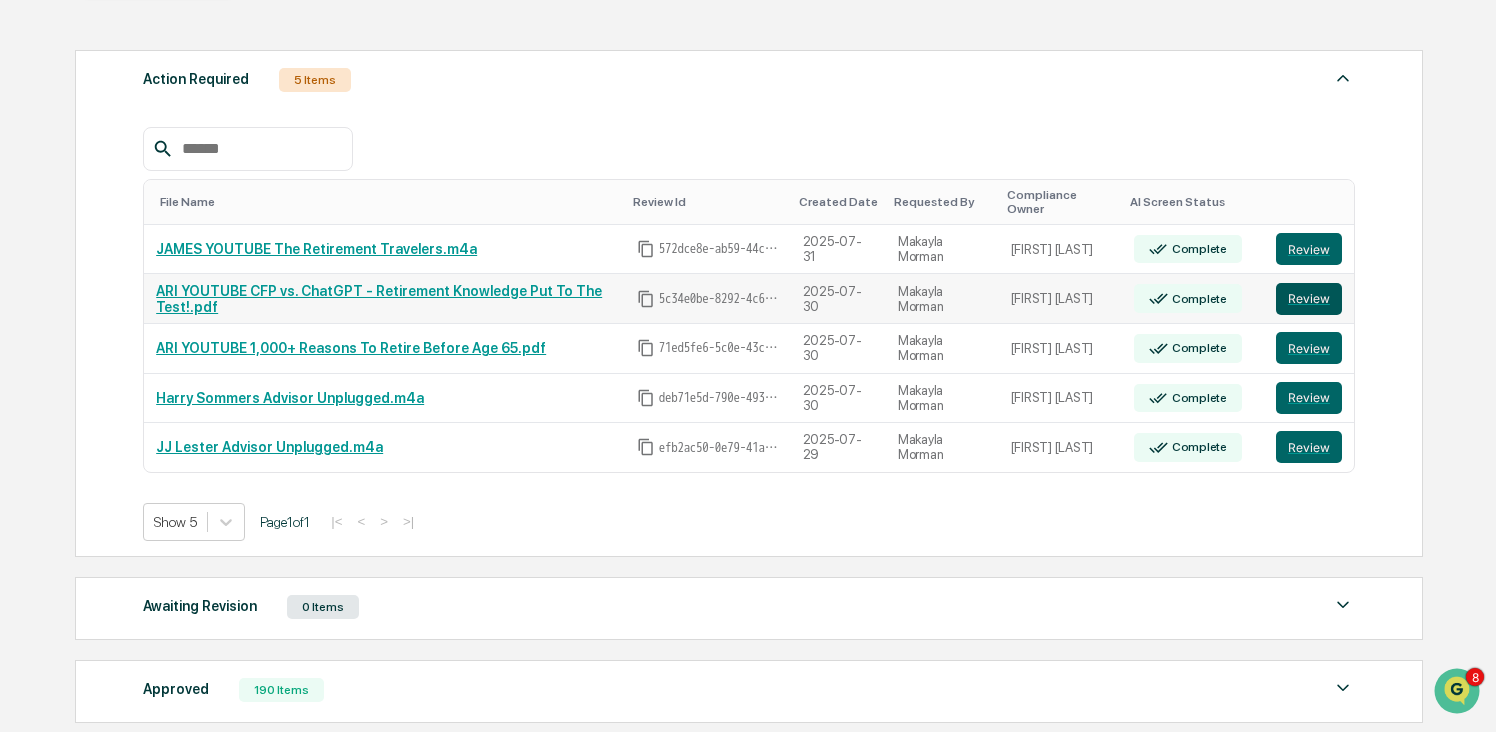 click on "Review" at bounding box center (1309, 299) 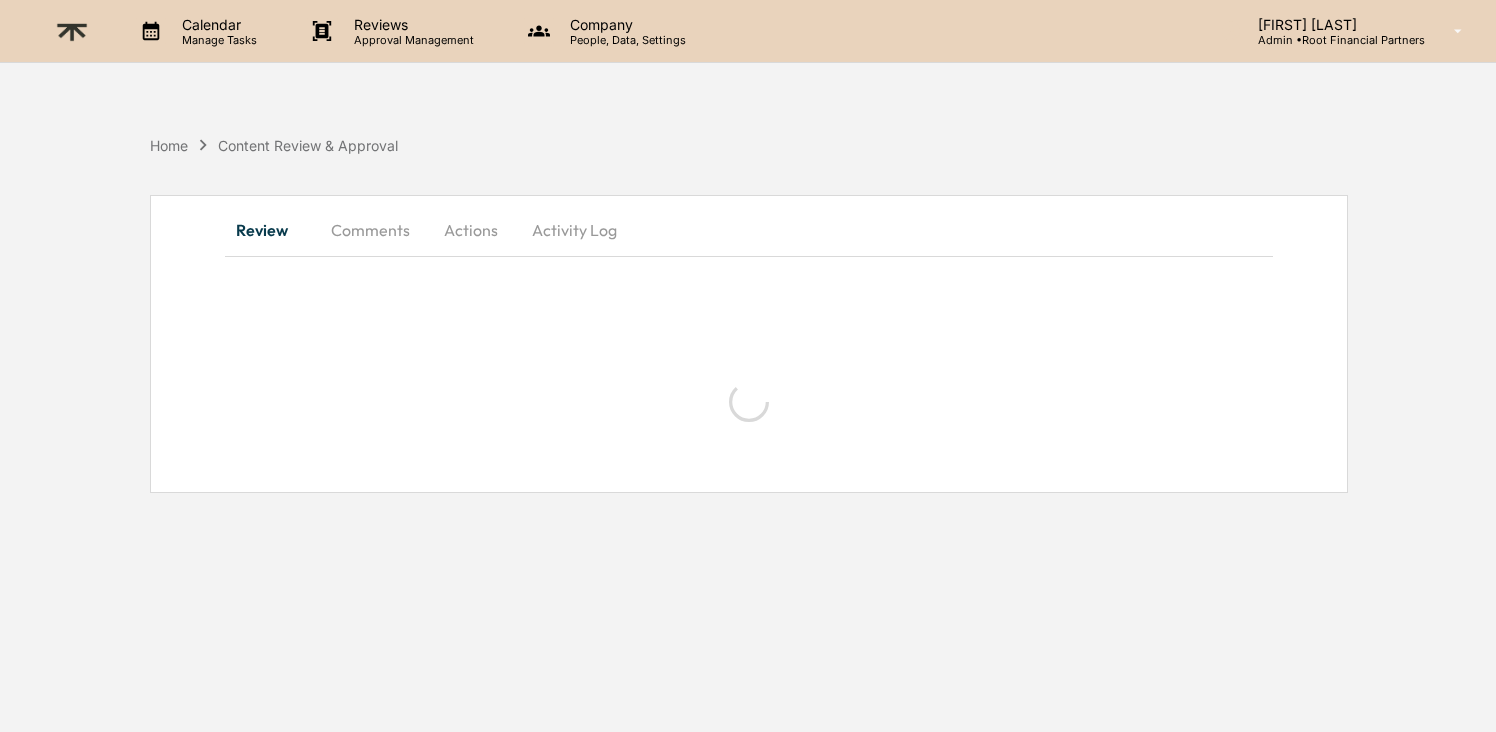 scroll, scrollTop: 0, scrollLeft: 0, axis: both 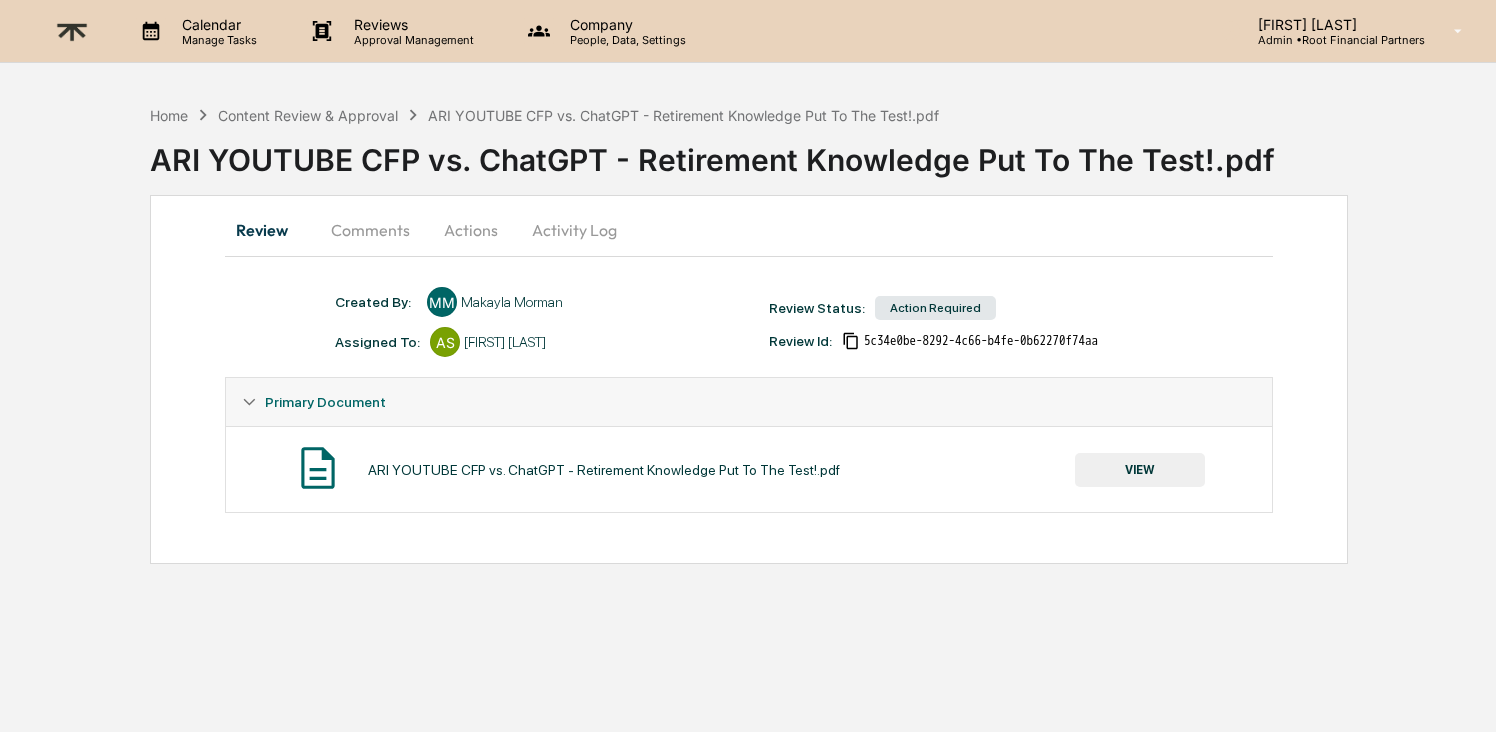 click on "VIEW" at bounding box center (1140, 470) 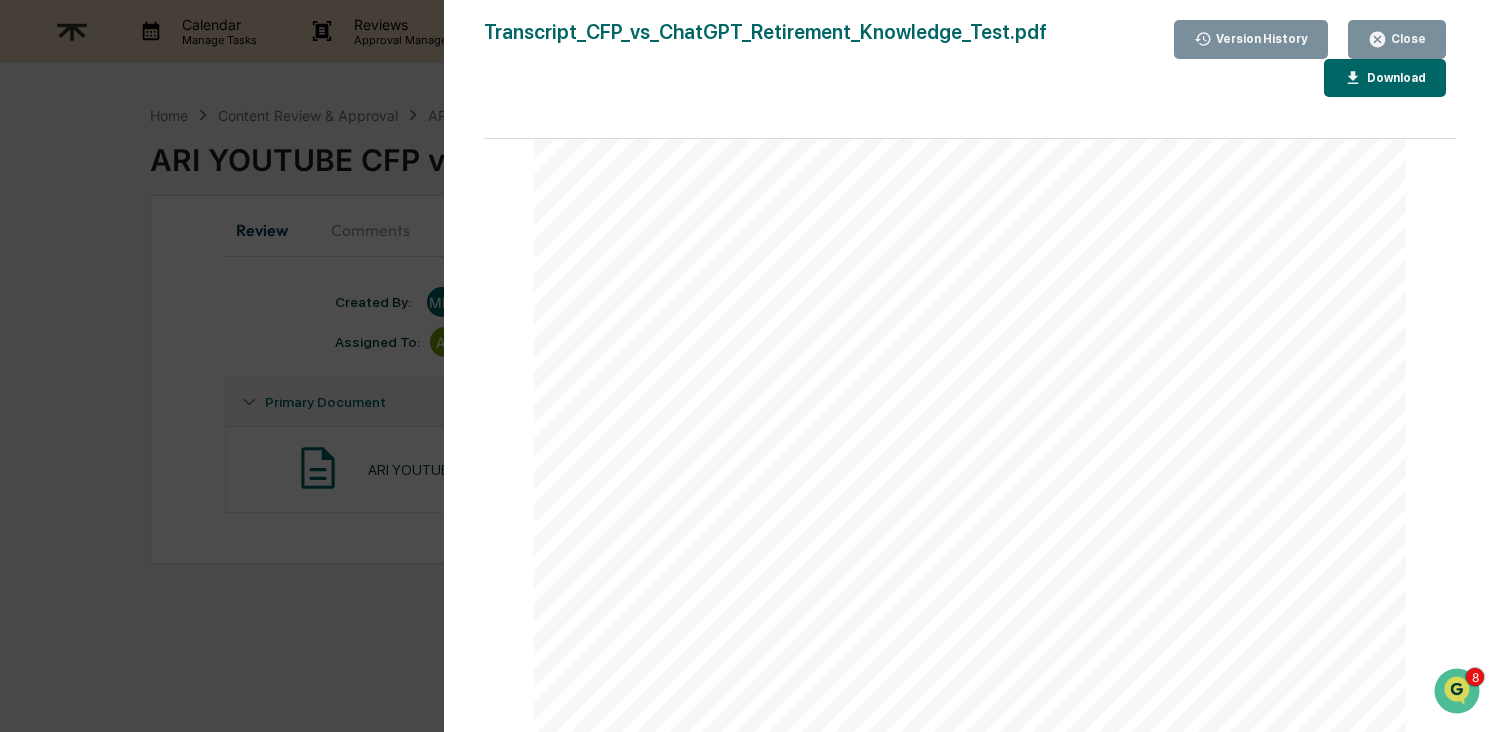 scroll, scrollTop: 123, scrollLeft: 0, axis: vertical 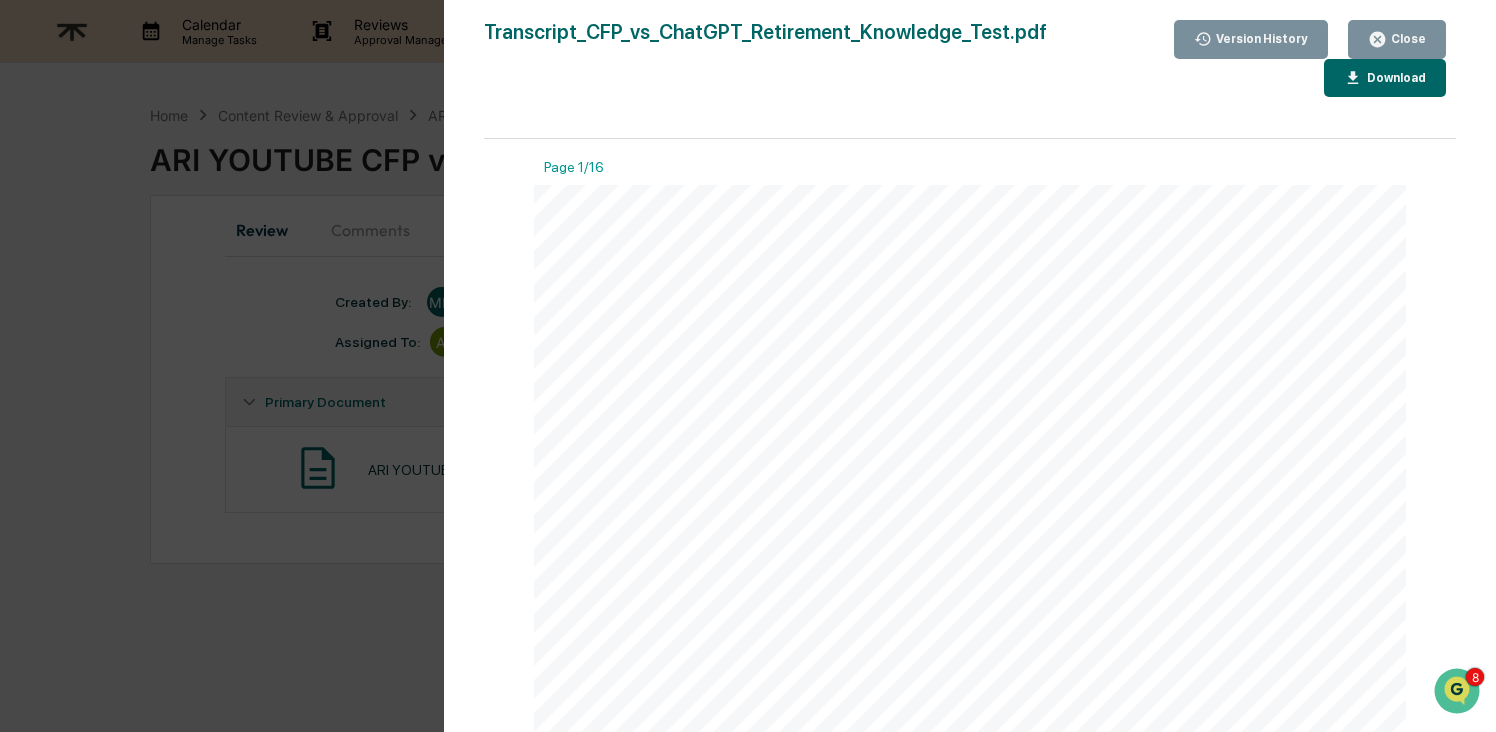 click on "Download" at bounding box center (1394, 78) 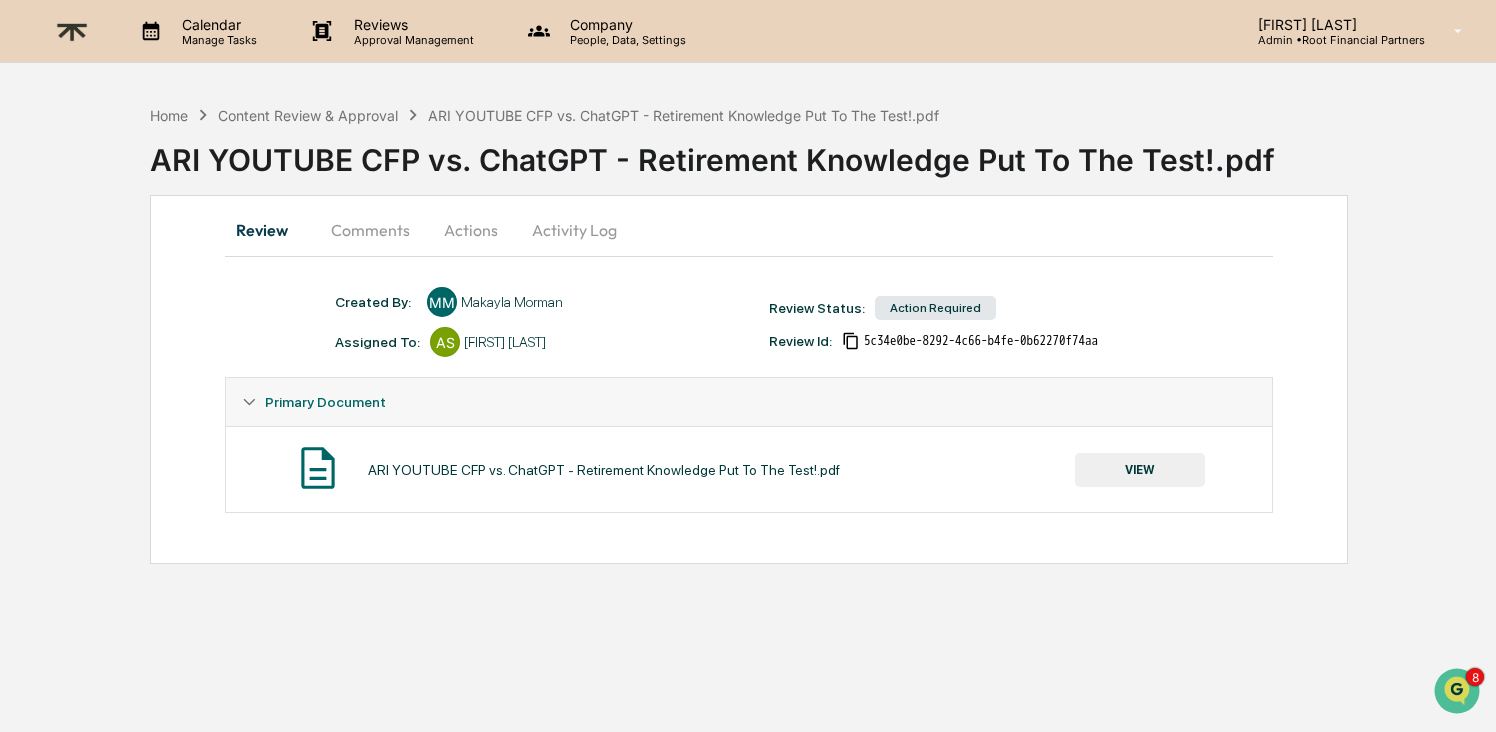 click on "Comments" at bounding box center [370, 230] 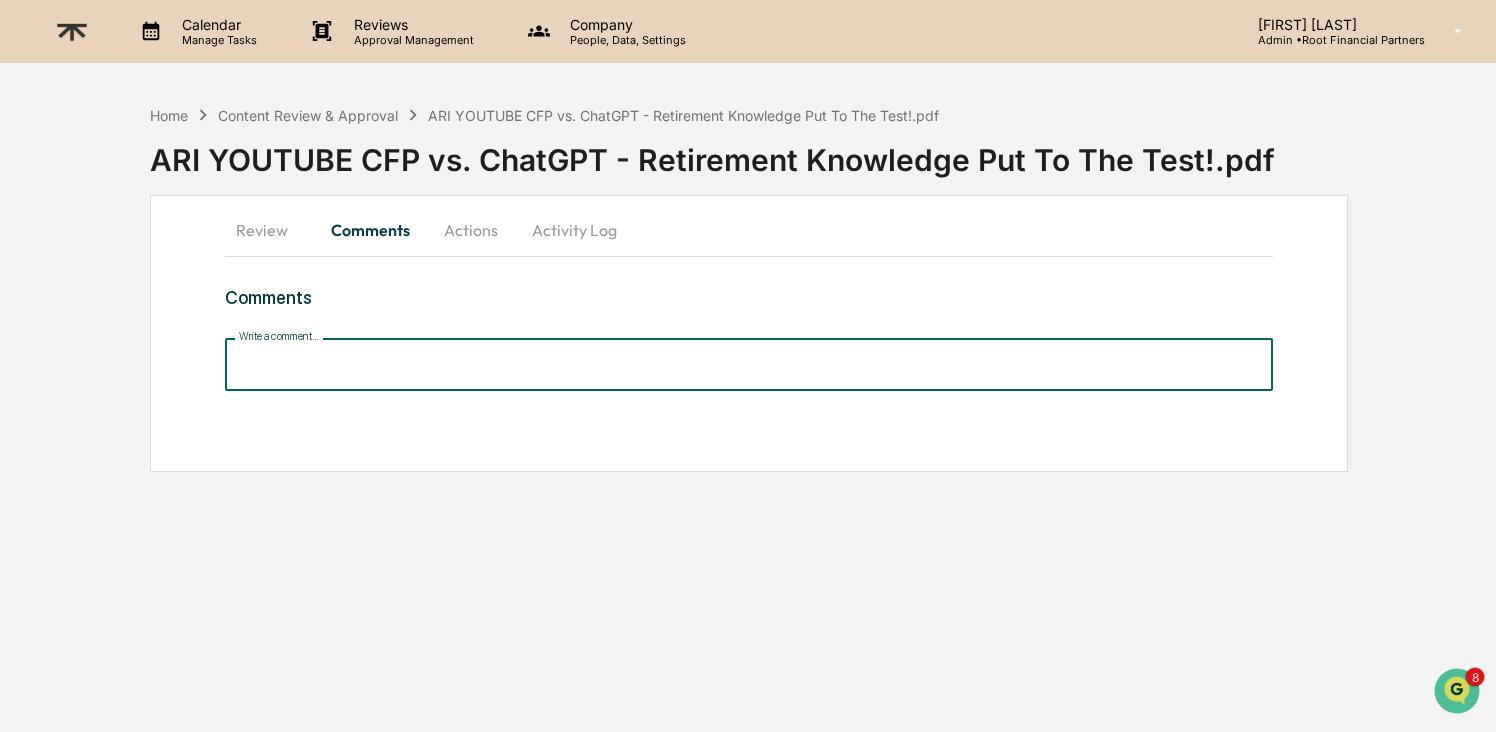 click on "Write a comment..." at bounding box center [748, 364] 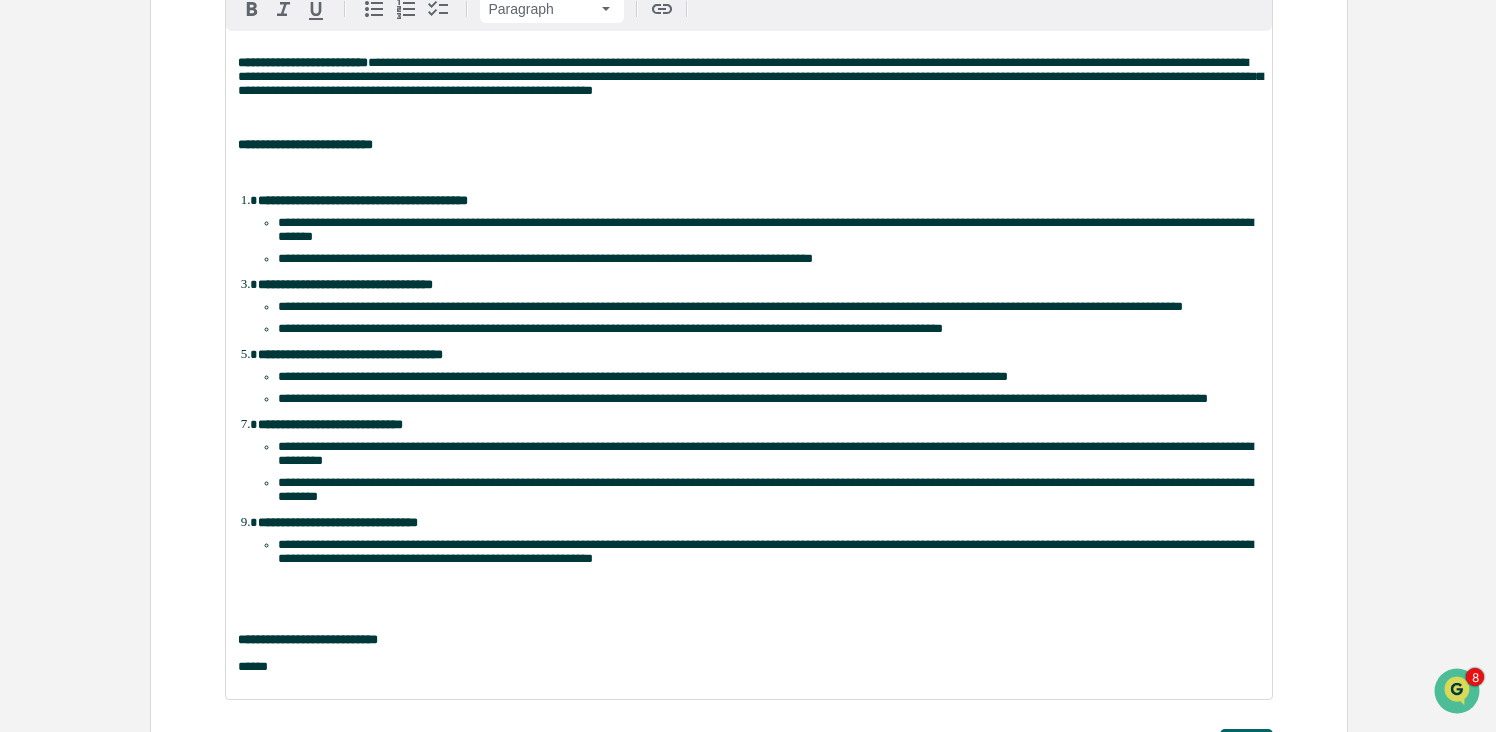 scroll, scrollTop: 520, scrollLeft: 0, axis: vertical 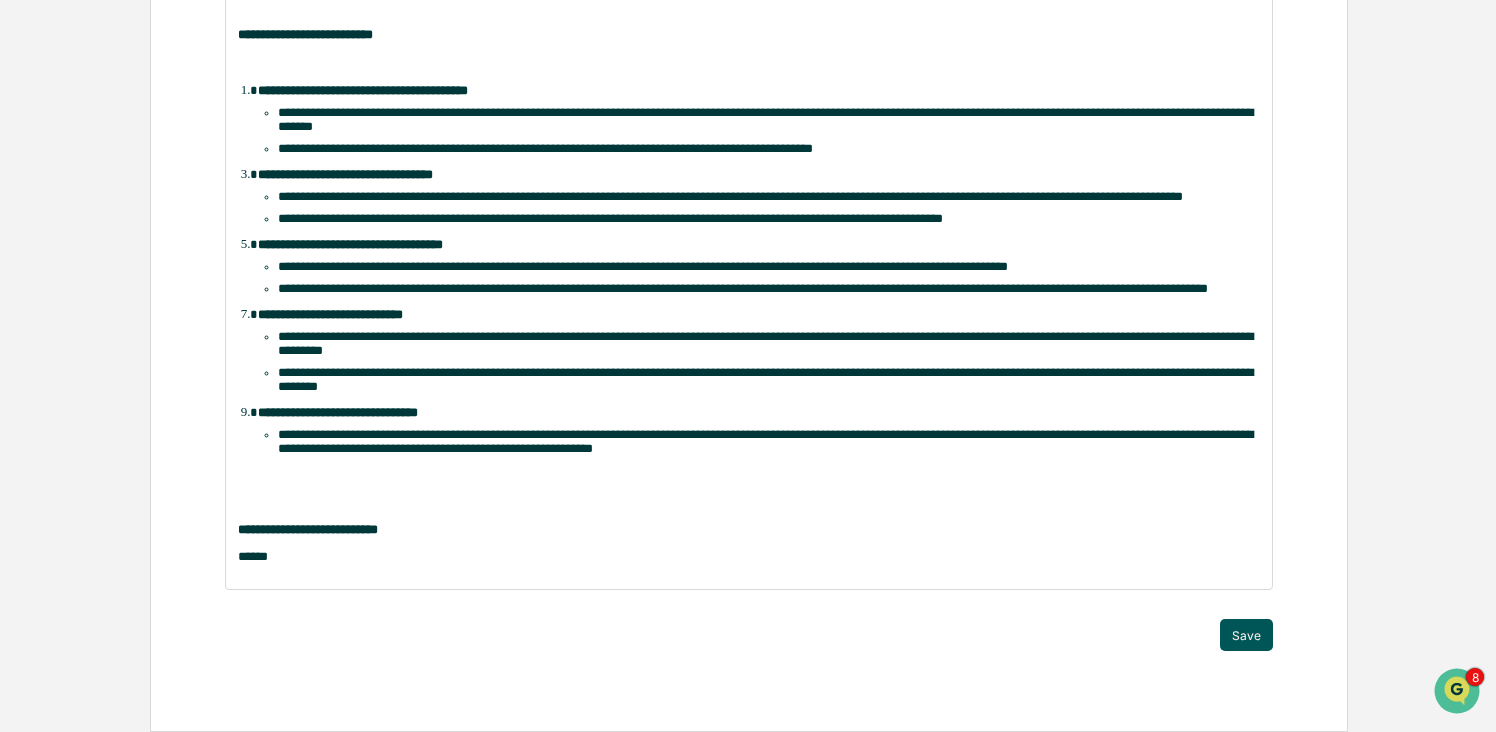 click on "Save" at bounding box center (1246, 635) 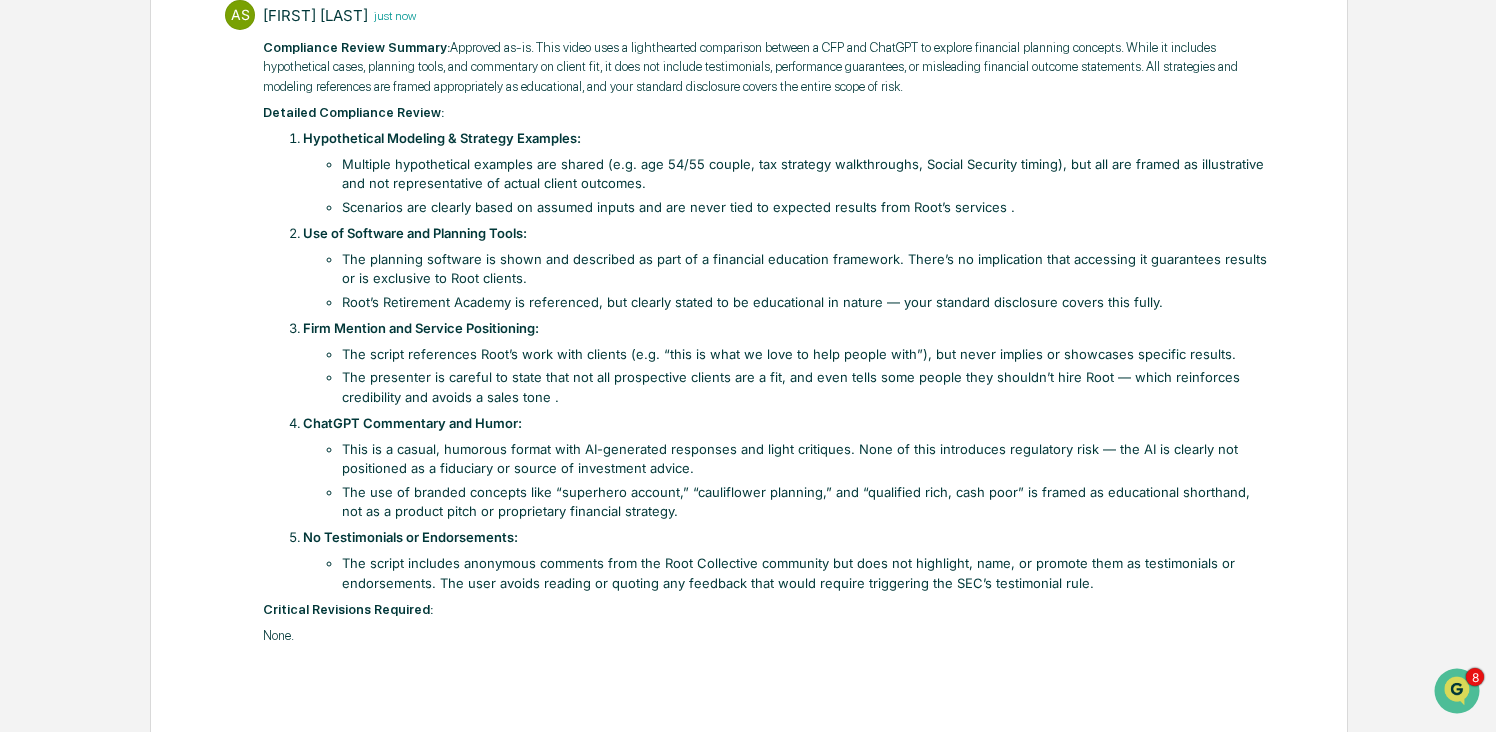 scroll, scrollTop: 0, scrollLeft: 0, axis: both 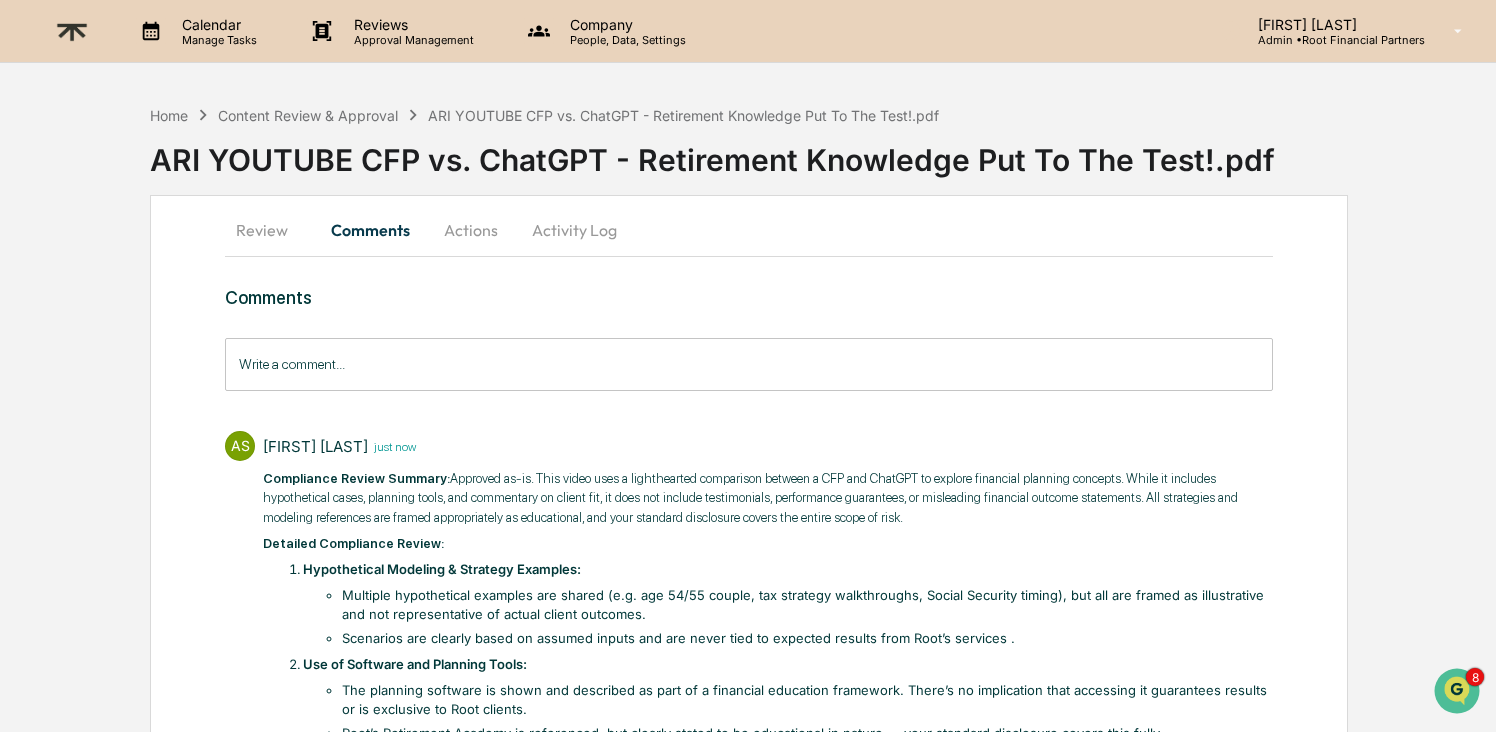 click on "Actions" at bounding box center [471, 230] 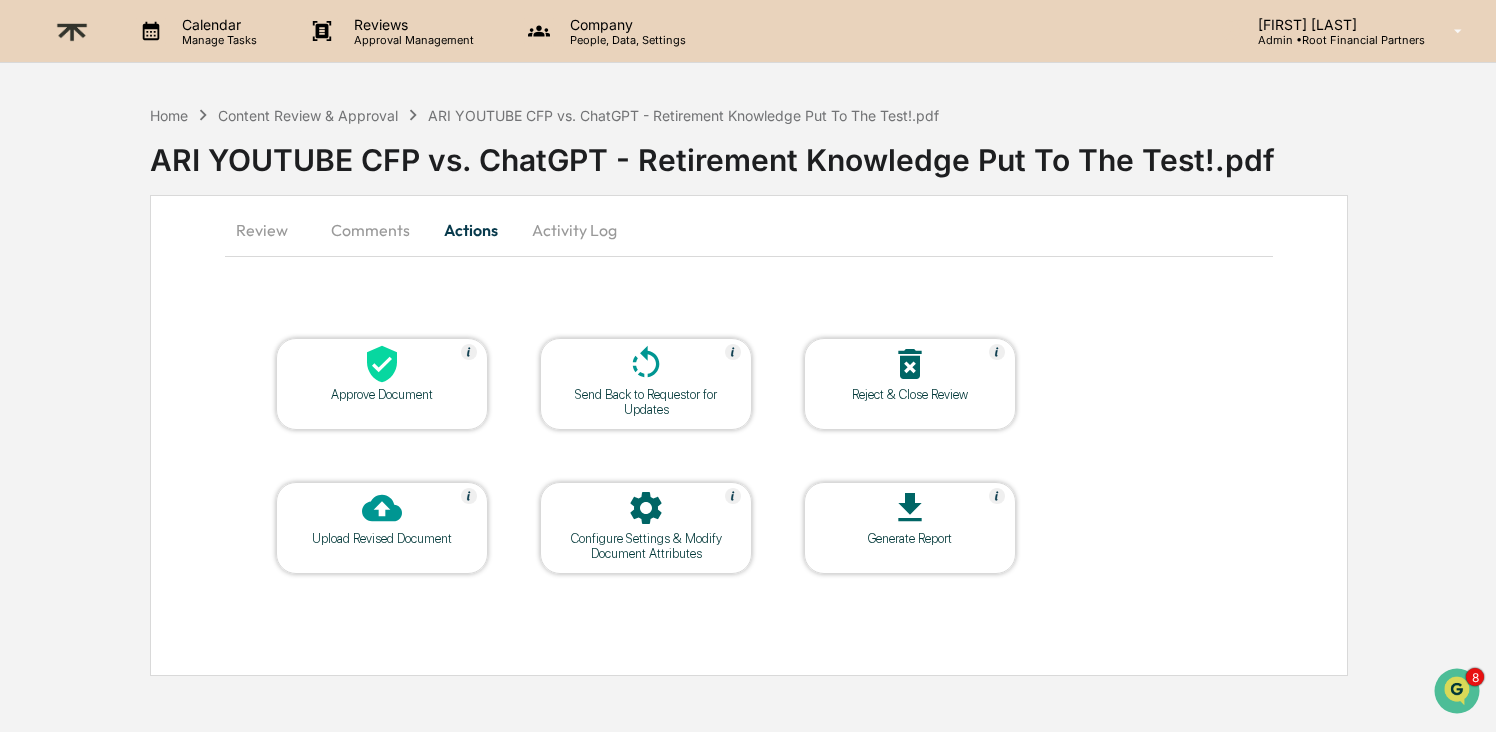 click at bounding box center [382, 365] 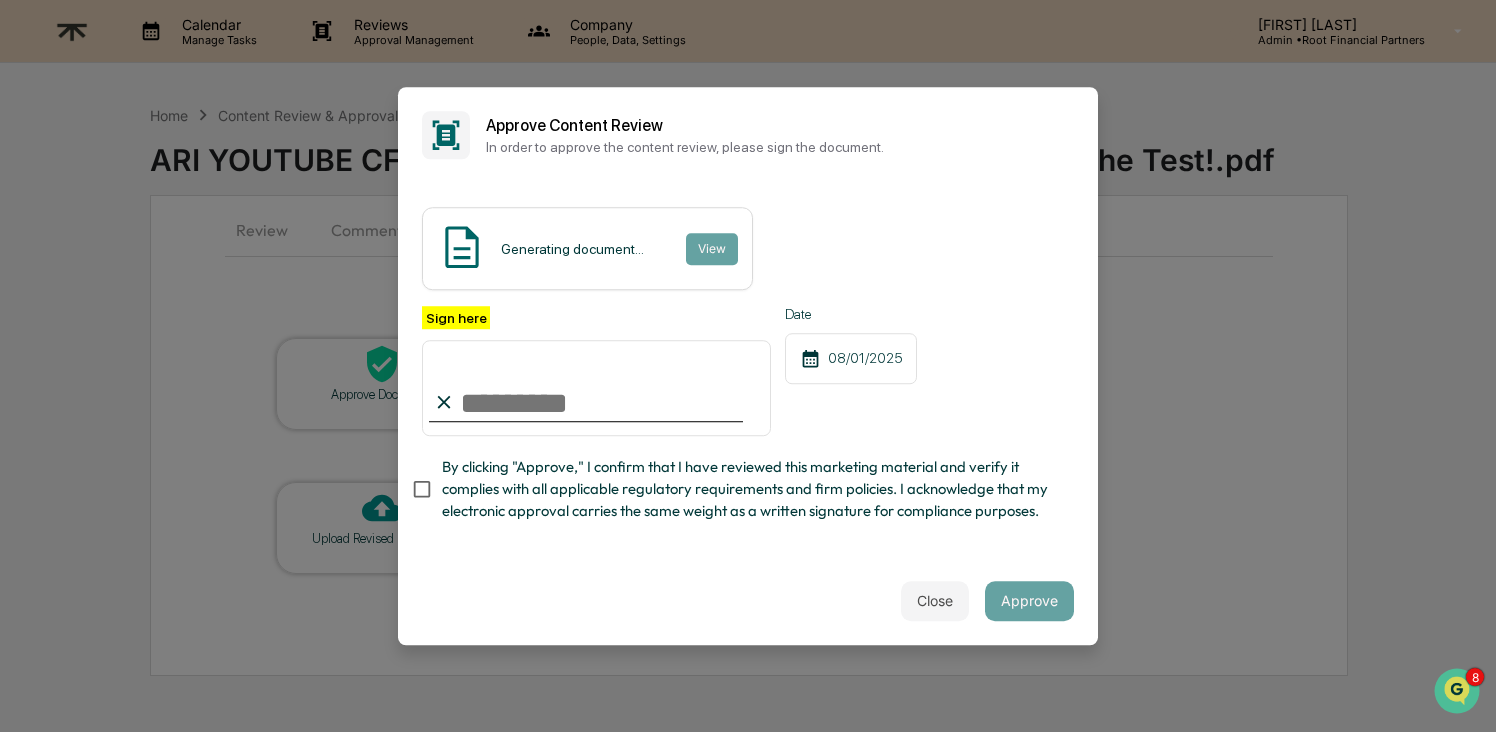 type on "**********" 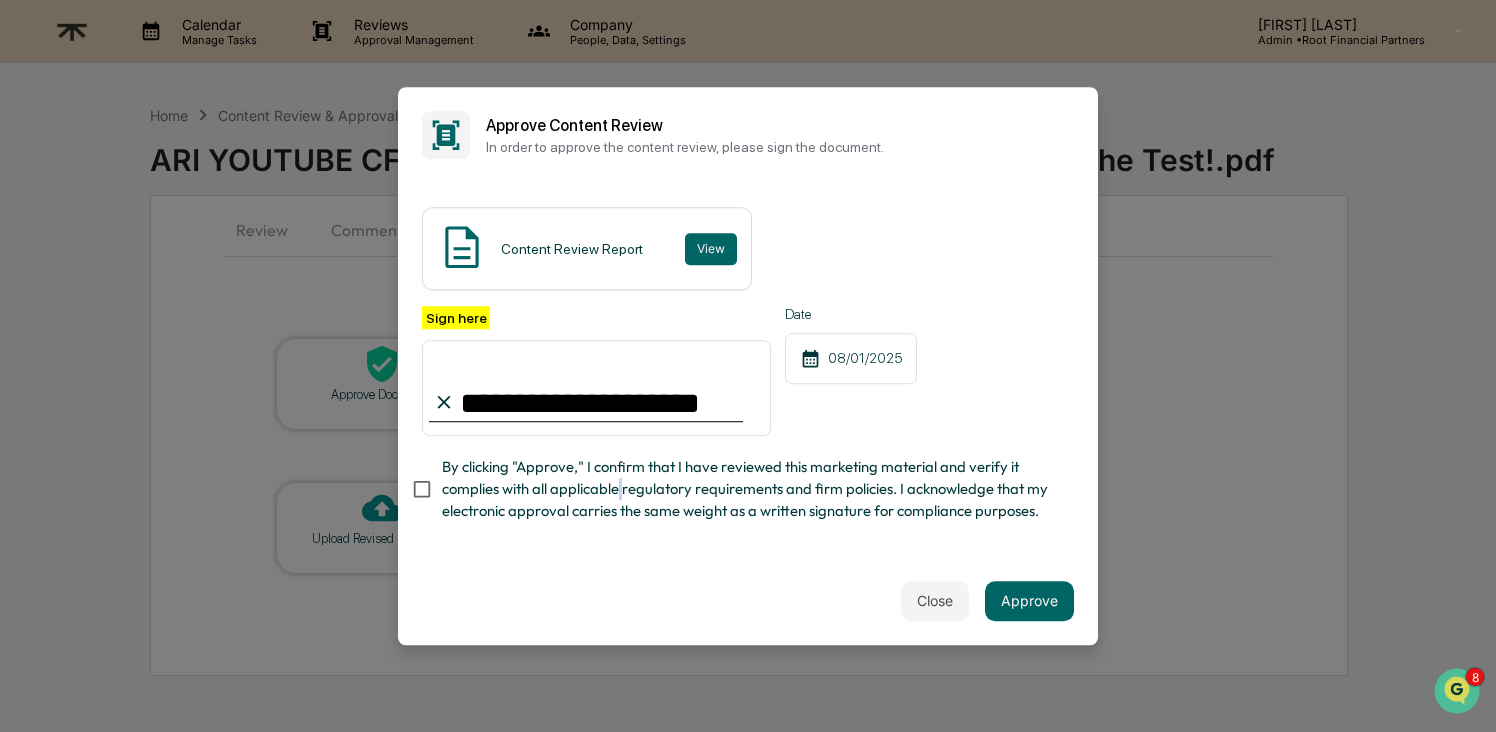 click on "By clicking "Approve," I confirm that I have reviewed this marketing material and verify it complies with all applicable regulatory requirements and firm policies. I acknowledge that my electronic approval carries the same weight as a written signature for compliance purposes." at bounding box center (750, 489) 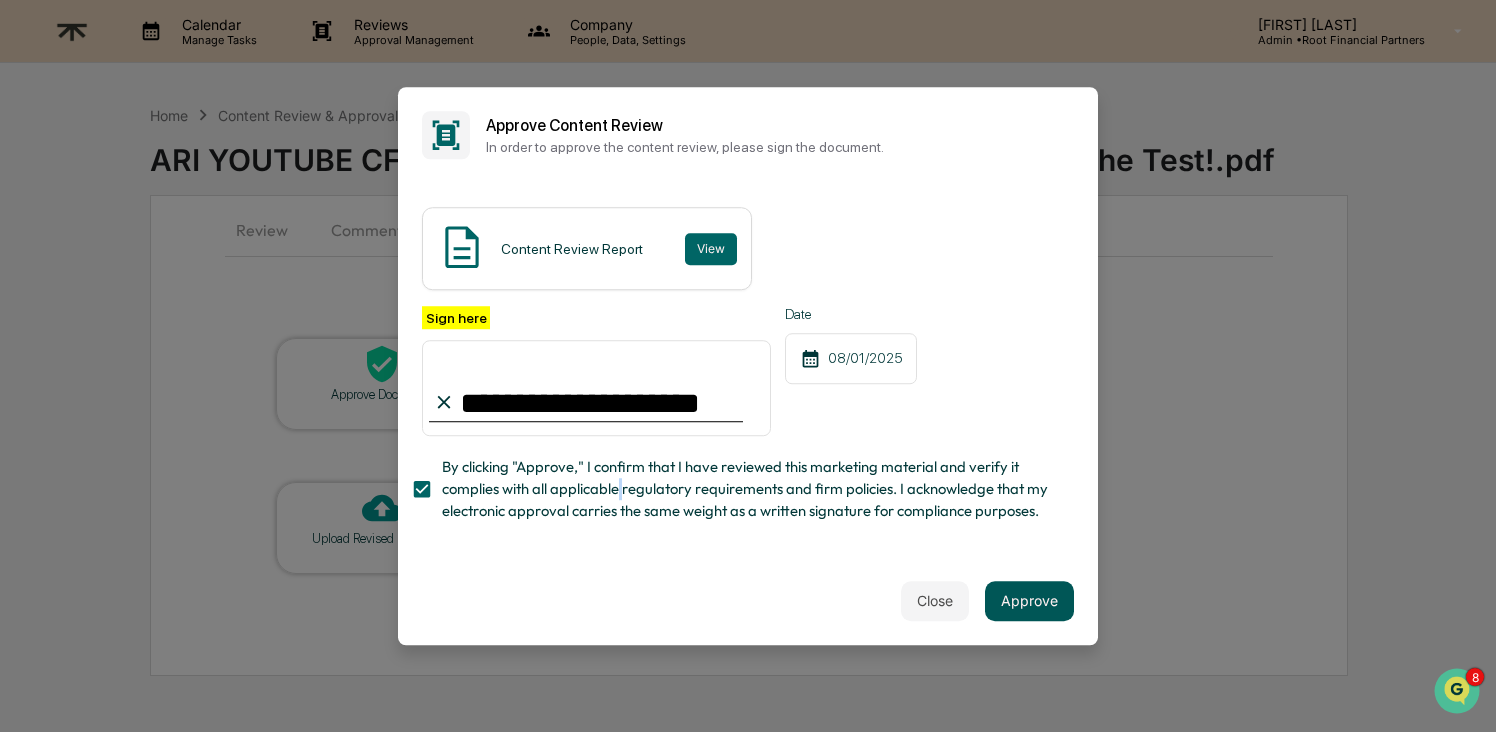click on "Approve" at bounding box center [1029, 601] 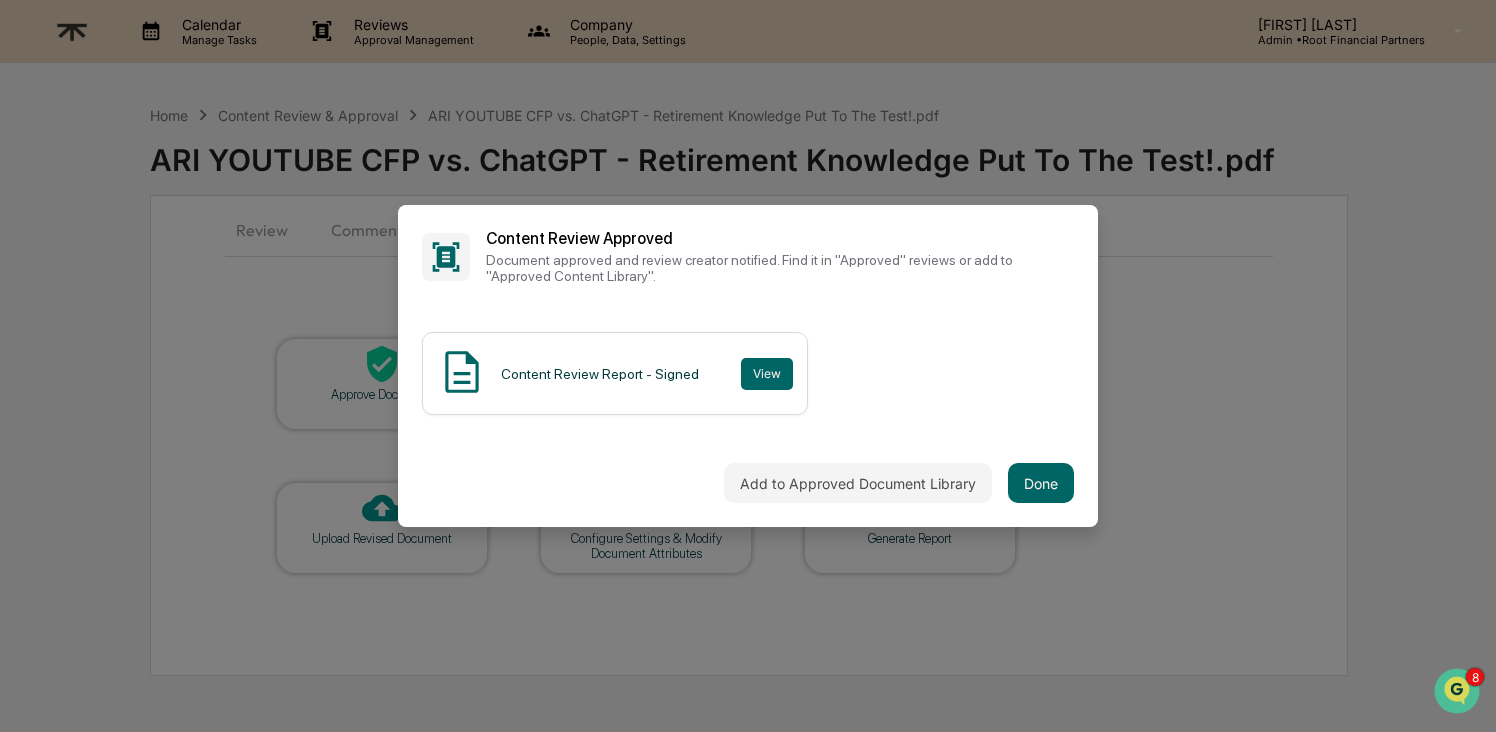 click on "Add to Approved Document Library Done" at bounding box center [748, 483] 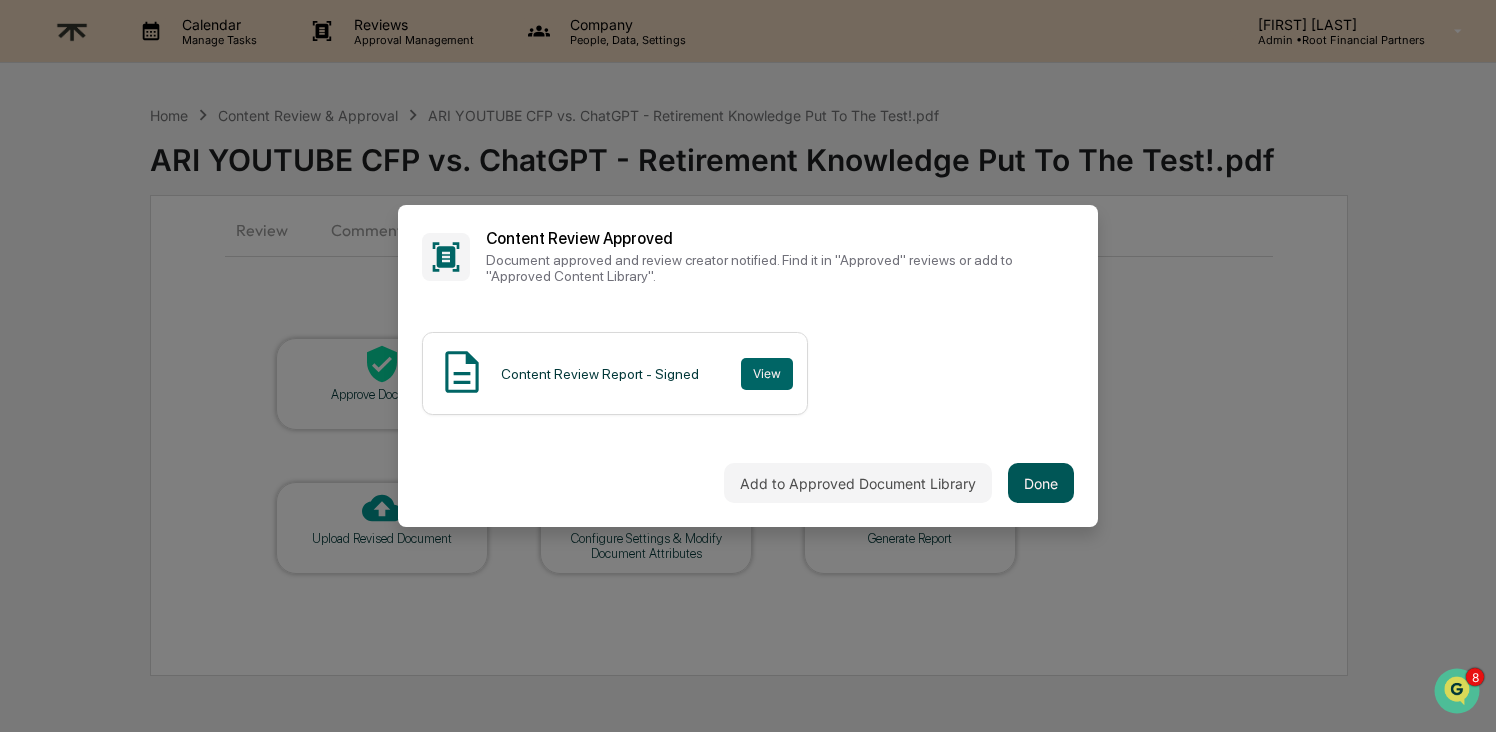 click on "Done" at bounding box center (1041, 483) 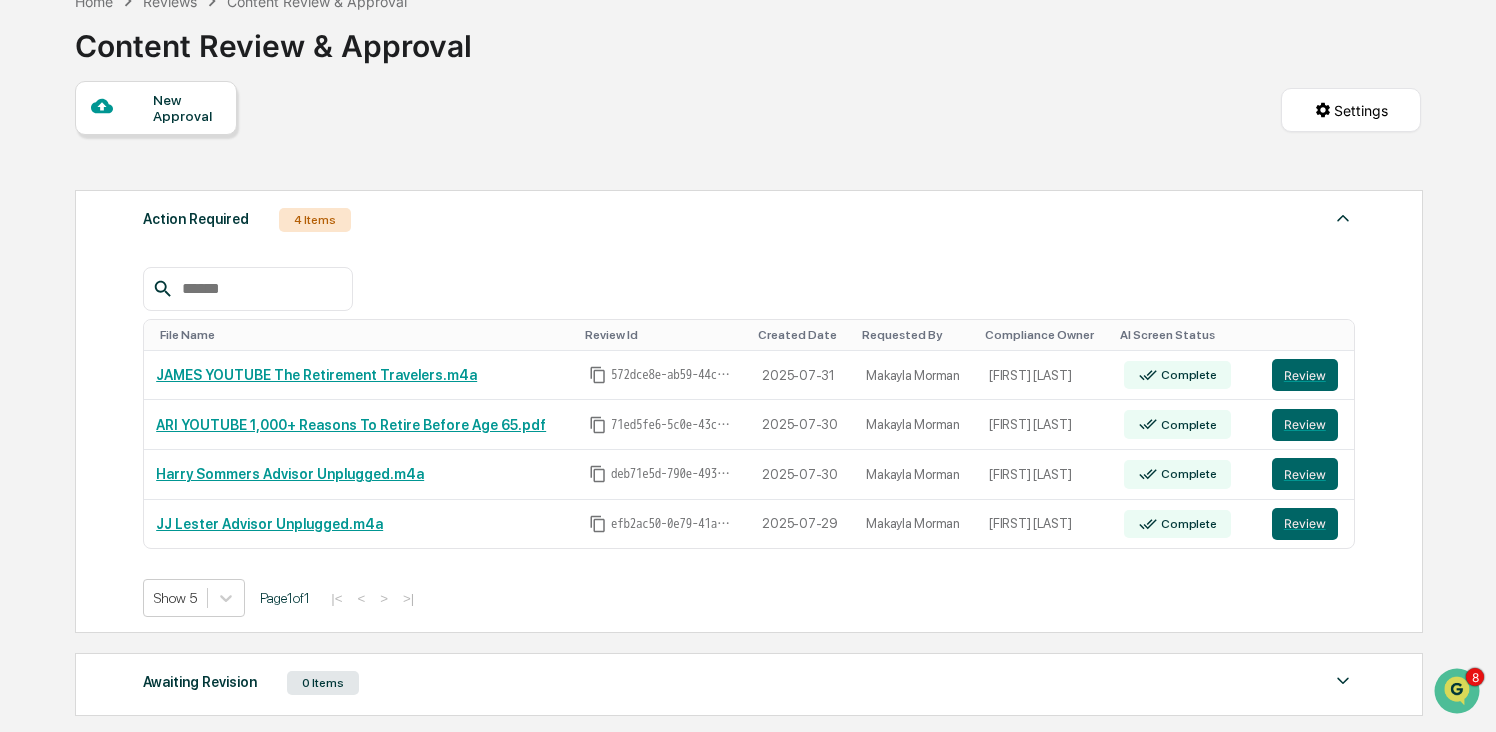 scroll, scrollTop: 121, scrollLeft: 0, axis: vertical 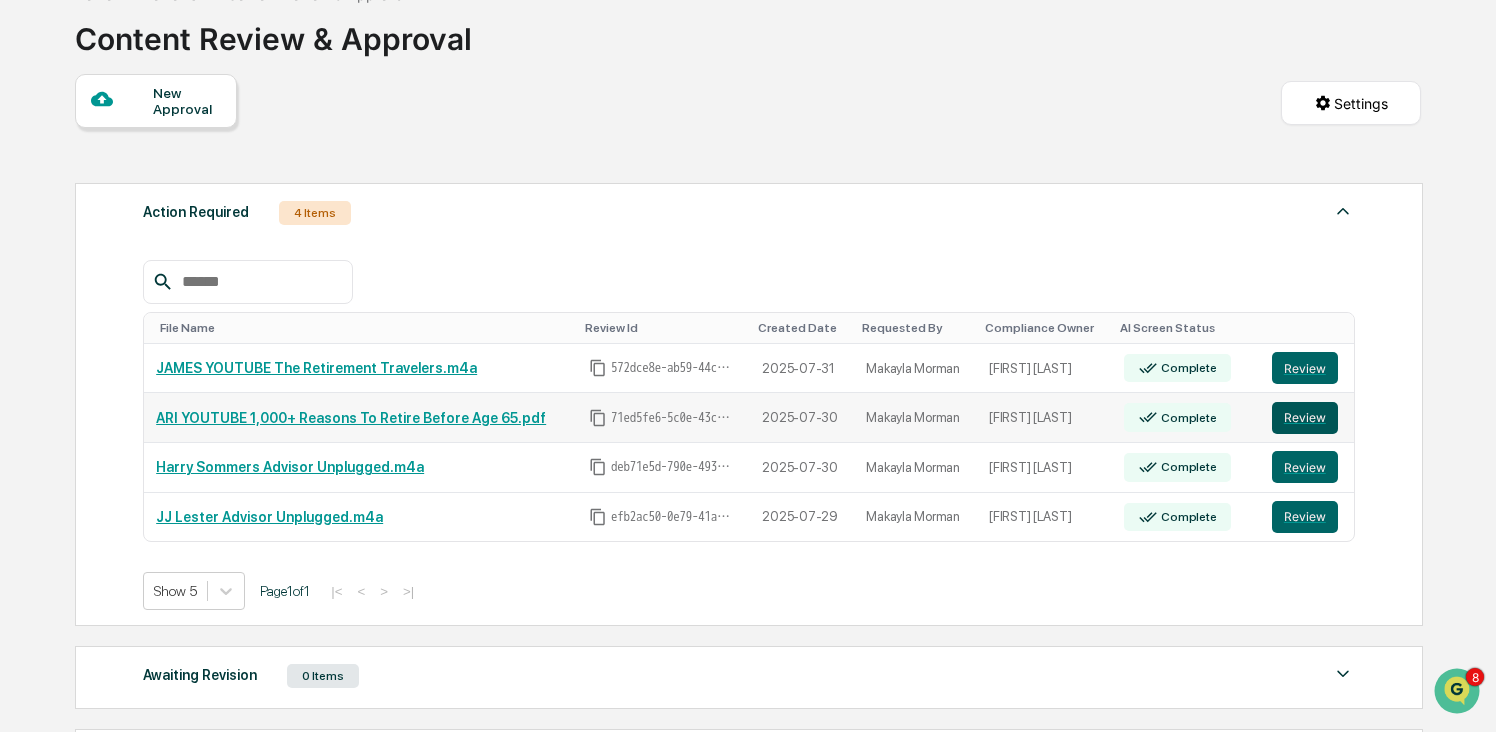 click on "Review" at bounding box center (1305, 418) 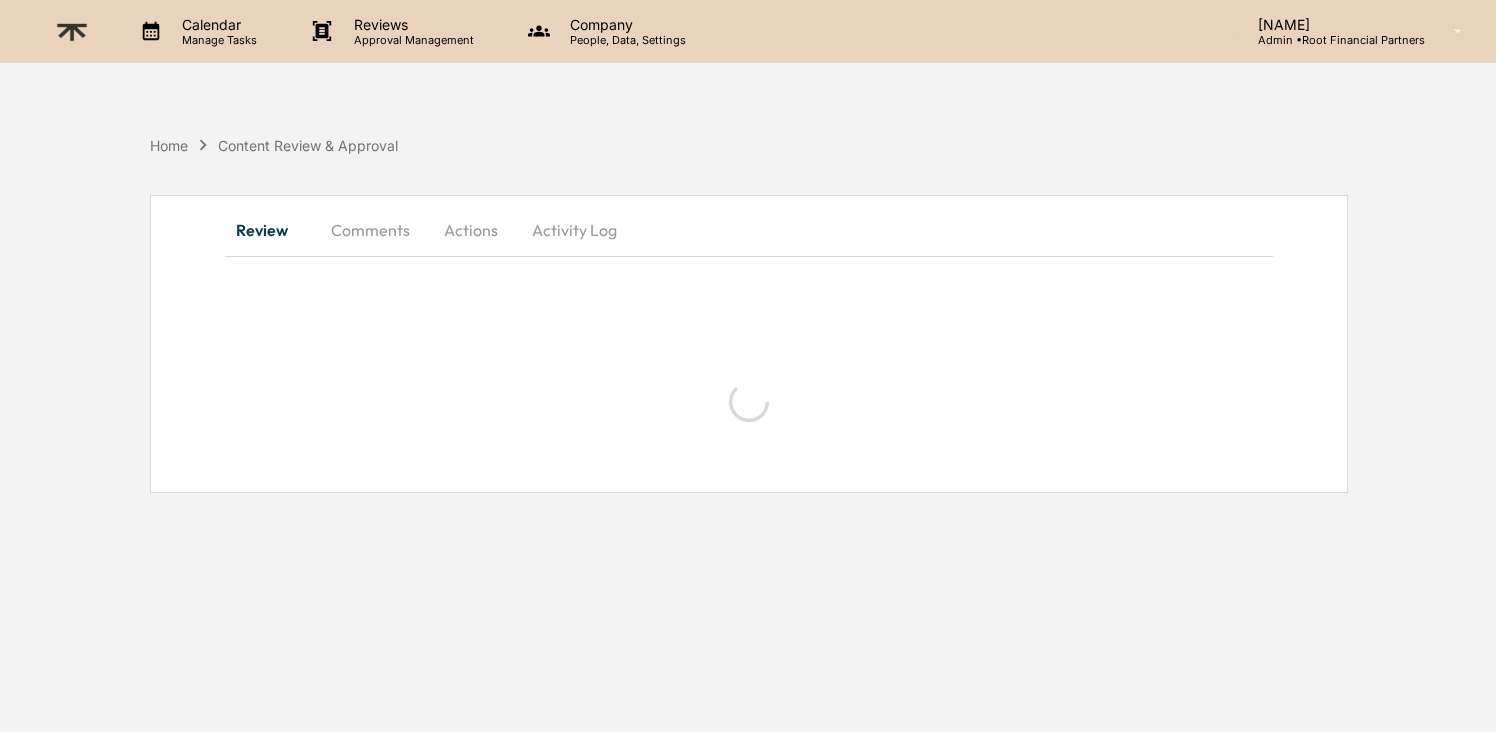scroll, scrollTop: 0, scrollLeft: 0, axis: both 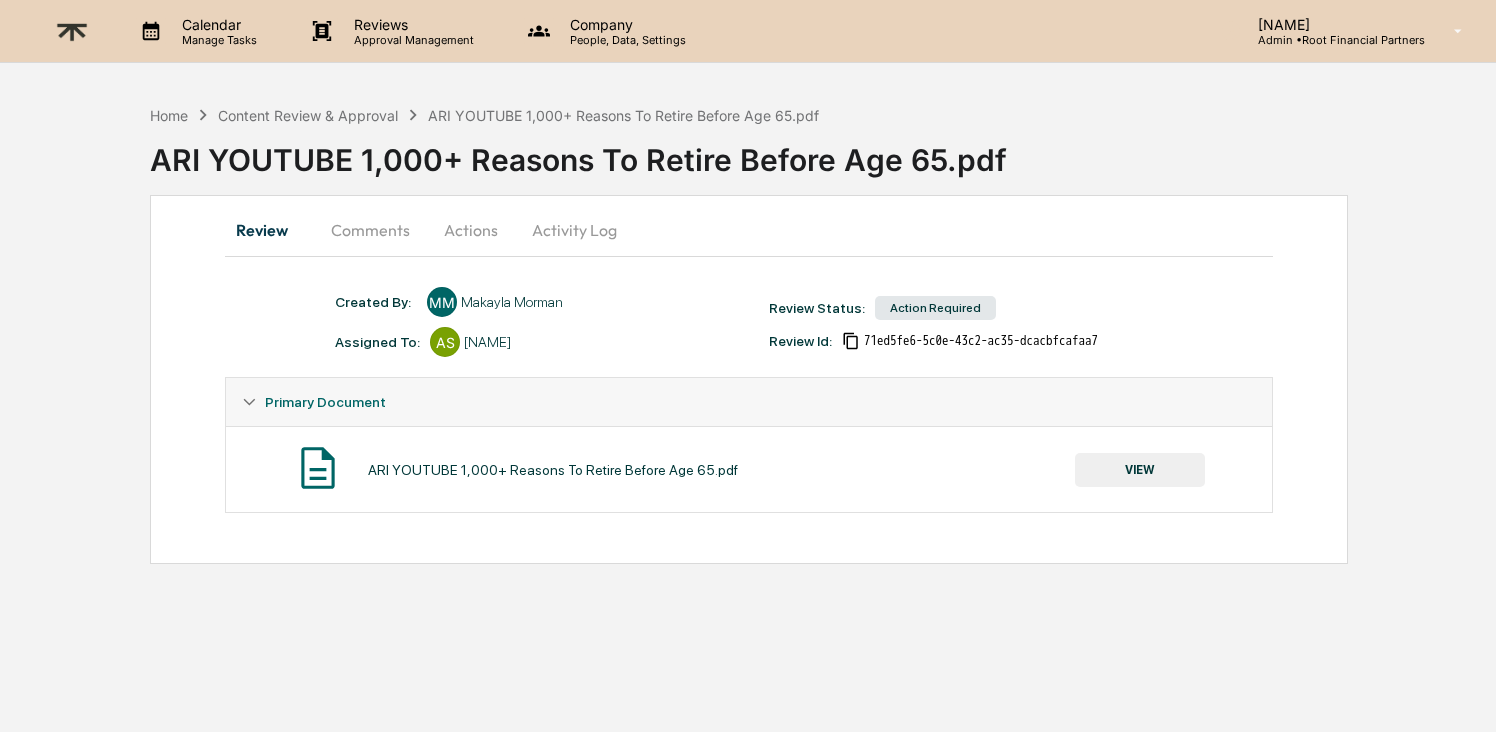 click on "VIEW" at bounding box center (1140, 470) 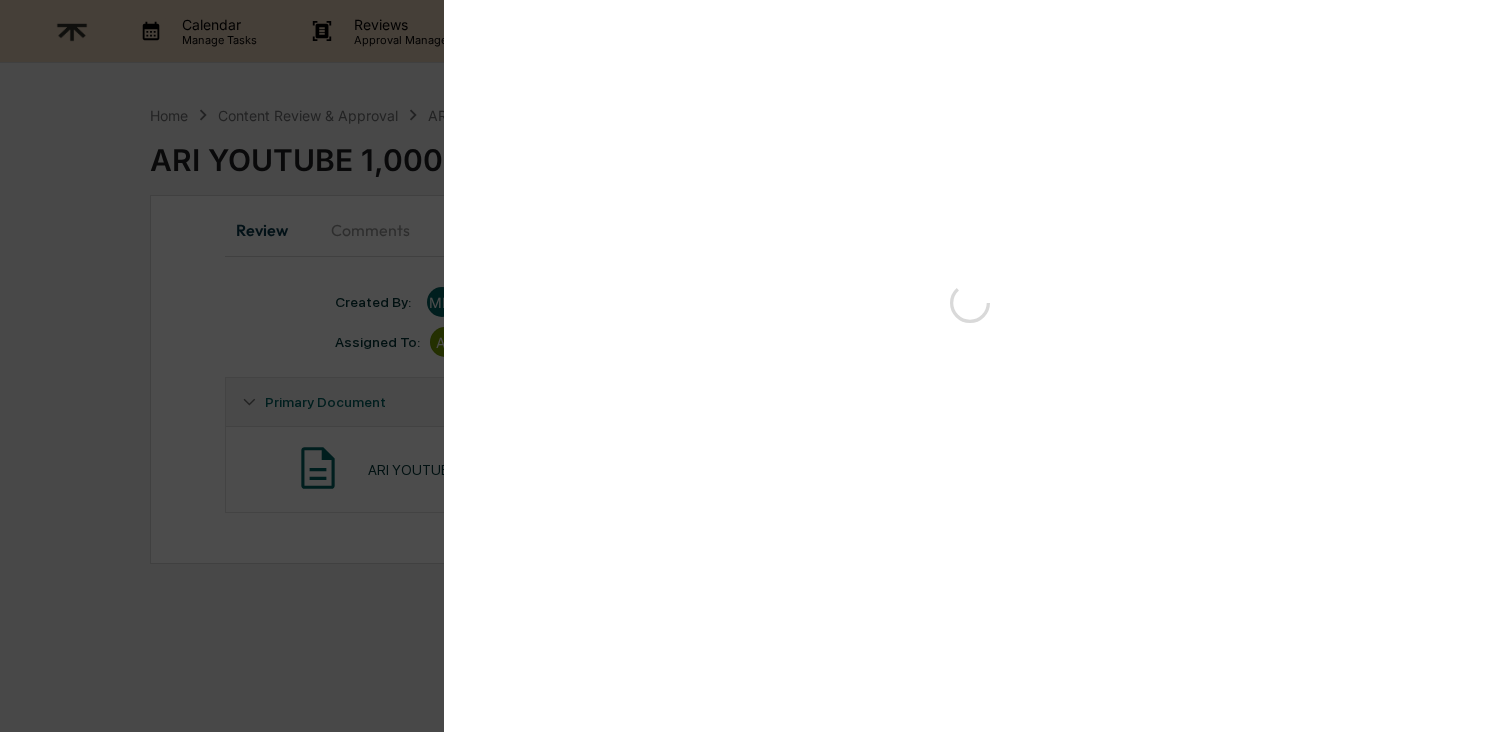 scroll, scrollTop: 0, scrollLeft: 0, axis: both 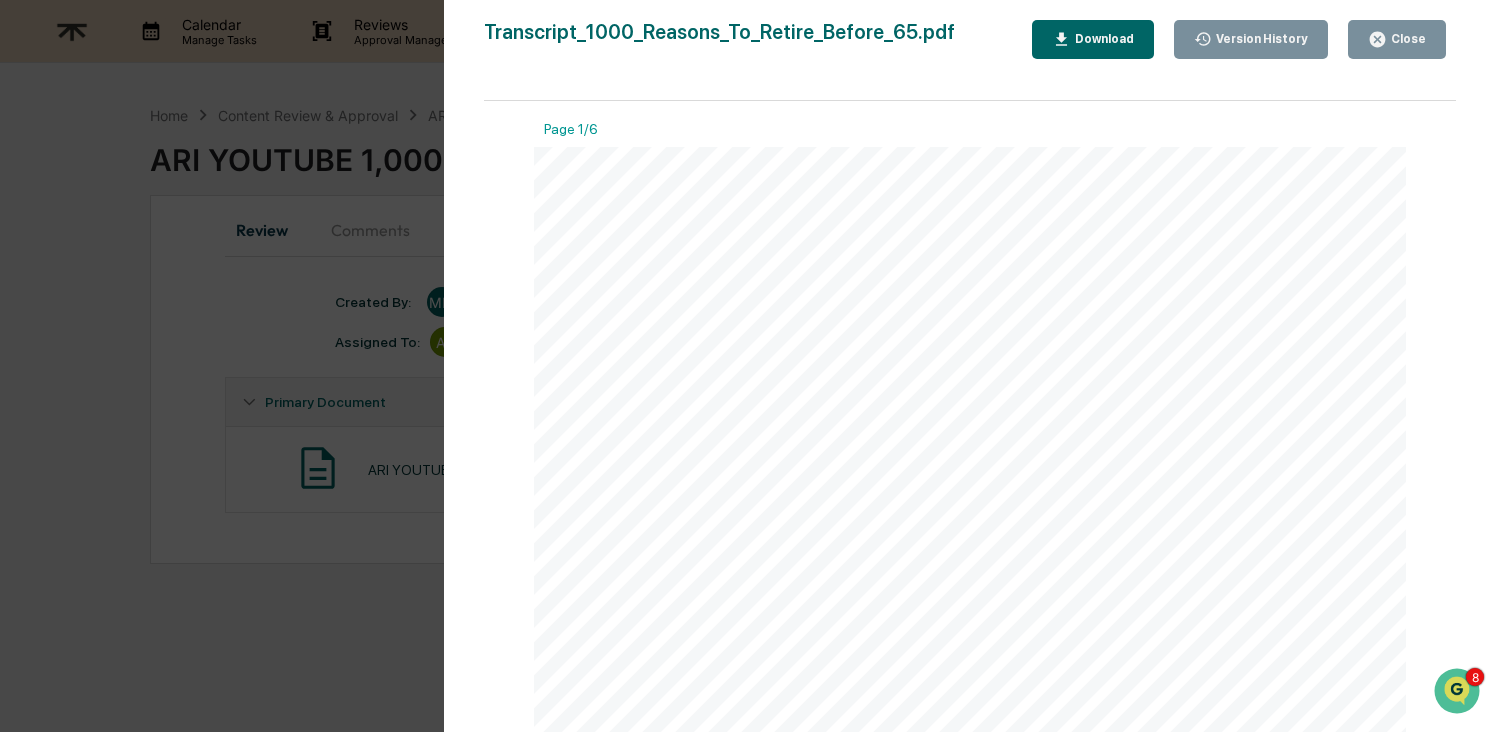 click on "Download" at bounding box center [1102, 39] 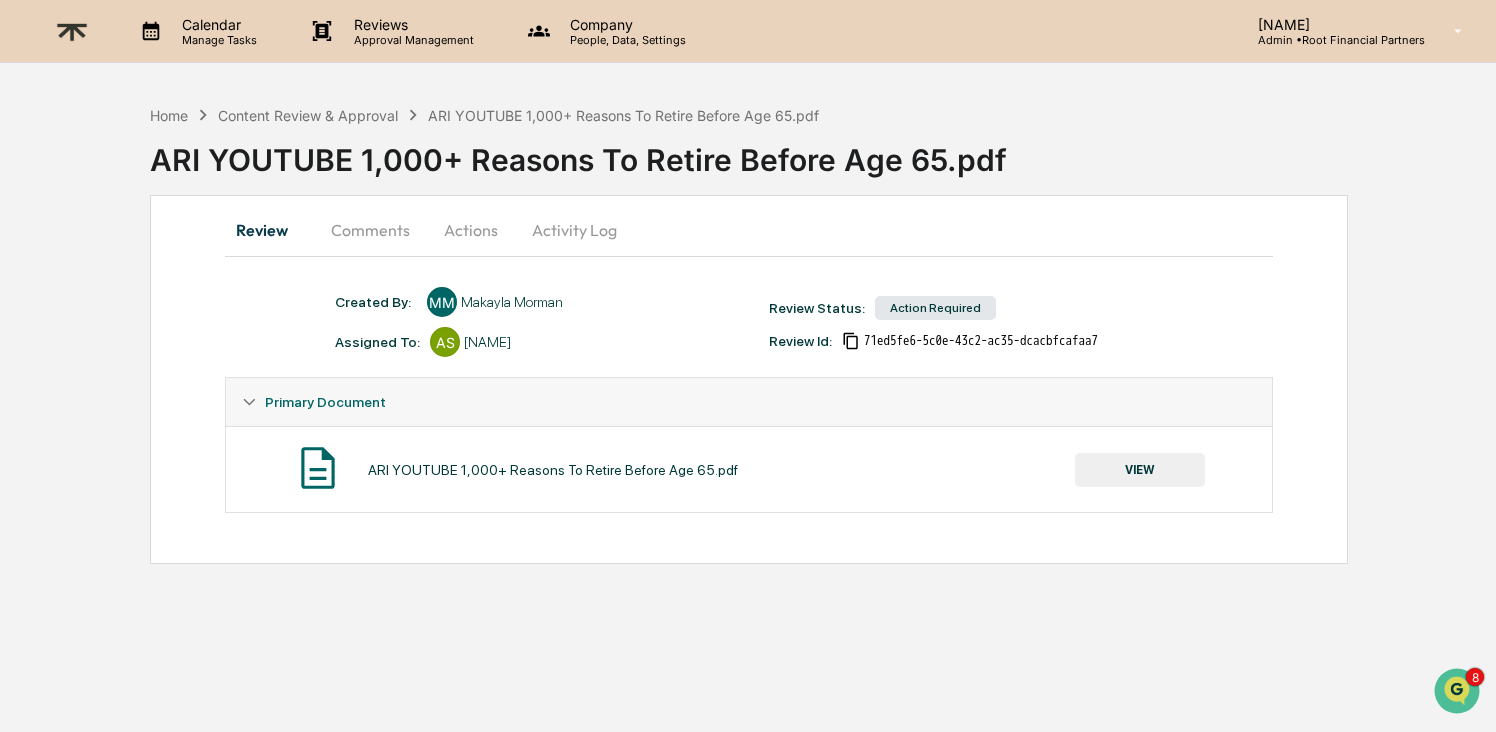 click on "Comments" at bounding box center (370, 230) 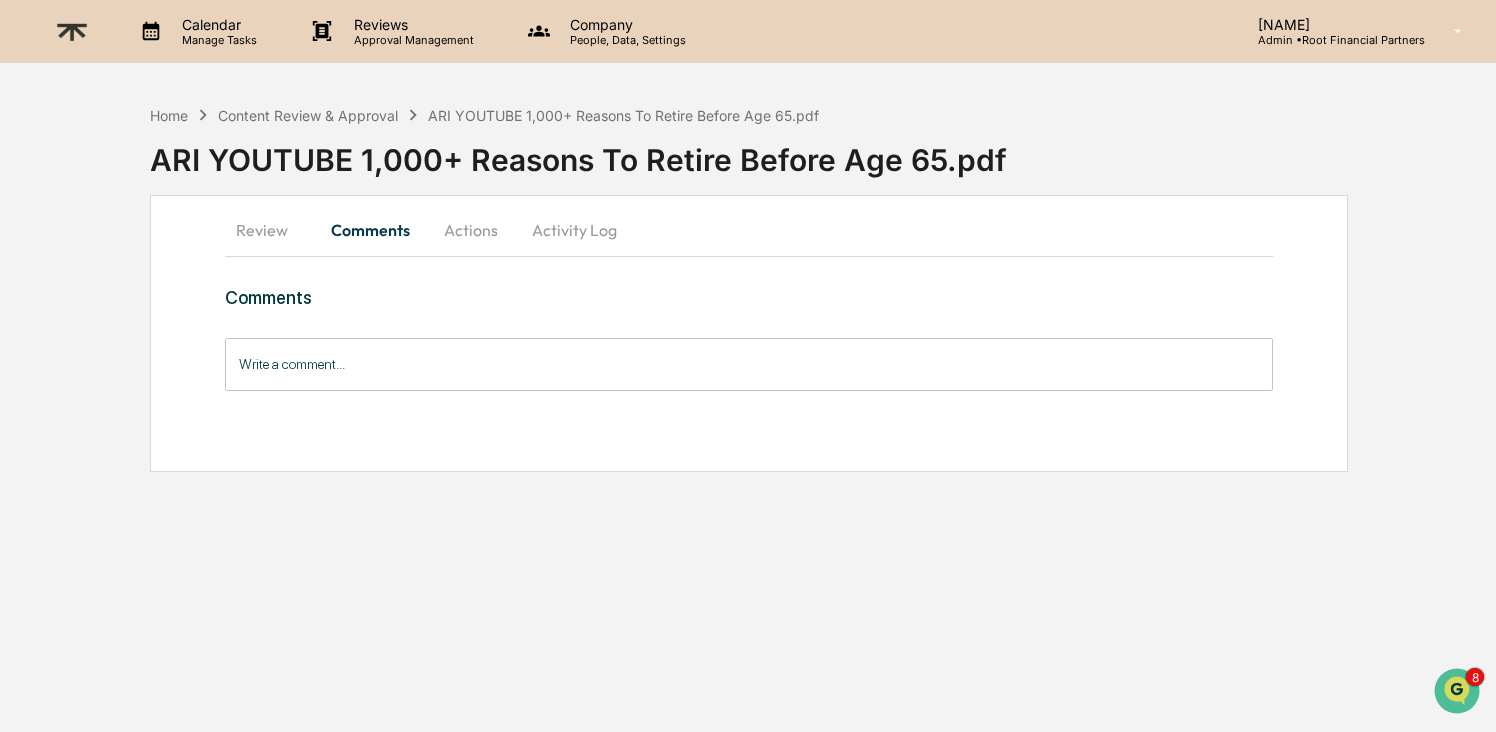 click on "Write a comment..." at bounding box center [748, 364] 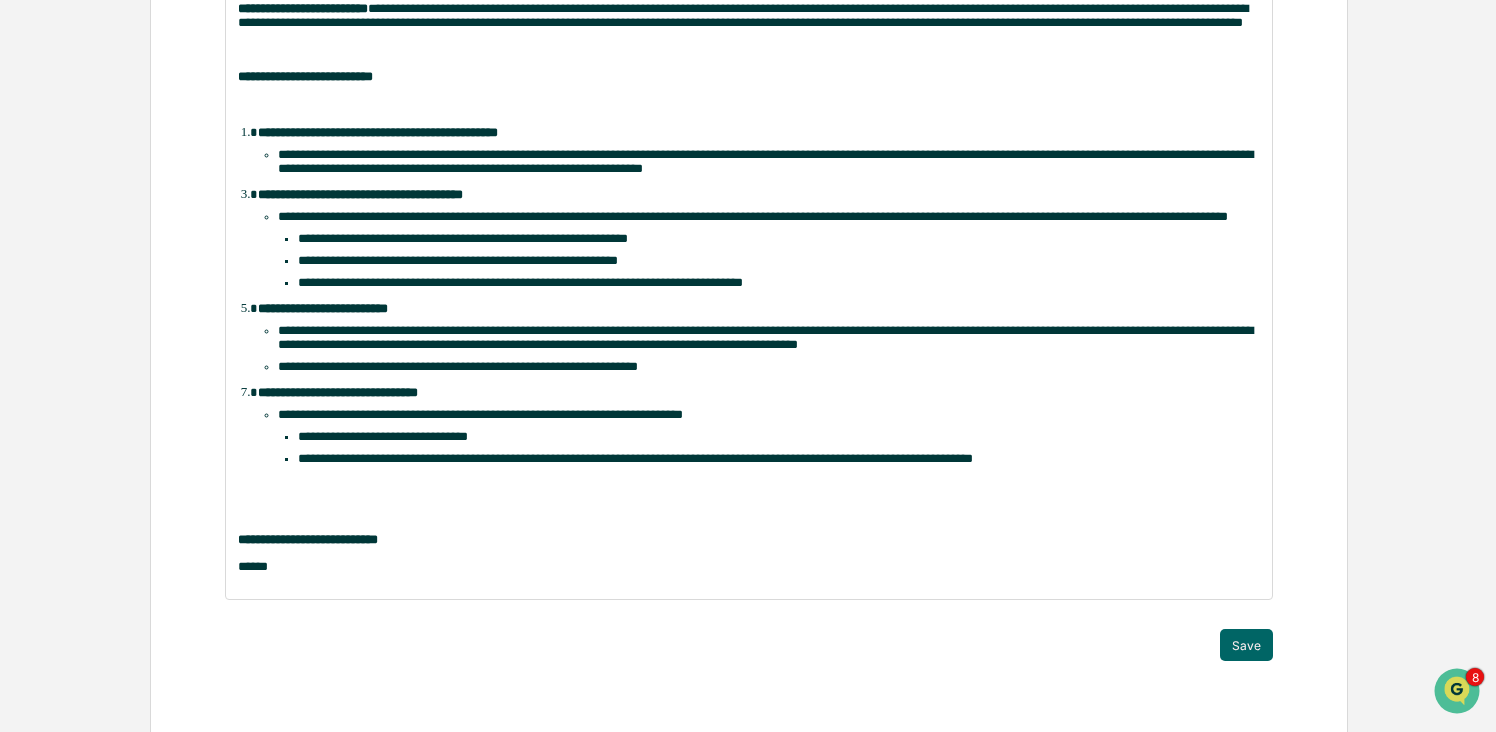 scroll, scrollTop: 472, scrollLeft: 0, axis: vertical 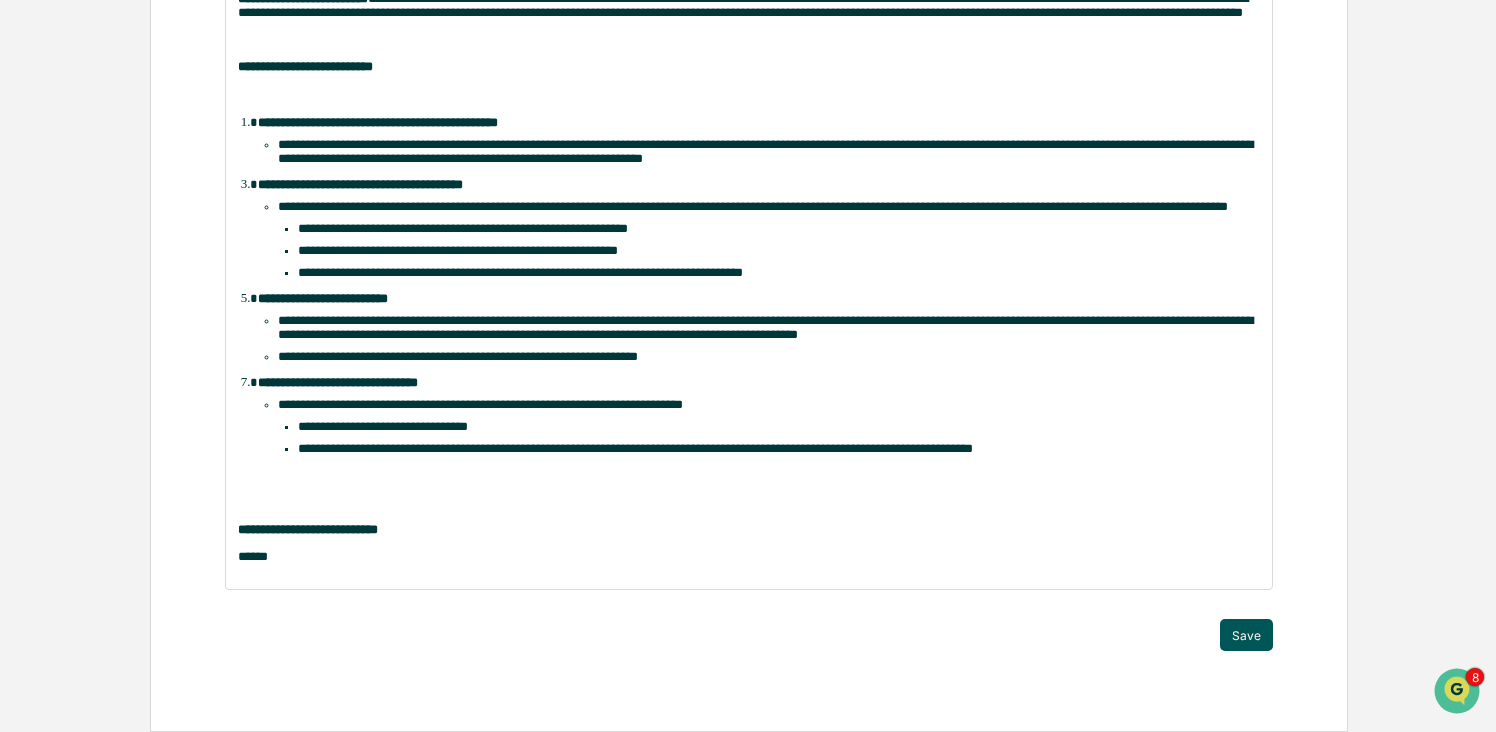 click on "Save" at bounding box center [1246, 635] 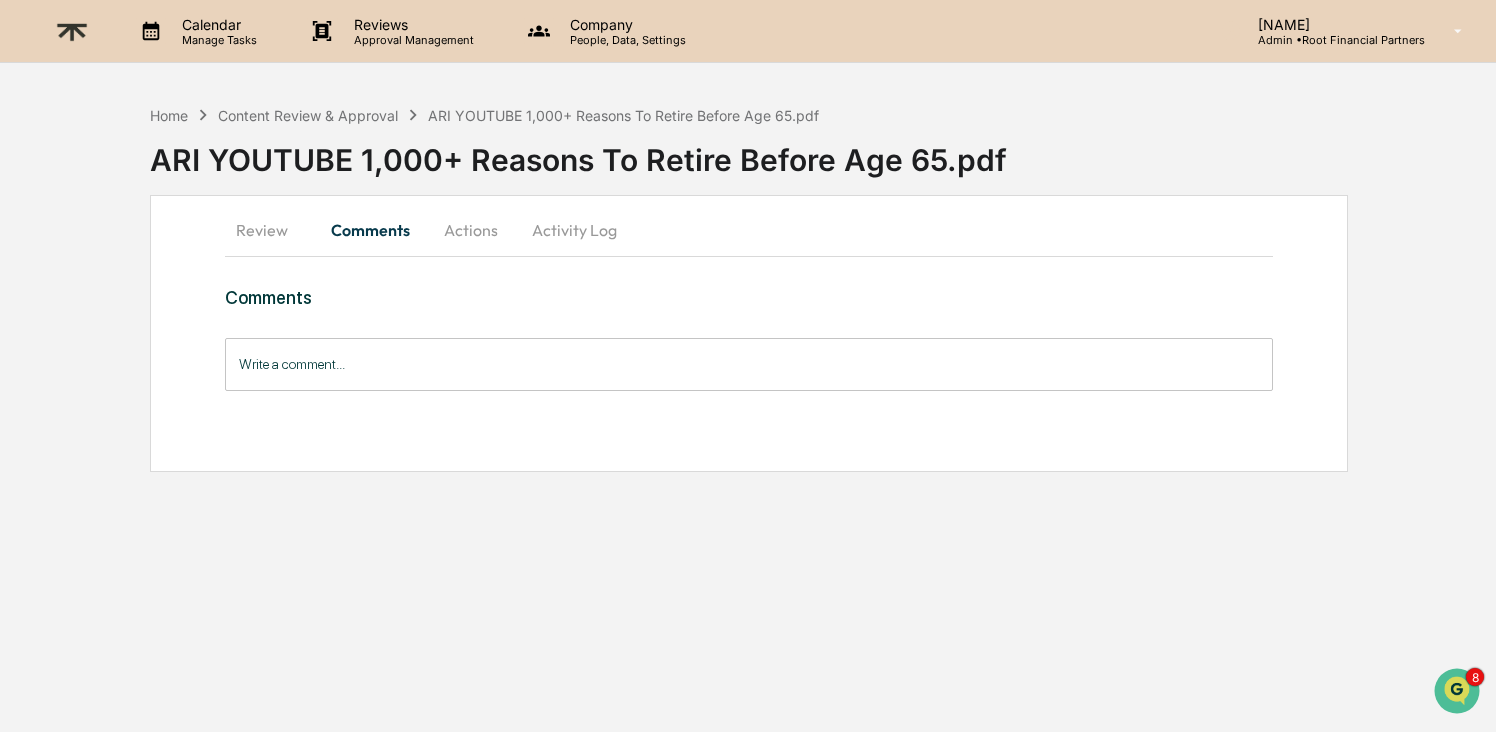 scroll, scrollTop: 0, scrollLeft: 0, axis: both 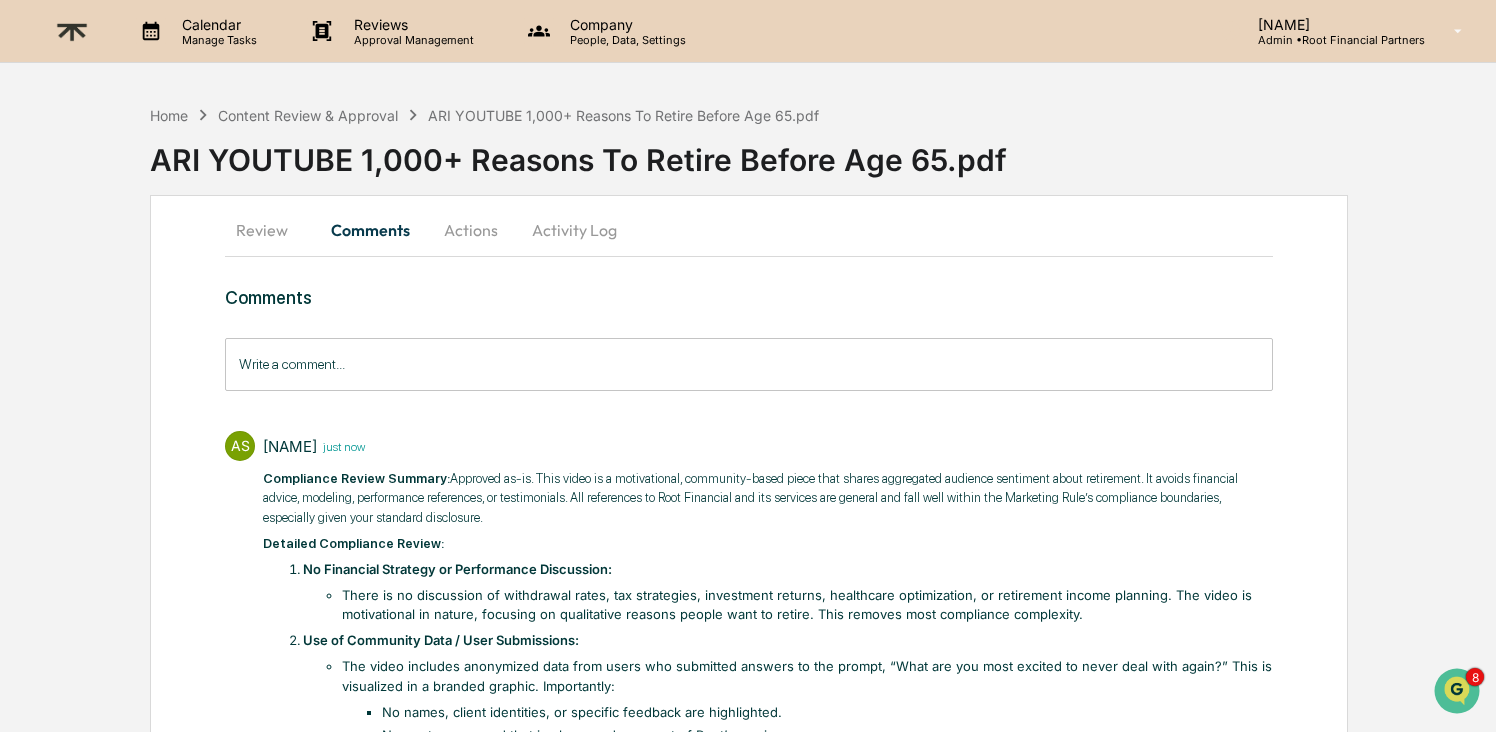 click on "Actions" at bounding box center [471, 230] 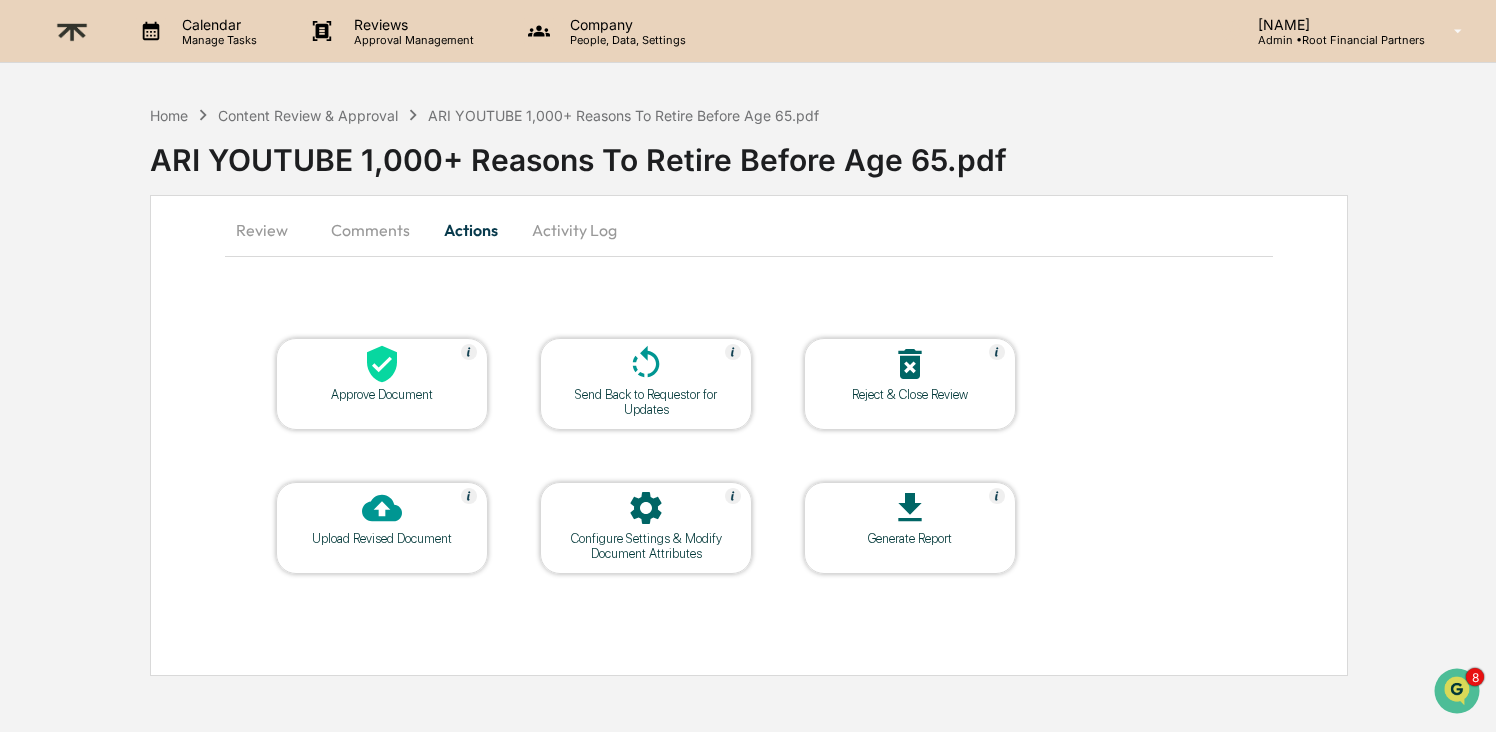 click on "Approve Document" at bounding box center [382, 394] 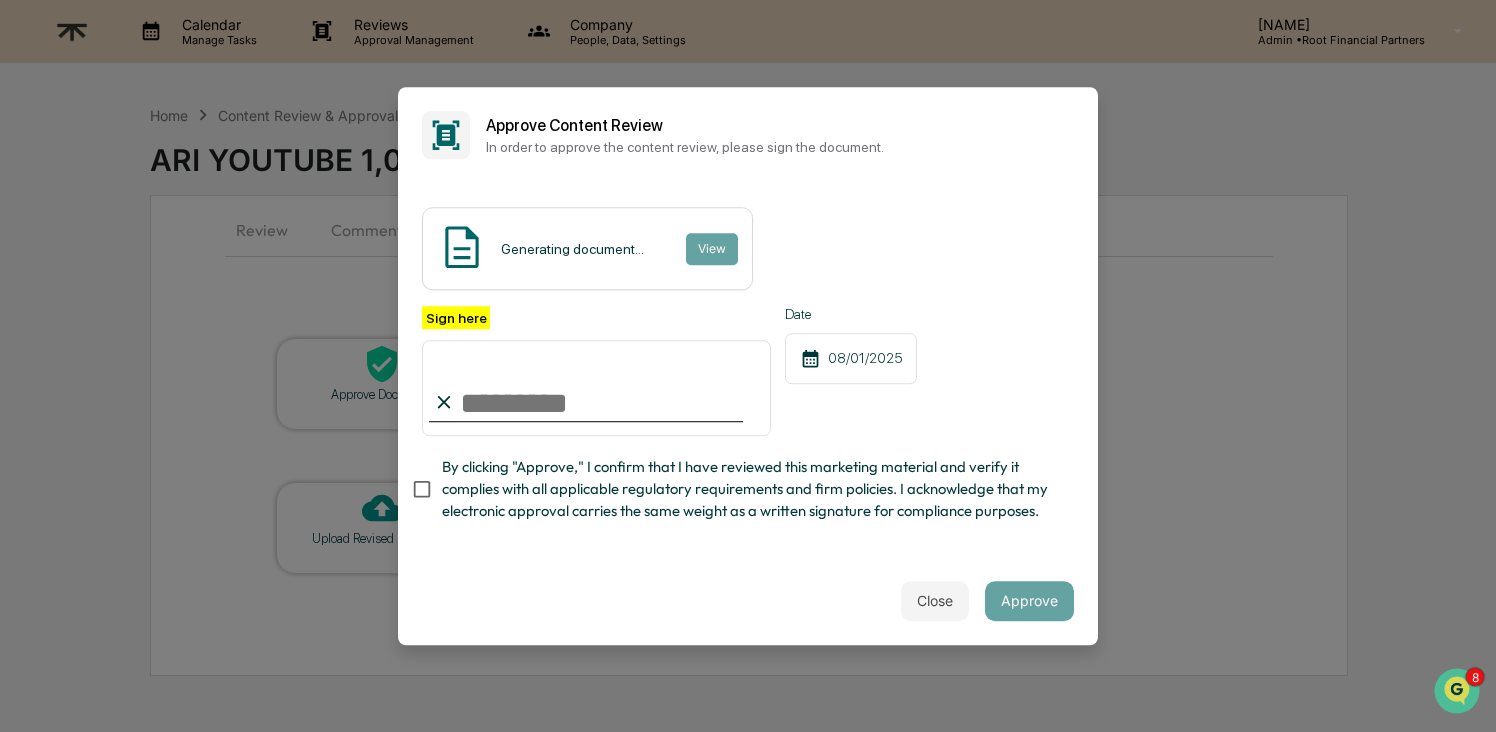 type on "**********" 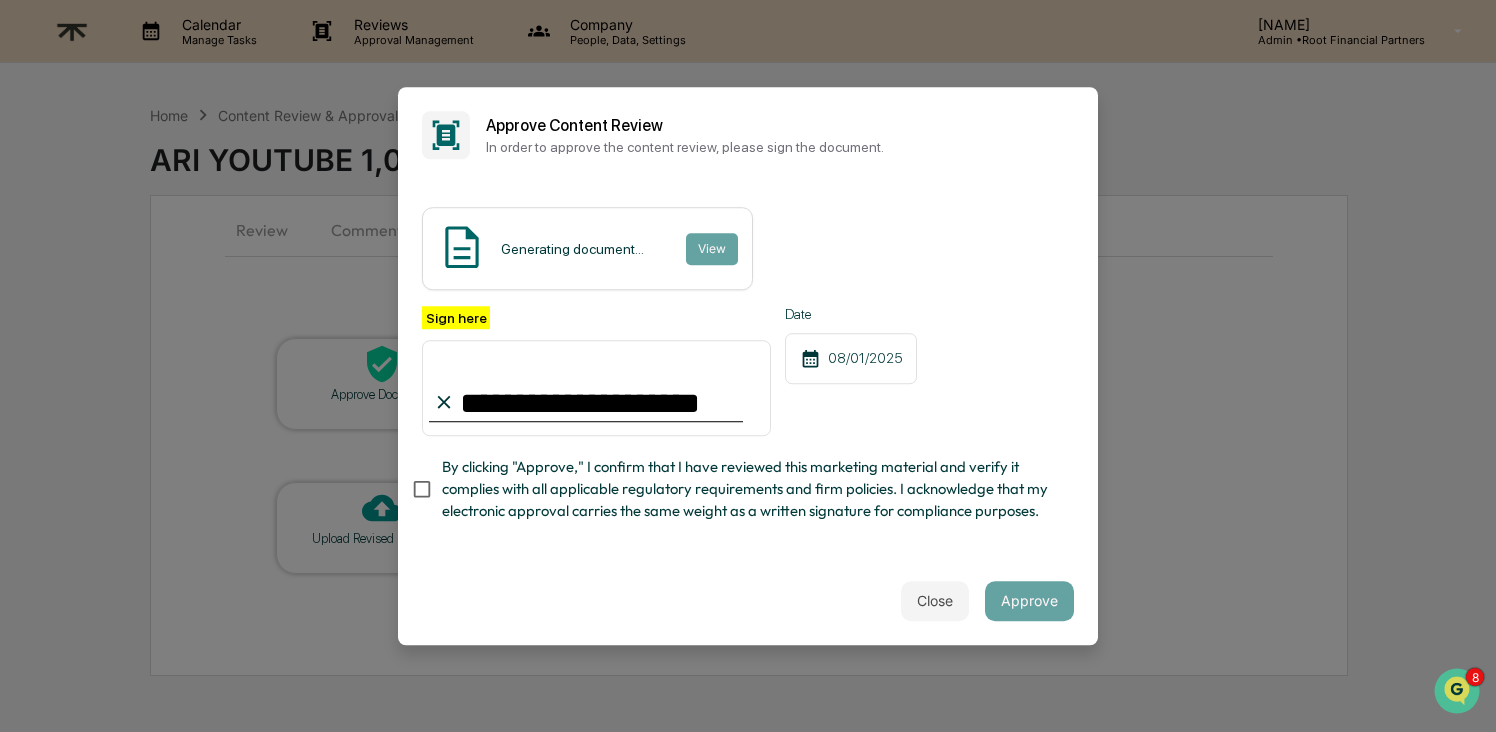 click on "By clicking "Approve," I confirm that I have reviewed this marketing material and verify it complies with all applicable regulatory requirements and firm policies. I acknowledge that my electronic approval carries the same weight as a written signature for compliance purposes." at bounding box center (750, 489) 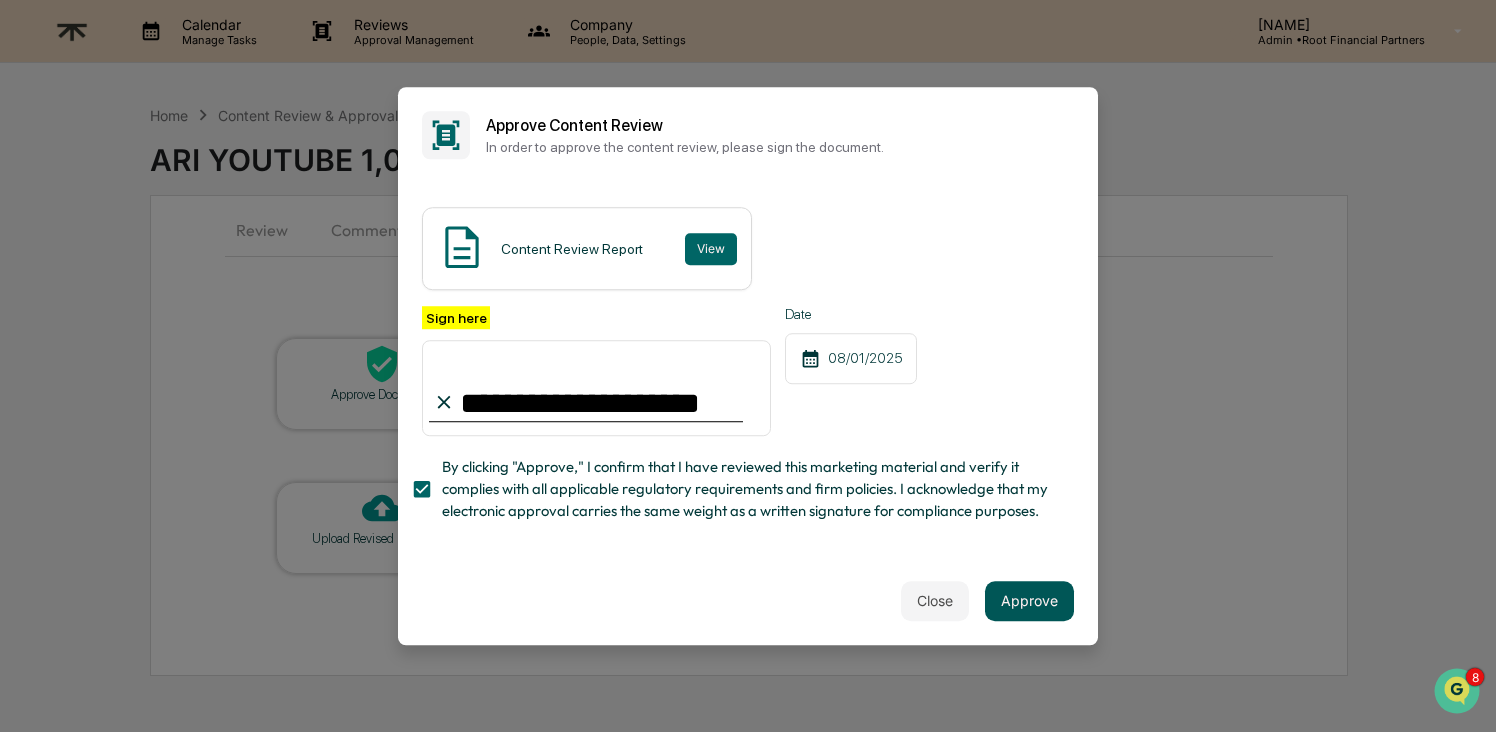 click on "Approve" at bounding box center [1029, 601] 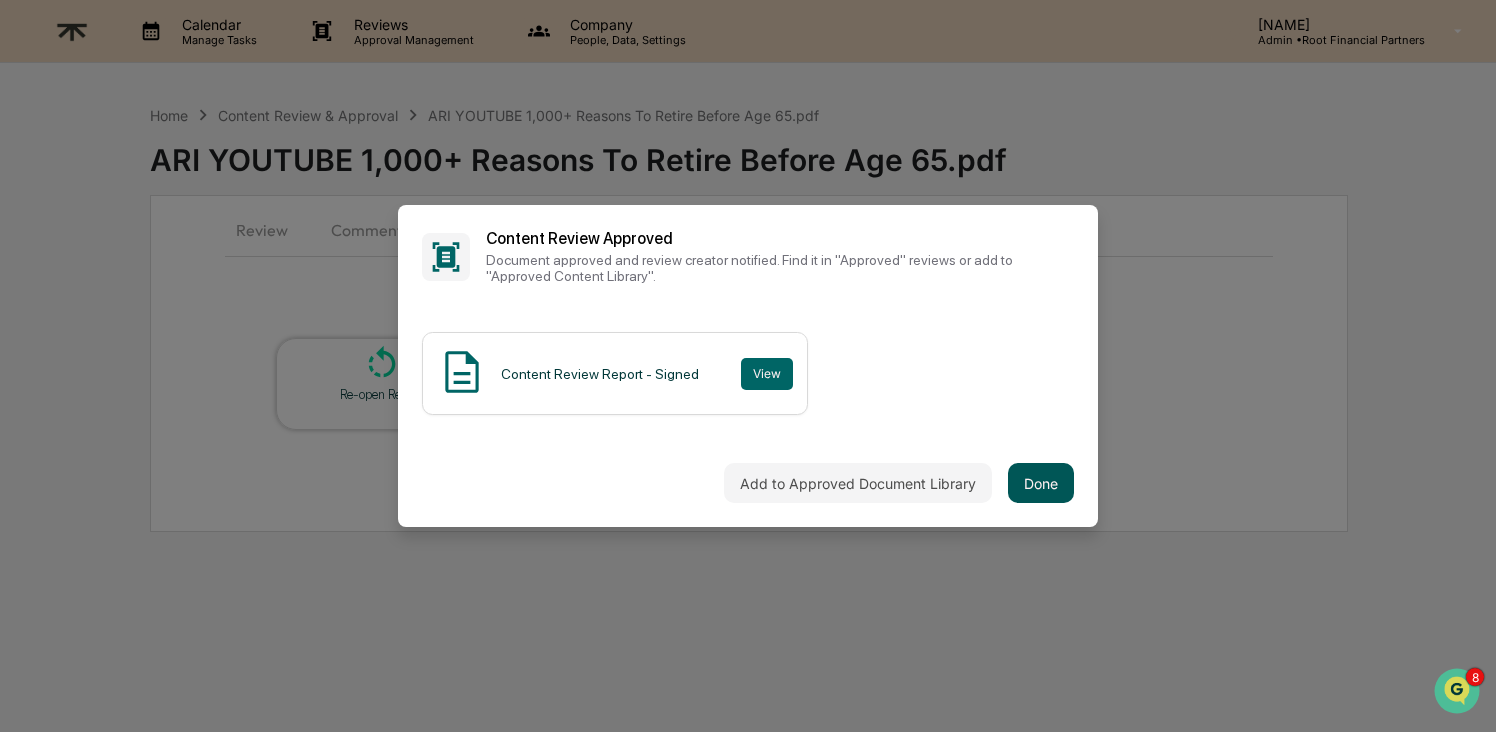 click on "Done" at bounding box center [1041, 483] 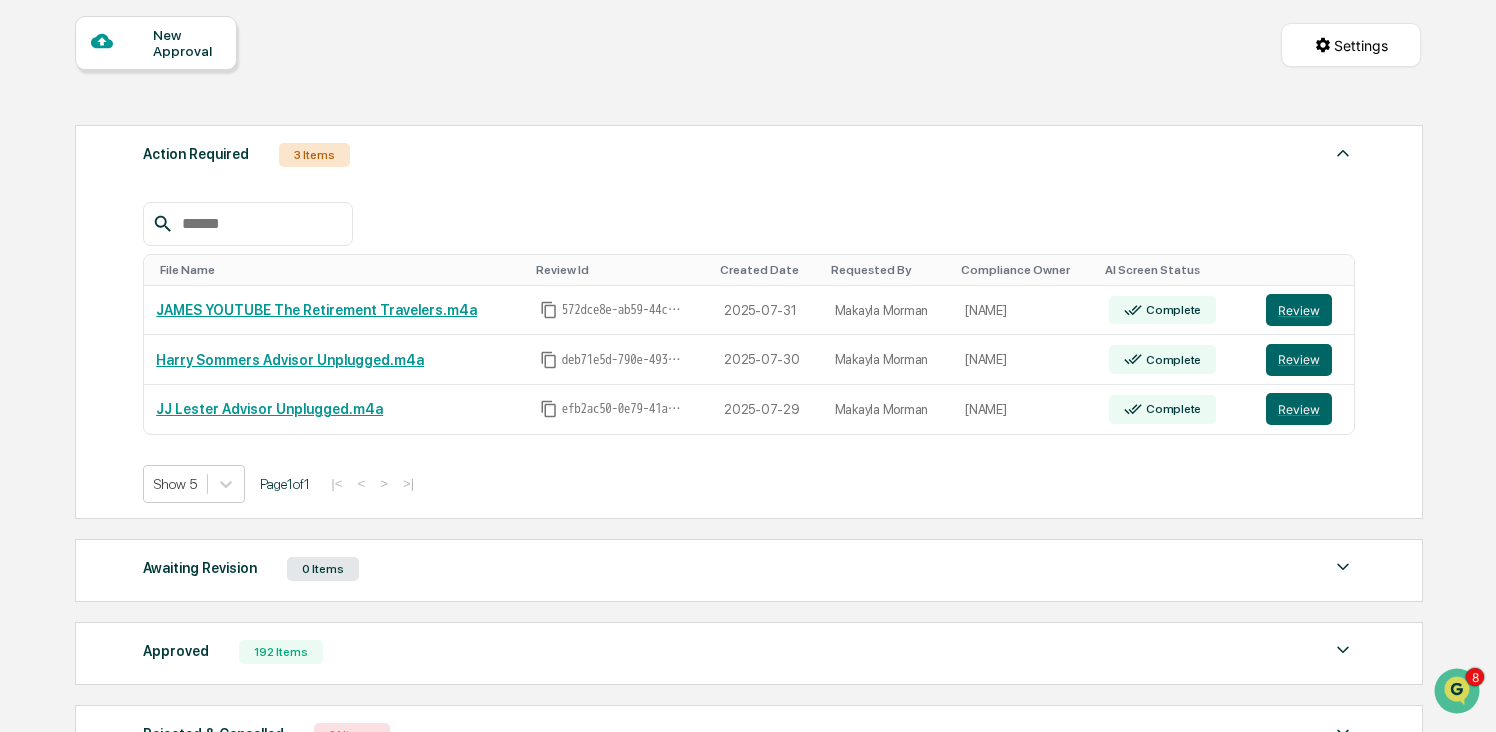 scroll, scrollTop: 183, scrollLeft: 0, axis: vertical 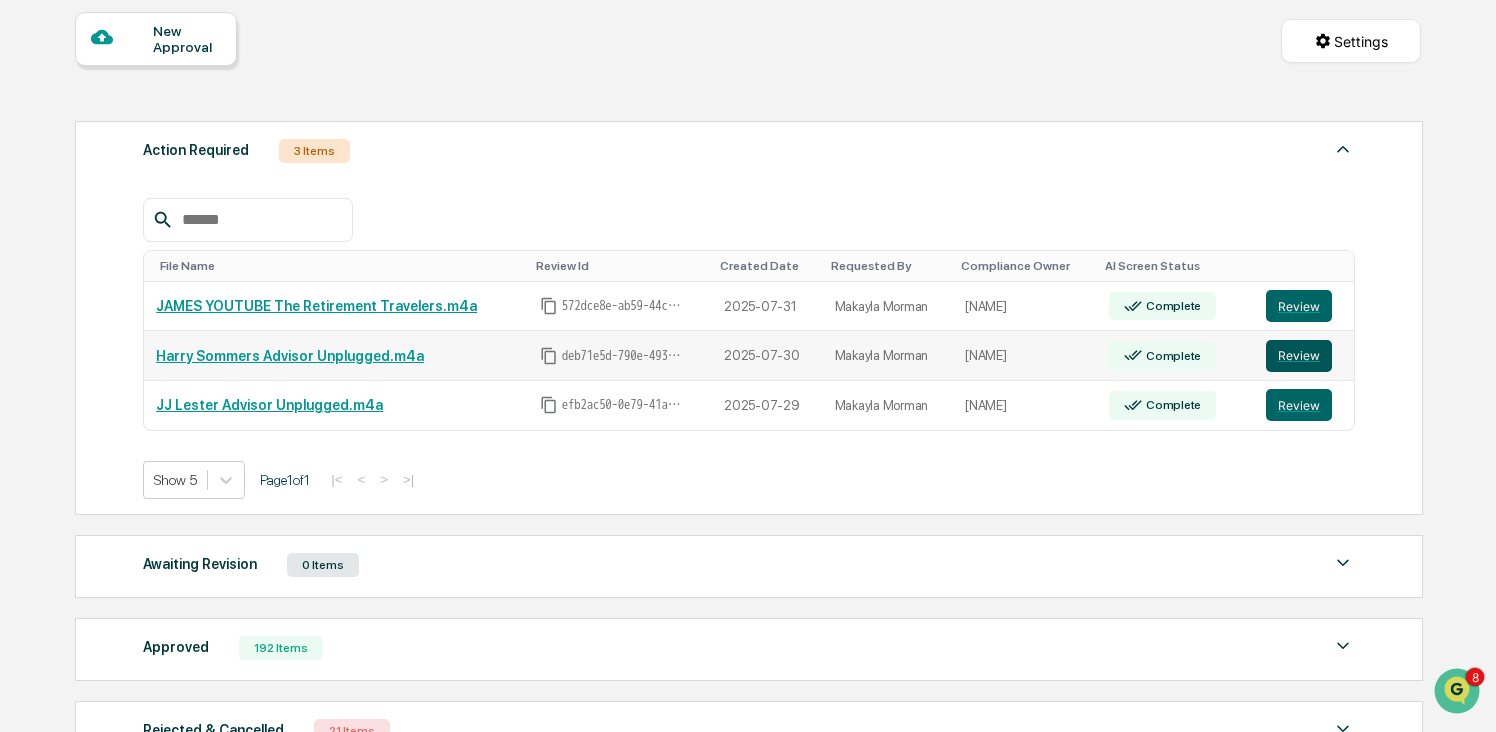 click on "Review" at bounding box center [1299, 356] 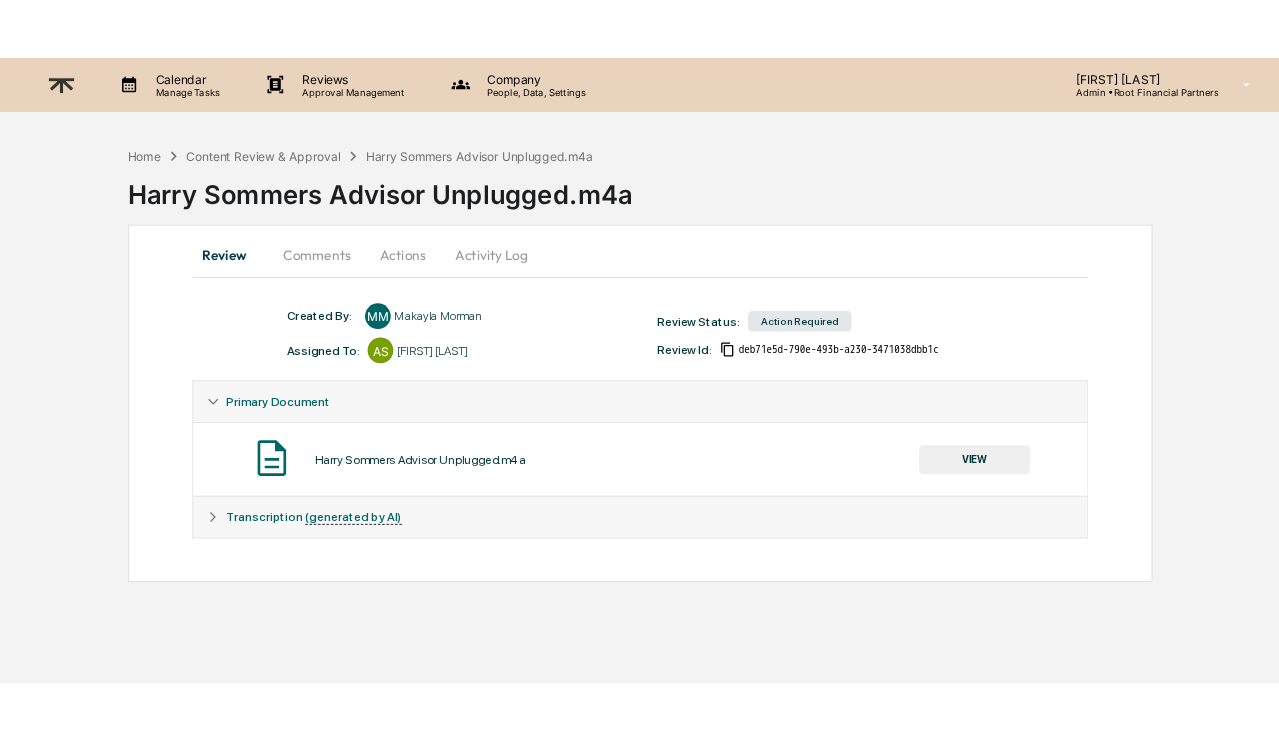scroll, scrollTop: 0, scrollLeft: 0, axis: both 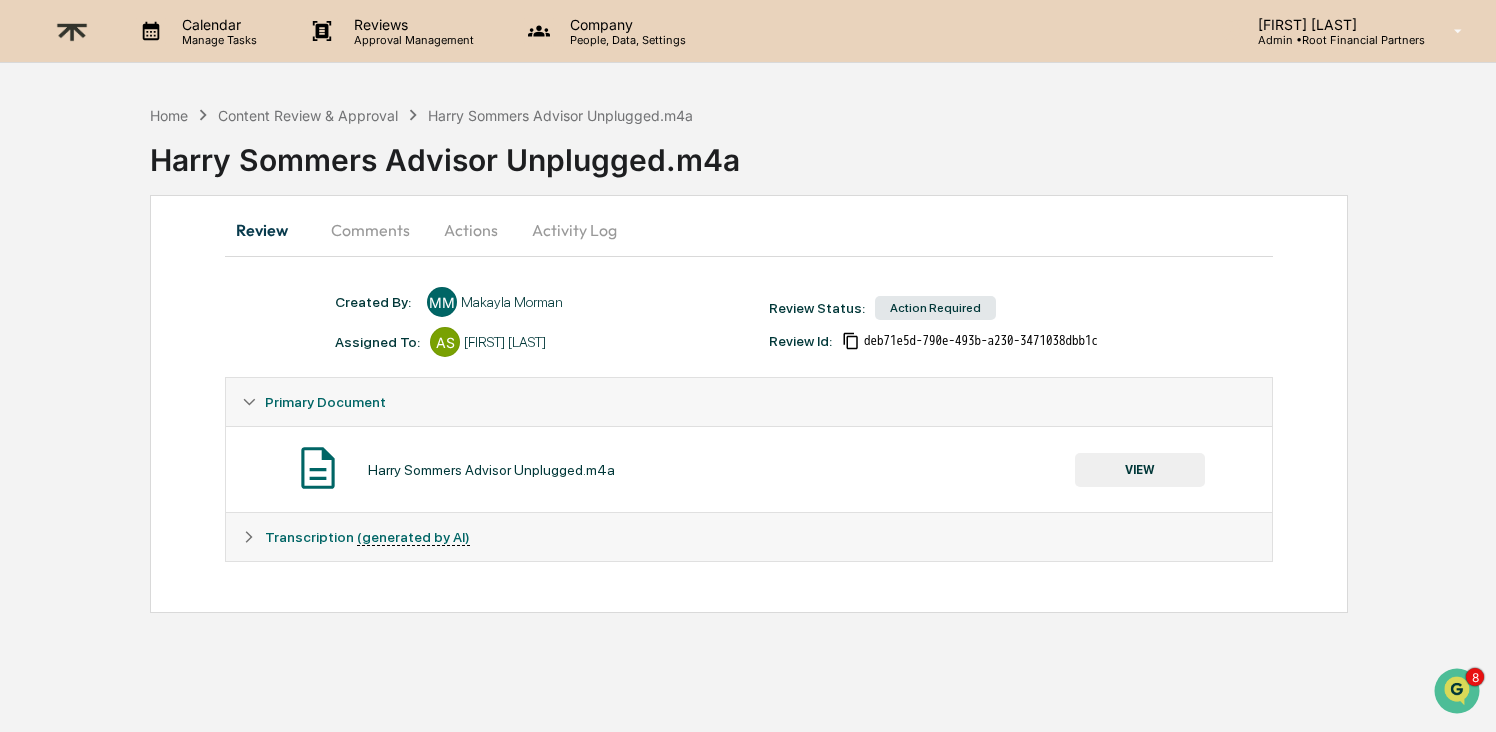 click on "Comments" at bounding box center (370, 230) 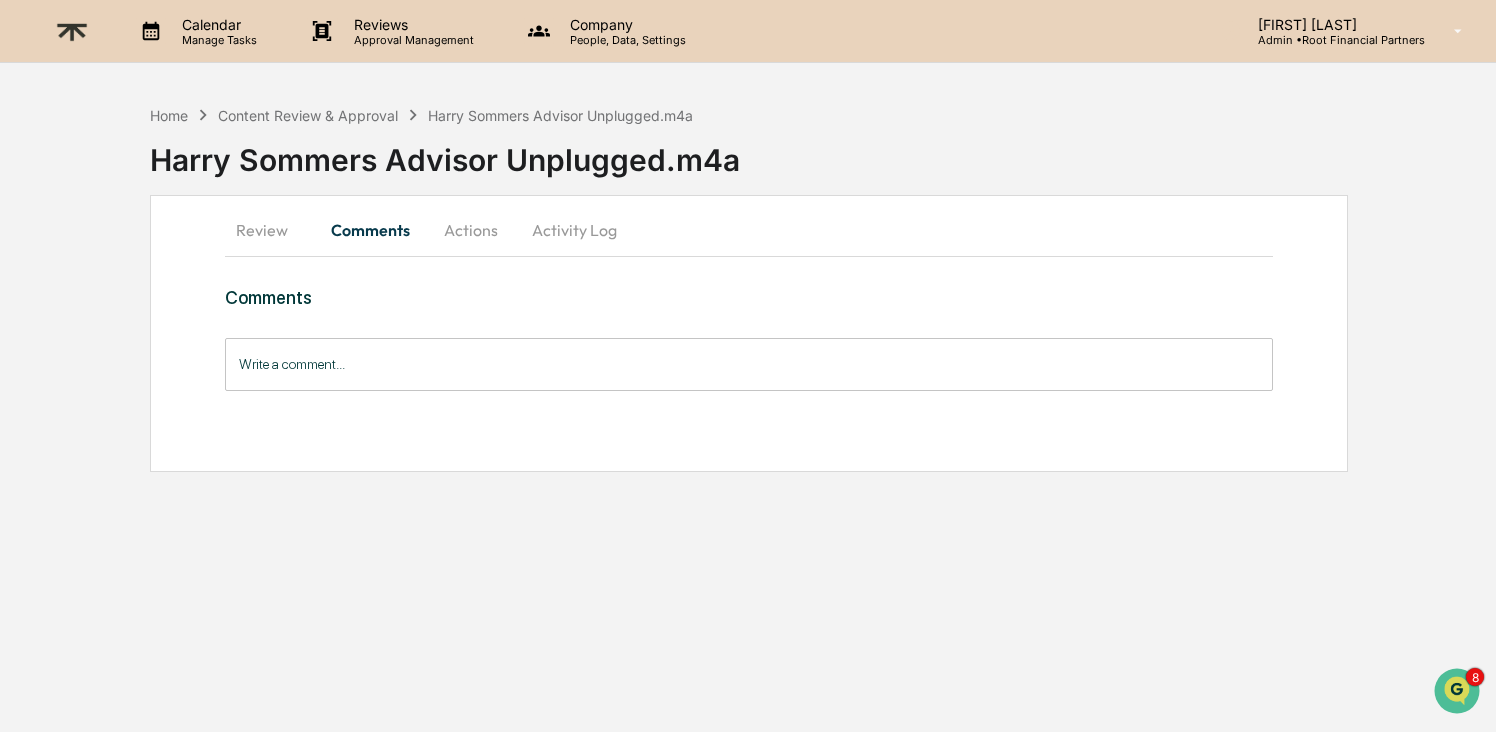 click on "Actions" at bounding box center (471, 230) 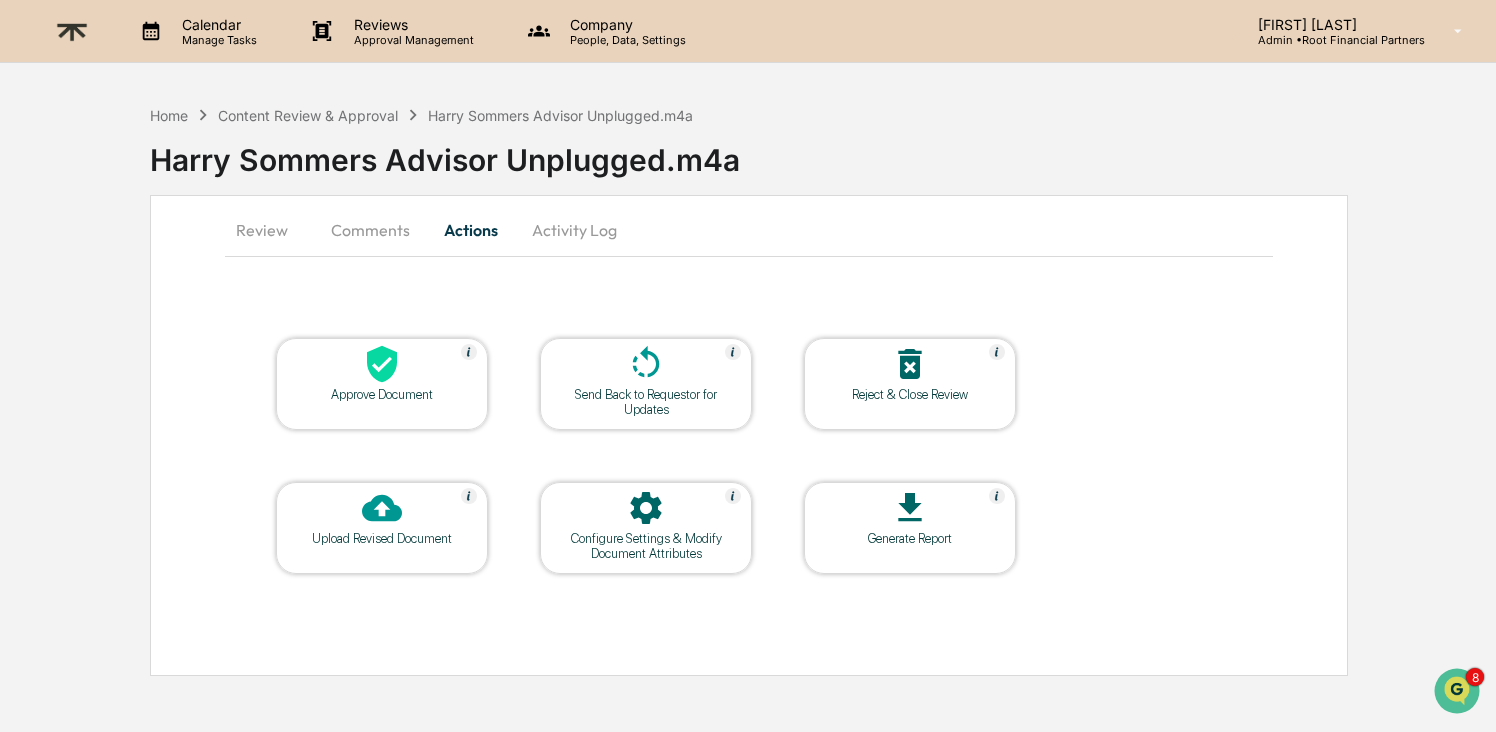 click on "Review" at bounding box center [270, 230] 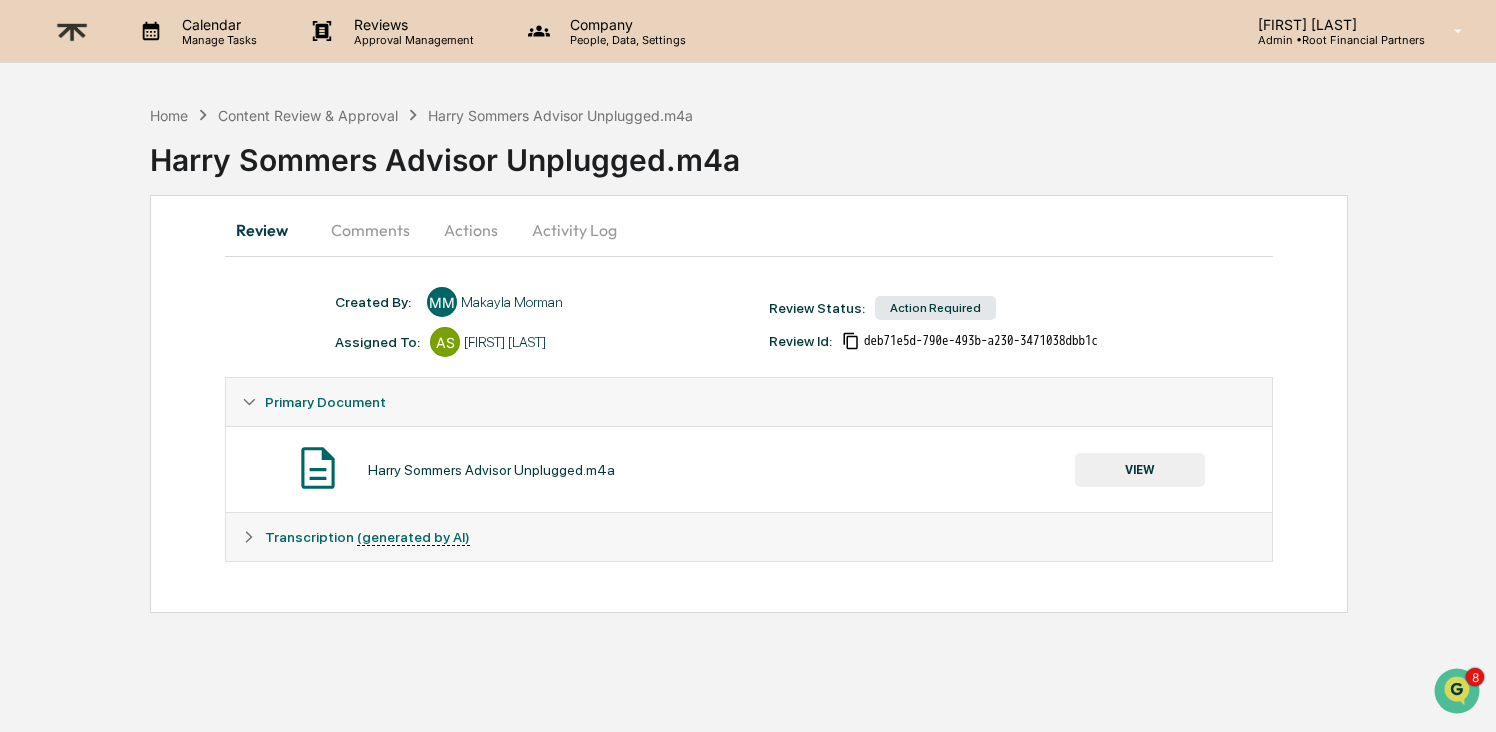 click on "Transcription   (generated by AI)" at bounding box center [748, 537] 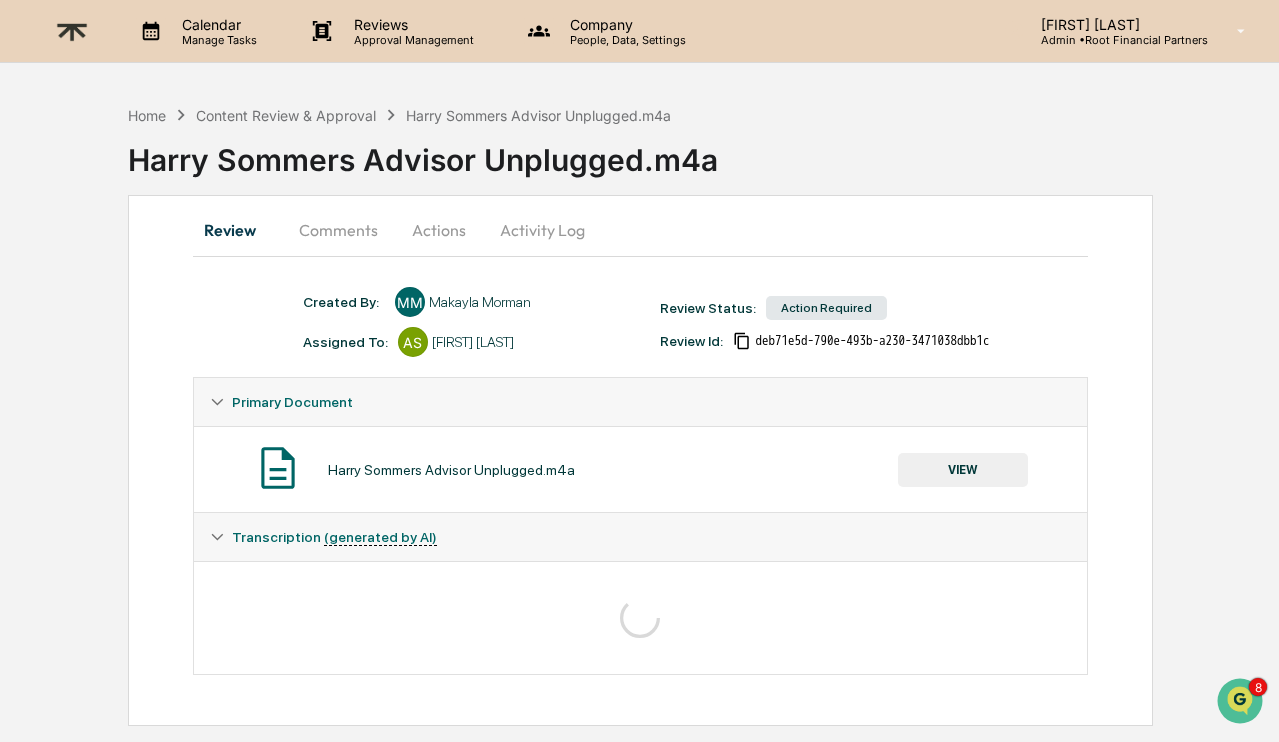 click on "Comments" at bounding box center [338, 230] 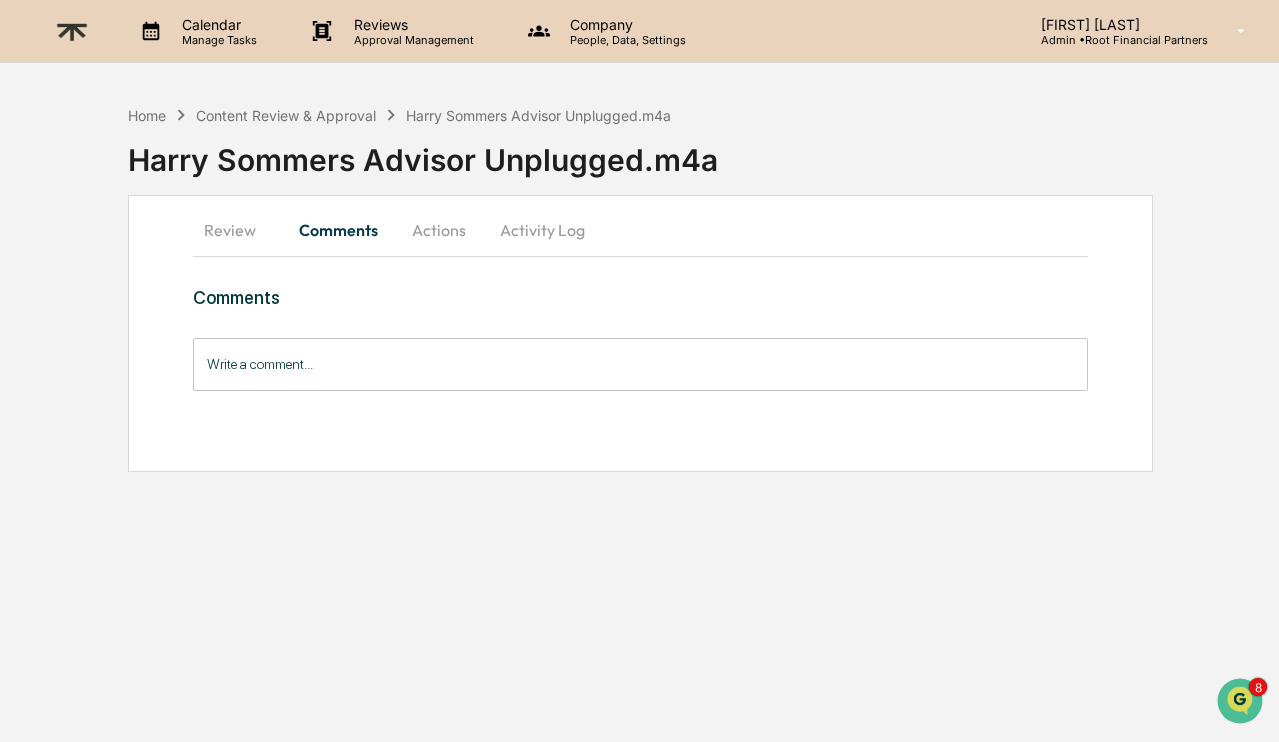 click on "Actions" at bounding box center (439, 230) 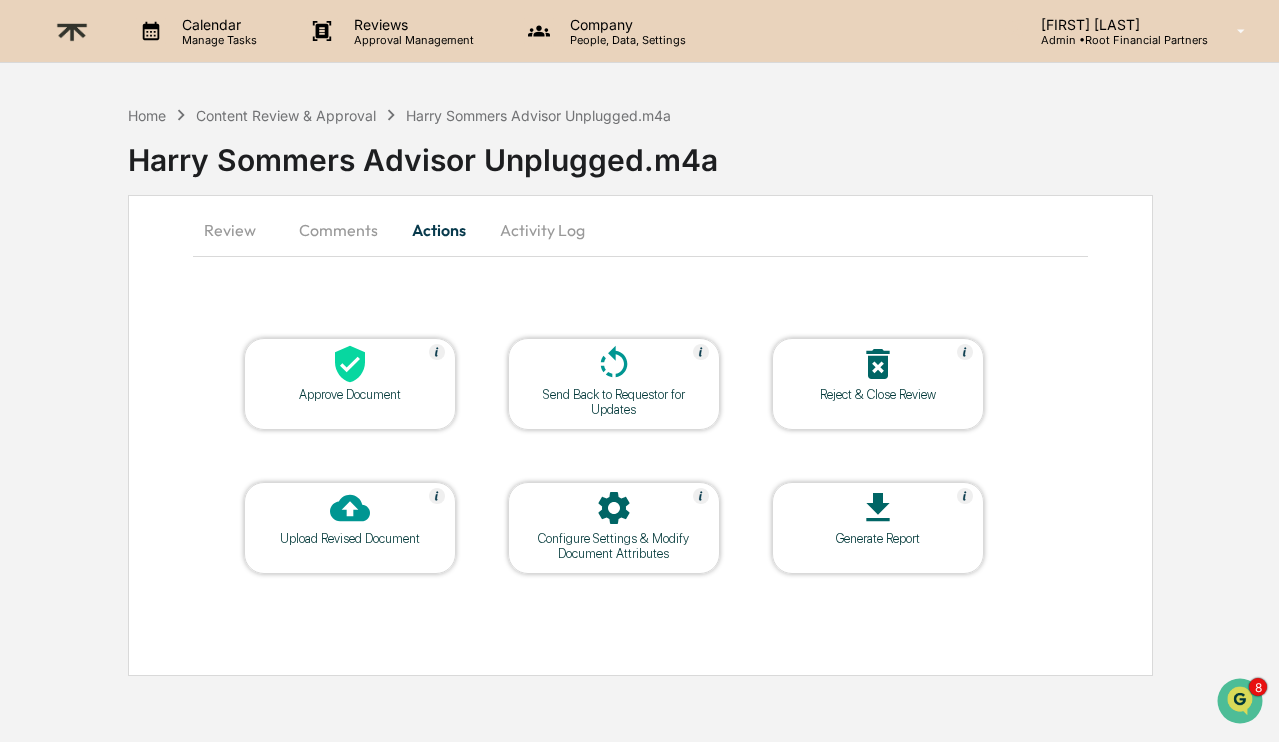 click on "Activity Log" at bounding box center (542, 230) 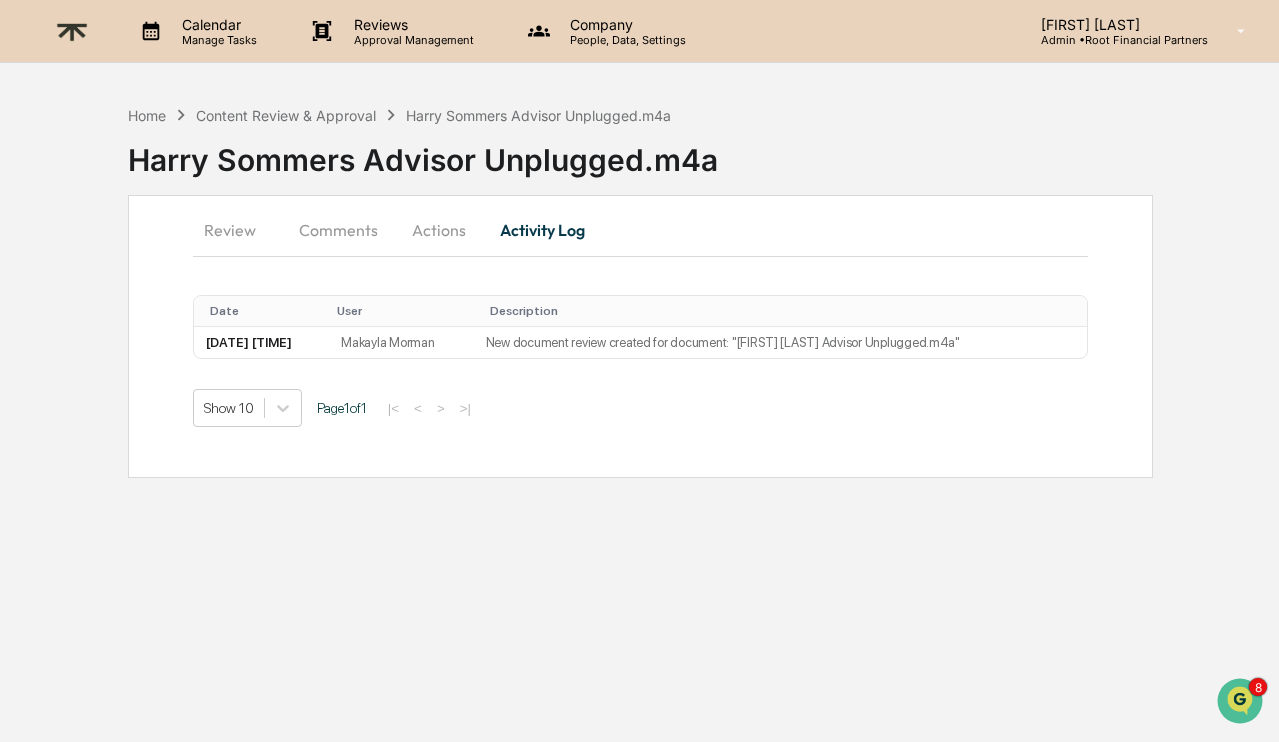click on "Actions" at bounding box center [439, 230] 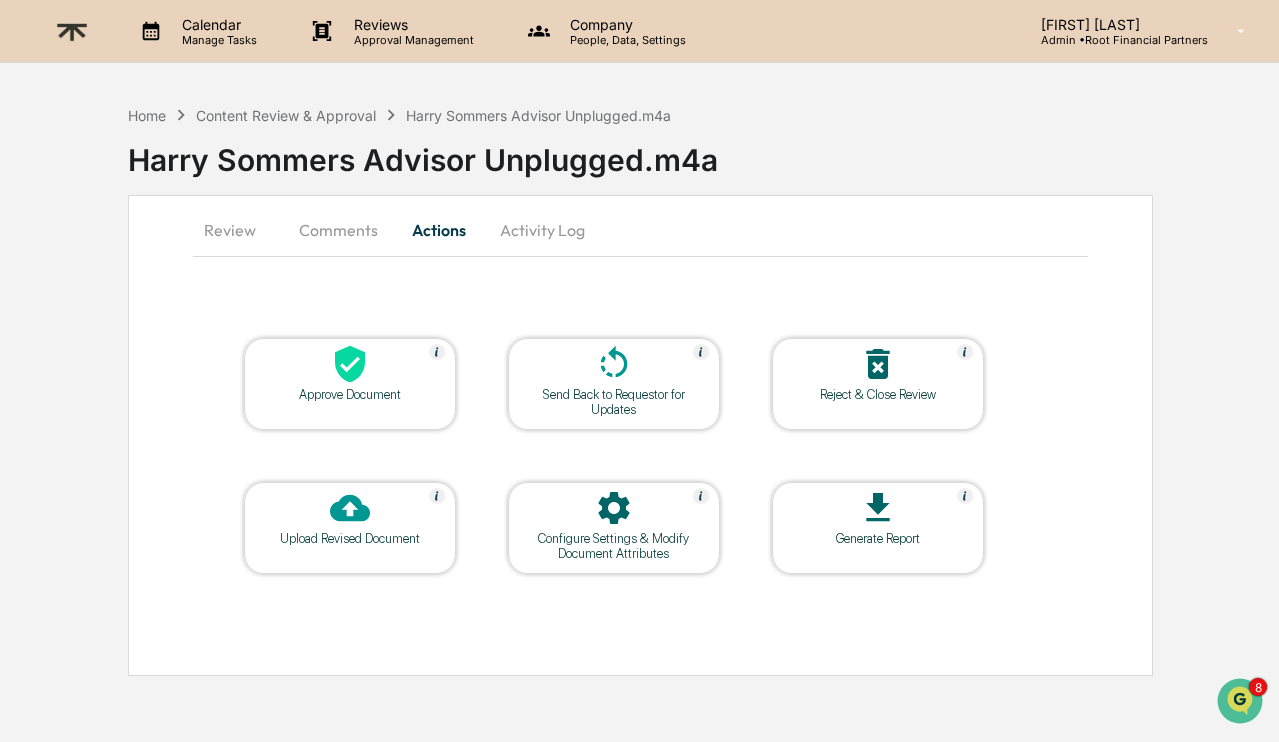 click on "Comments" at bounding box center [338, 230] 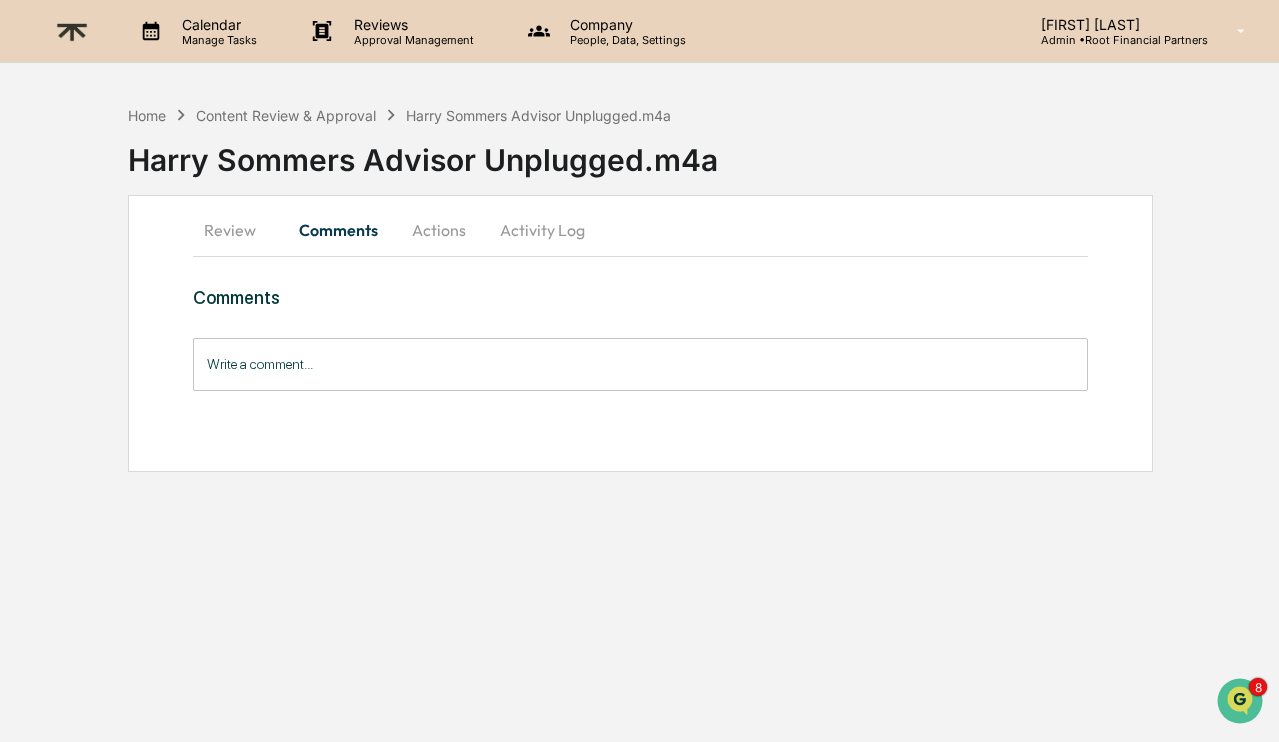 click on "Review" at bounding box center (238, 230) 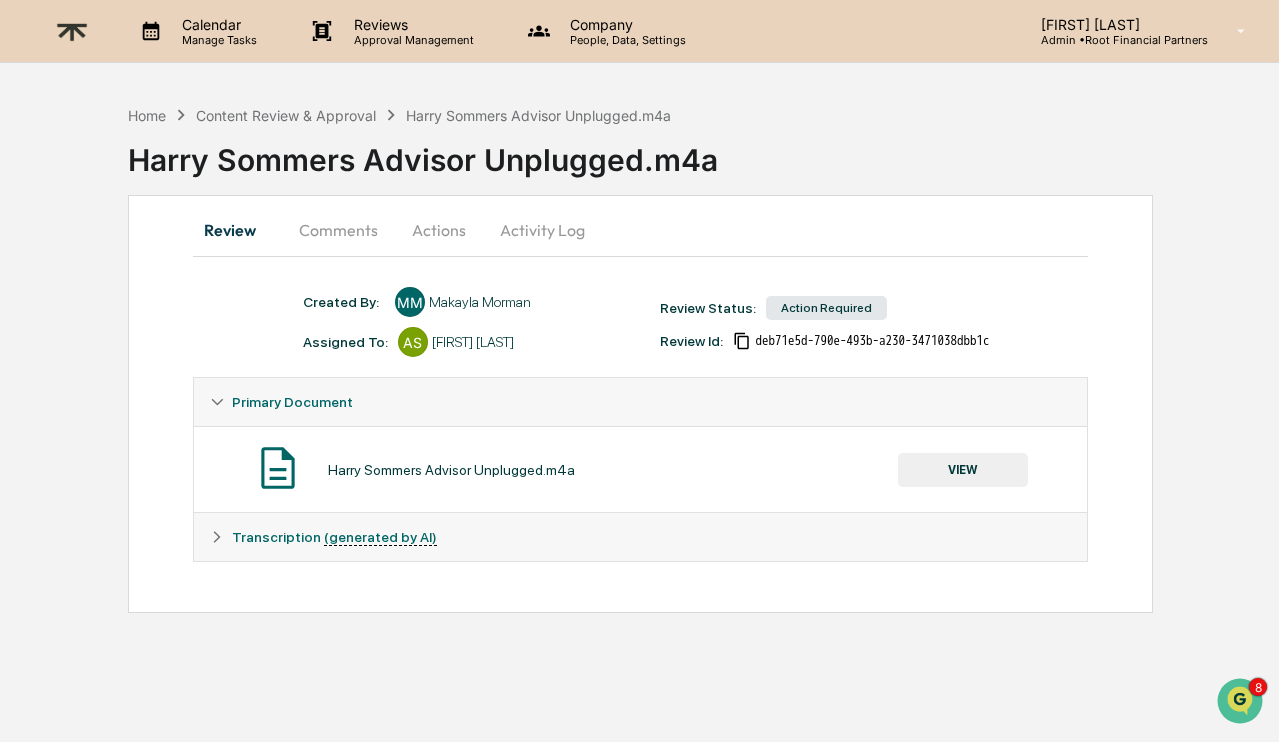 click on "Primary Document" at bounding box center [640, 402] 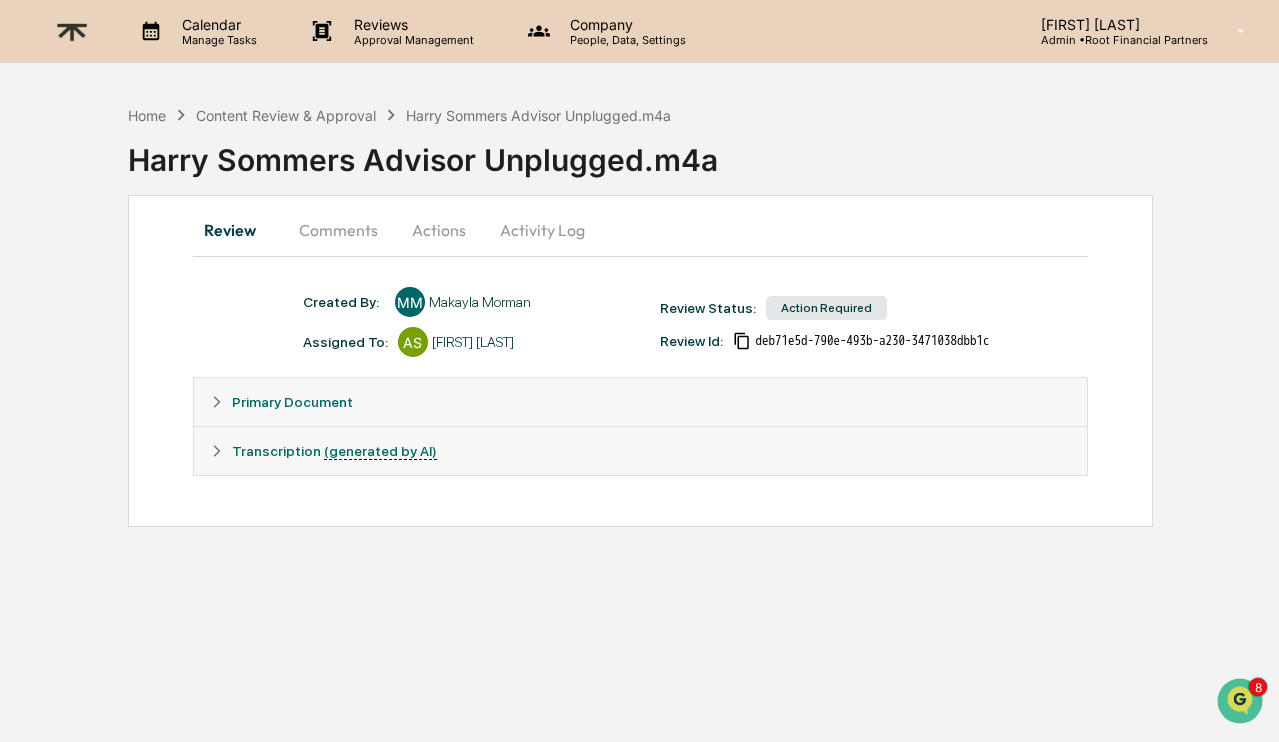 click on "Primary Document" at bounding box center (651, 402) 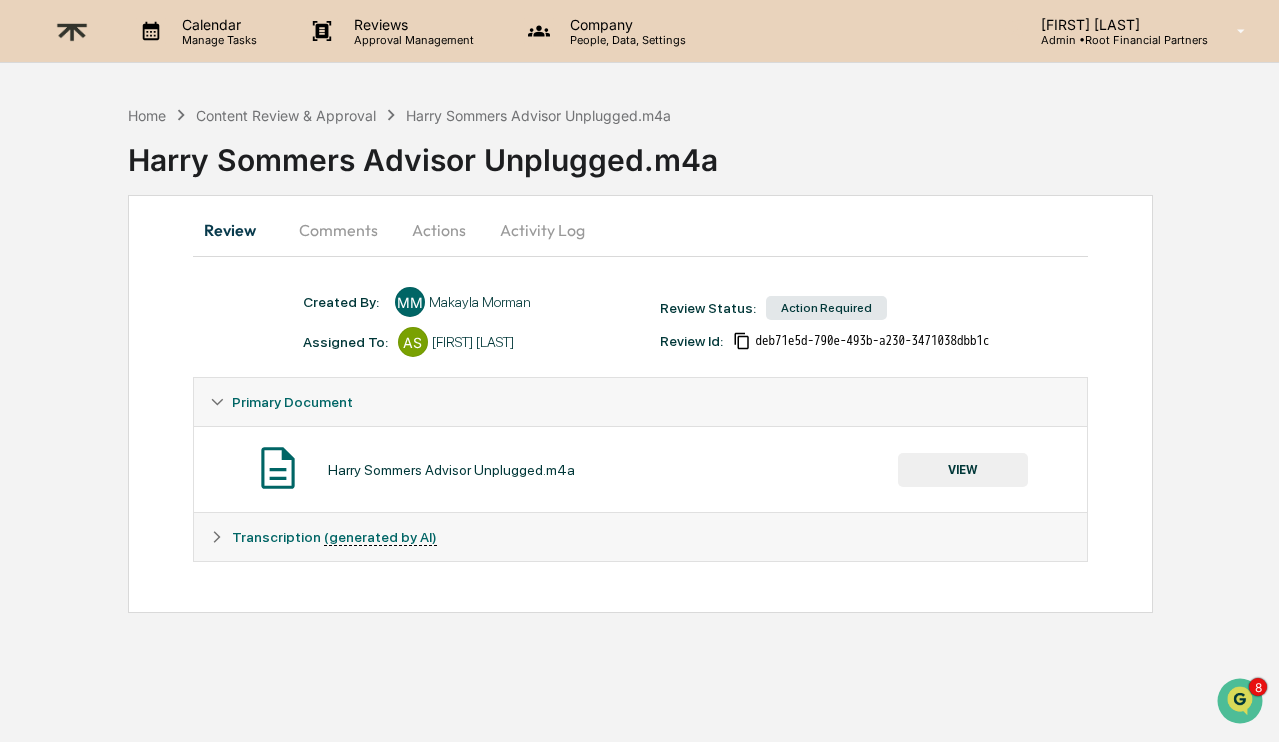click on "VIEW" at bounding box center (963, 470) 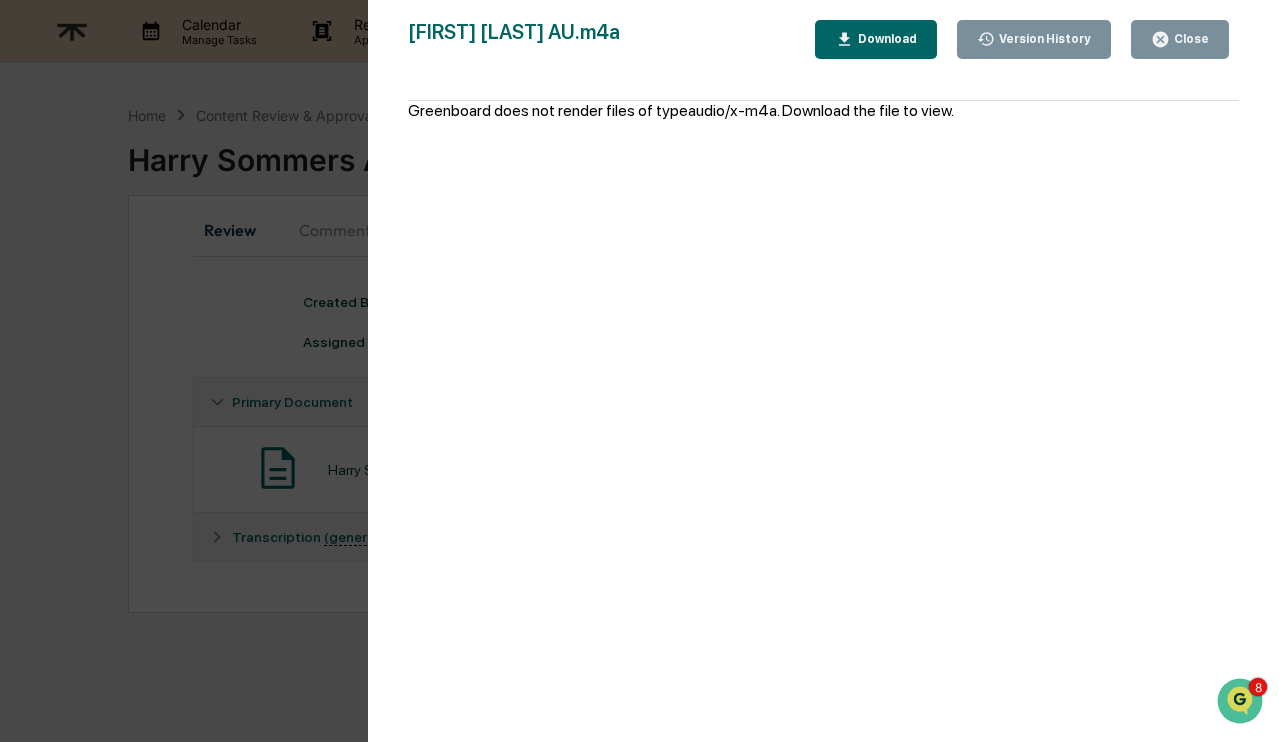 click on "Download" at bounding box center [885, 39] 